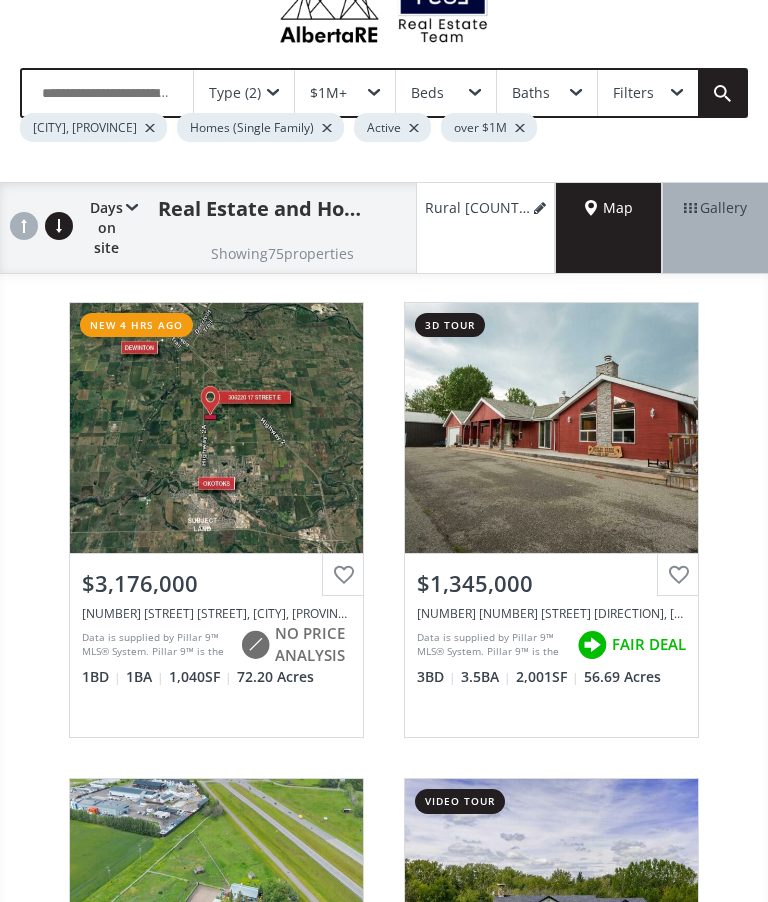scroll, scrollTop: 104, scrollLeft: 0, axis: vertical 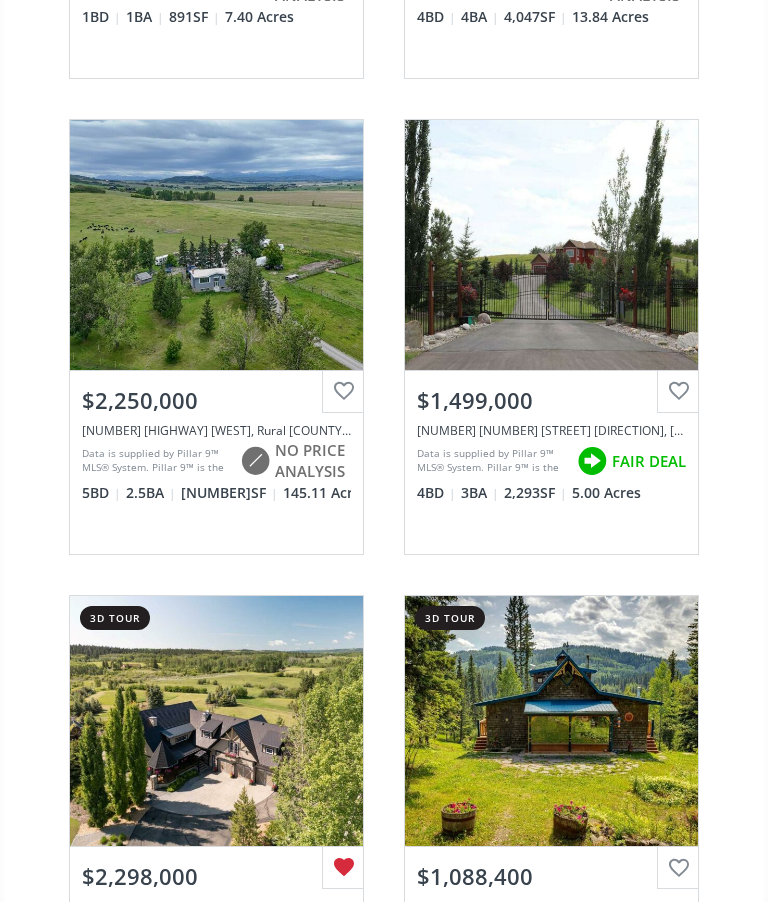 click on "View Photos & Details" at bounding box center (551, 245) 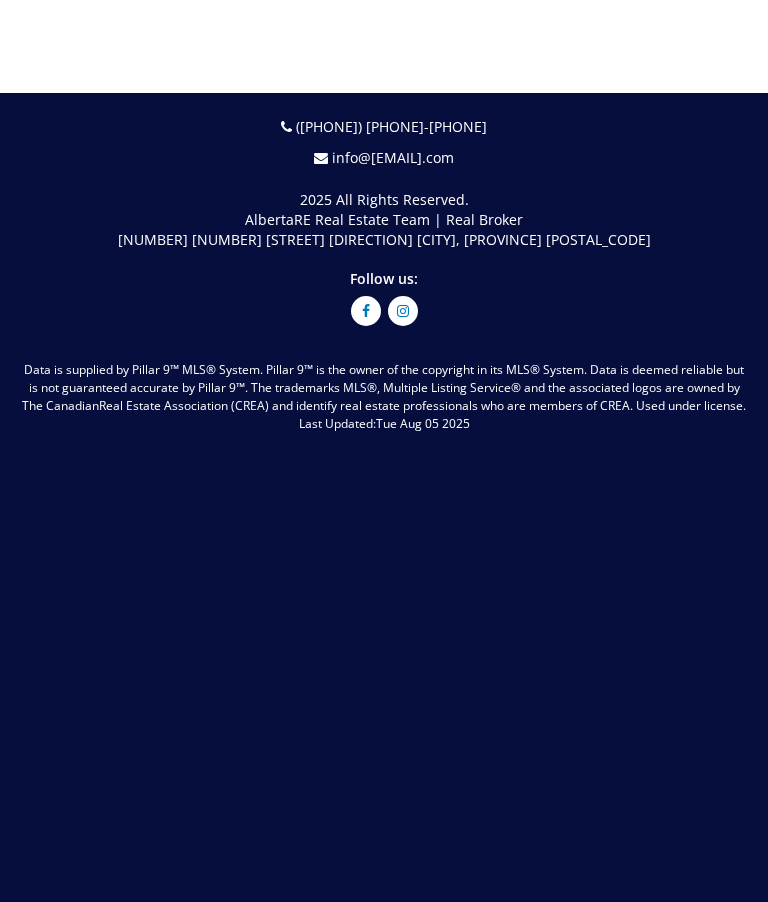 scroll, scrollTop: 0, scrollLeft: 0, axis: both 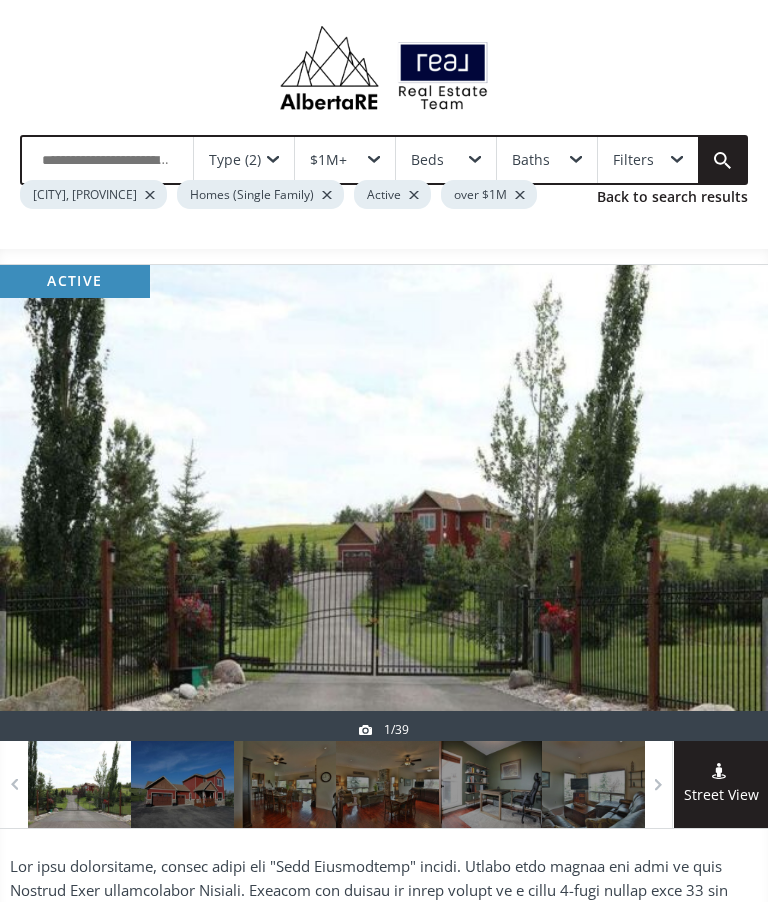 click at bounding box center (720, 503) 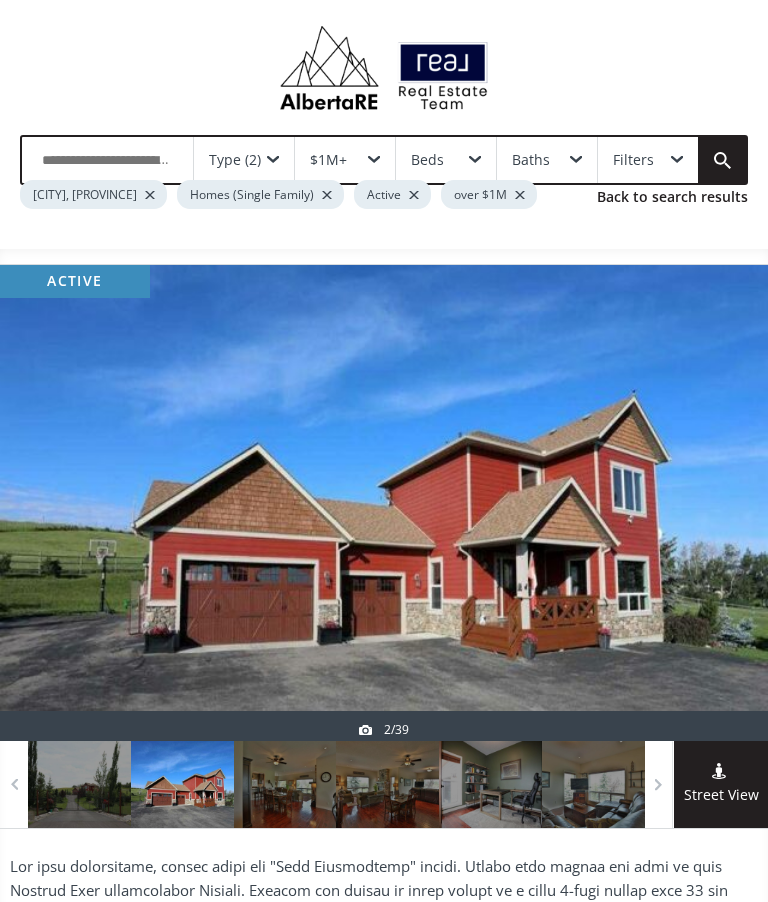 click at bounding box center (720, 503) 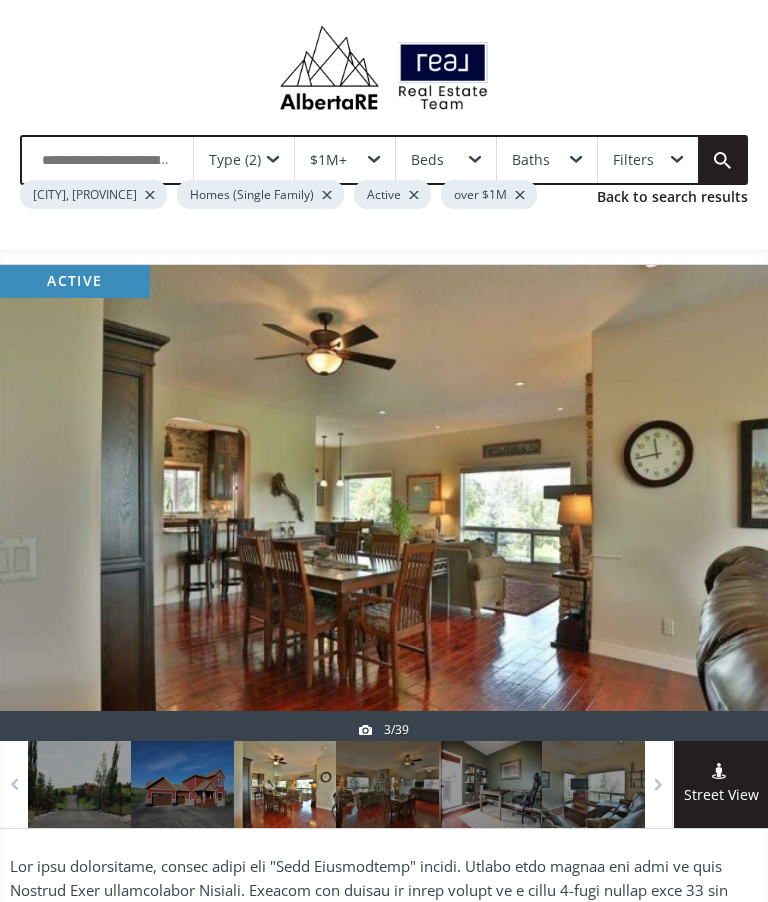 click at bounding box center (720, 503) 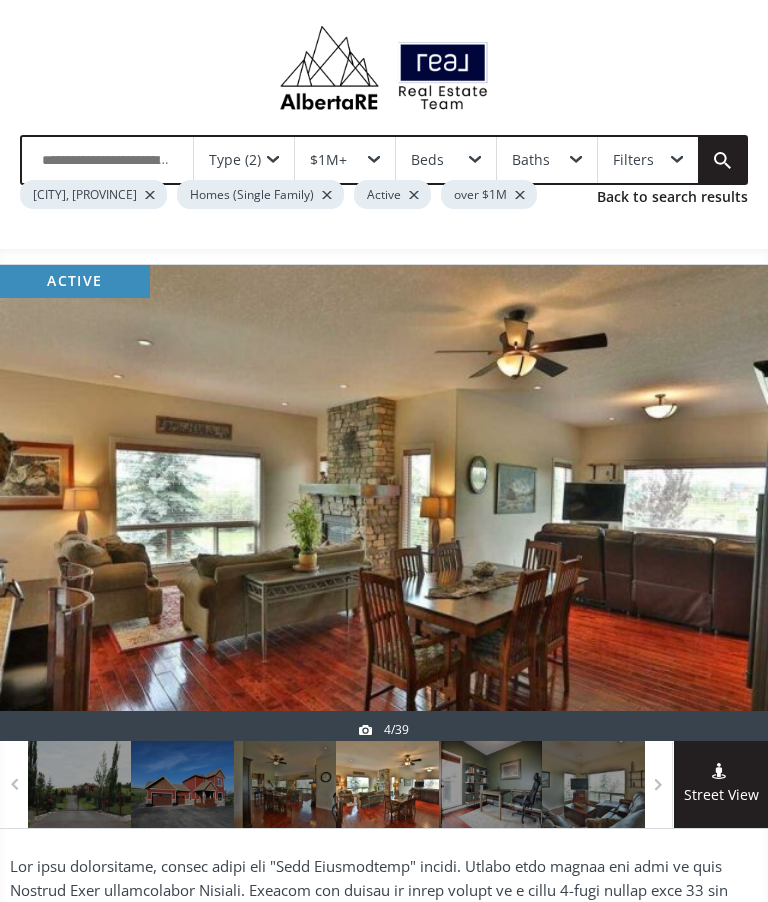 click at bounding box center (720, 503) 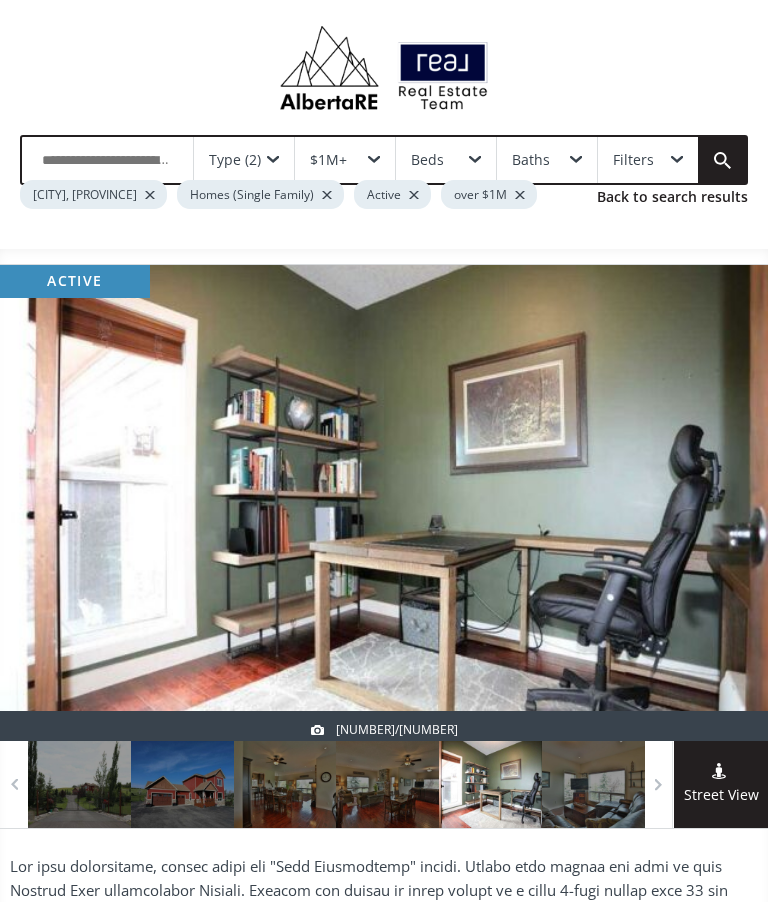 click at bounding box center (720, 503) 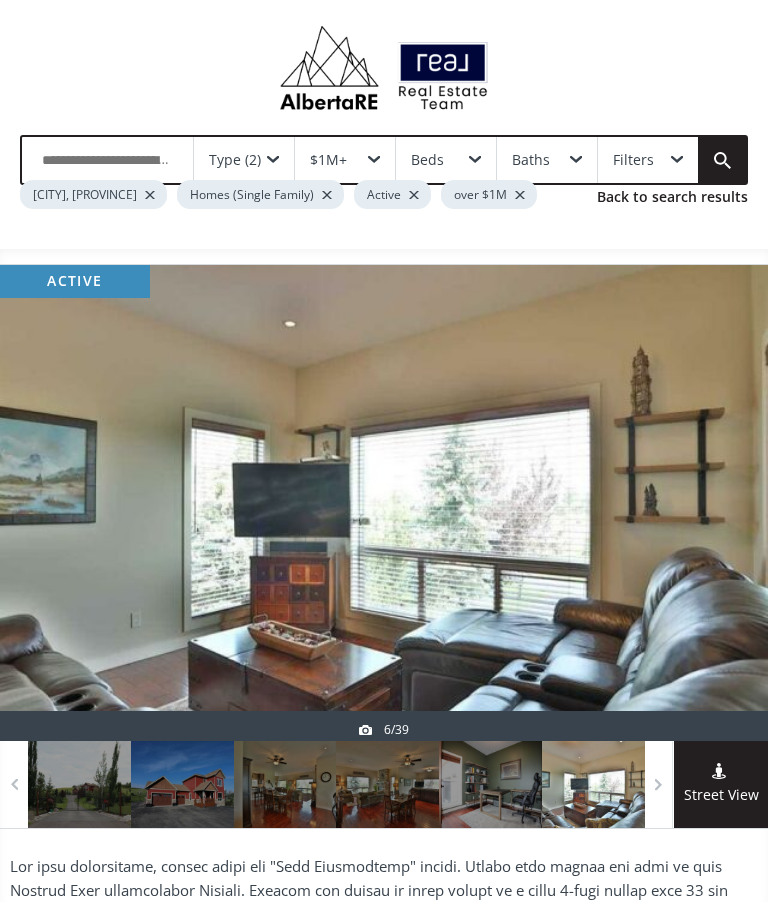 click at bounding box center (720, 503) 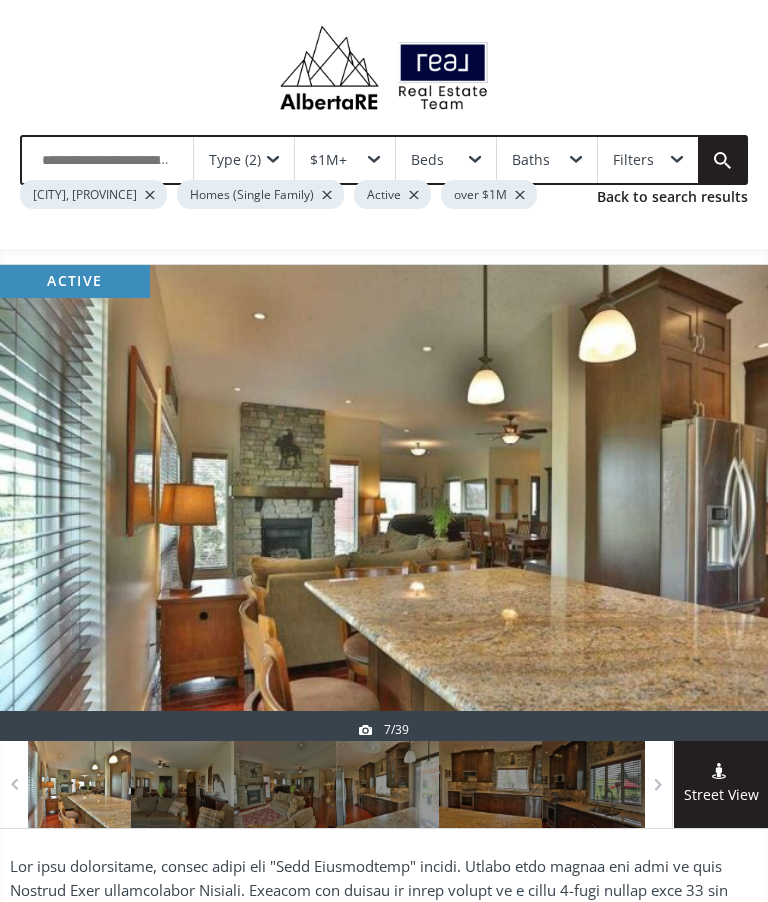 click at bounding box center (720, 503) 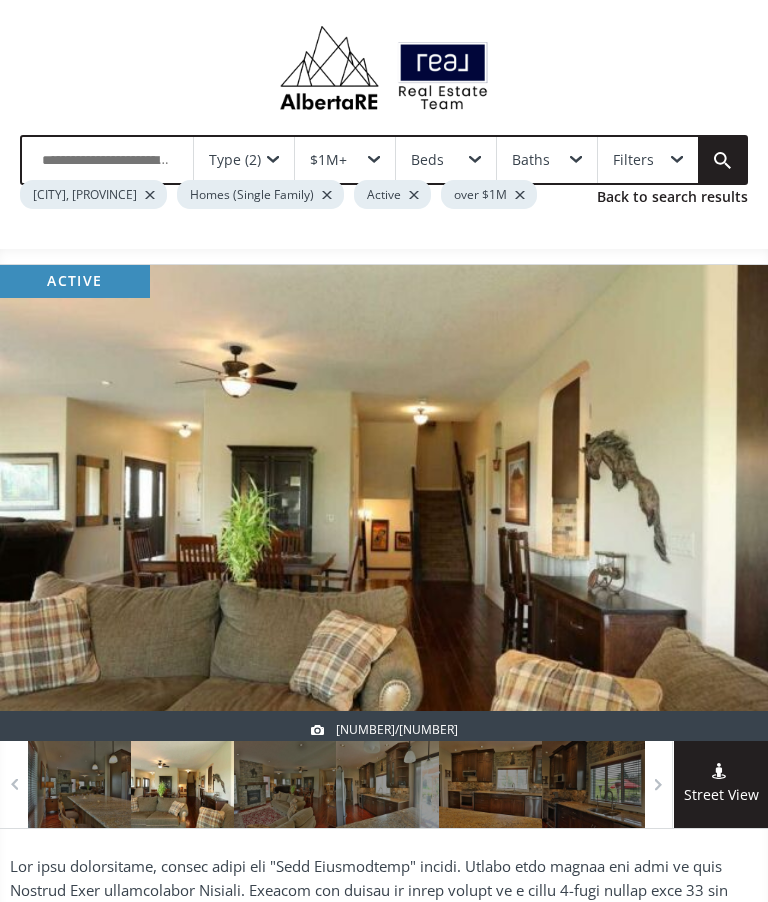 click at bounding box center (720, 503) 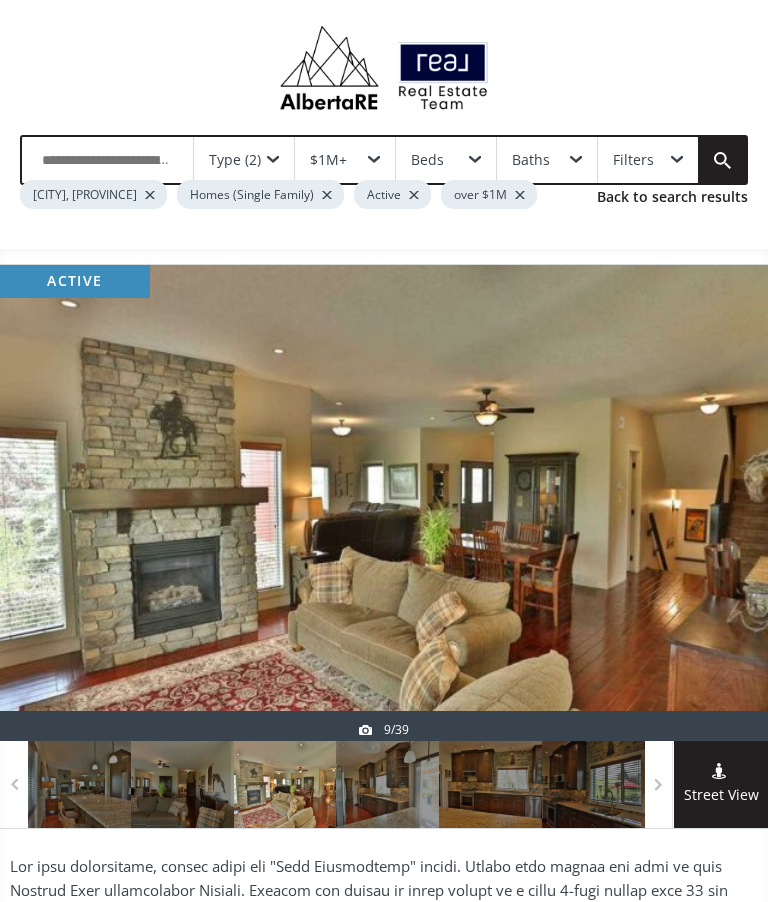 click at bounding box center (720, 503) 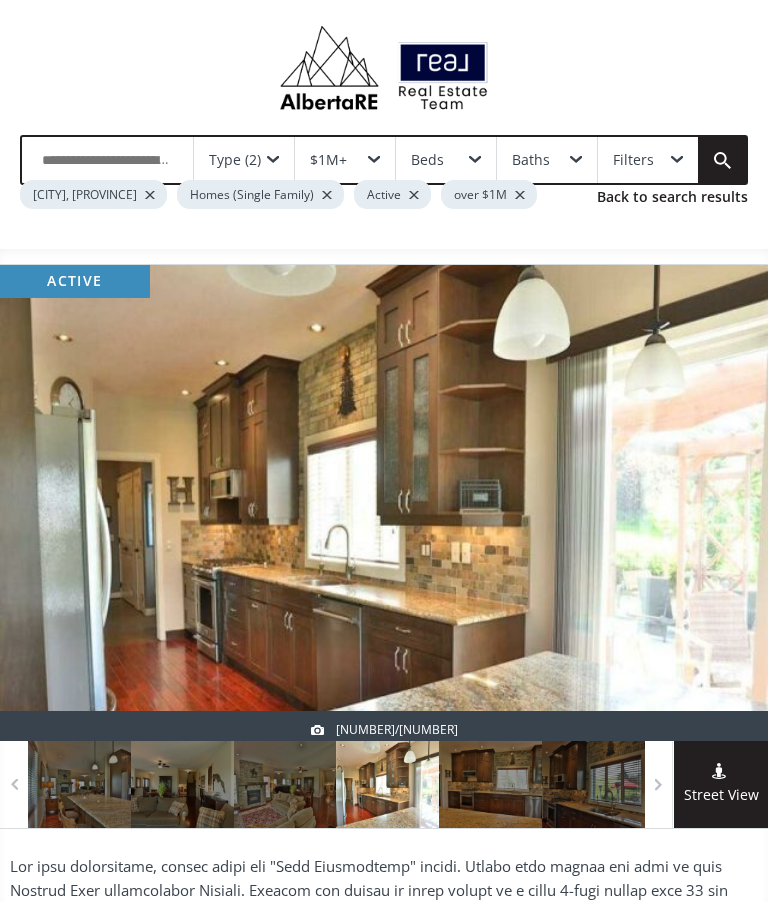 click at bounding box center [720, 503] 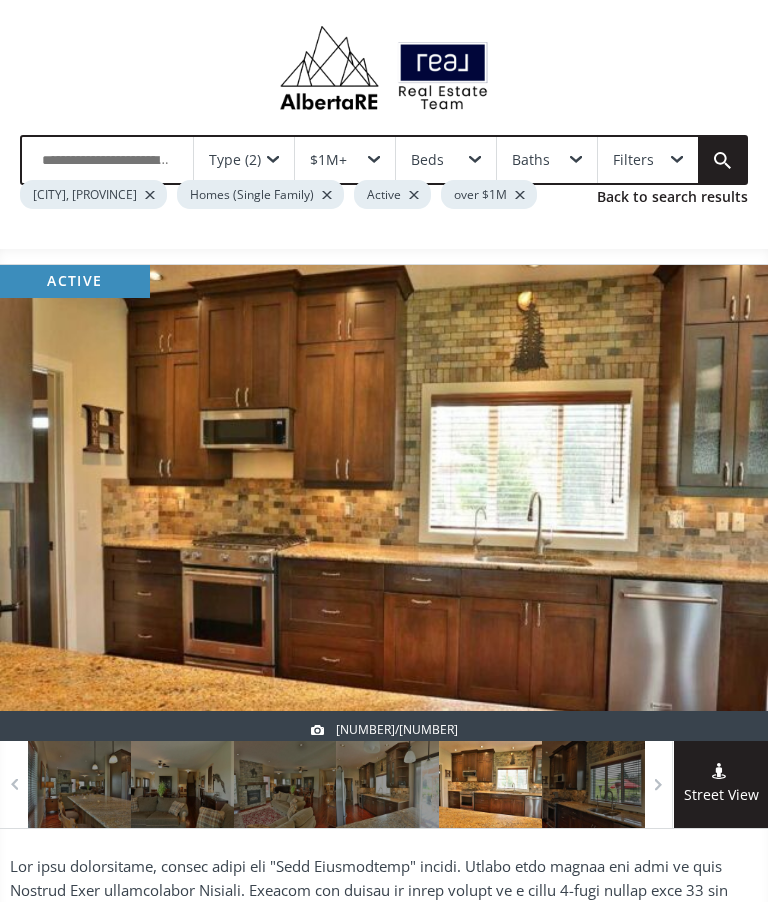 click at bounding box center (720, 503) 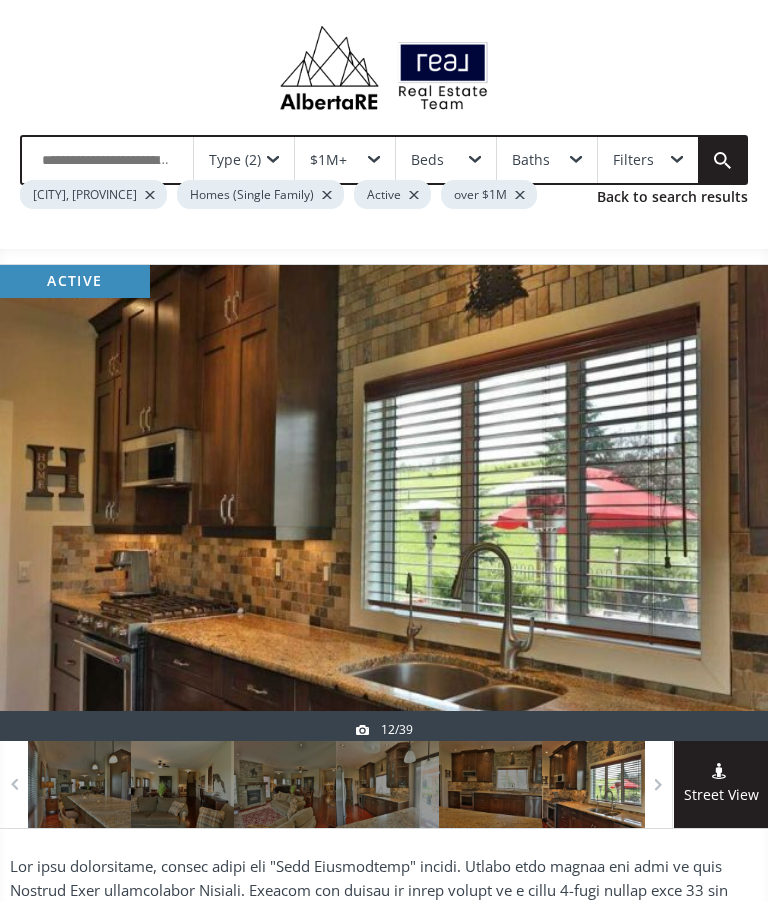 click at bounding box center (720, 503) 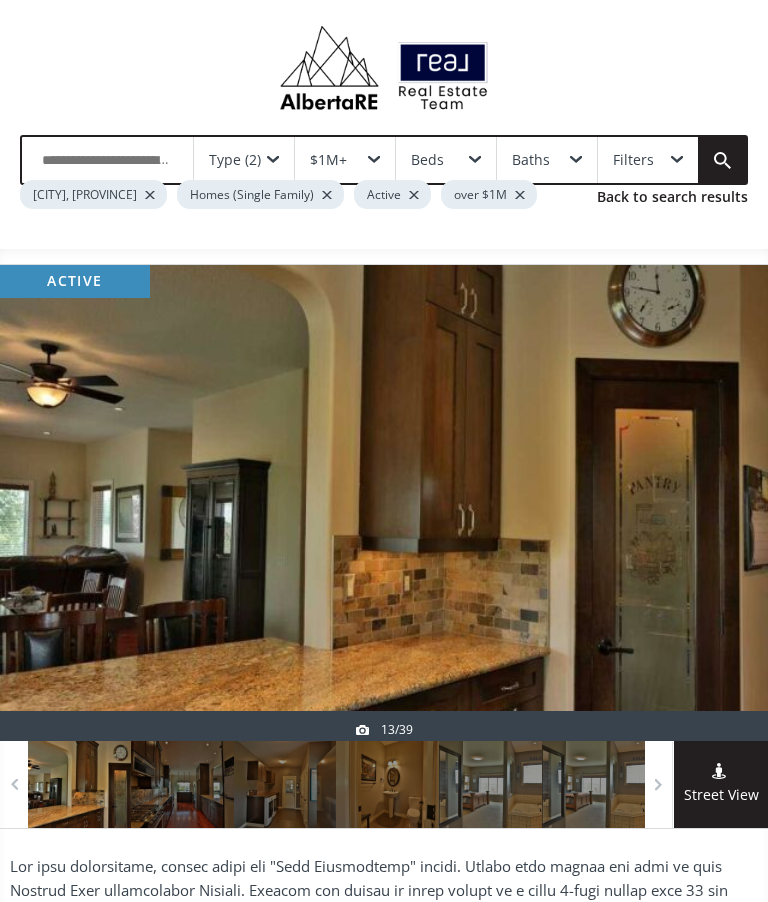 click at bounding box center [720, 503] 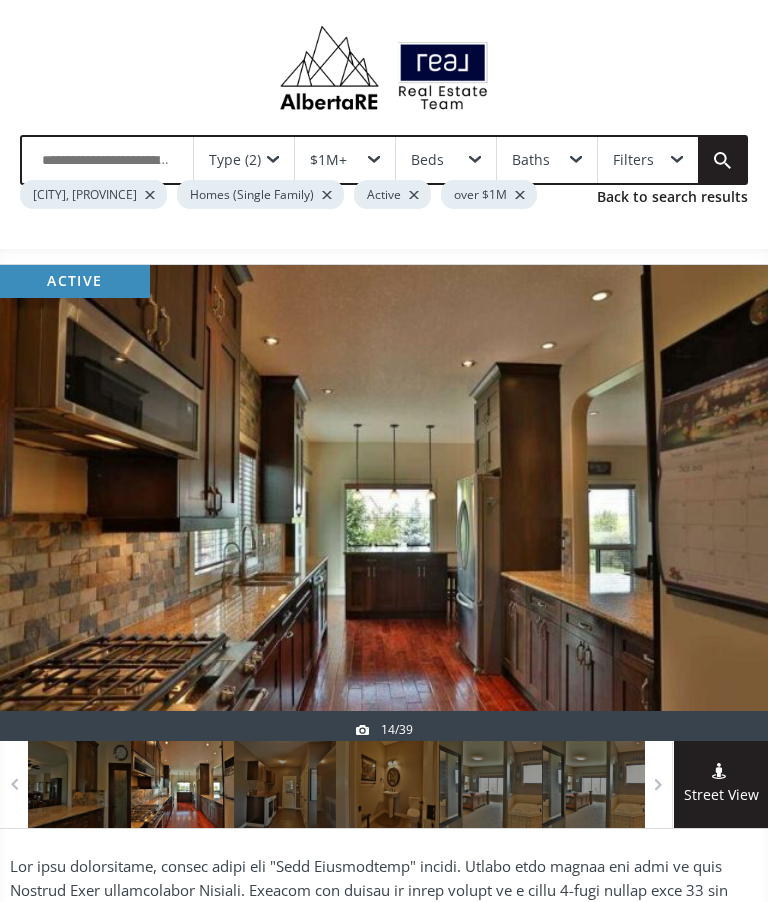 click at bounding box center (720, 503) 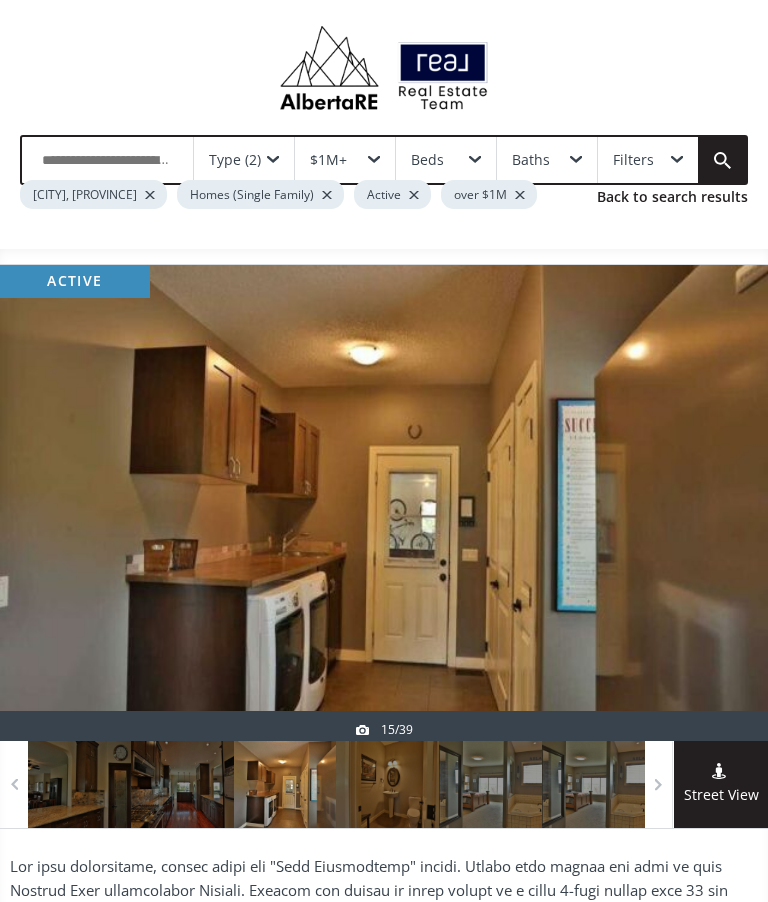 click at bounding box center (720, 503) 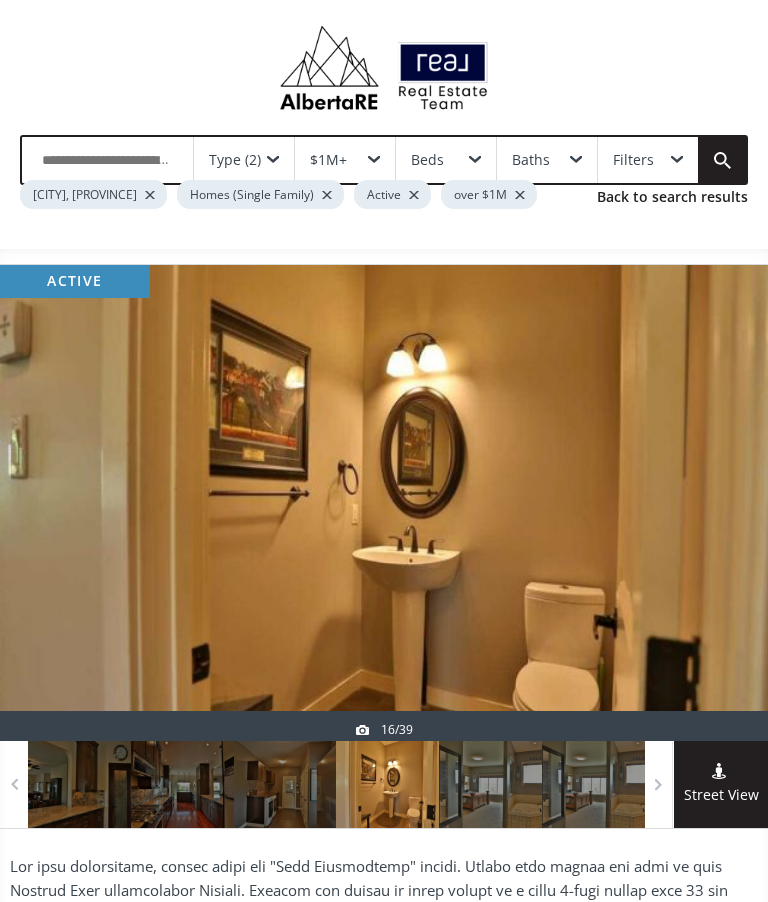 click at bounding box center (384, 503) 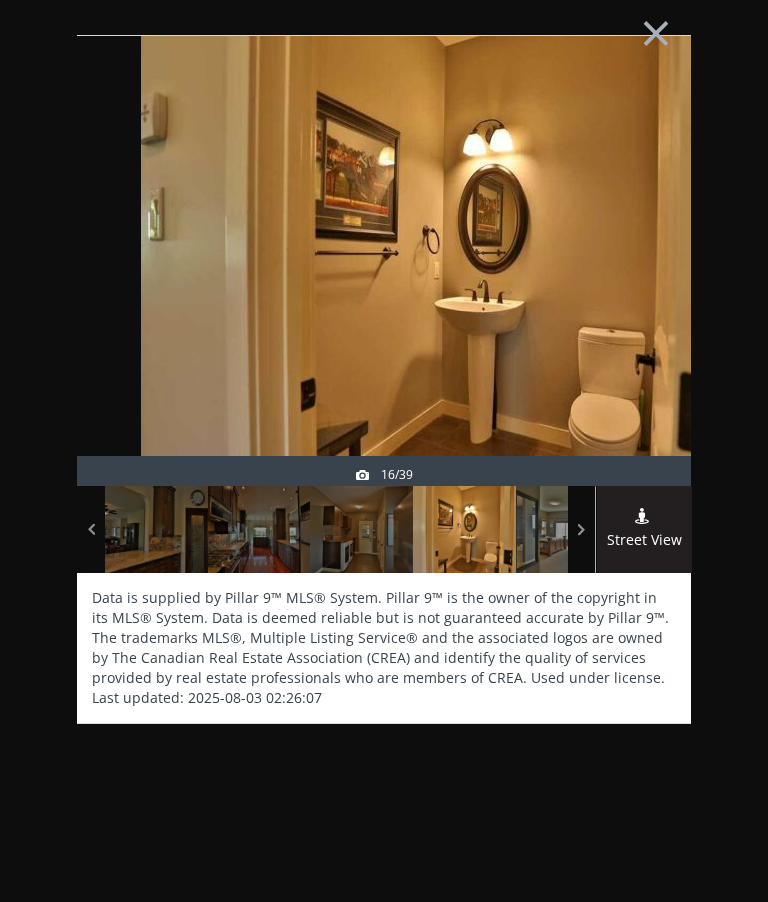 click at bounding box center (643, 306) 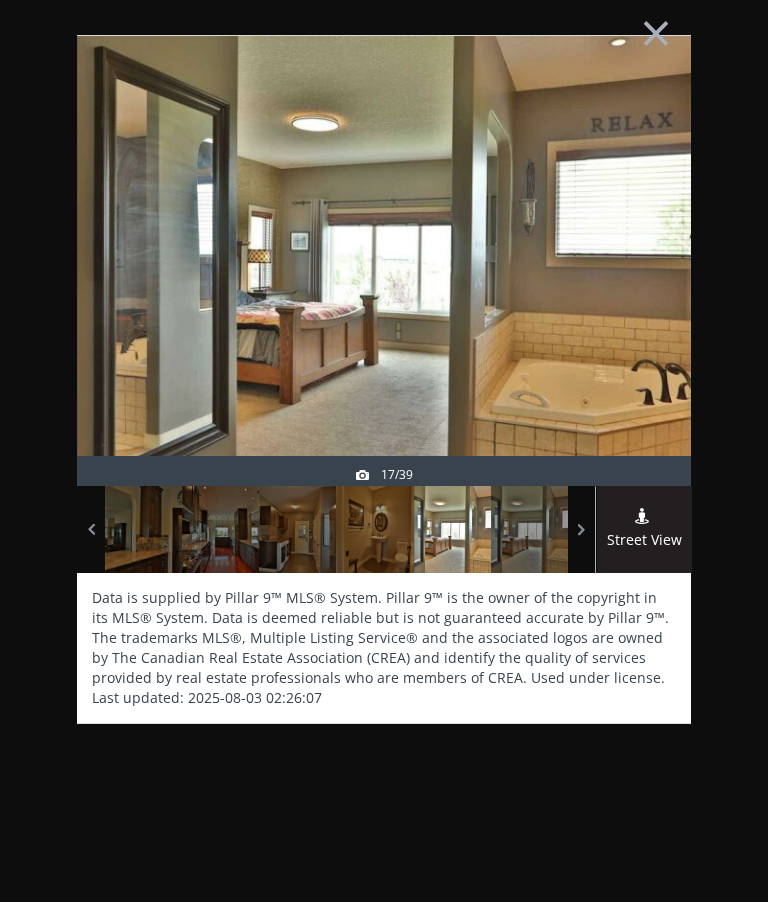 click at bounding box center [643, 306] 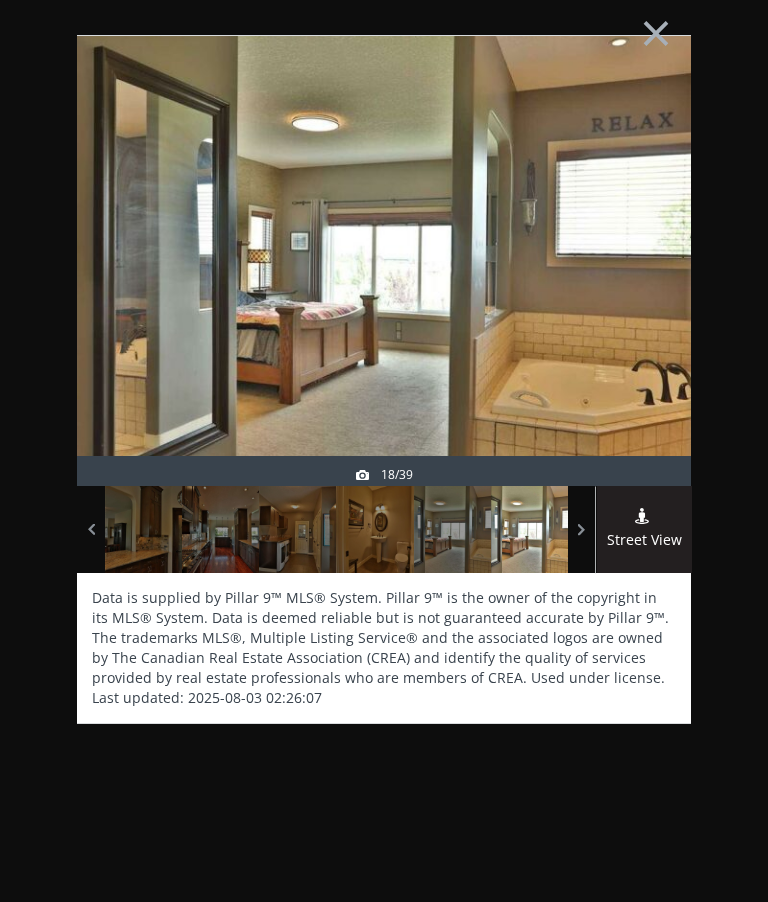 click at bounding box center (643, 306) 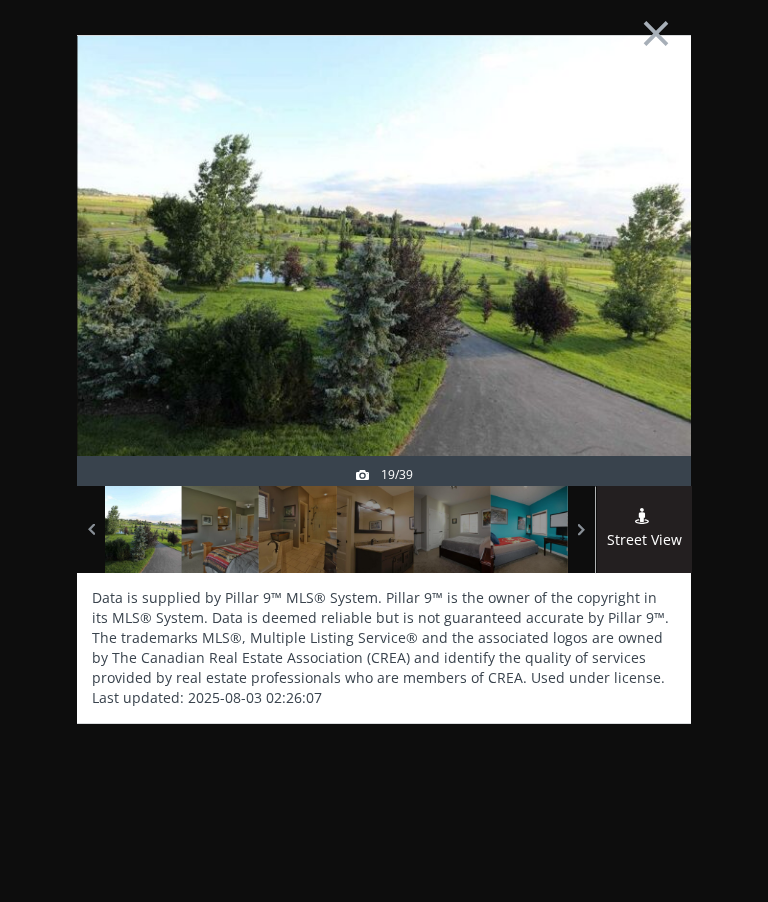 click at bounding box center [643, 306] 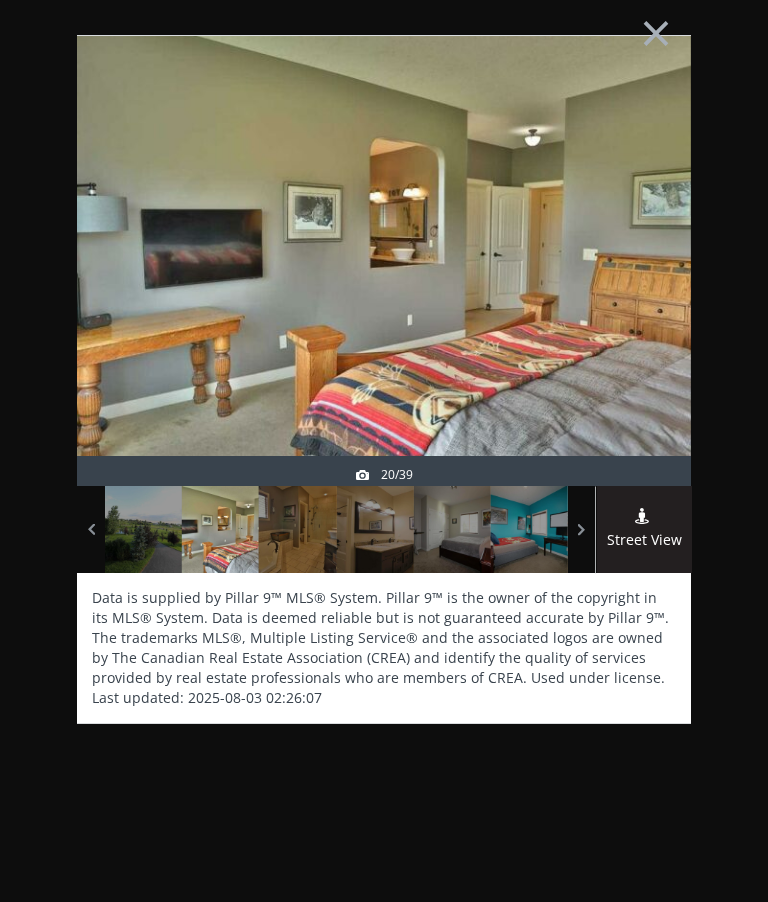 click at bounding box center (643, 306) 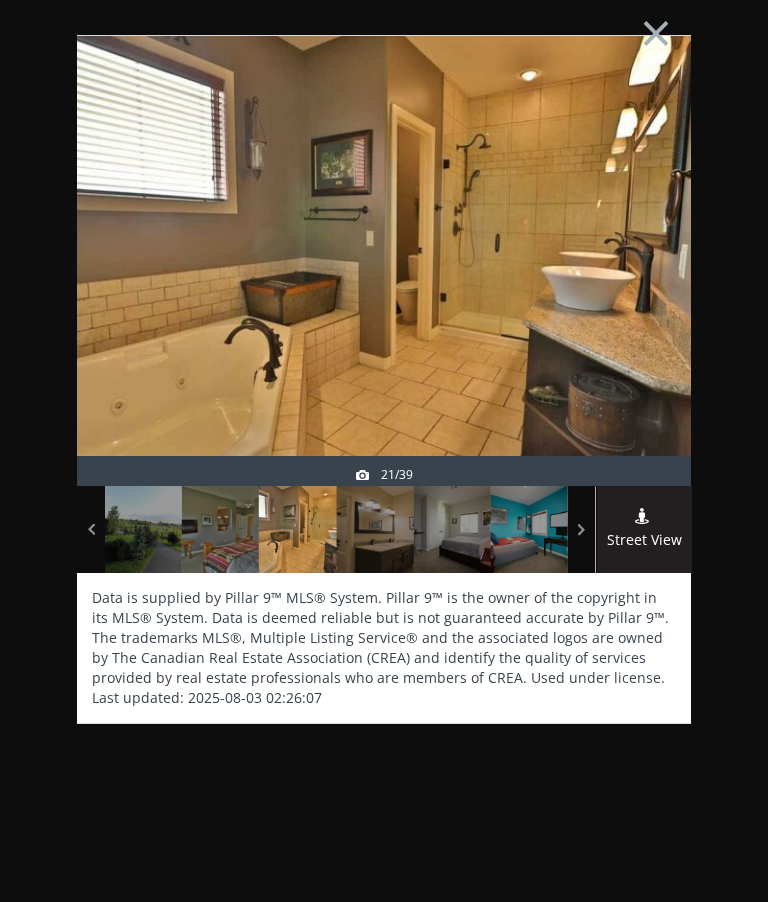 click on "×" at bounding box center (656, 31) 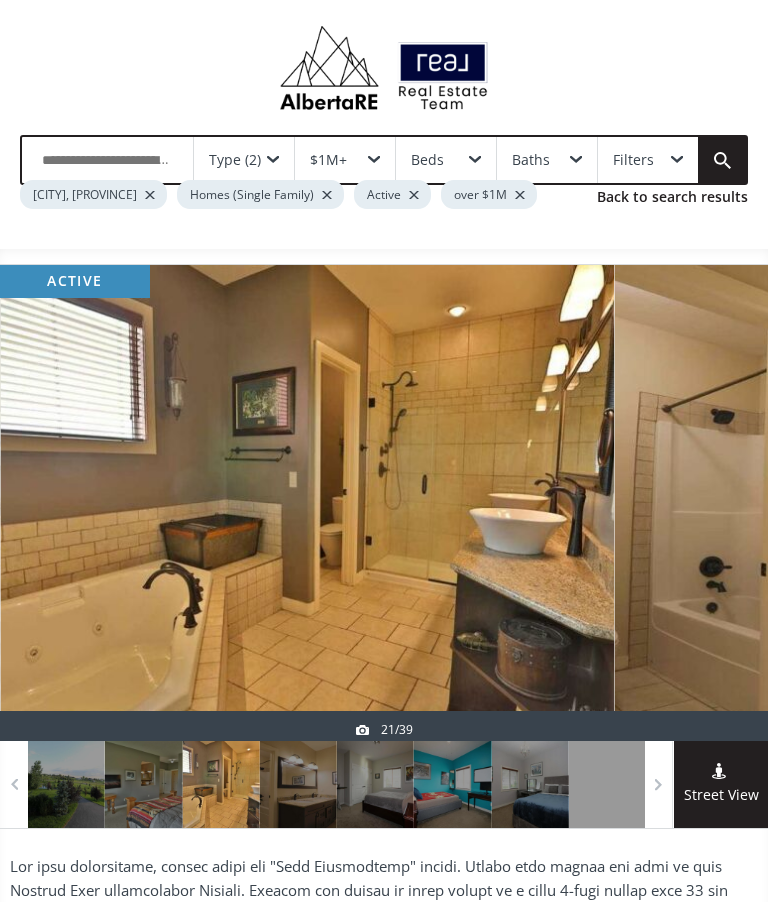 click at bounding box center (720, 503) 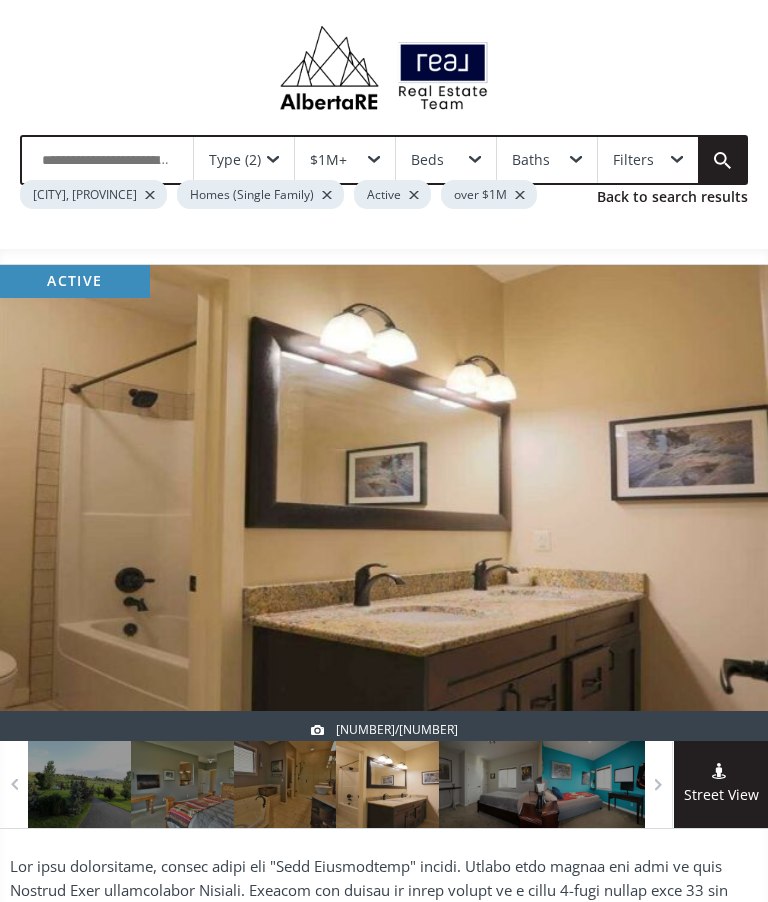 click at bounding box center (720, 503) 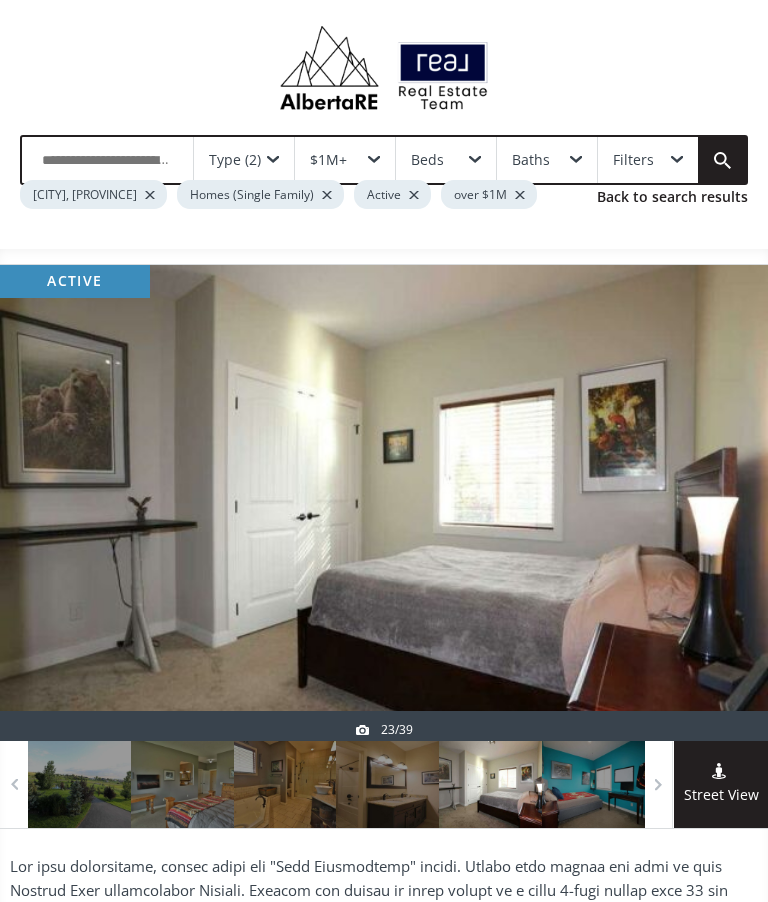 click at bounding box center (720, 503) 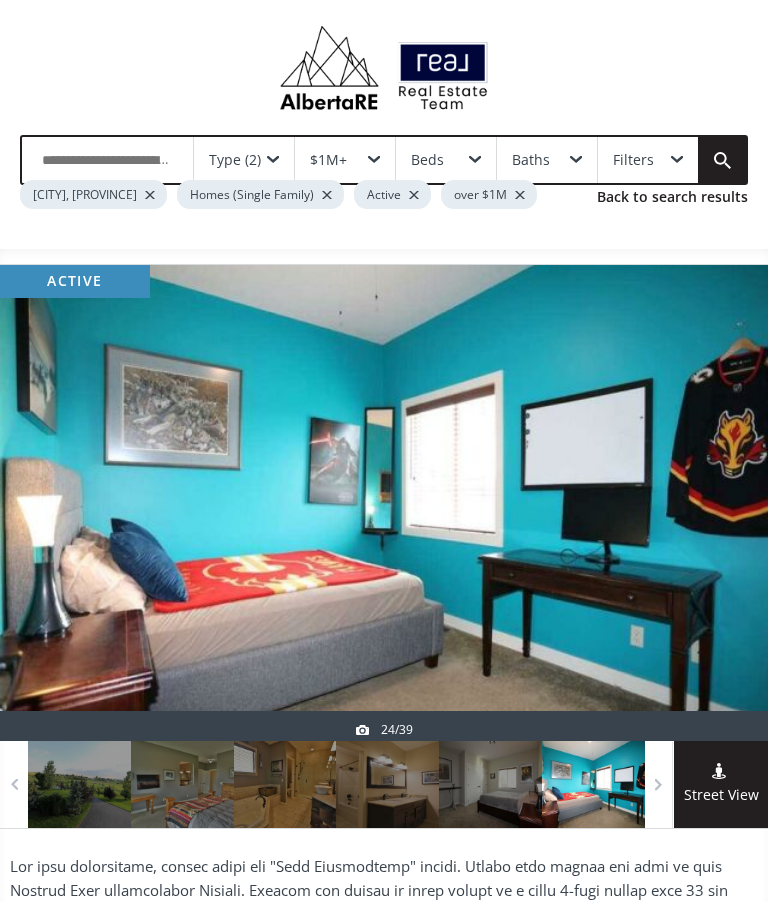 click at bounding box center (720, 503) 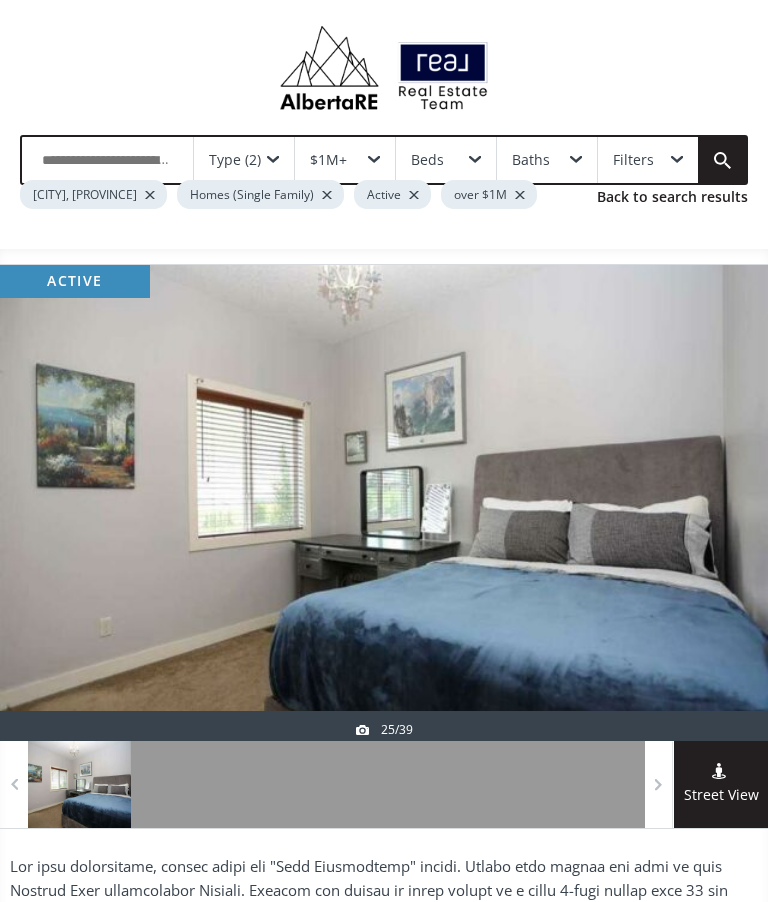 click at bounding box center (720, 503) 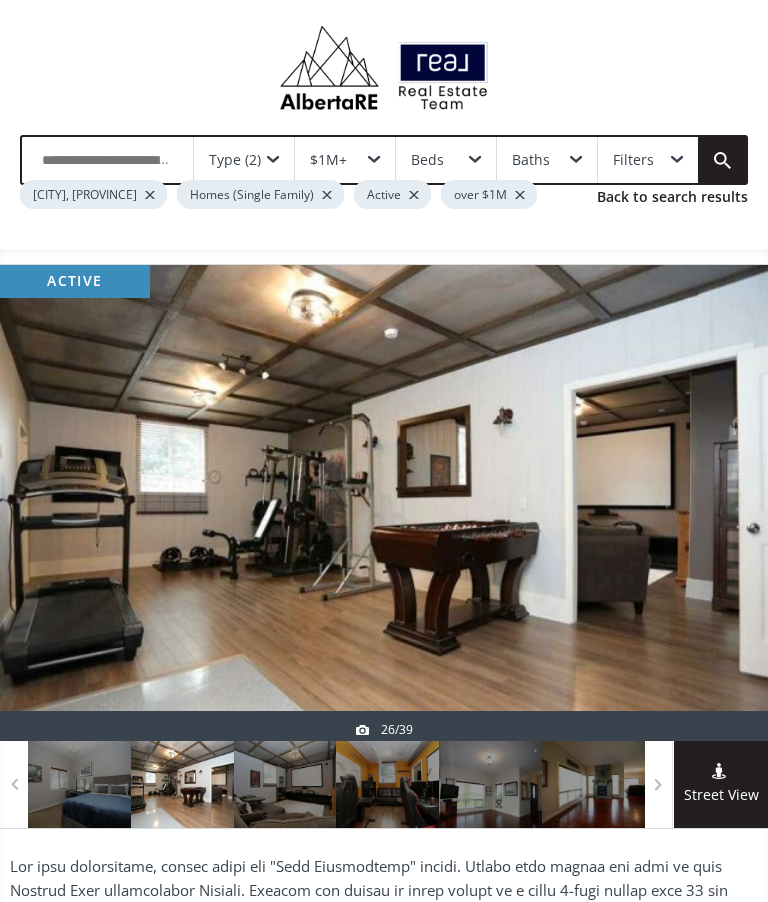 click at bounding box center (720, 503) 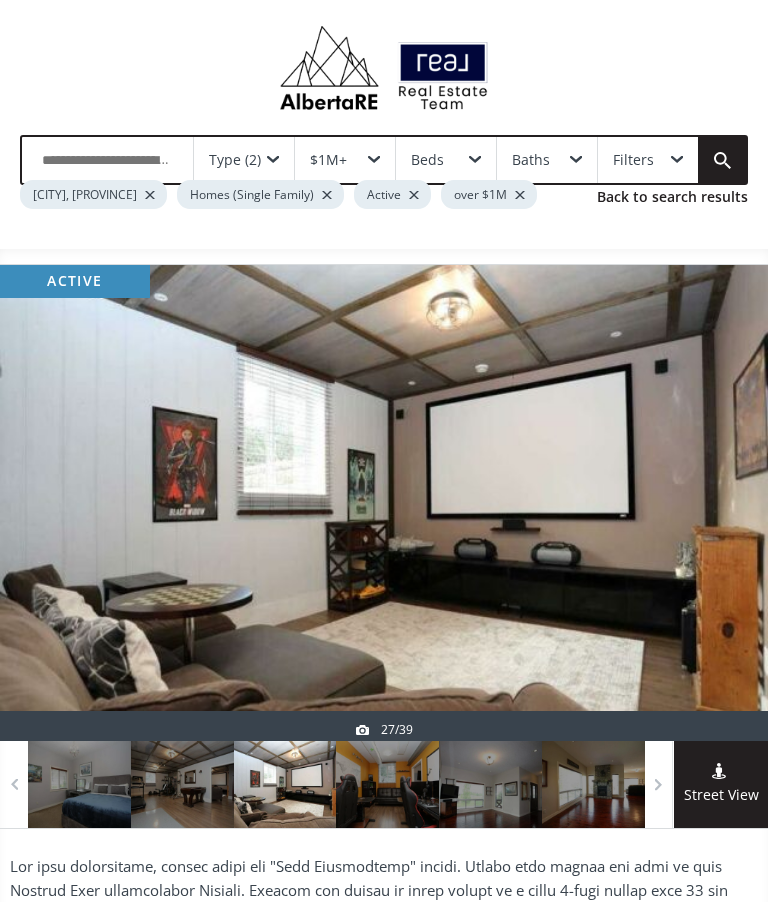 click at bounding box center (720, 503) 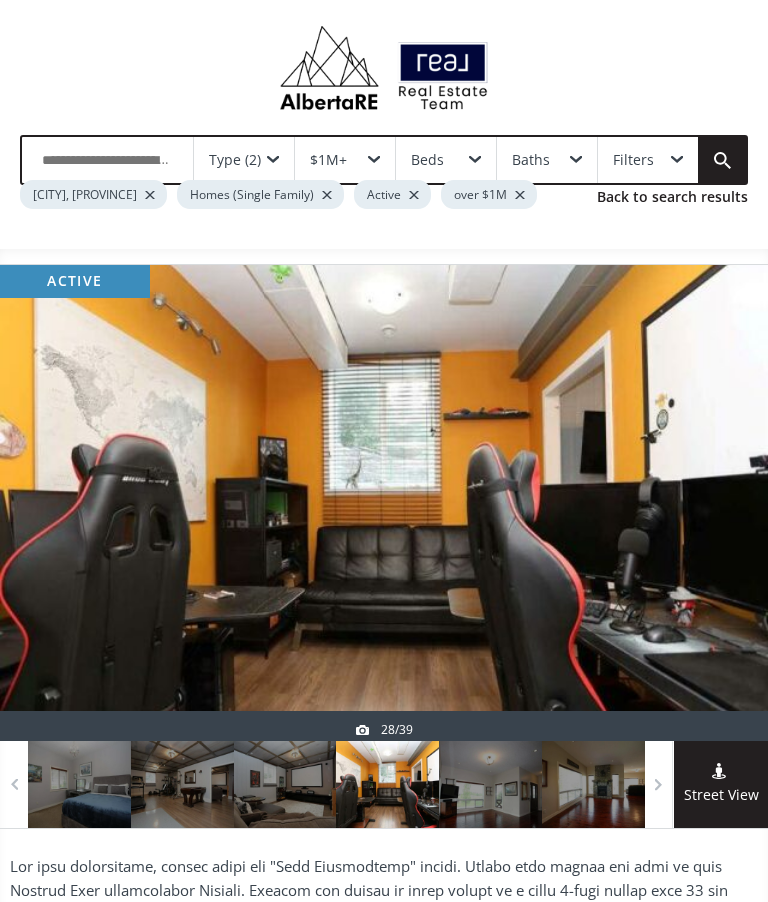 click at bounding box center [720, 503] 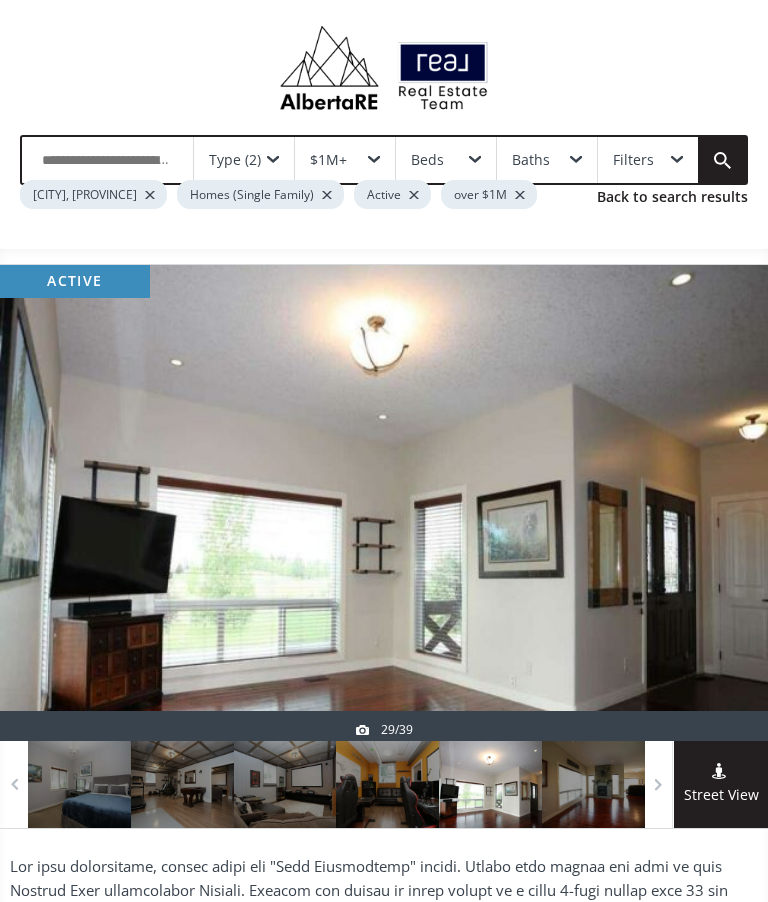 click at bounding box center [720, 503] 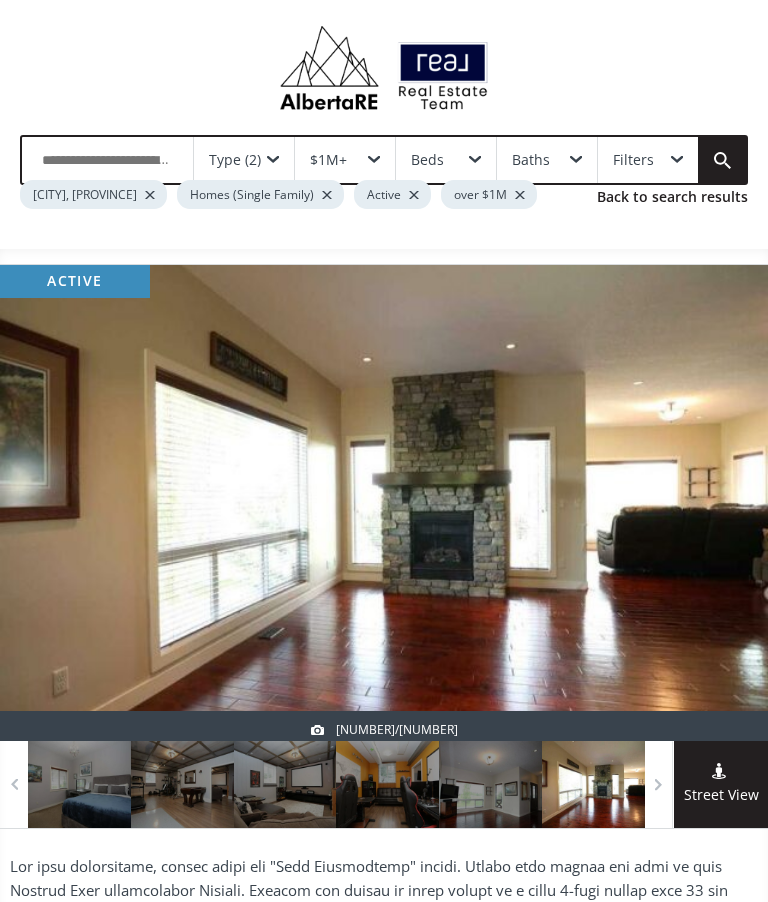click at bounding box center [720, 503] 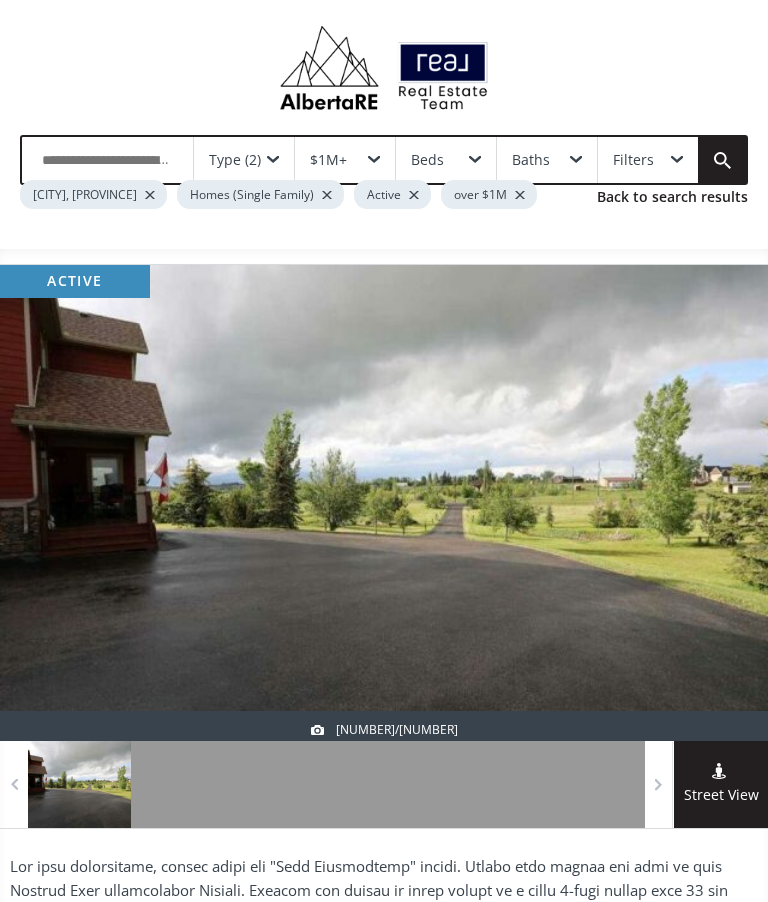 click at bounding box center [720, 503] 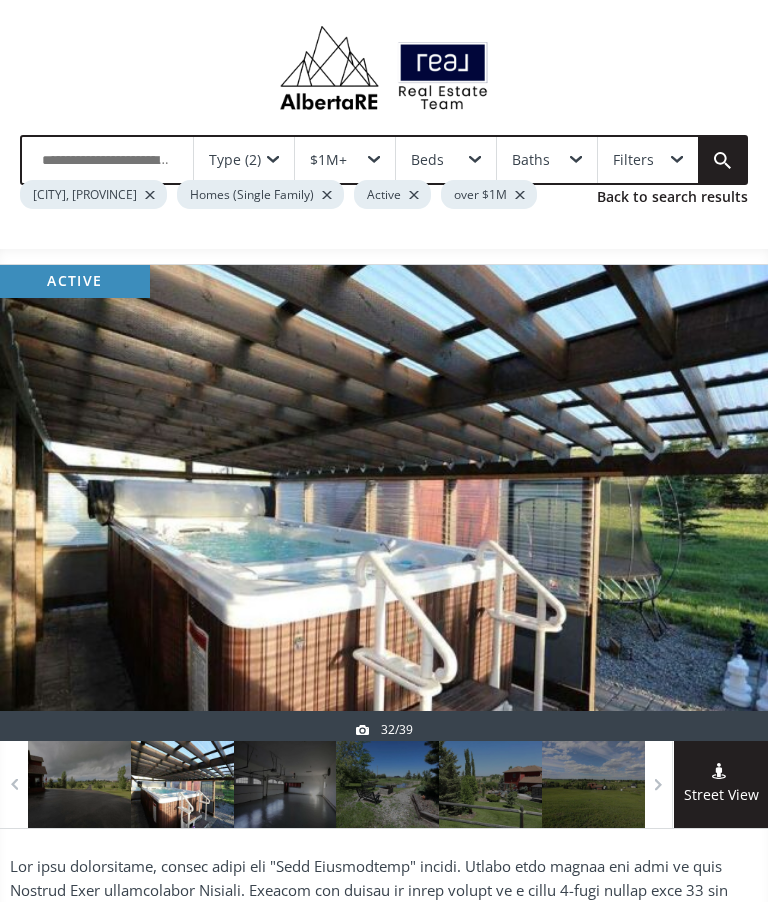 click at bounding box center [720, 503] 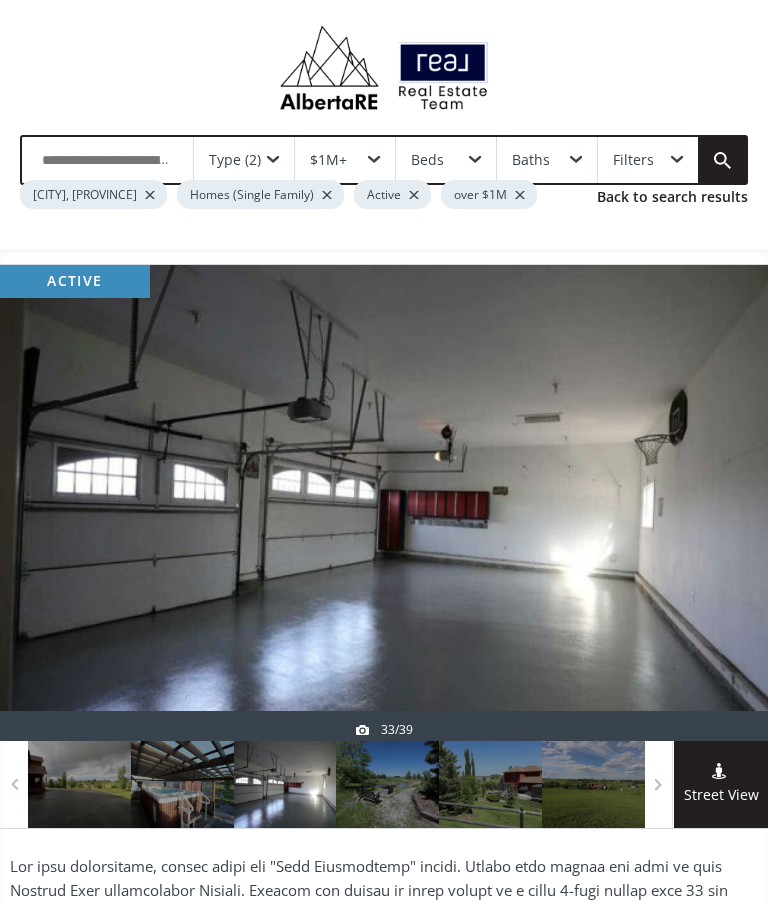 click at bounding box center [720, 503] 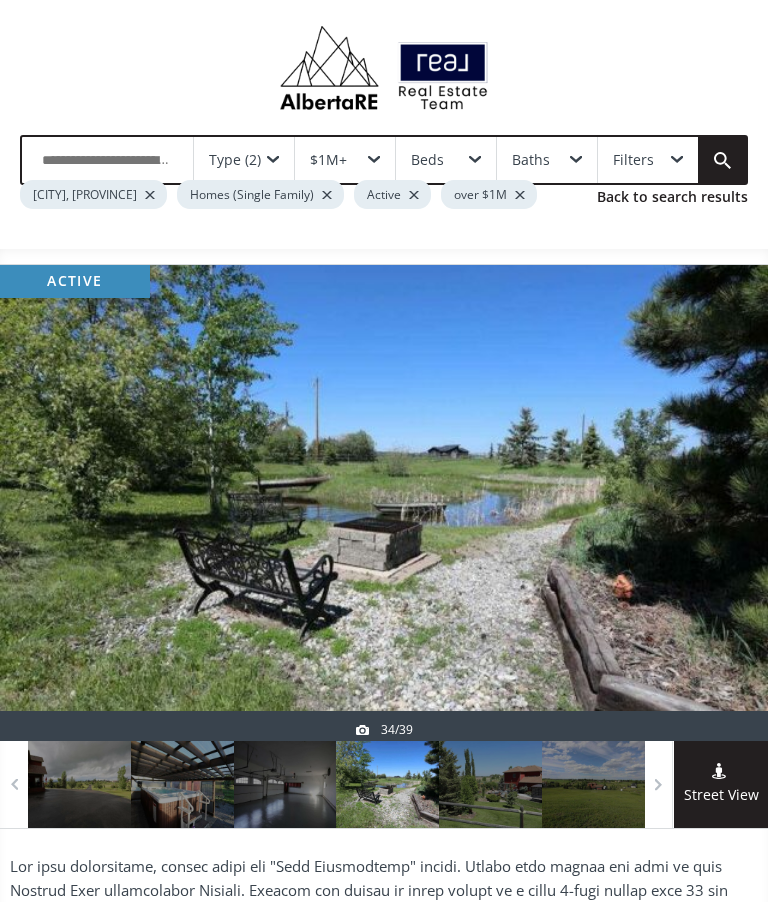 click at bounding box center [720, 503] 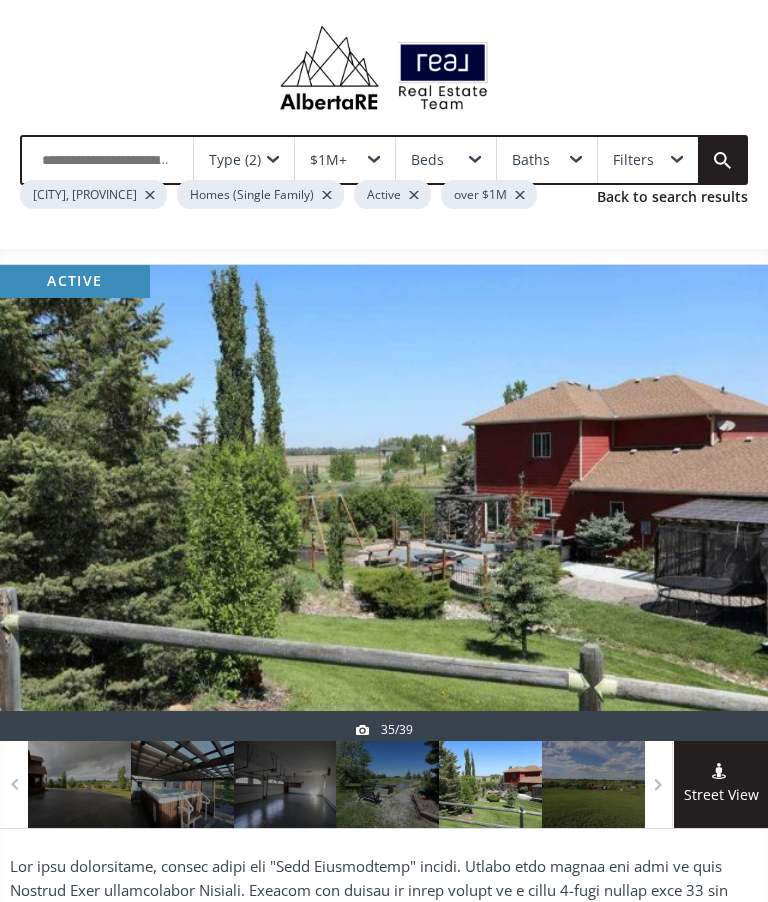 click at bounding box center (720, 503) 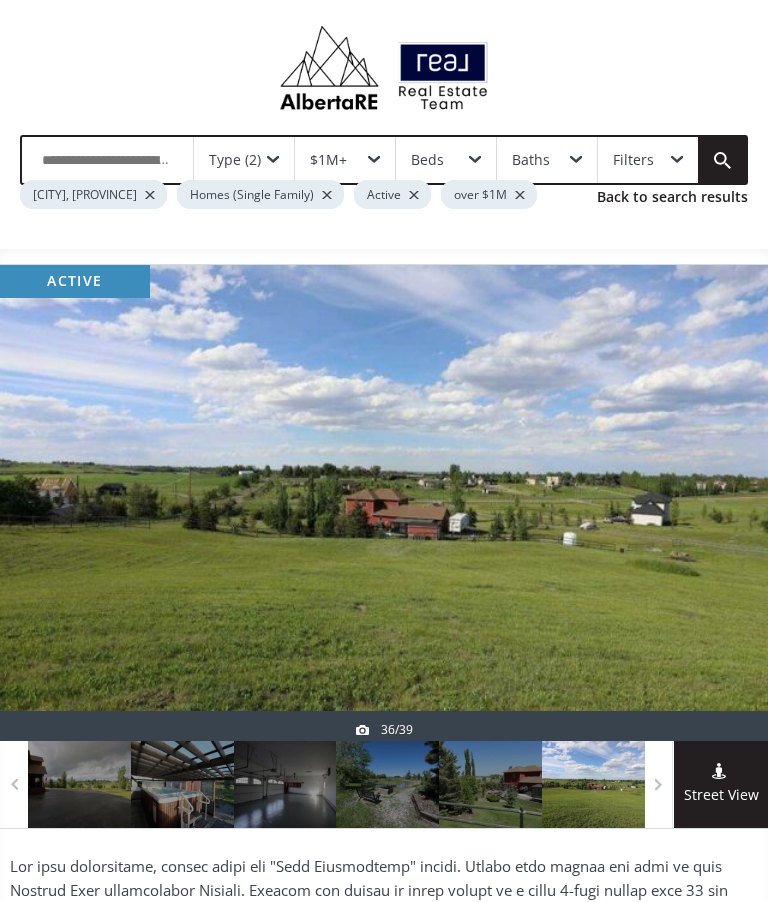 click at bounding box center (720, 503) 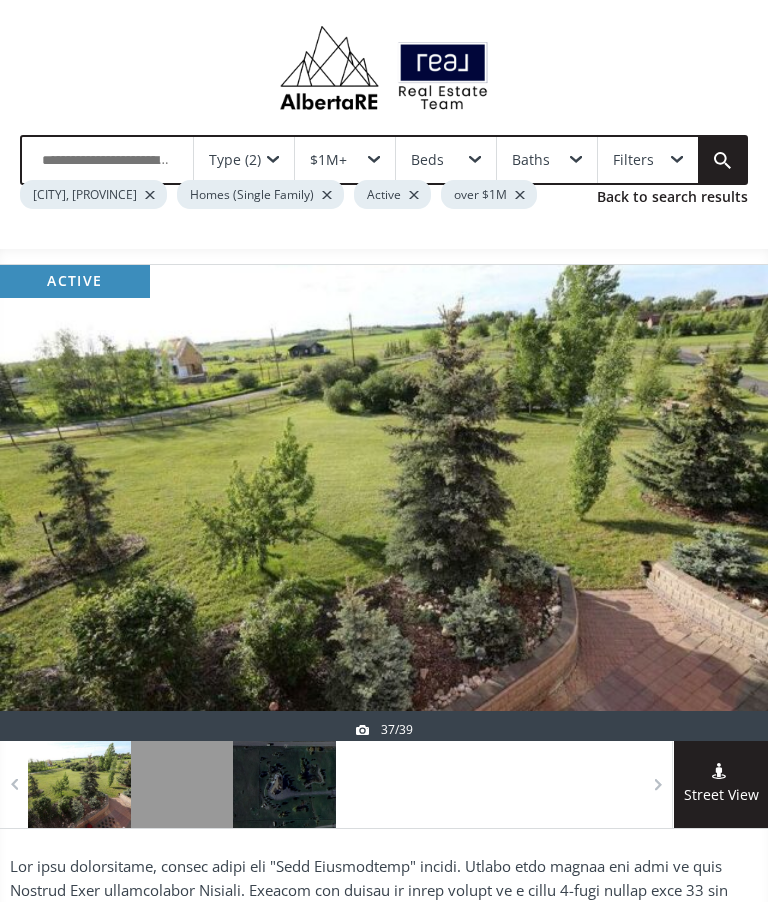 click at bounding box center [720, 503] 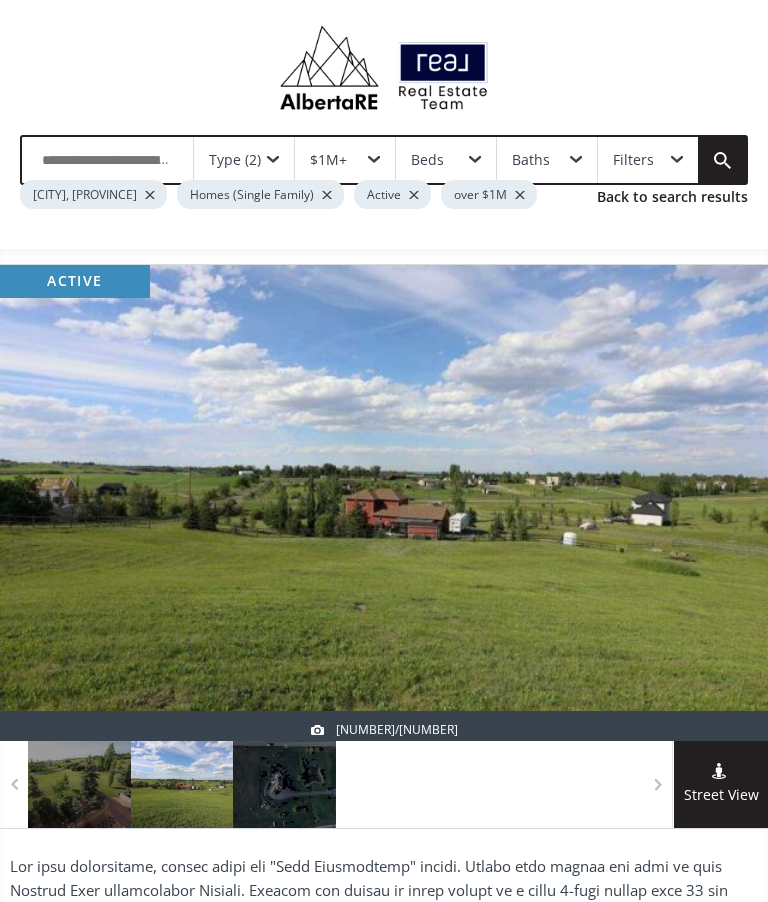 click at bounding box center [720, 503] 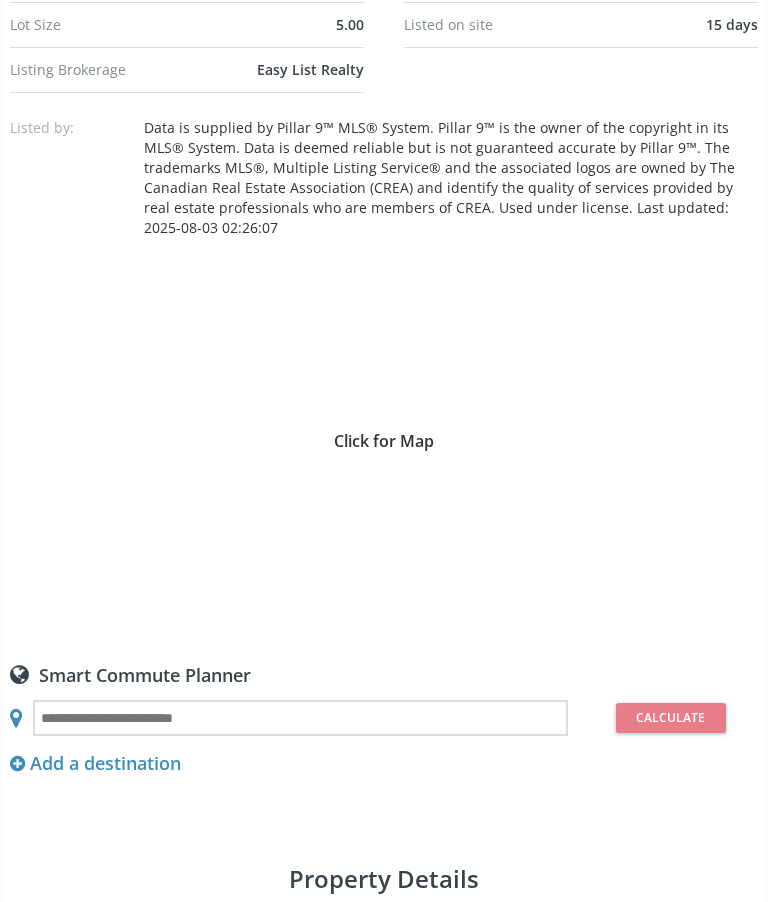 scroll, scrollTop: 1632, scrollLeft: 0, axis: vertical 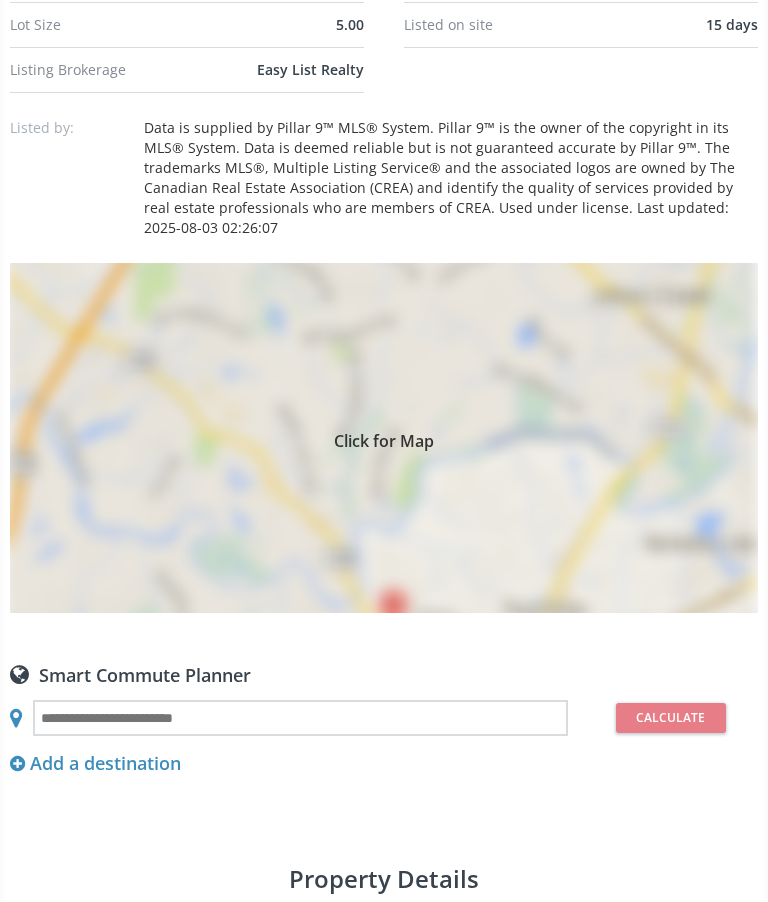 click on "Click for Map" at bounding box center [384, 438] 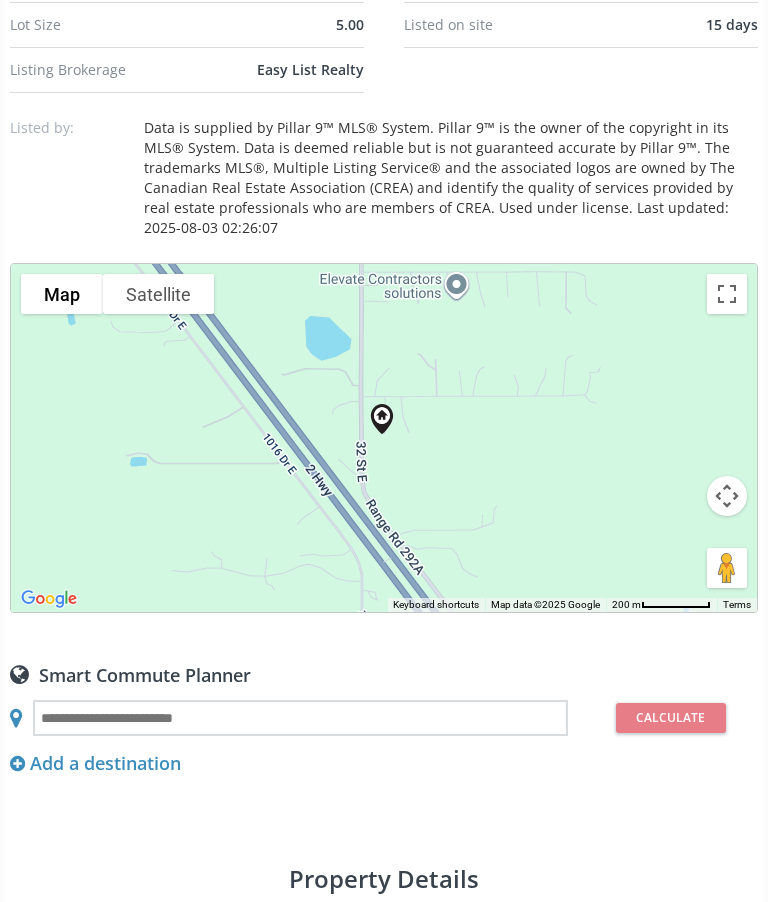 click at bounding box center [727, 496] 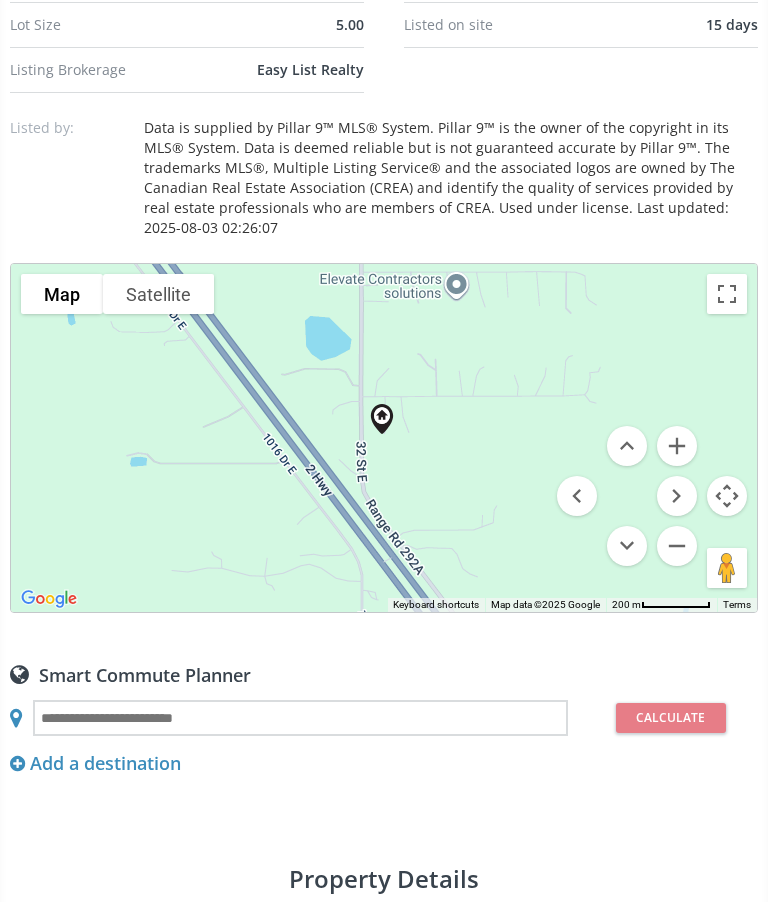 click at bounding box center [677, 546] 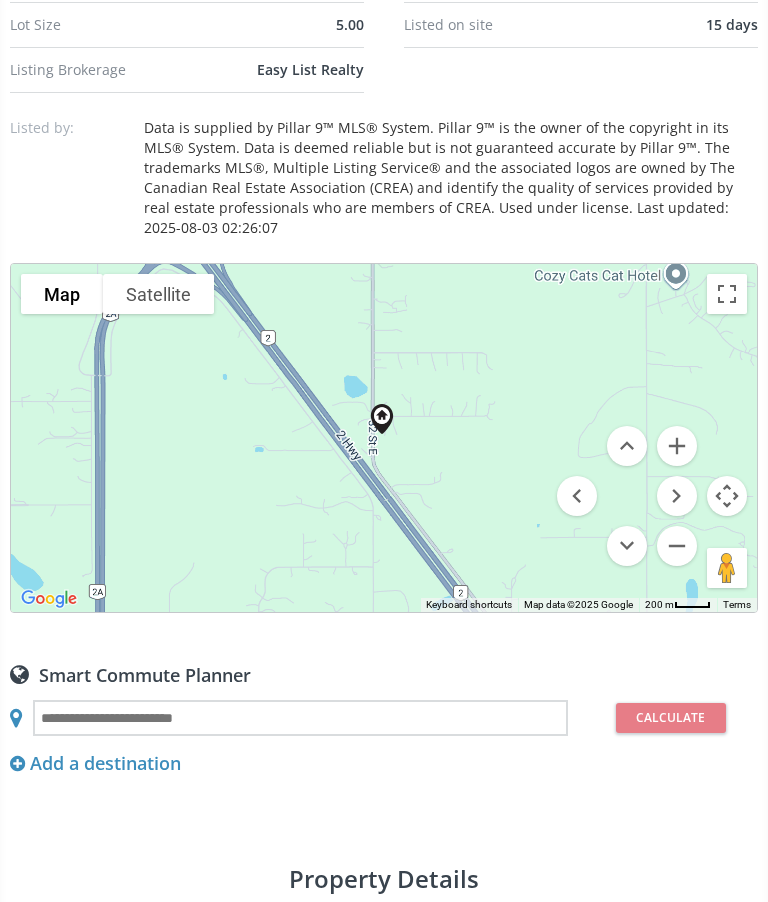 click at bounding box center (677, 546) 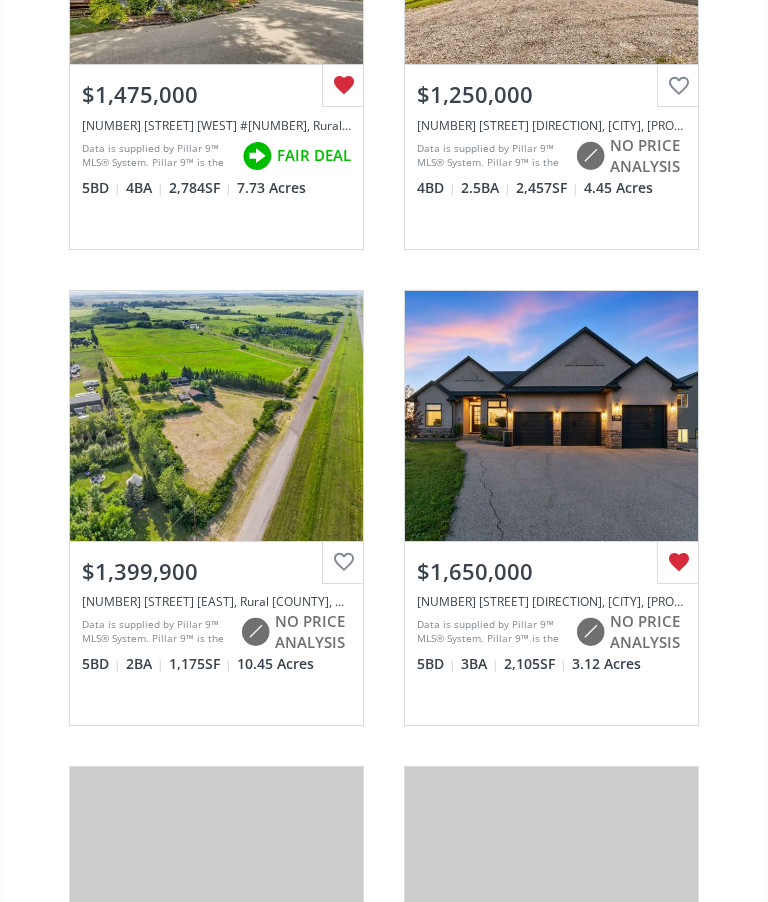 scroll, scrollTop: 2434, scrollLeft: 0, axis: vertical 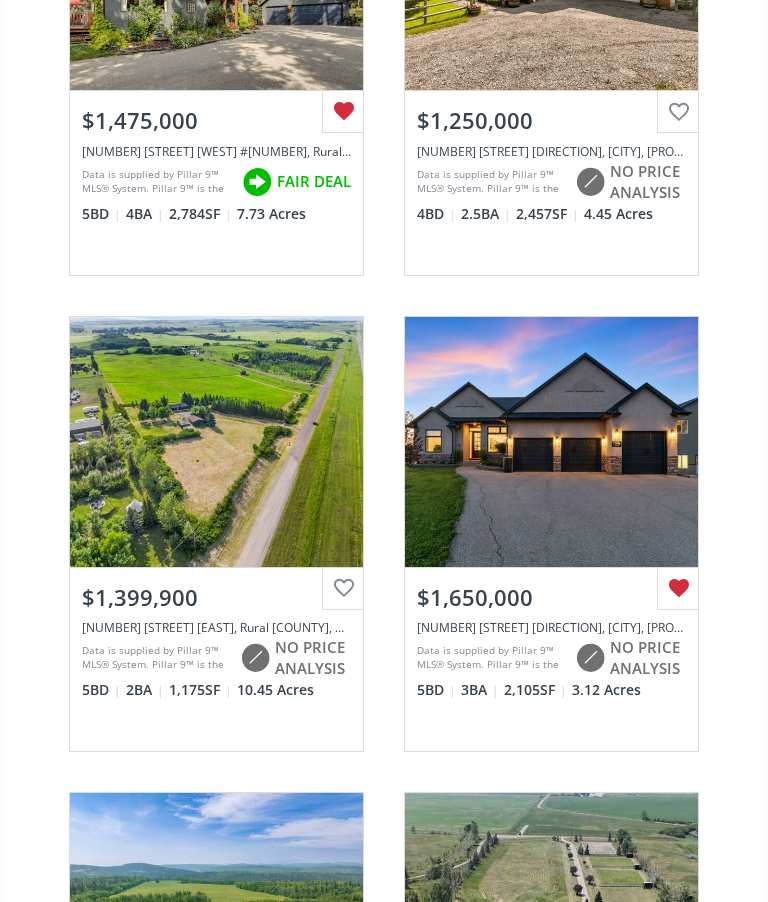click on "View Photos & Details" at bounding box center (216, 443) 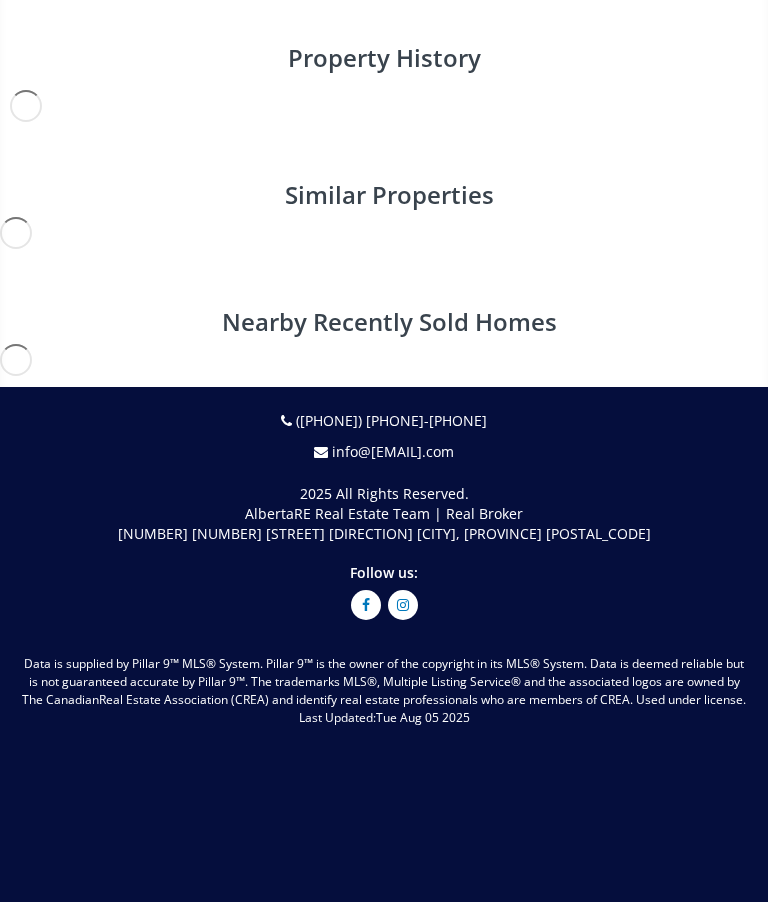 scroll, scrollTop: 0, scrollLeft: 0, axis: both 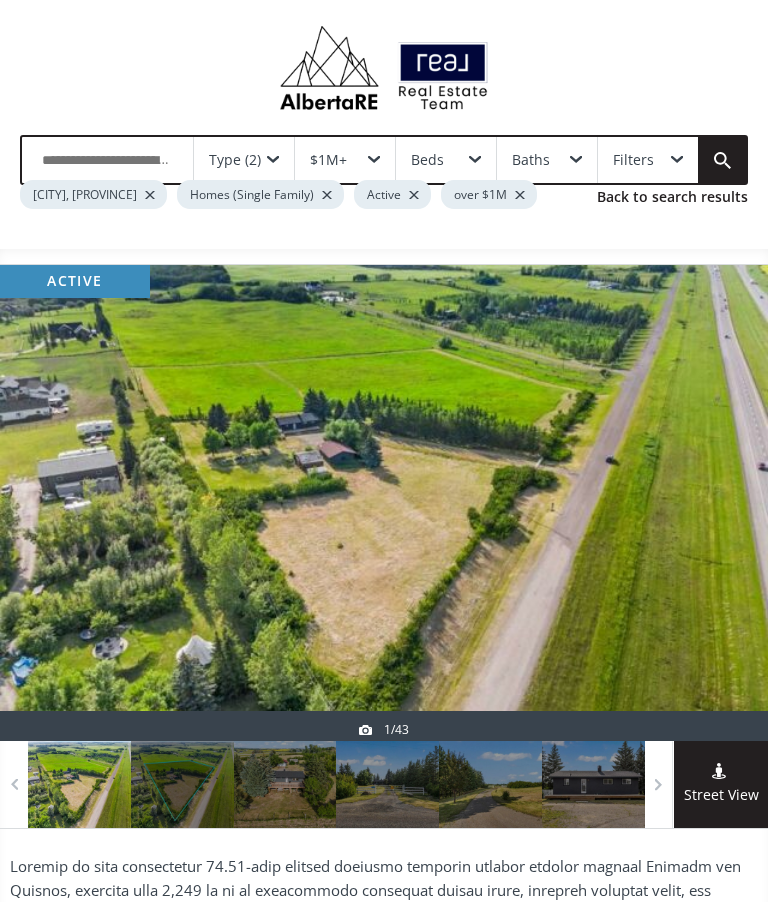 click at bounding box center (384, 503) 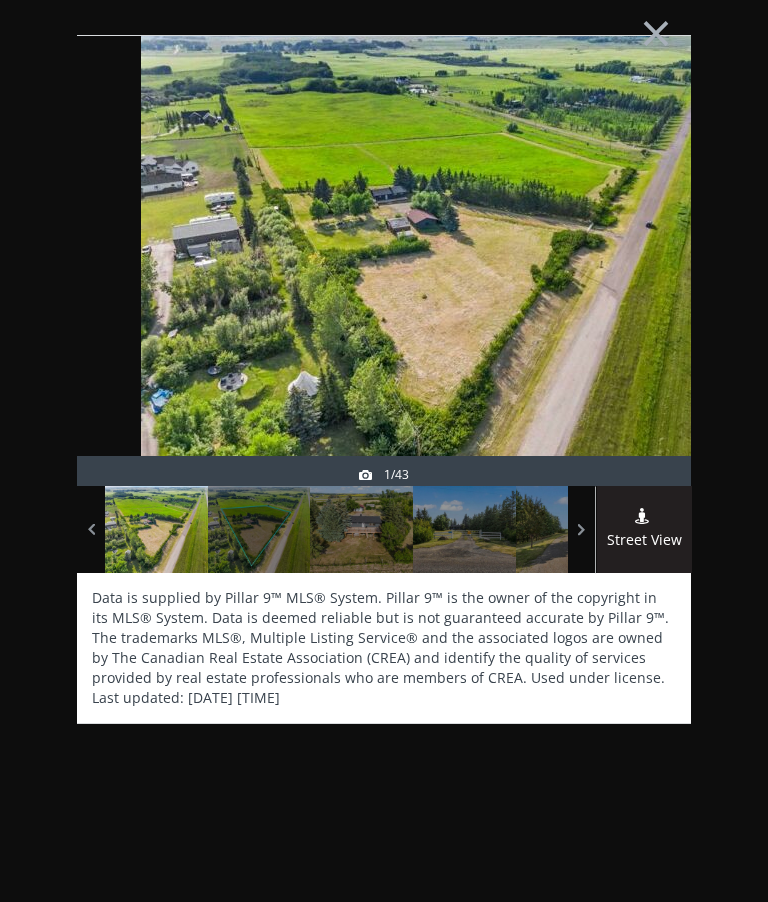 click at bounding box center [643, 306] 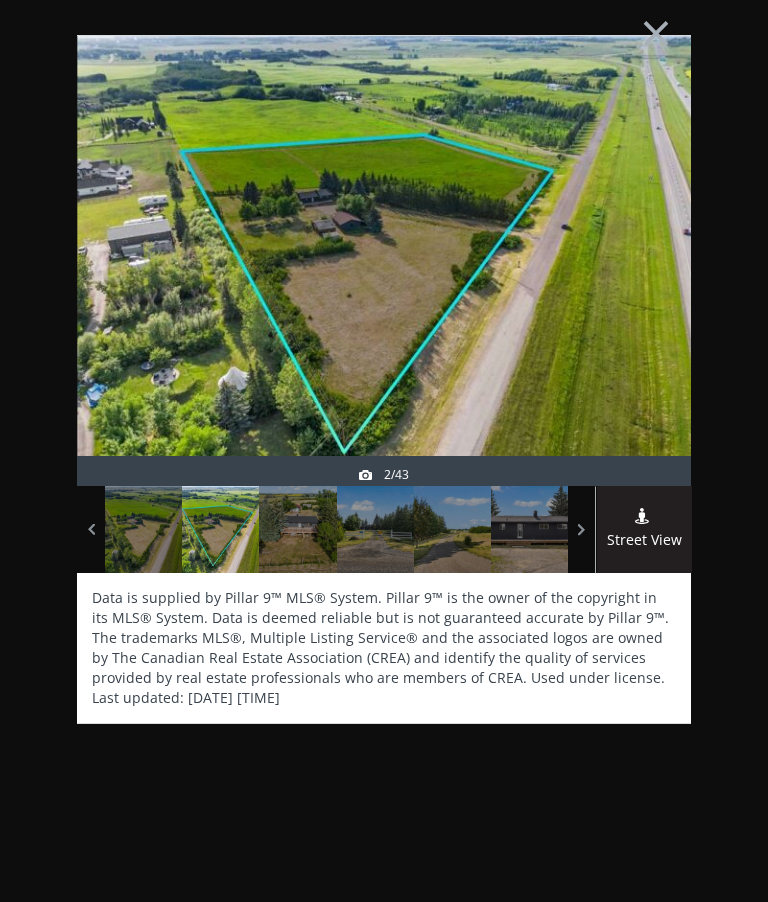 click at bounding box center (643, 306) 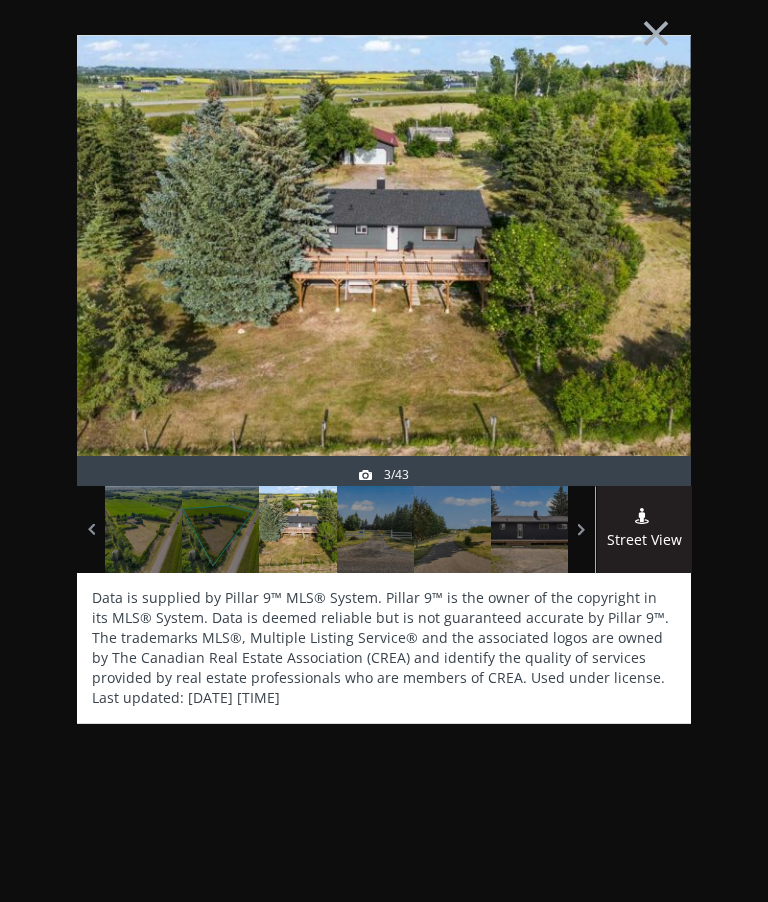 click at bounding box center (643, 306) 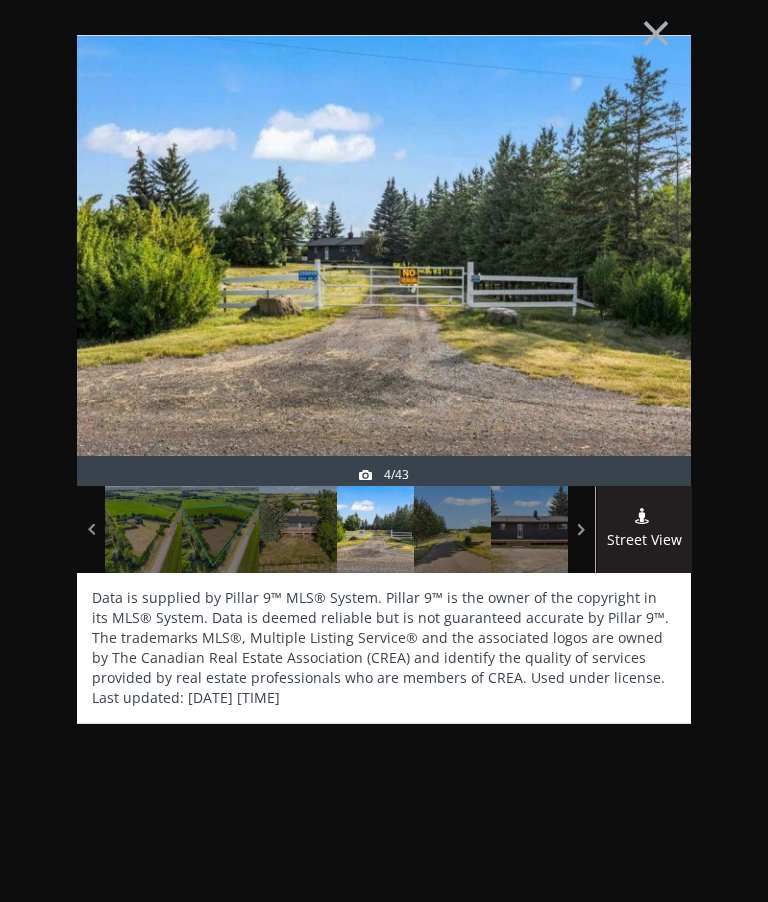 click at bounding box center (643, 306) 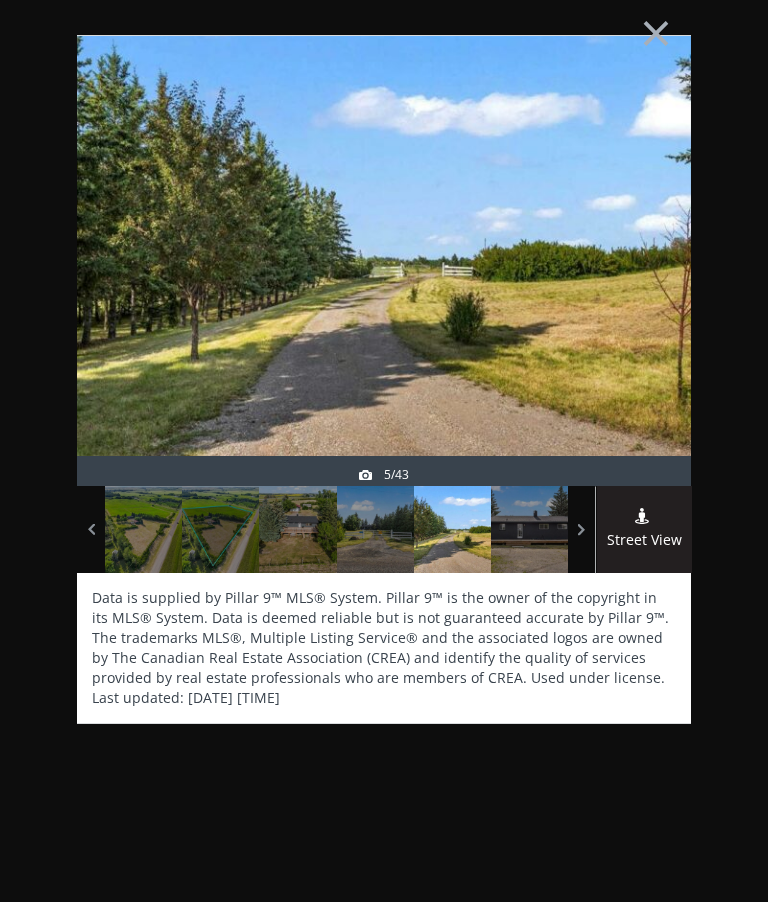 click at bounding box center [643, 306] 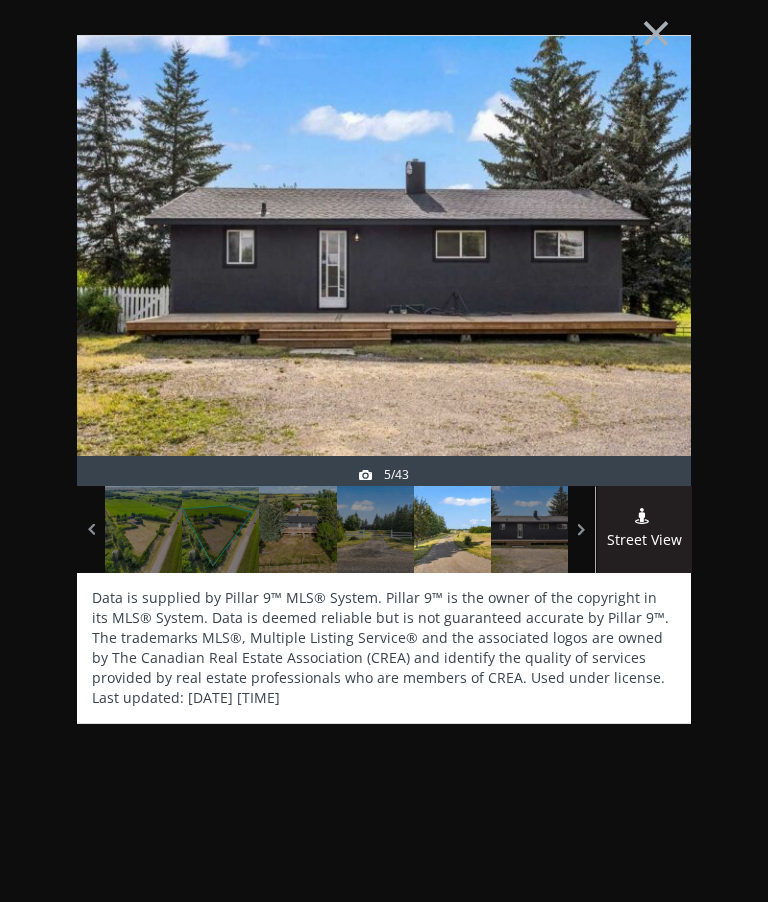 click at bounding box center (643, 306) 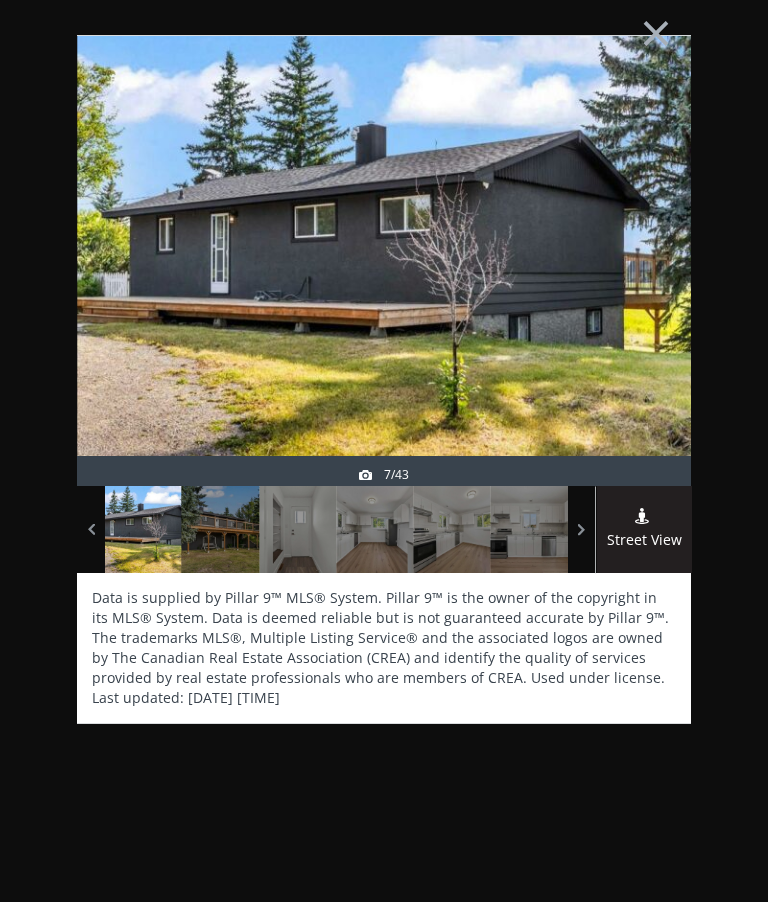 click at bounding box center (643, 306) 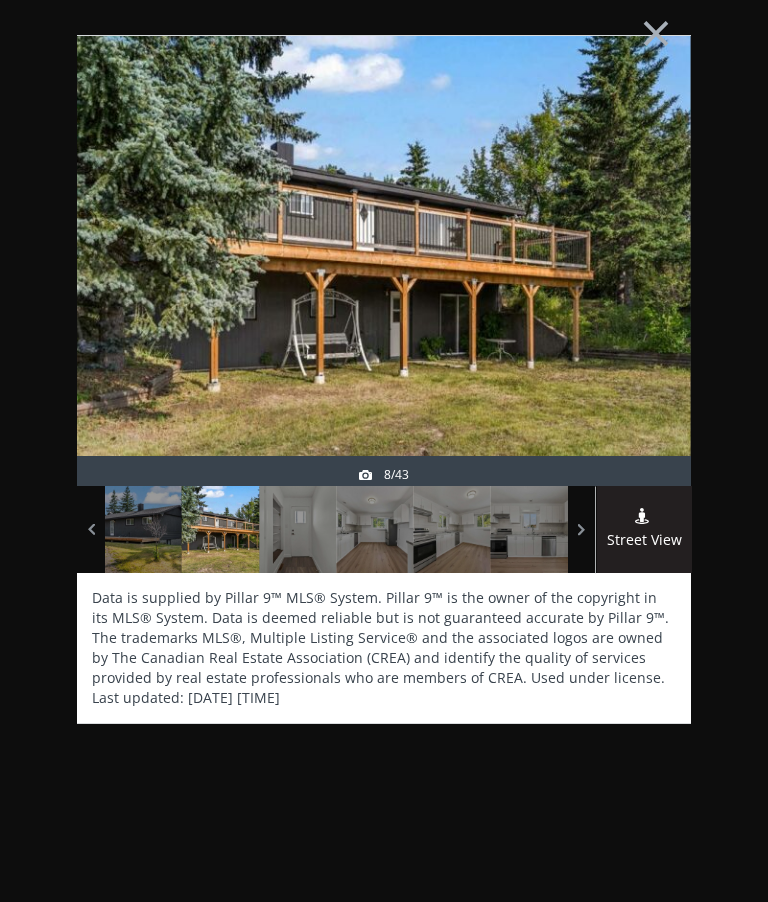 click at bounding box center [643, 306] 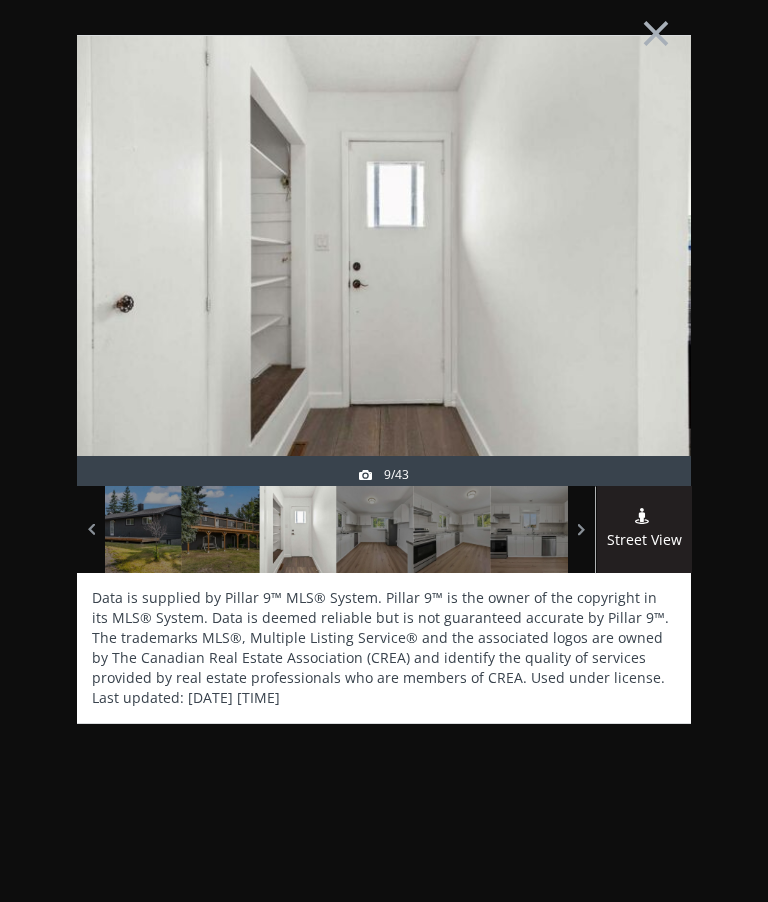 click at bounding box center [643, 306] 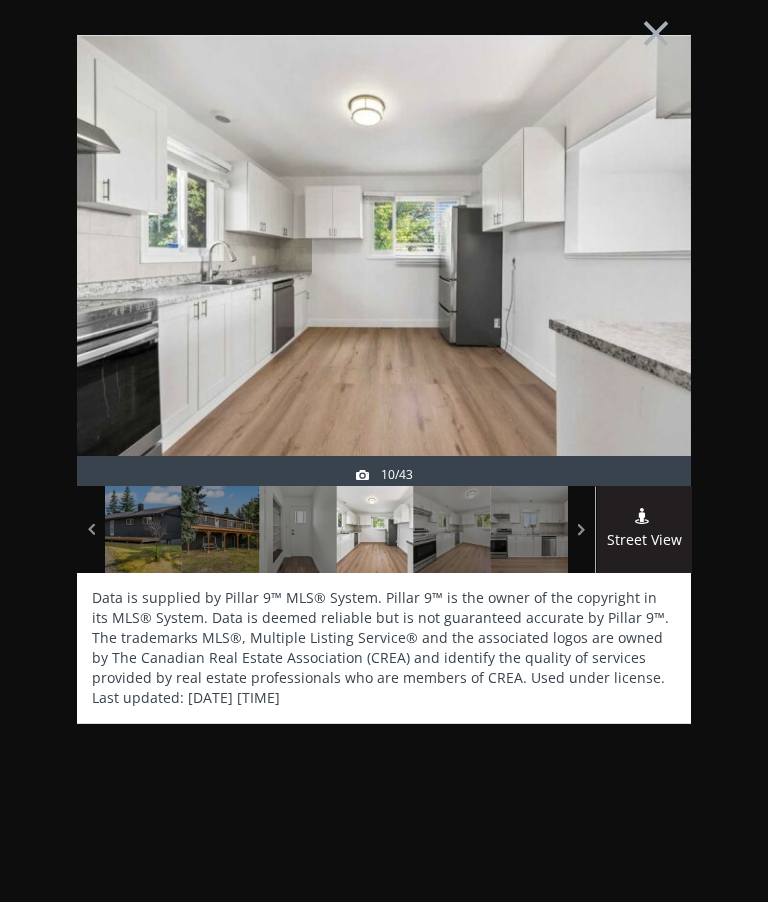 click at bounding box center (643, 306) 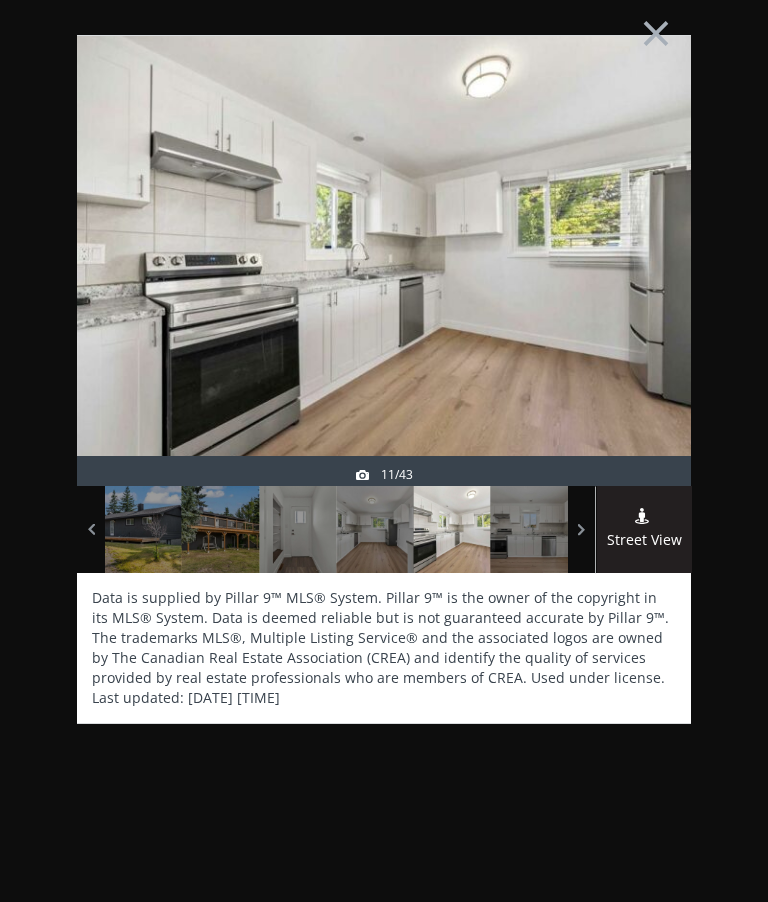 click at bounding box center [643, 306] 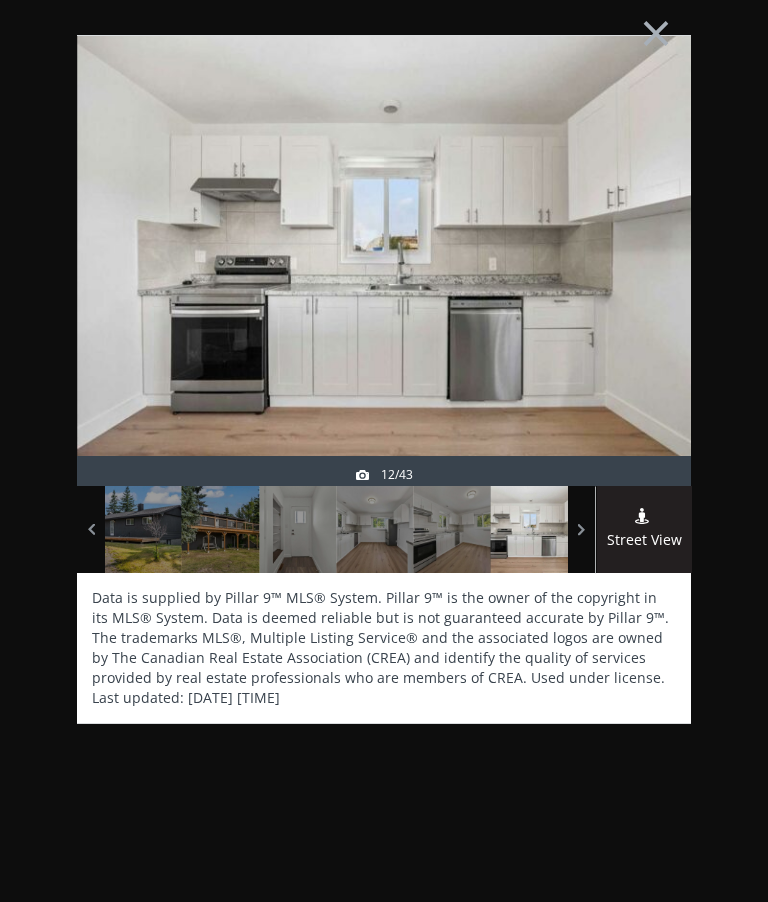 click at bounding box center [643, 306] 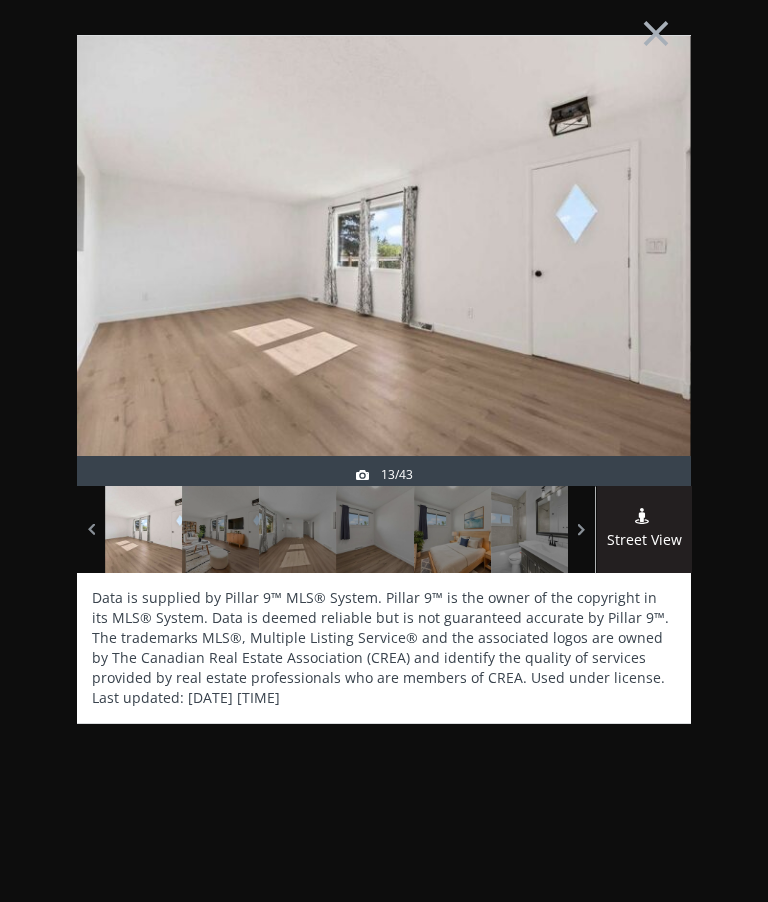 click at bounding box center [643, 306] 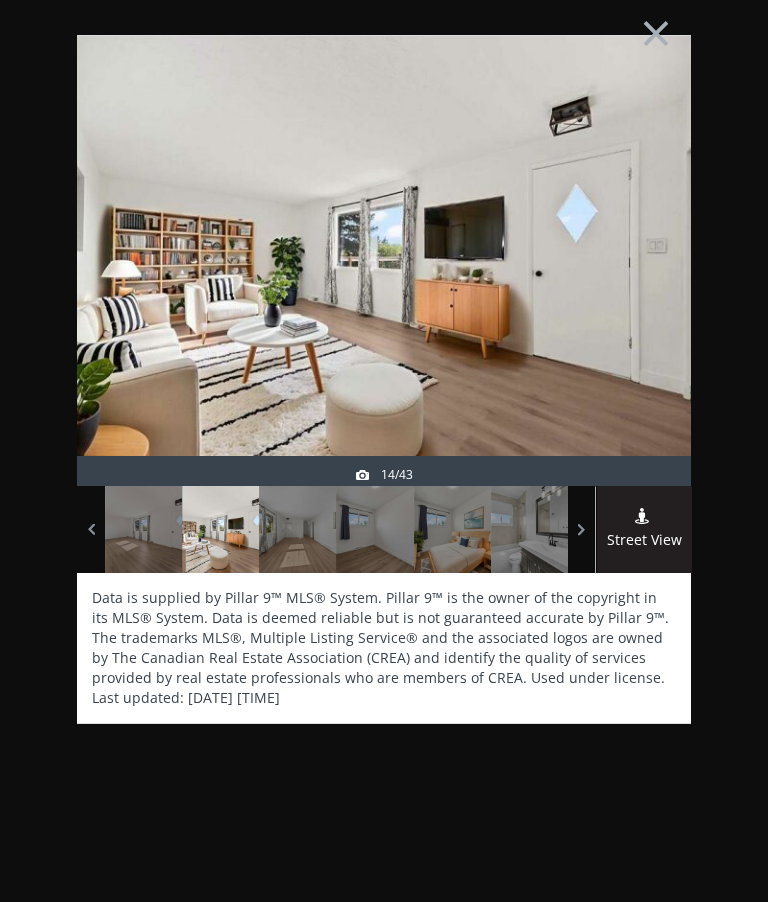 click at bounding box center (643, 306) 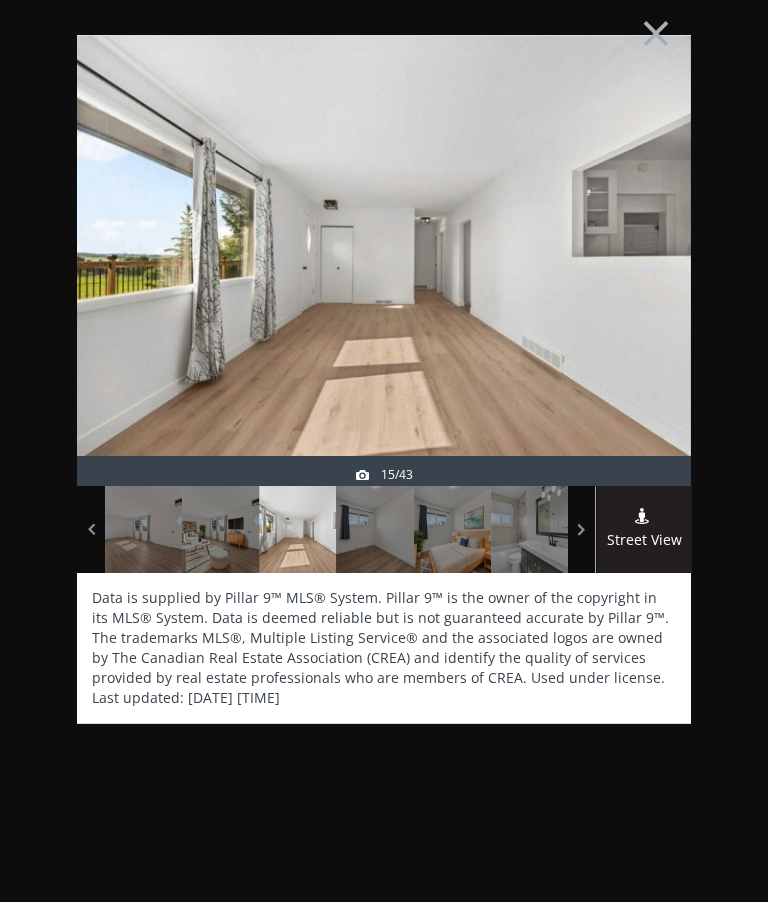 click at bounding box center (643, 306) 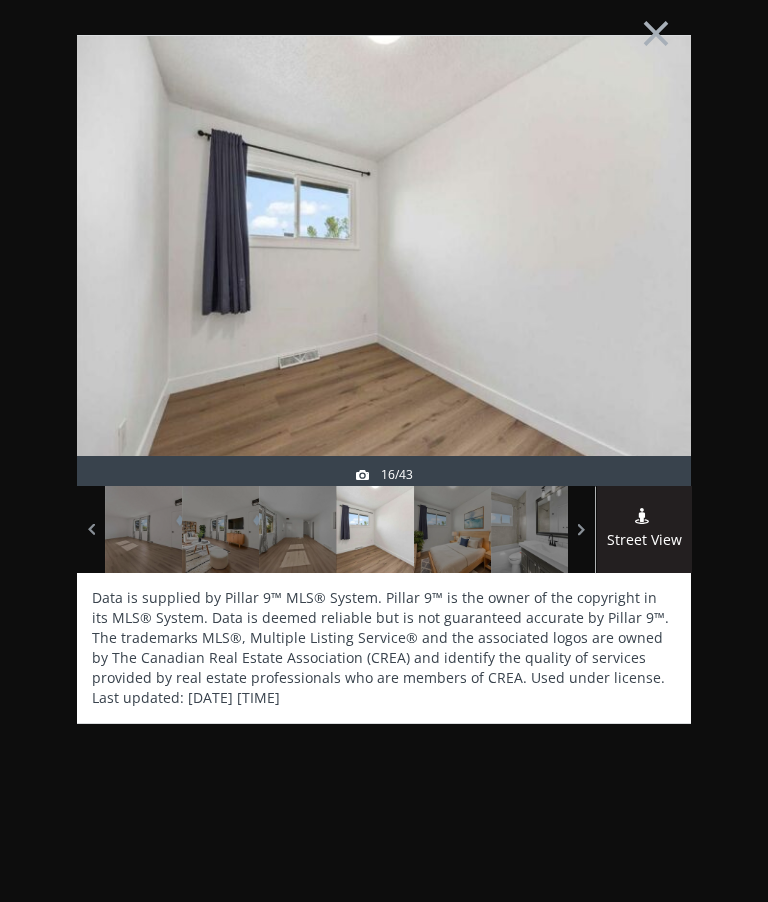 click on "×" at bounding box center (656, 31) 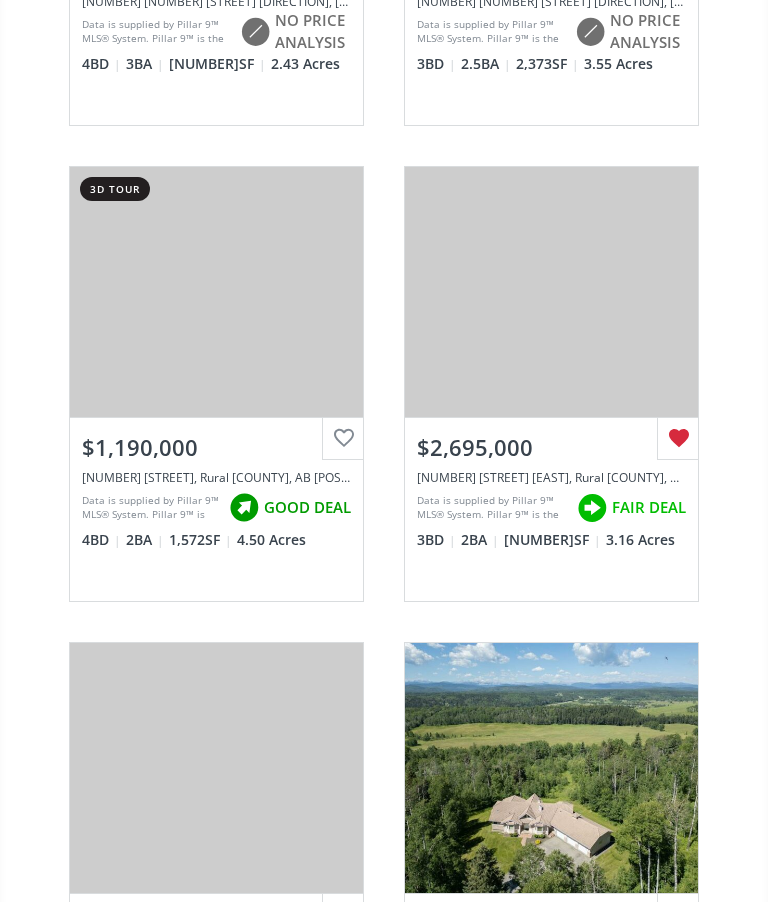 scroll, scrollTop: 4967, scrollLeft: 0, axis: vertical 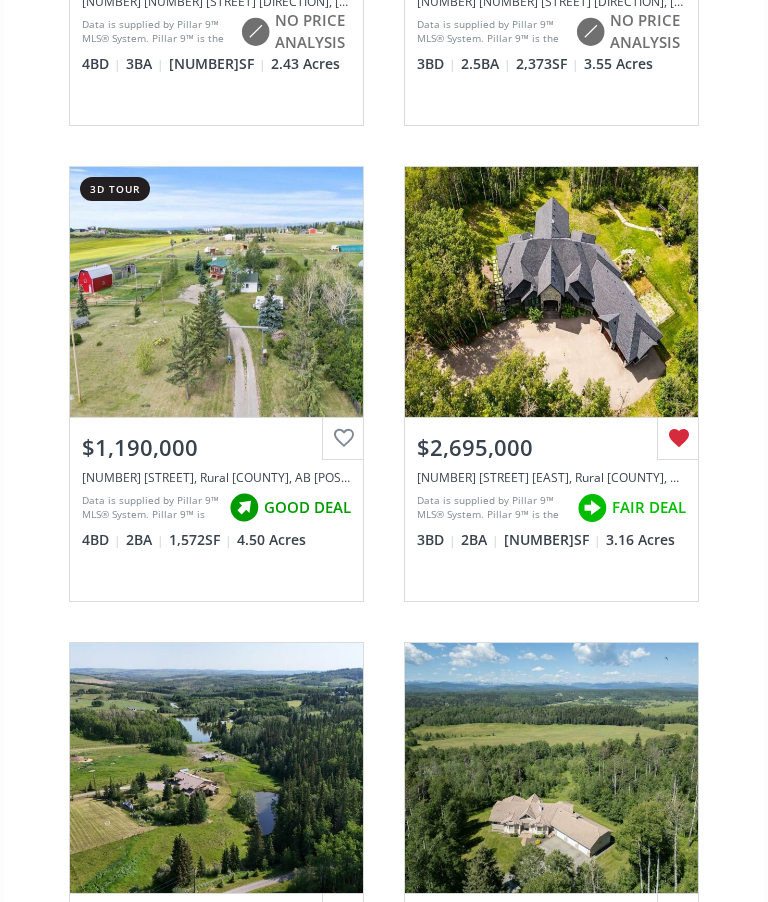 click on "View Photos & Details" at bounding box center (551, 292) 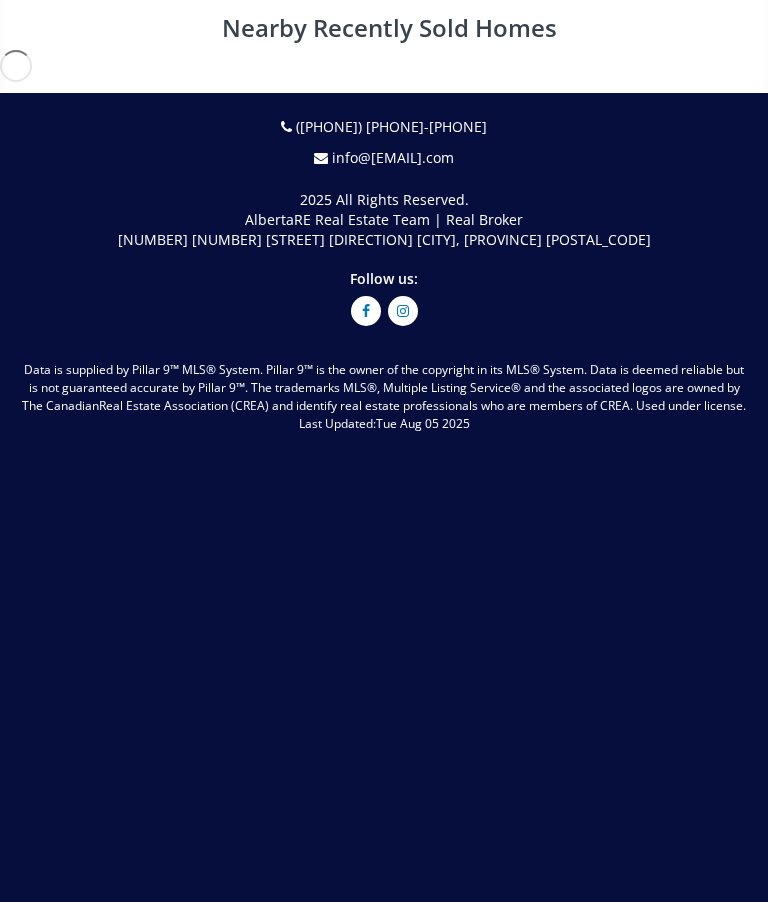 scroll, scrollTop: 0, scrollLeft: 0, axis: both 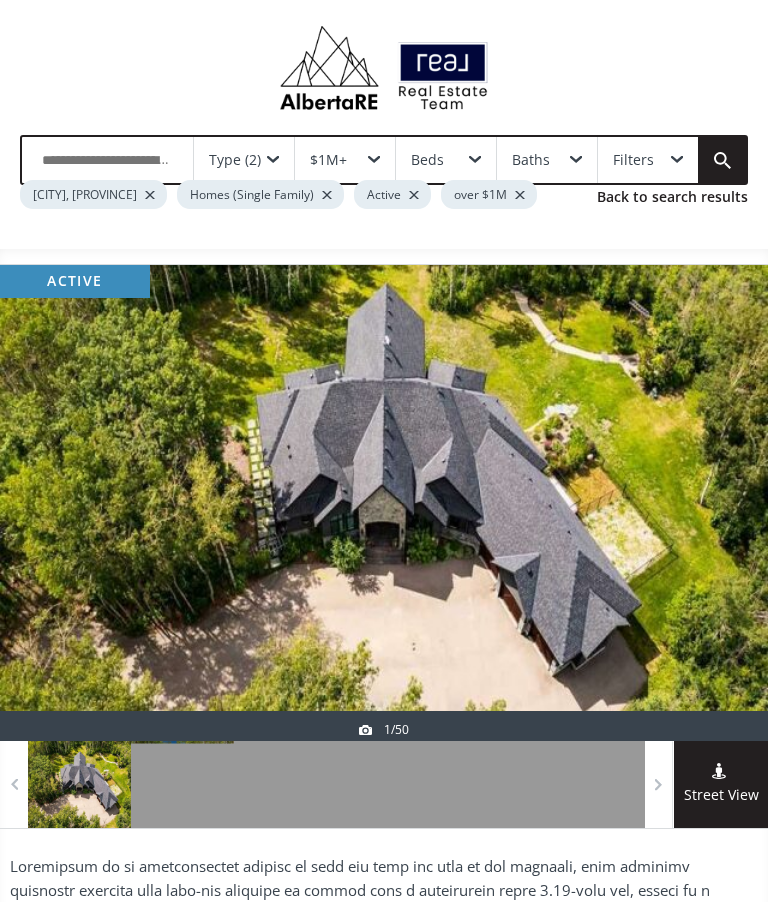 click at bounding box center (720, 503) 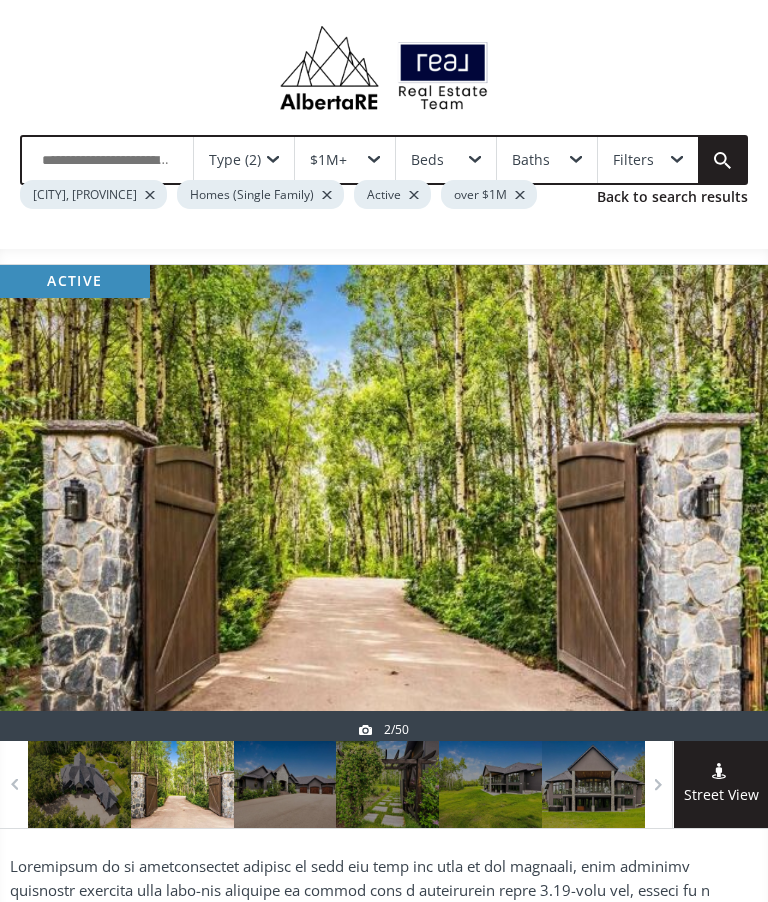 click at bounding box center (720, 503) 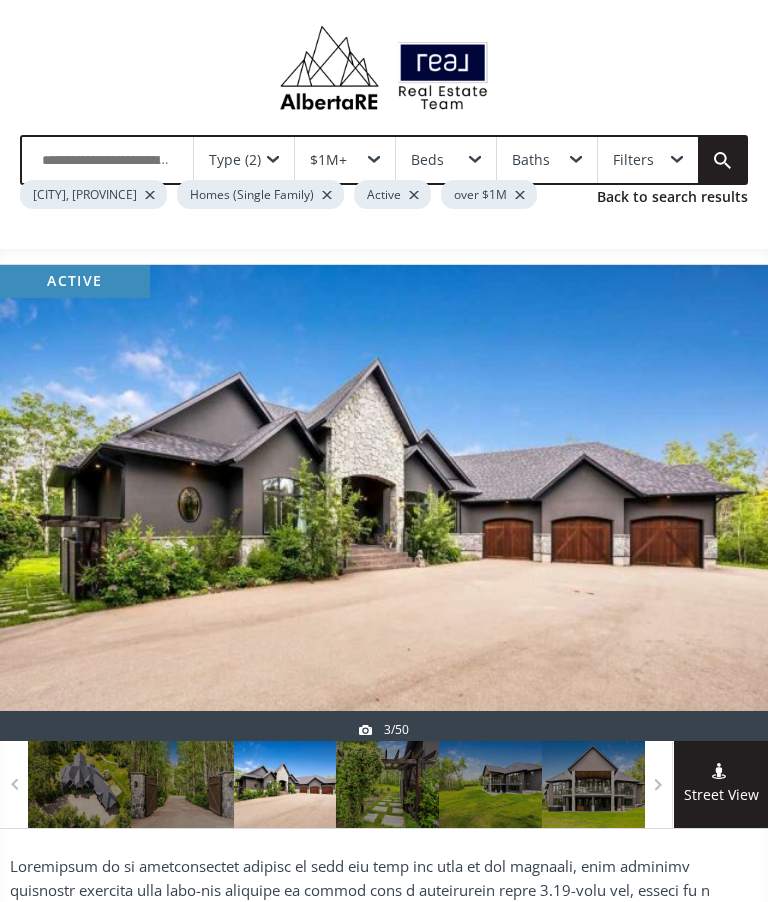click at bounding box center (720, 503) 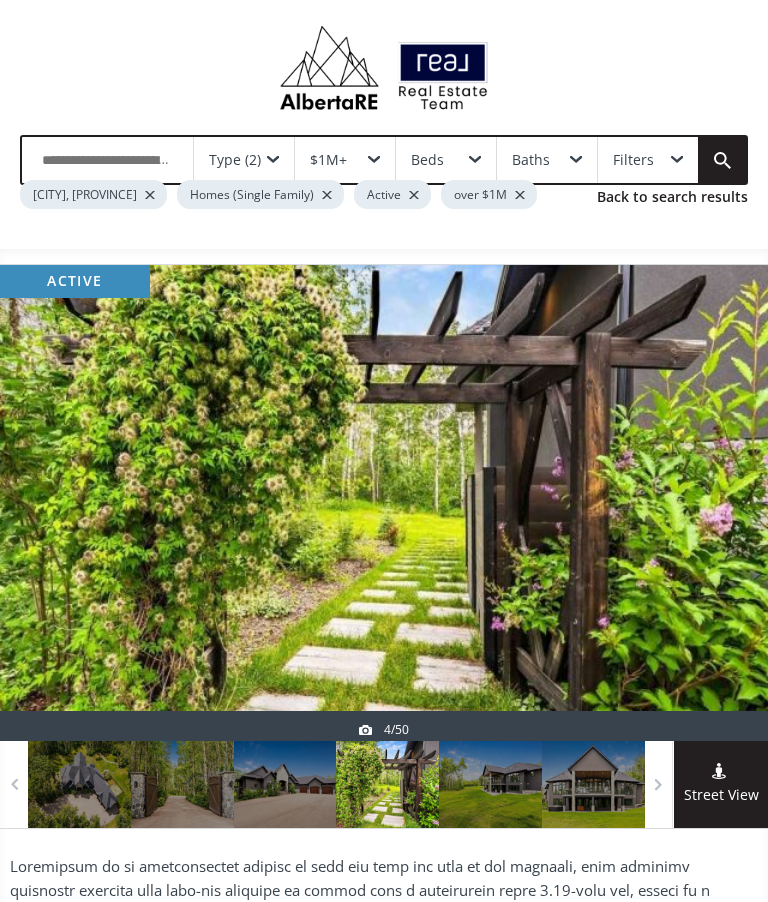 click at bounding box center [720, 503] 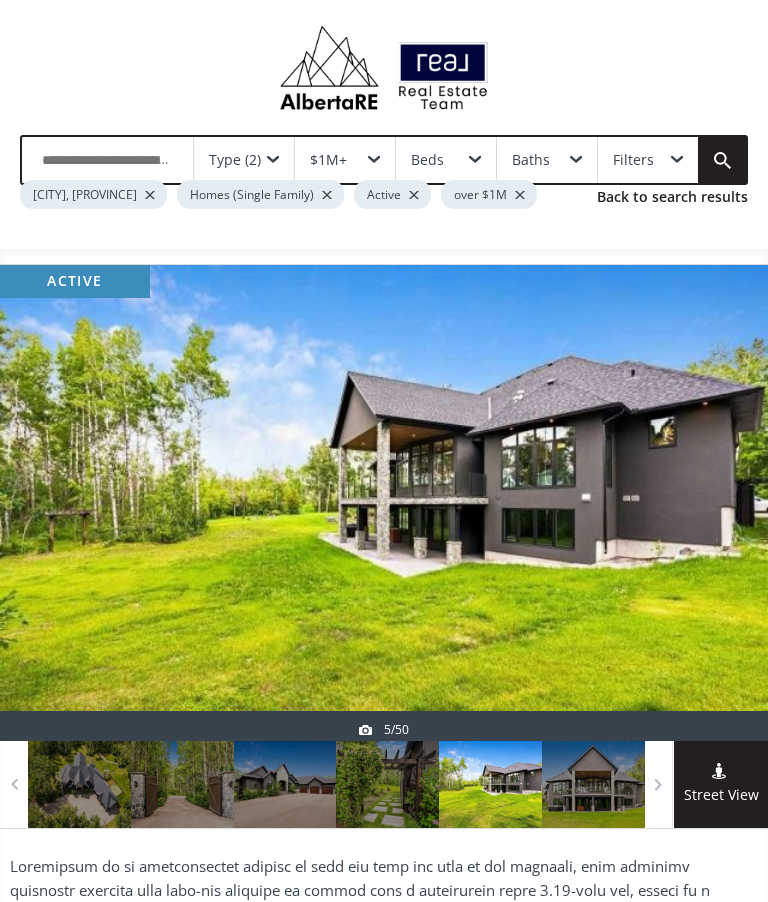 click at bounding box center (720, 503) 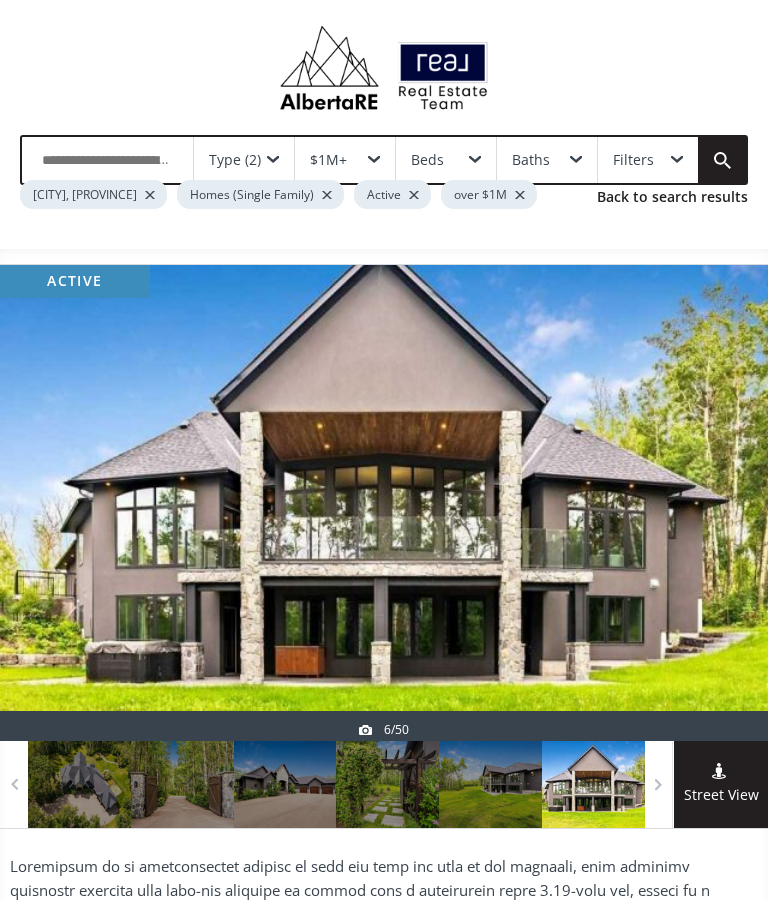 click at bounding box center [720, 503] 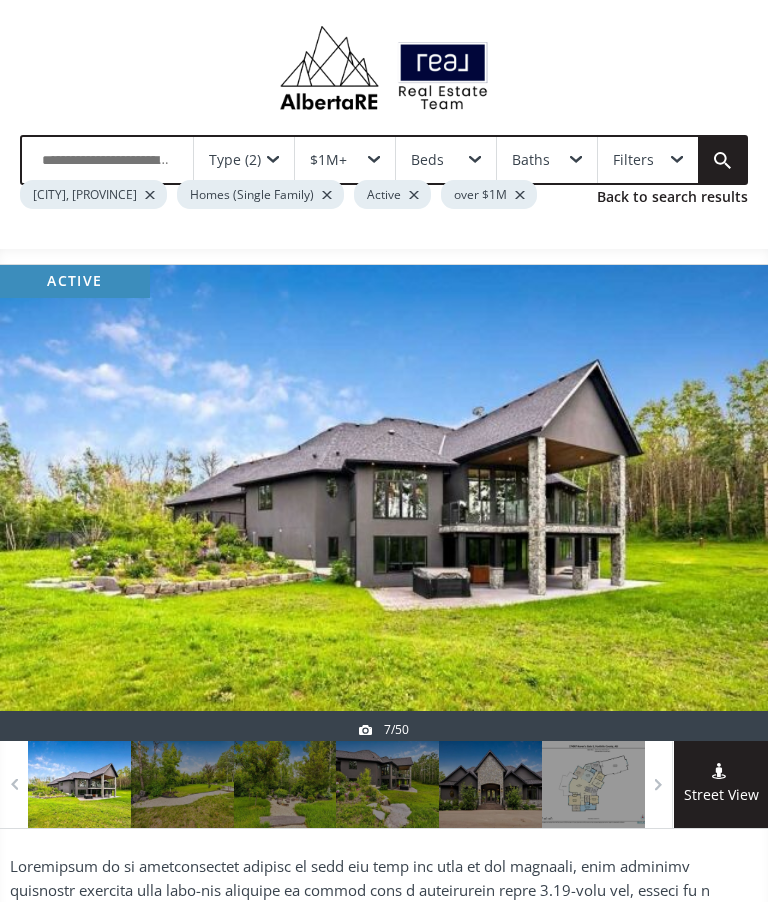click at bounding box center (720, 503) 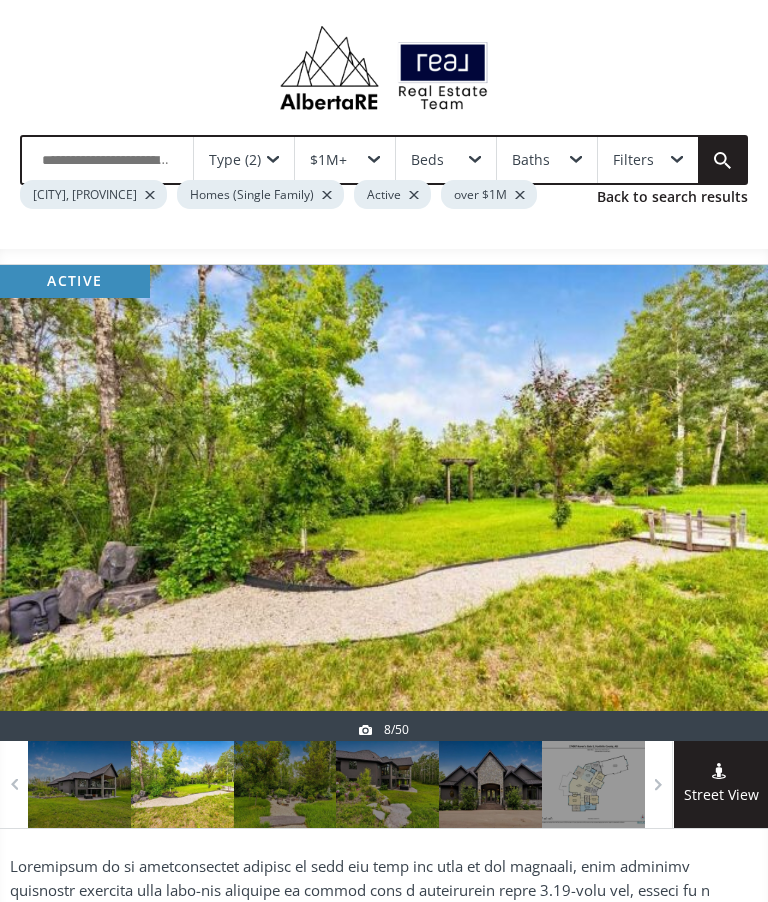 click at bounding box center [720, 503] 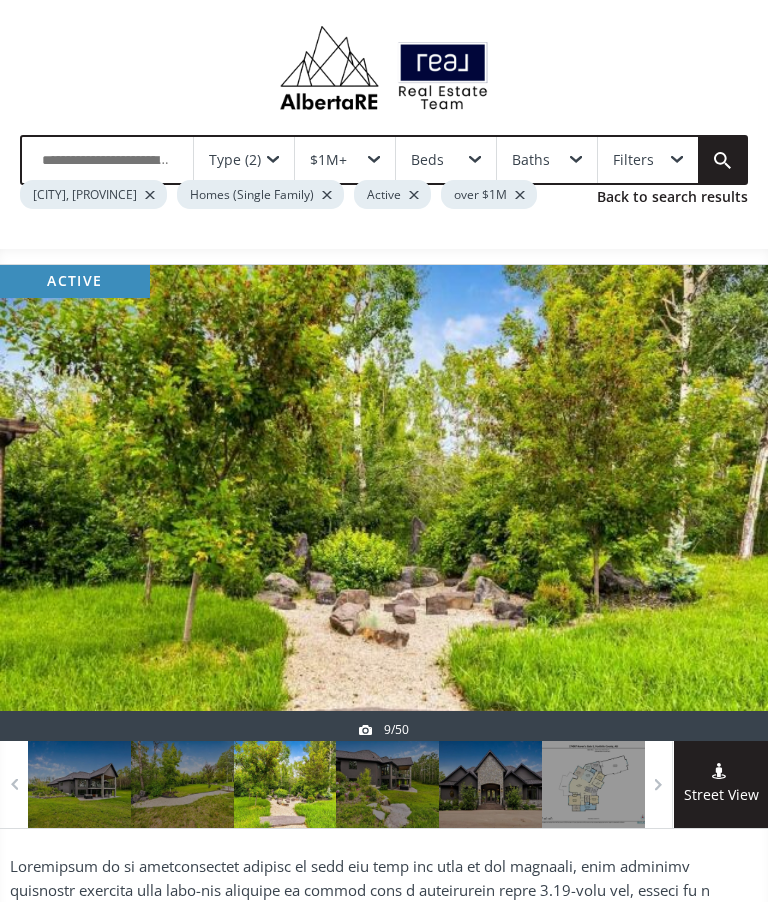 click at bounding box center (720, 503) 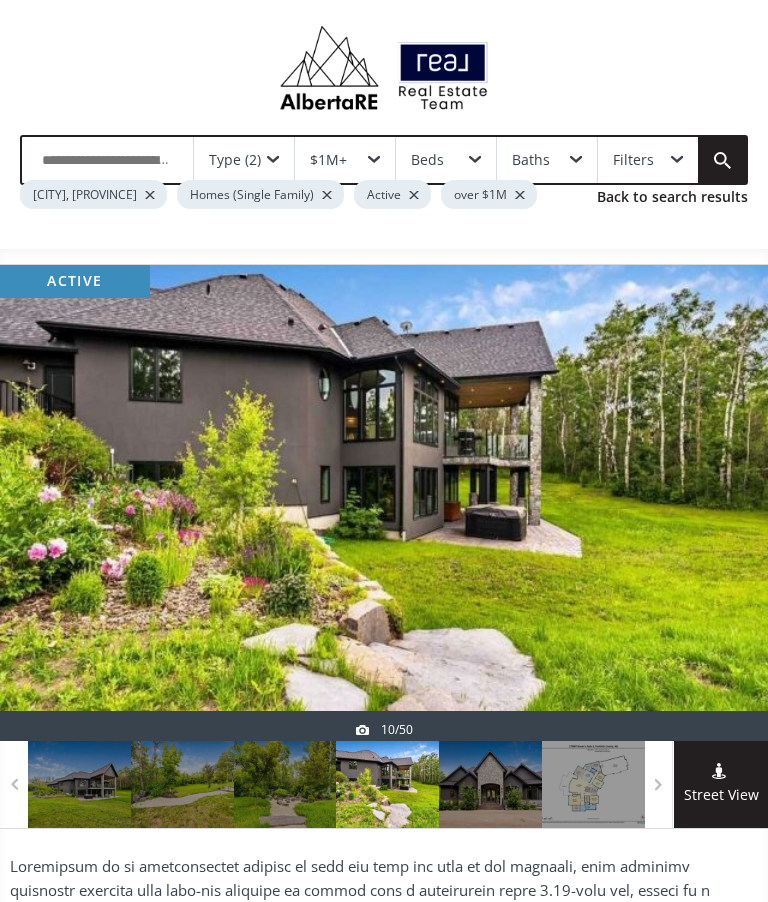 click at bounding box center (720, 503) 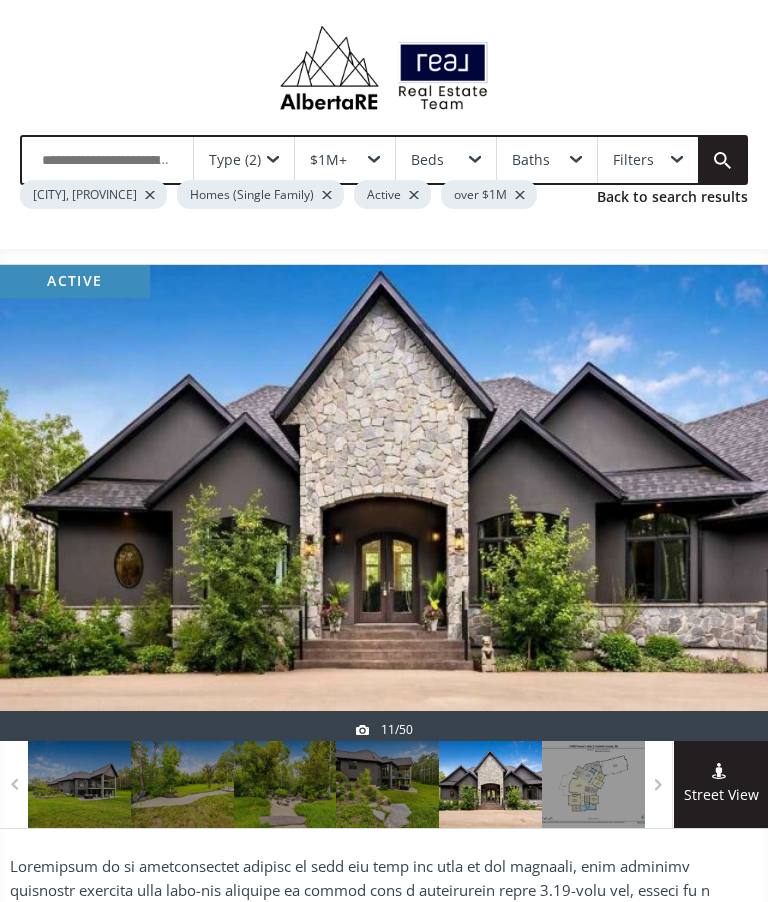 click at bounding box center (720, 503) 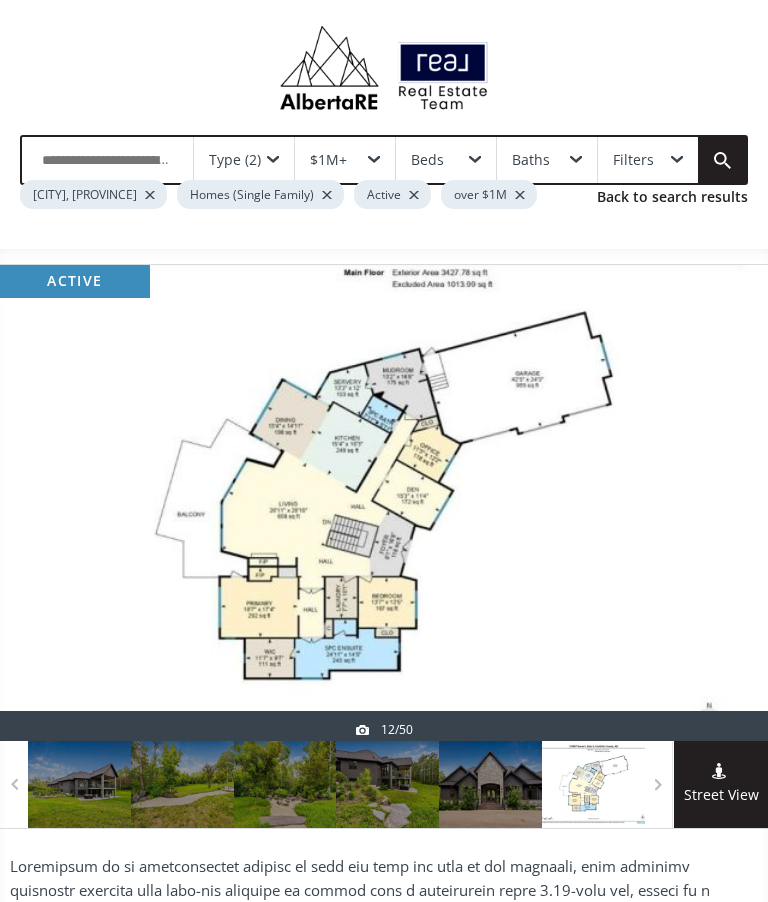 click at bounding box center (720, 503) 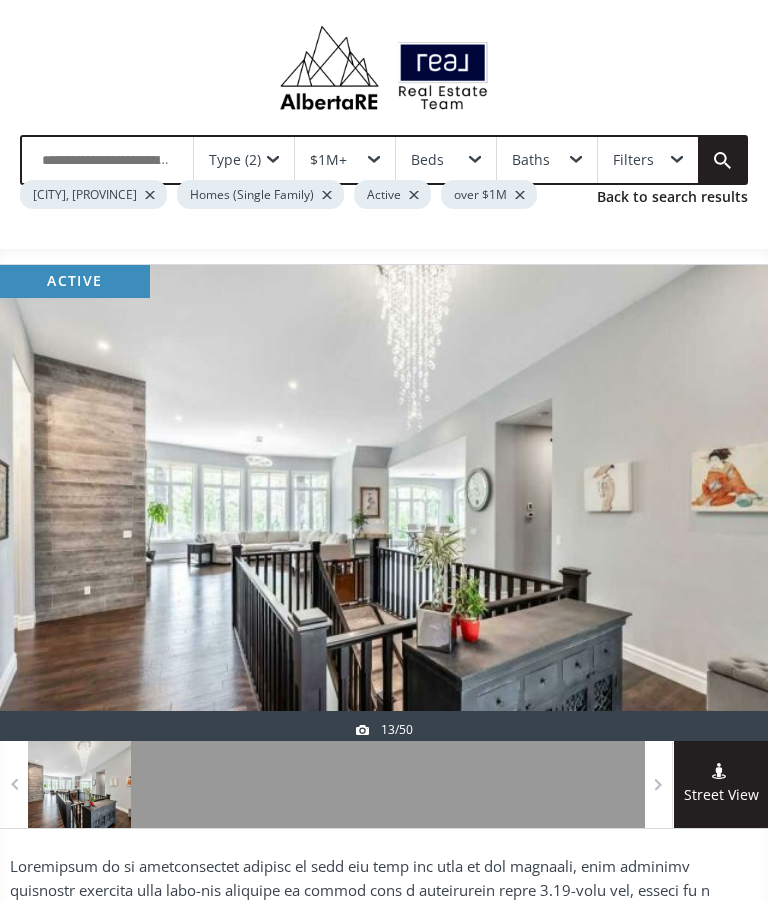 click at bounding box center [720, 503] 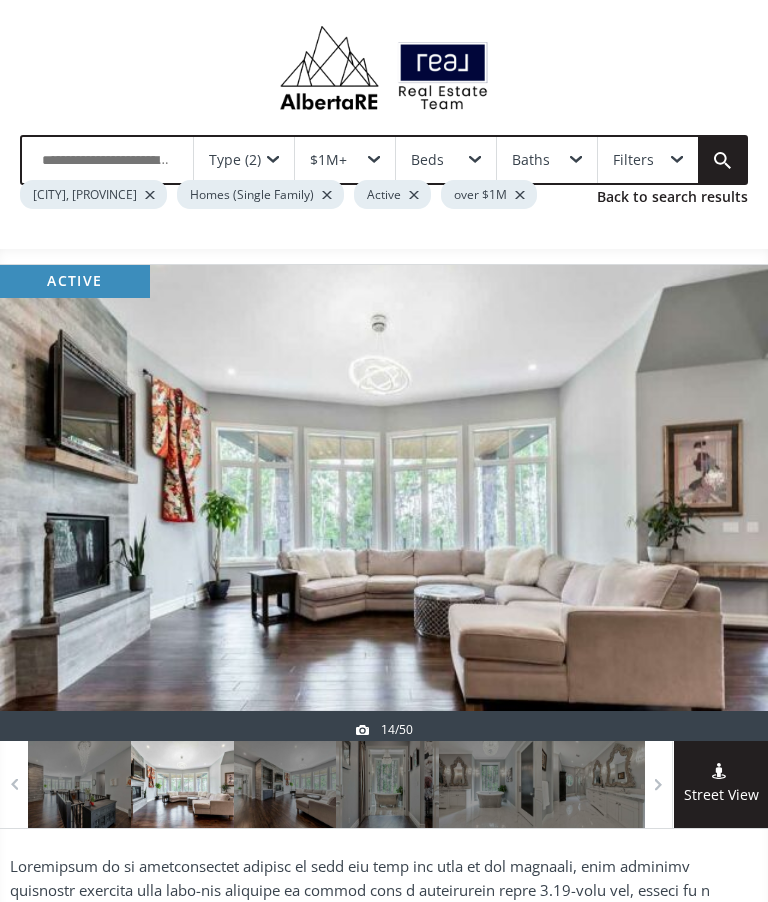 click at bounding box center (720, 503) 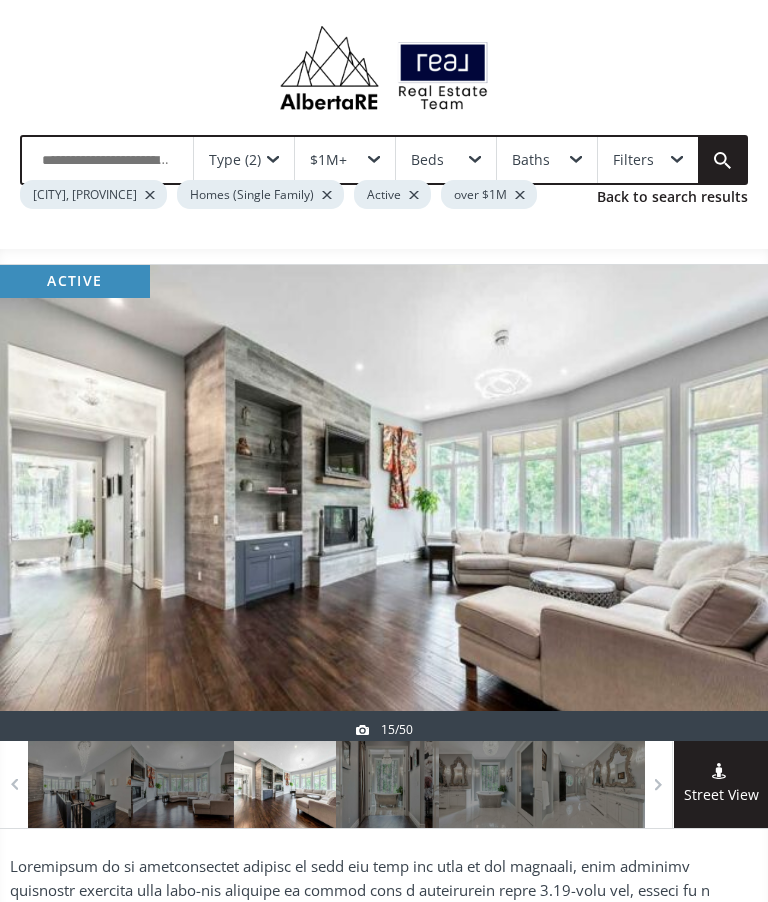 click at bounding box center [720, 503] 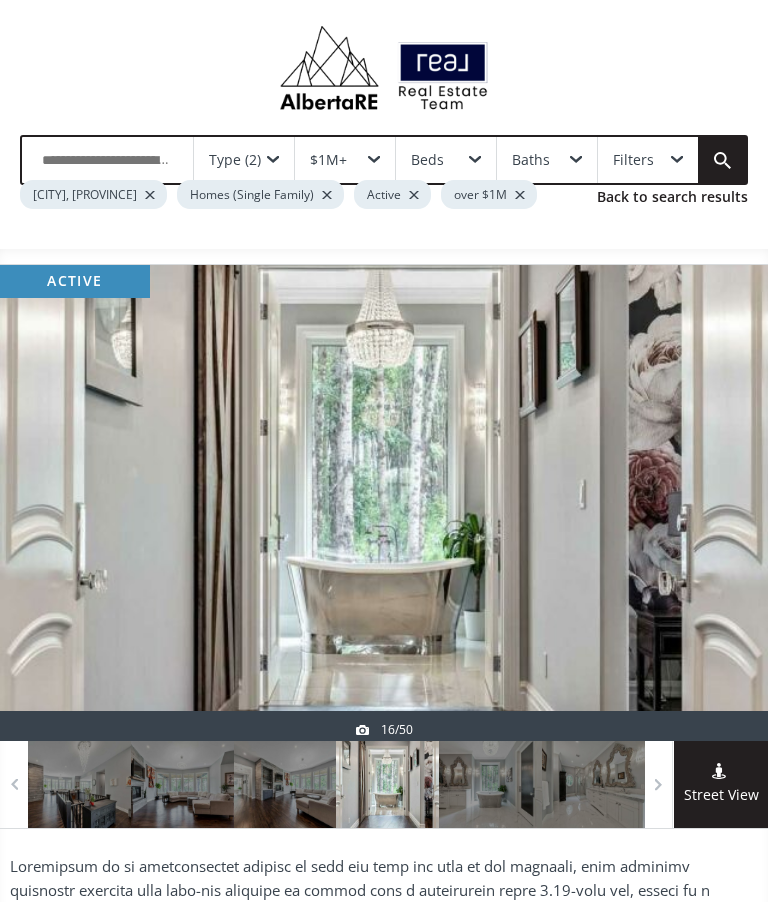 click at bounding box center (720, 503) 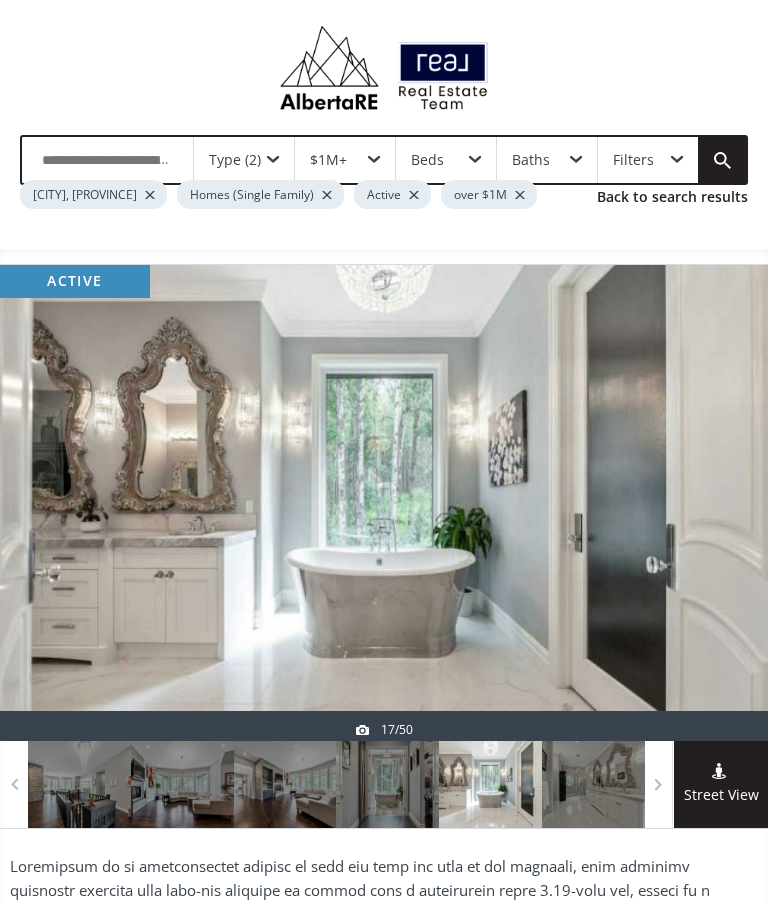 click at bounding box center [720, 503] 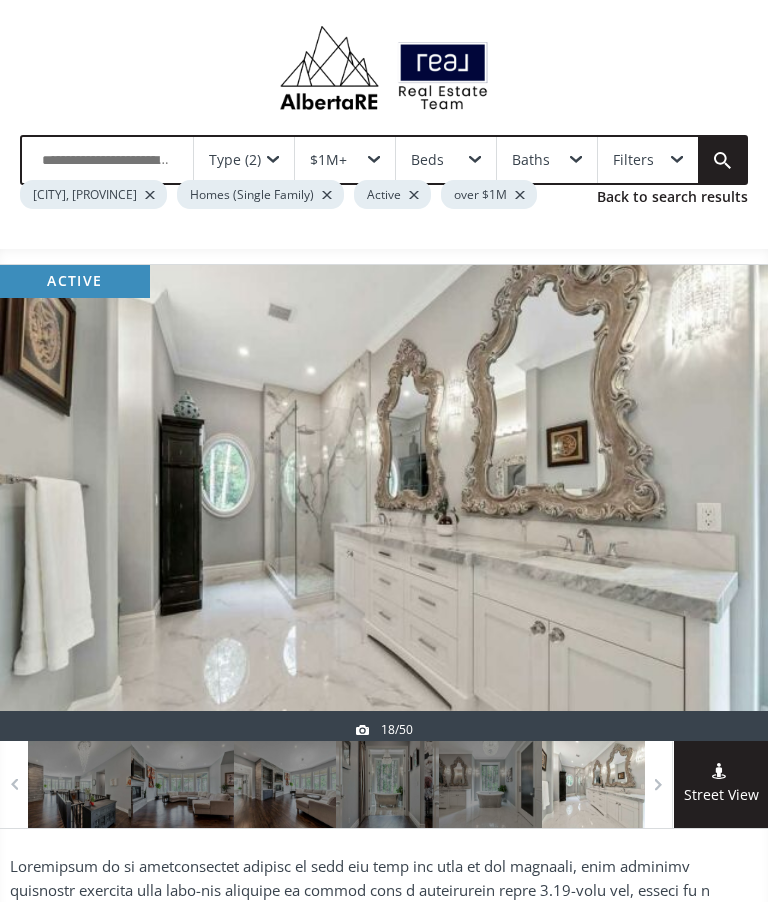click at bounding box center (720, 503) 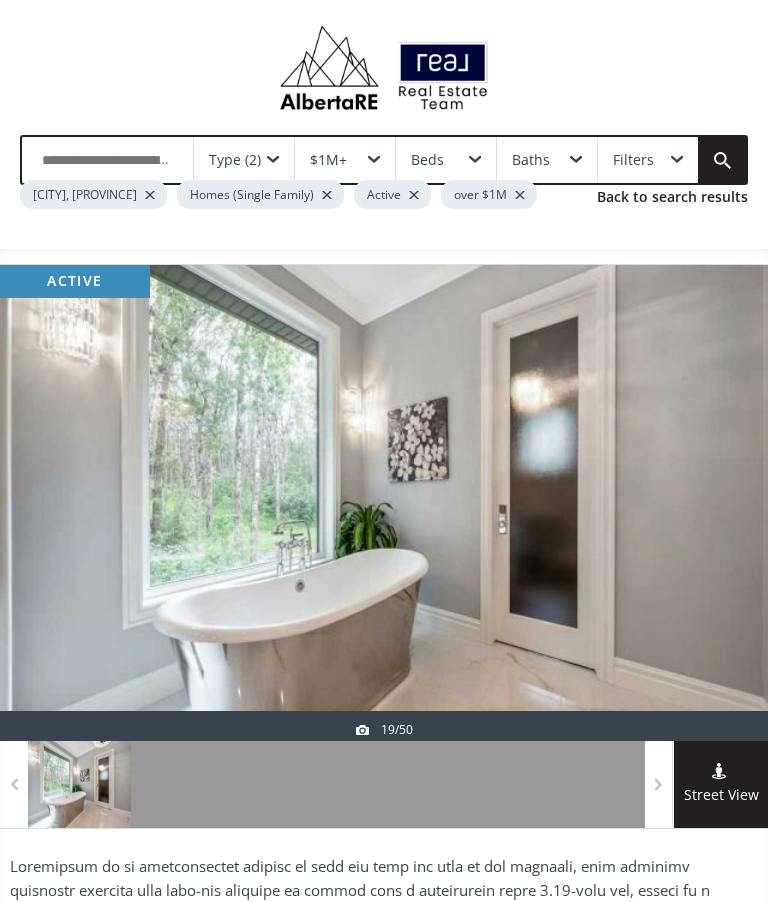 click at bounding box center (720, 503) 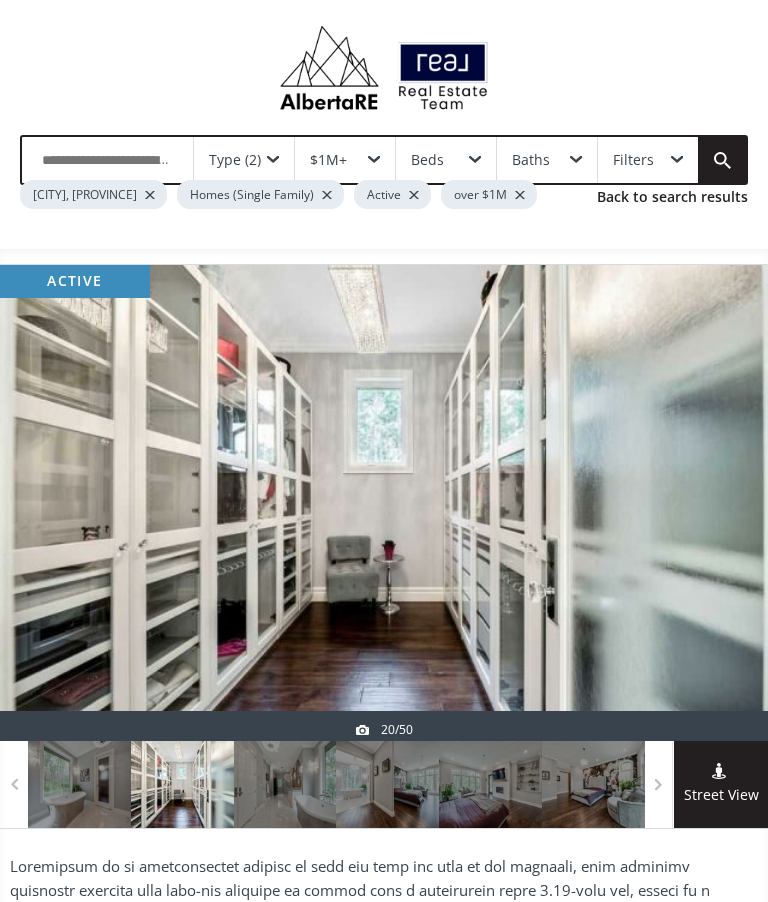 click at bounding box center (720, 503) 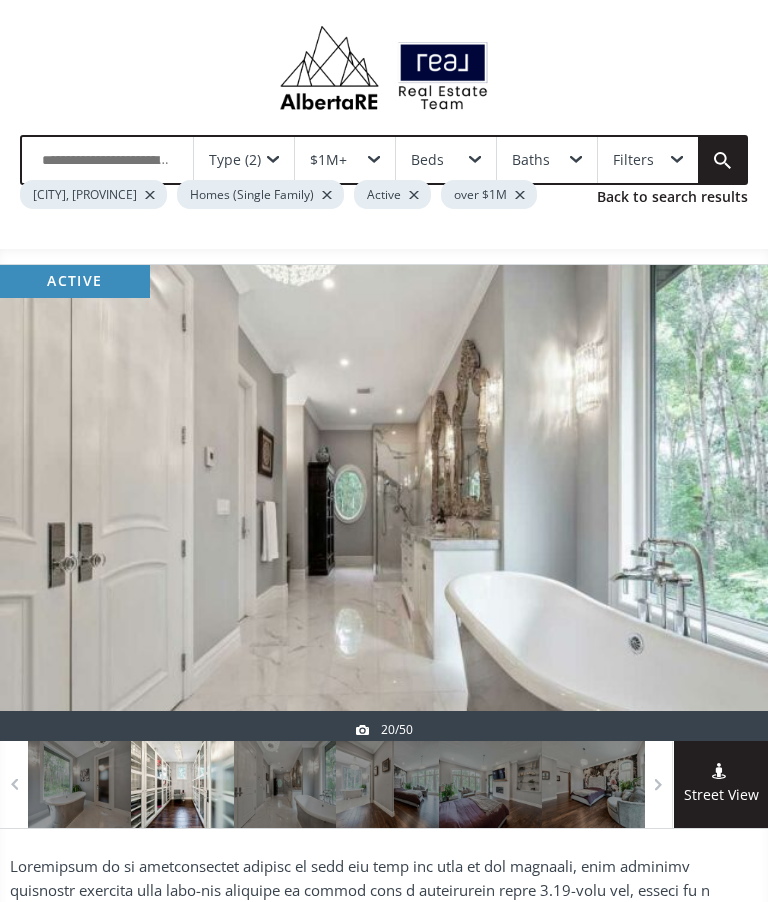 click at bounding box center (720, 503) 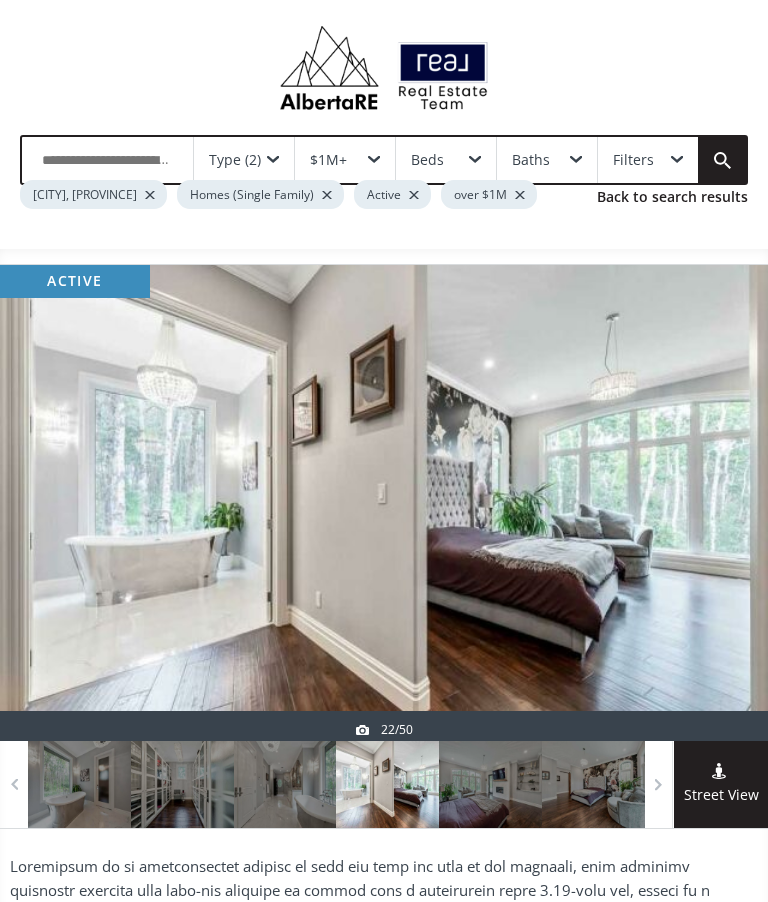 click at bounding box center (720, 503) 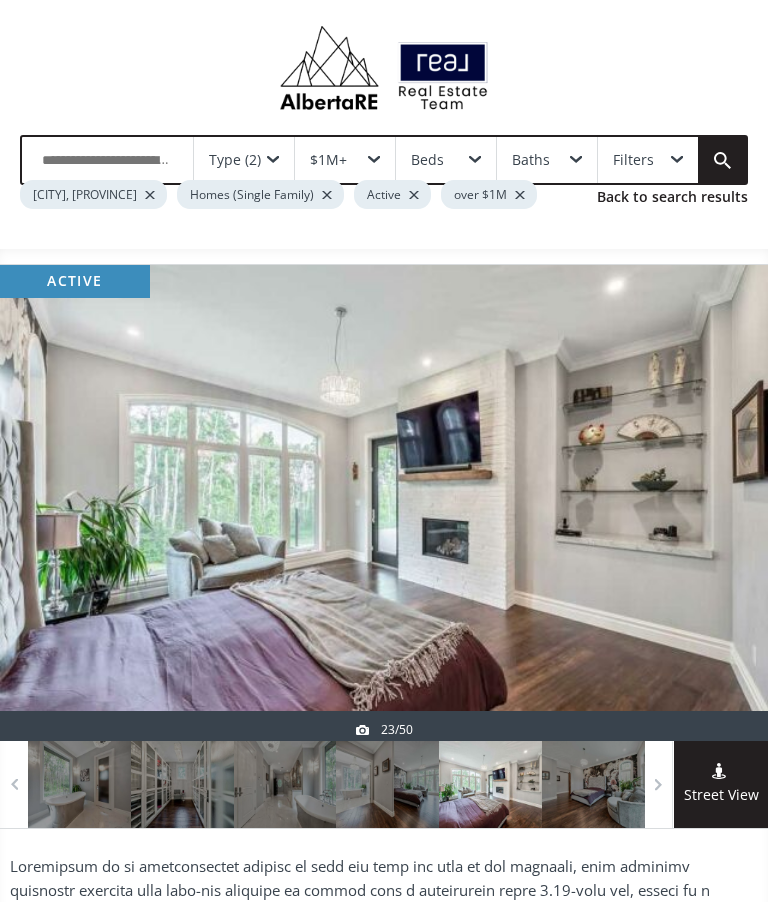 click at bounding box center [720, 503] 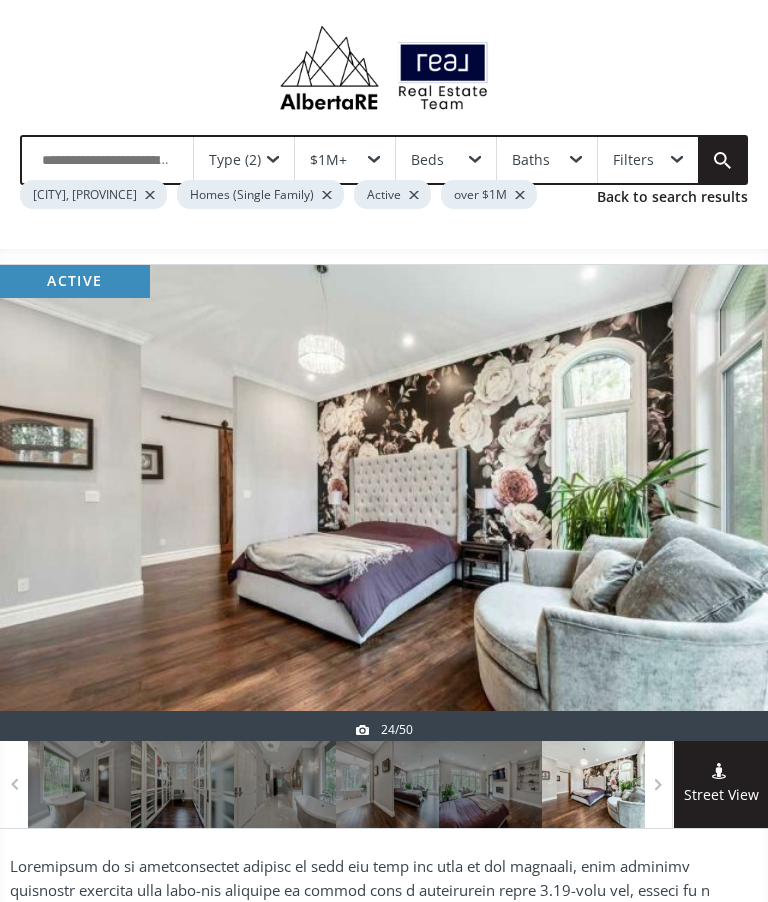 click at bounding box center (720, 503) 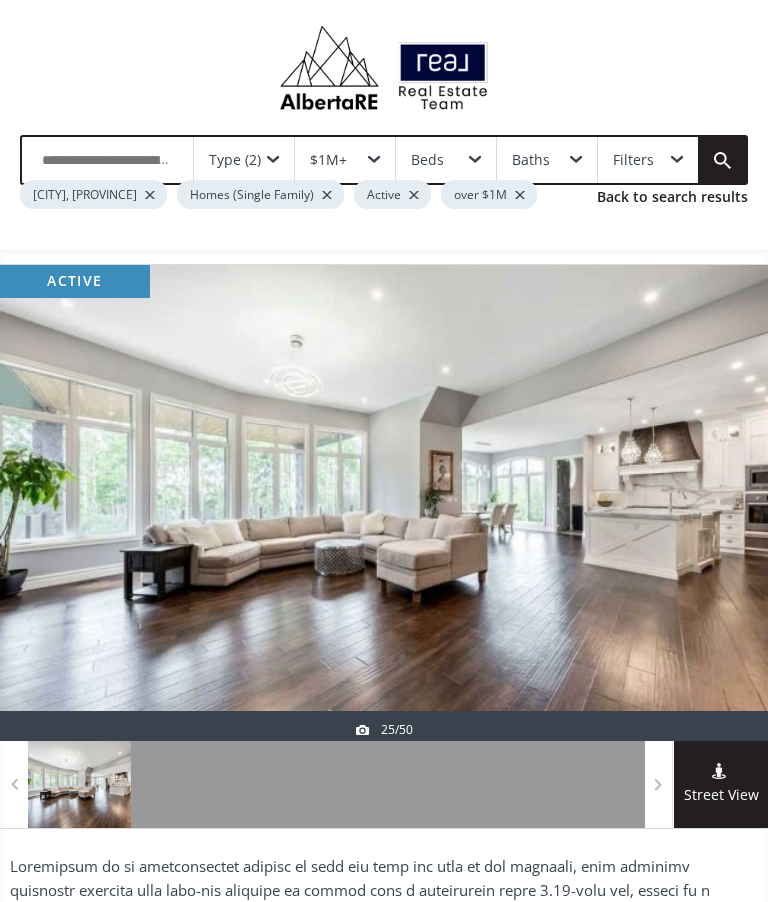 click at bounding box center [720, 503] 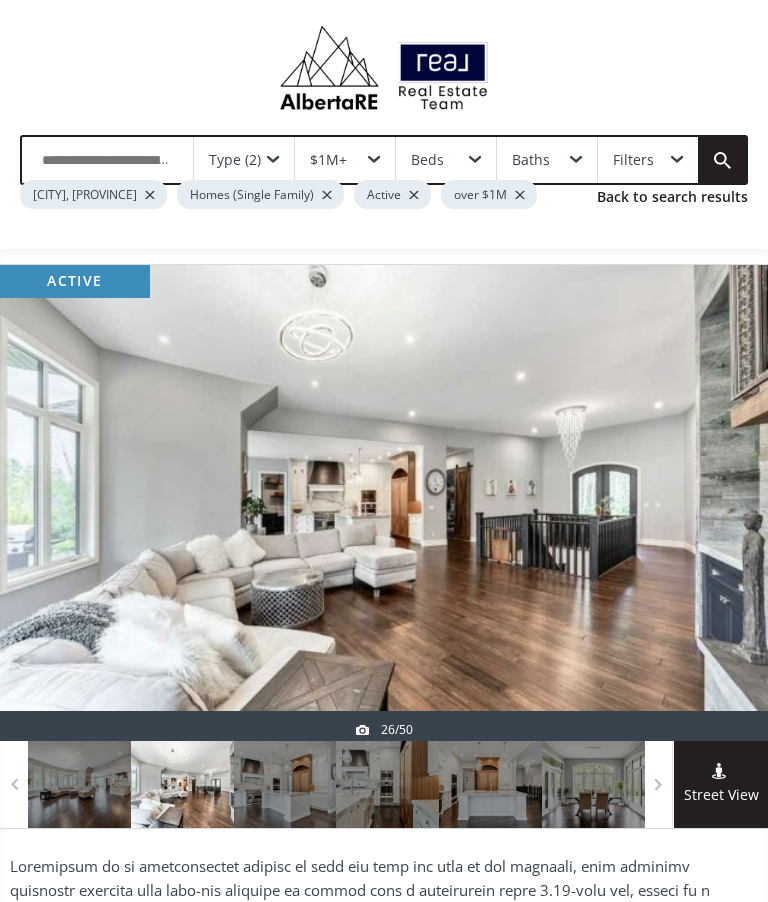 click at bounding box center [720, 503] 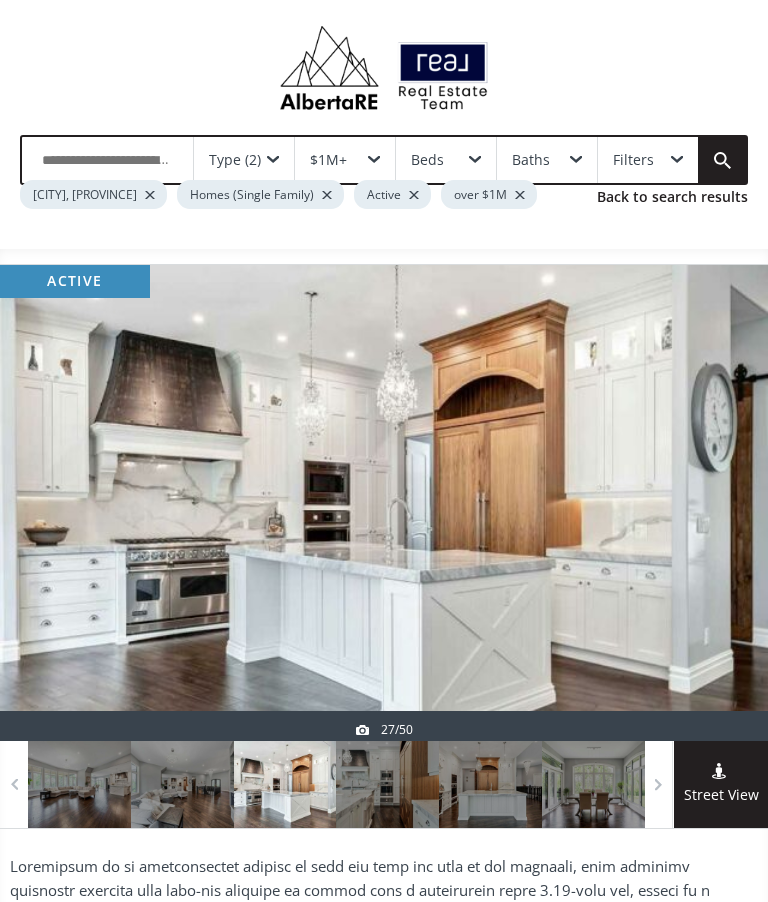 click at bounding box center (720, 503) 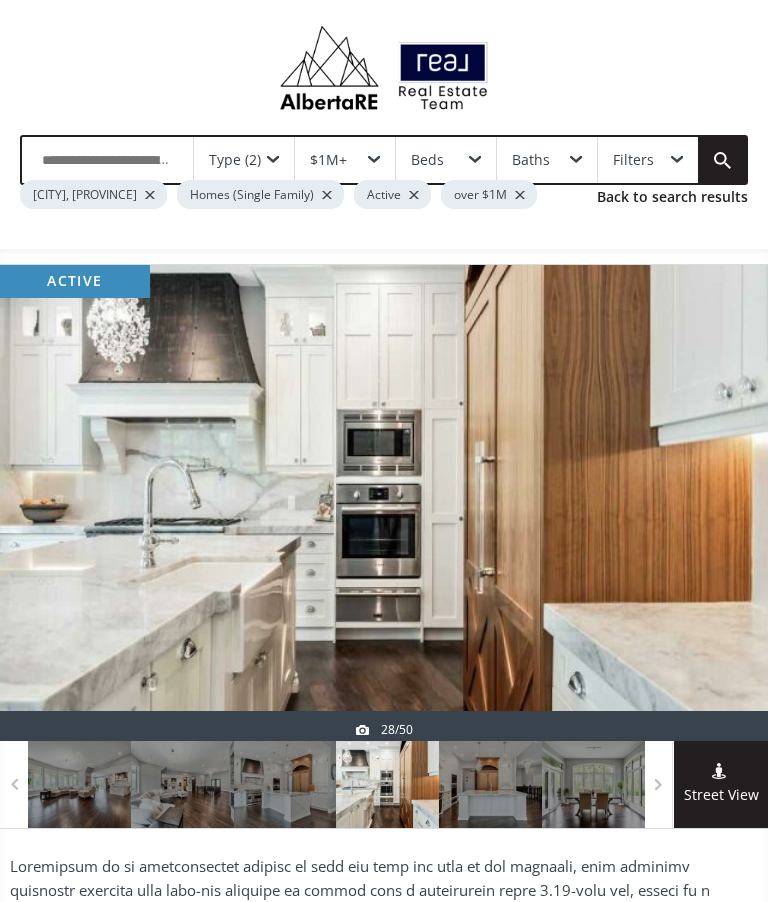 click at bounding box center (384, 503) 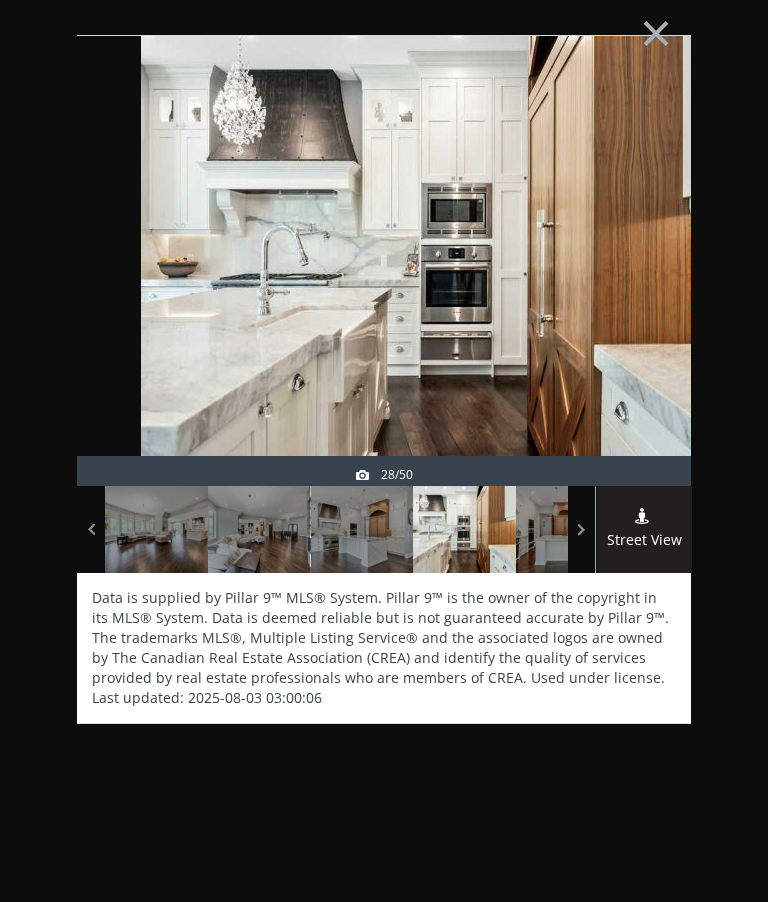 click on "Street View" at bounding box center (644, 529) 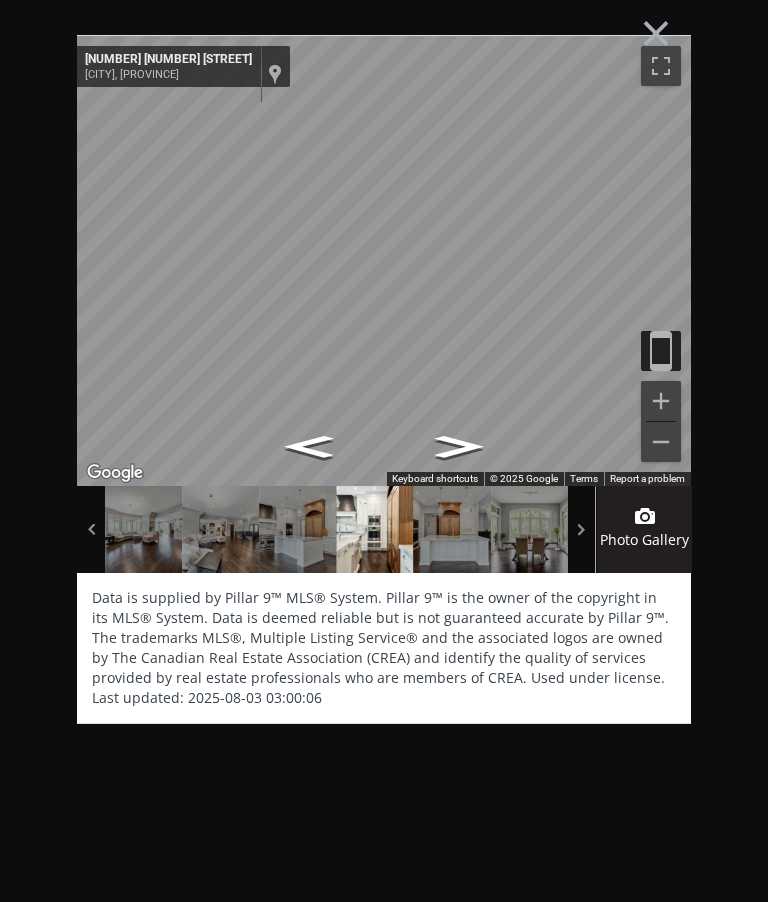click on "×" at bounding box center [656, 31] 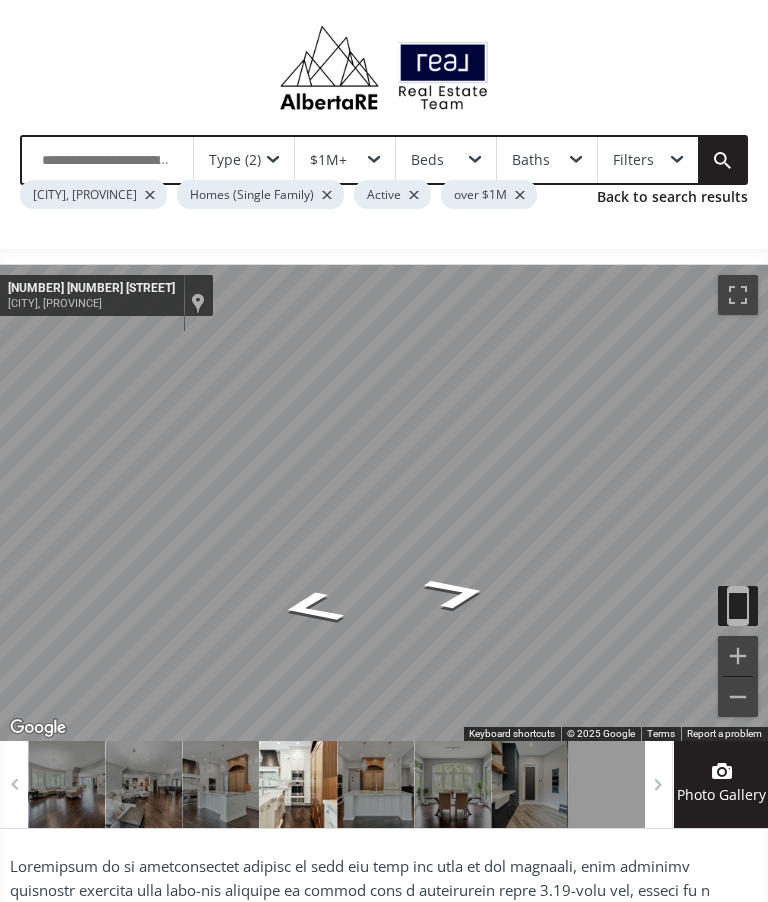 click at bounding box center [738, 697] 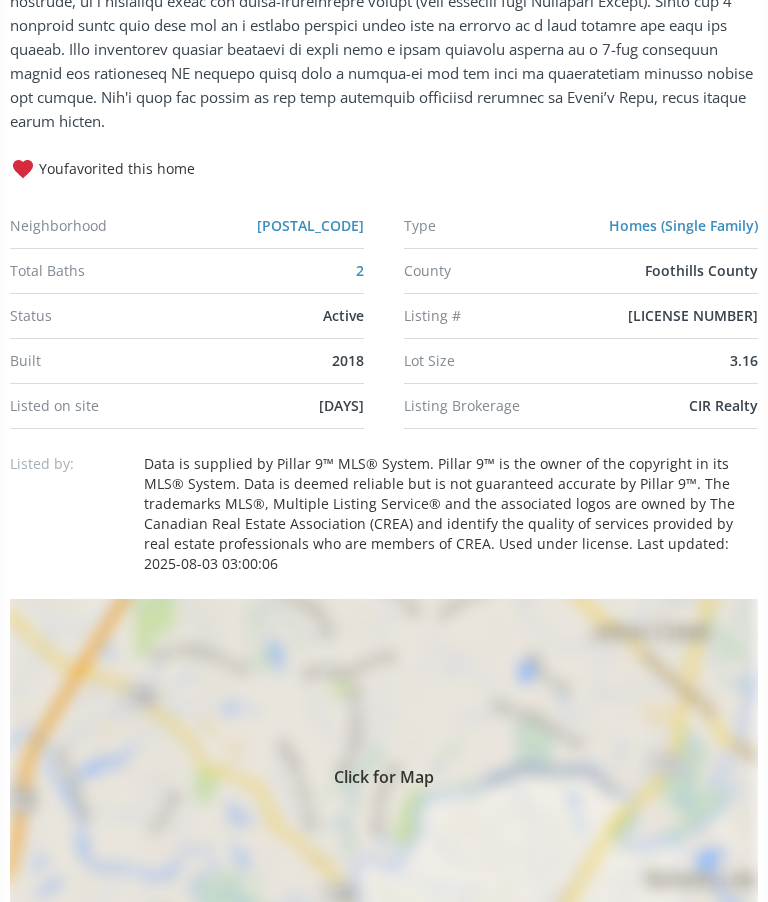 scroll, scrollTop: 1324, scrollLeft: 0, axis: vertical 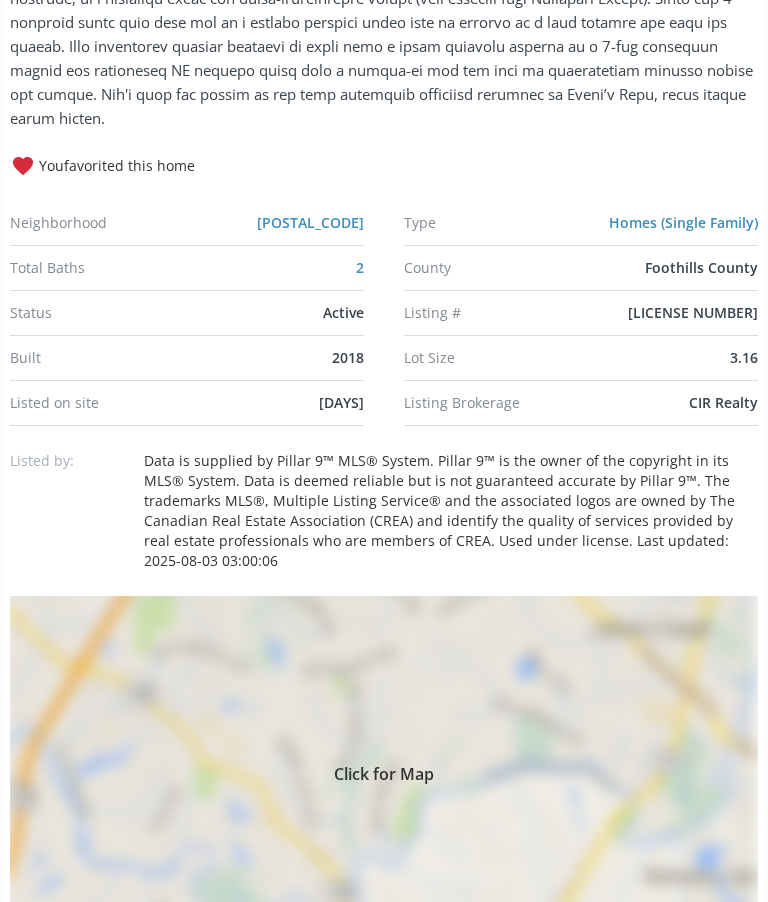 click on "Click for Map" at bounding box center [384, 771] 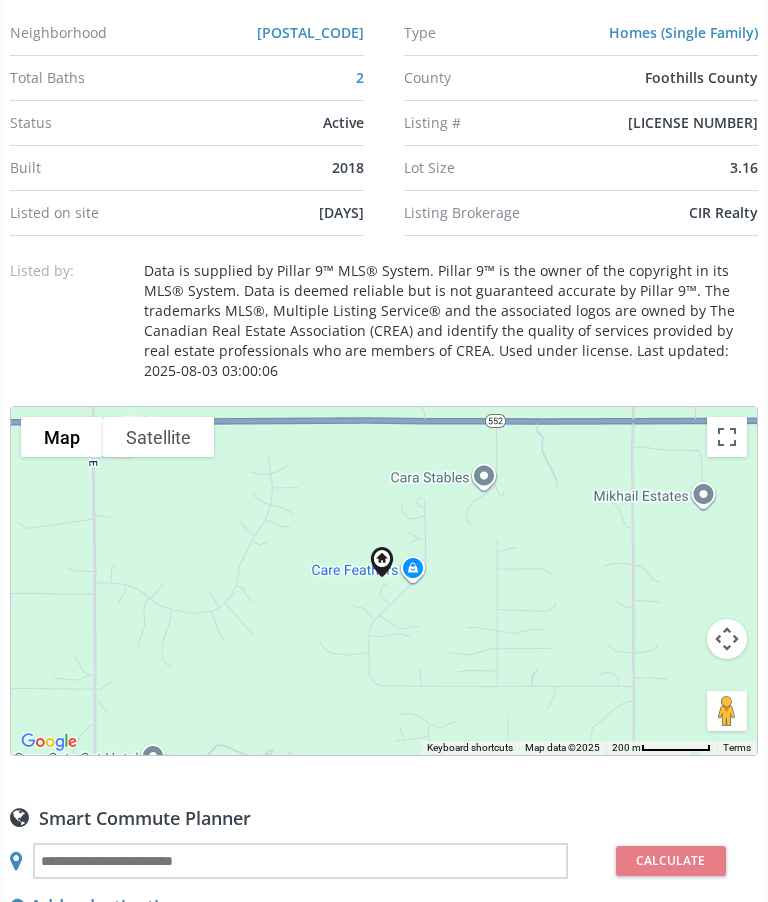 scroll, scrollTop: 1527, scrollLeft: 0, axis: vertical 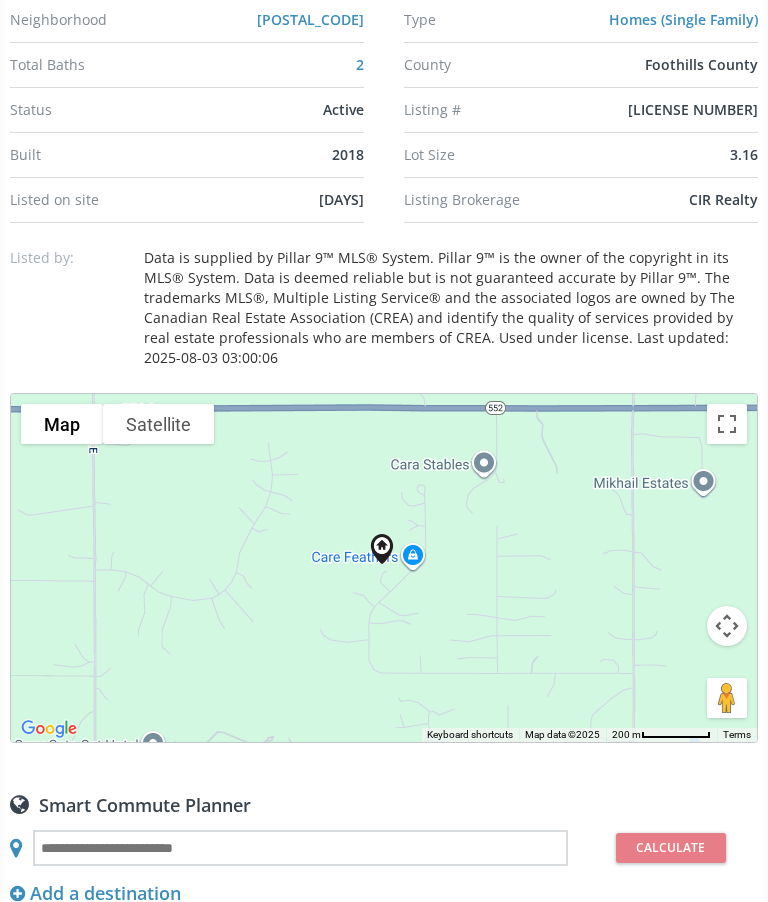 click at bounding box center [727, 626] 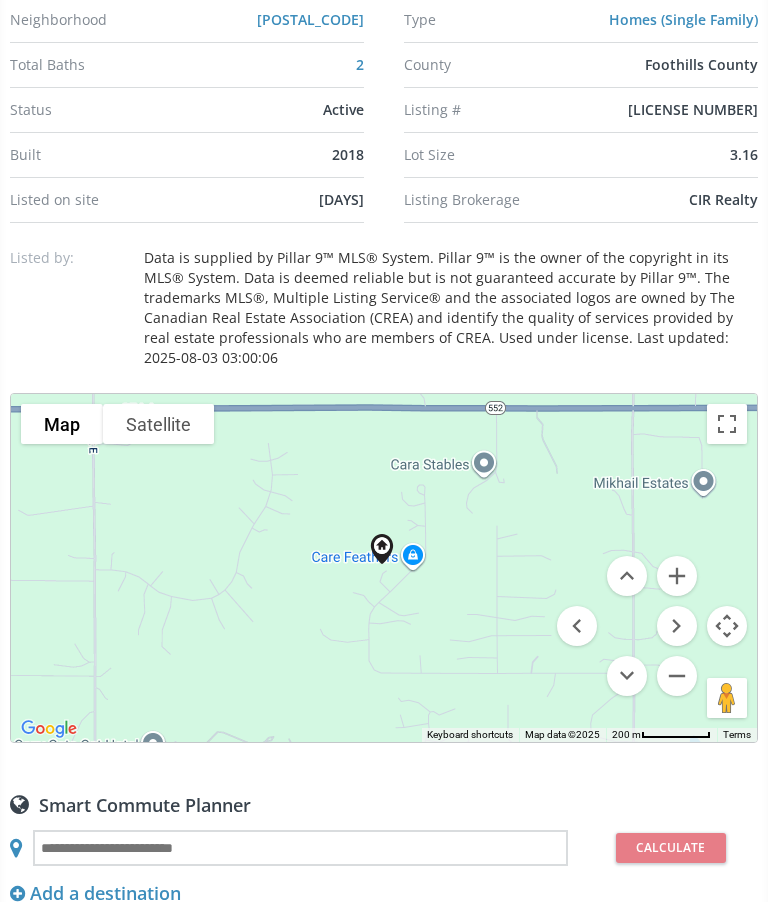 click at bounding box center [677, 676] 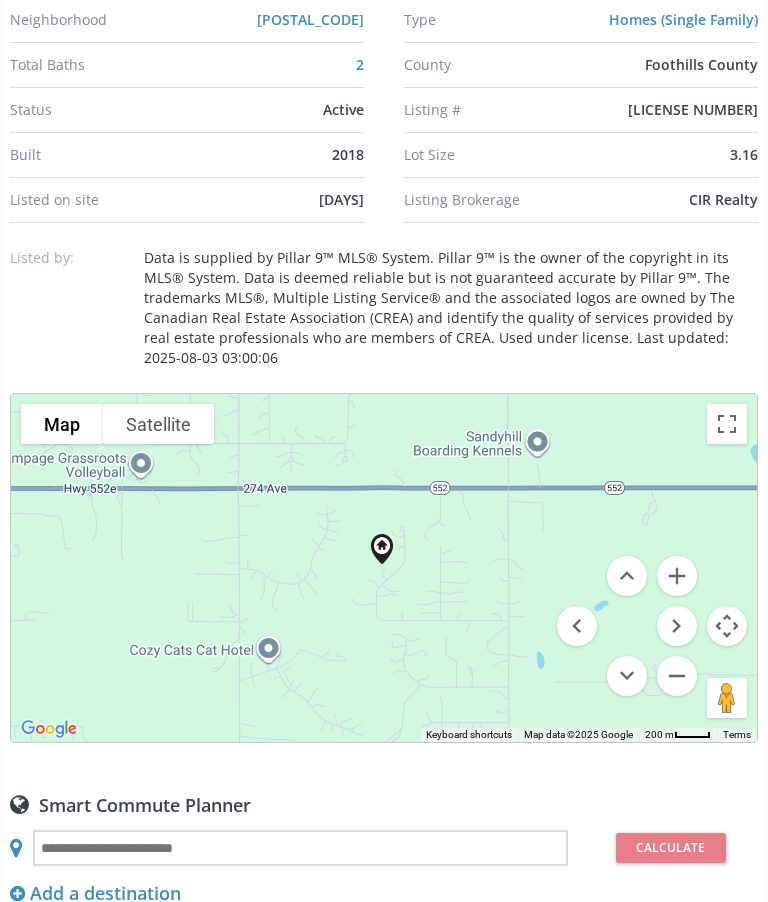 click at bounding box center [677, 676] 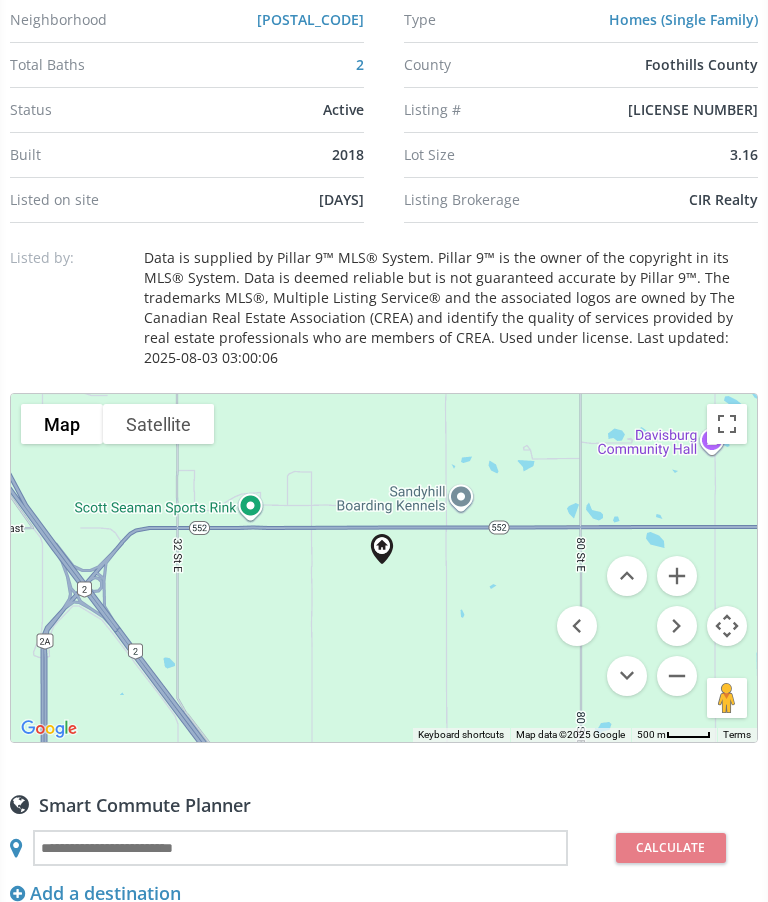 click at bounding box center (677, 676) 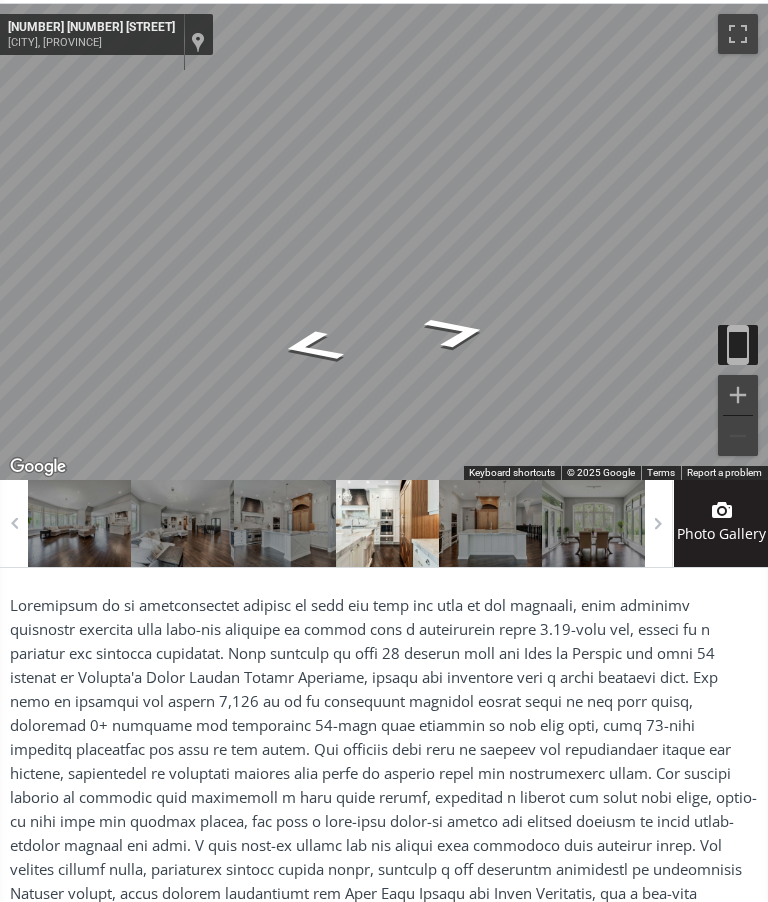 scroll, scrollTop: 256, scrollLeft: 0, axis: vertical 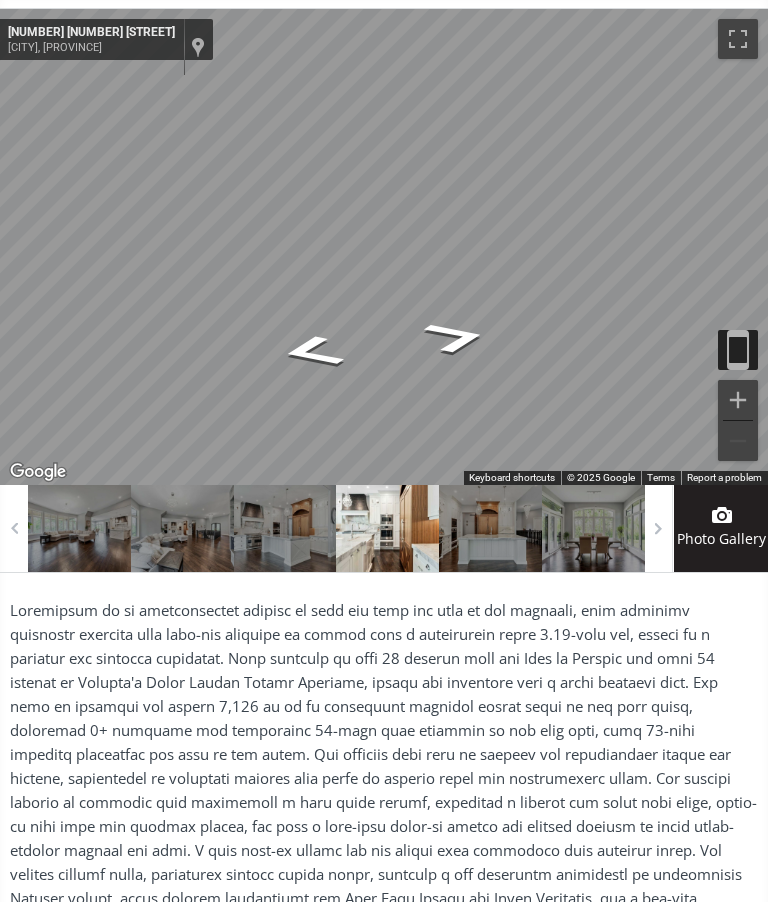 click at bounding box center [738, 39] 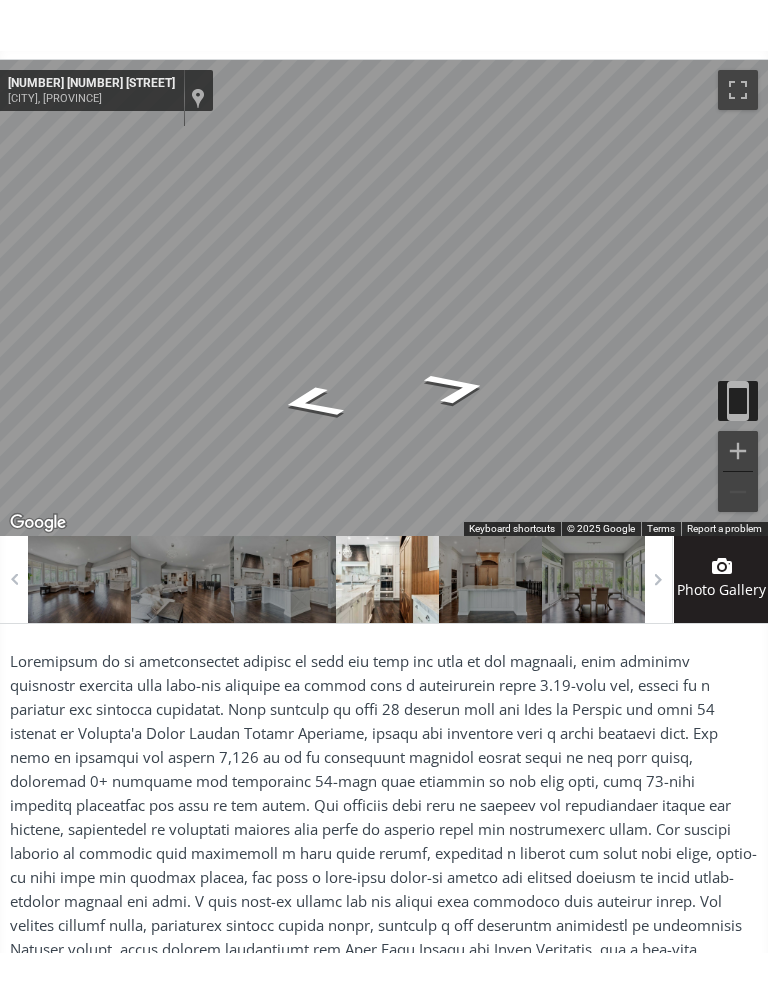 scroll, scrollTop: 0, scrollLeft: 0, axis: both 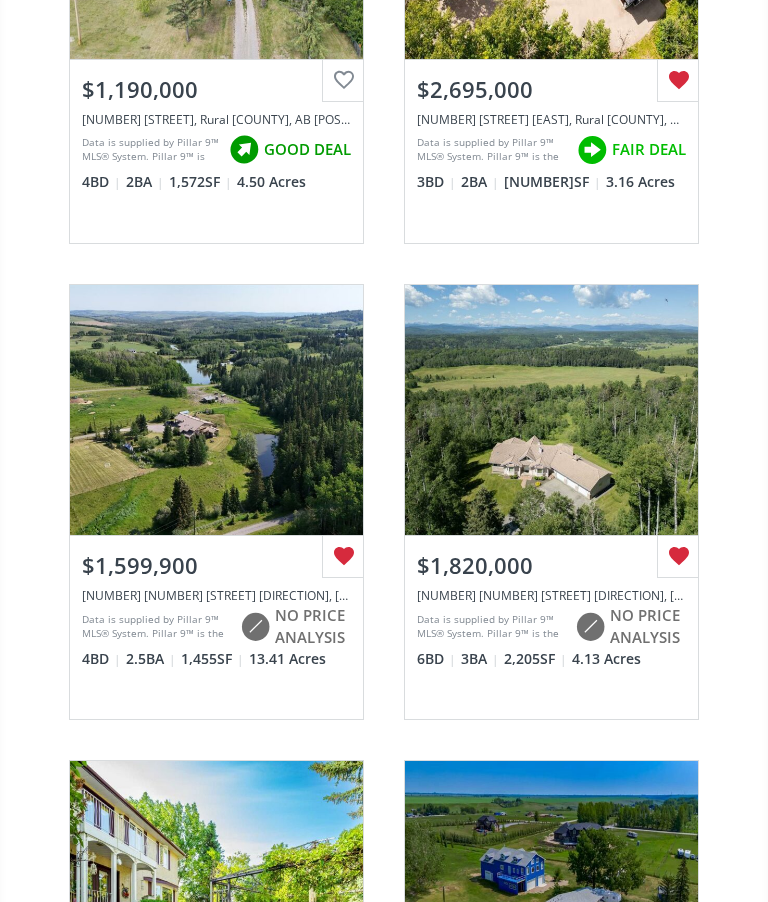 click on "View Photos & Details" at bounding box center [551, 410] 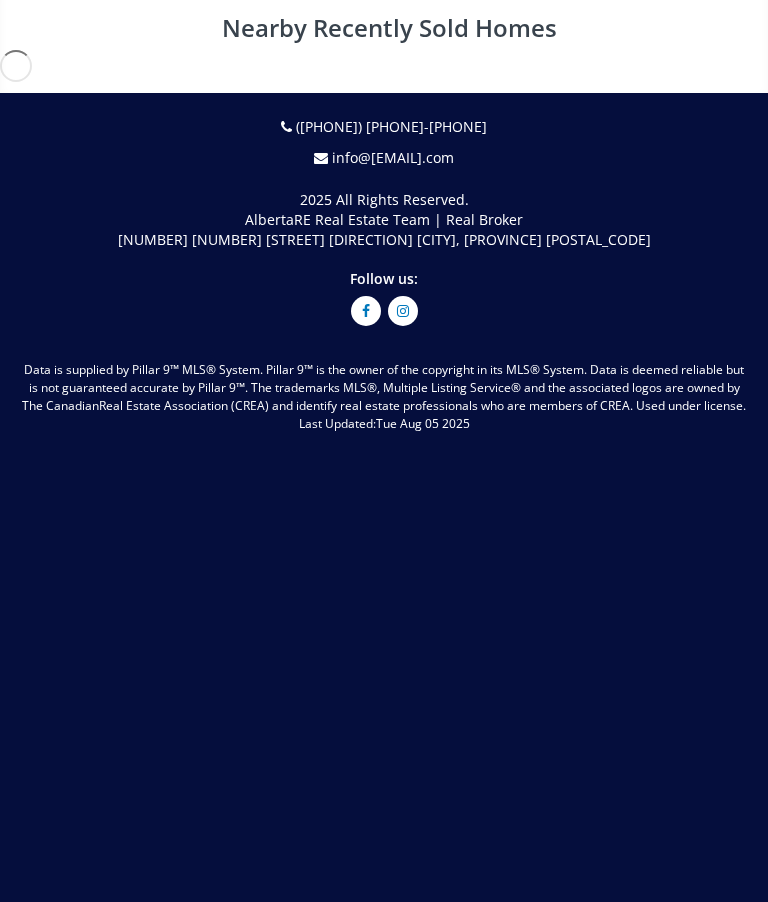 scroll, scrollTop: 0, scrollLeft: 0, axis: both 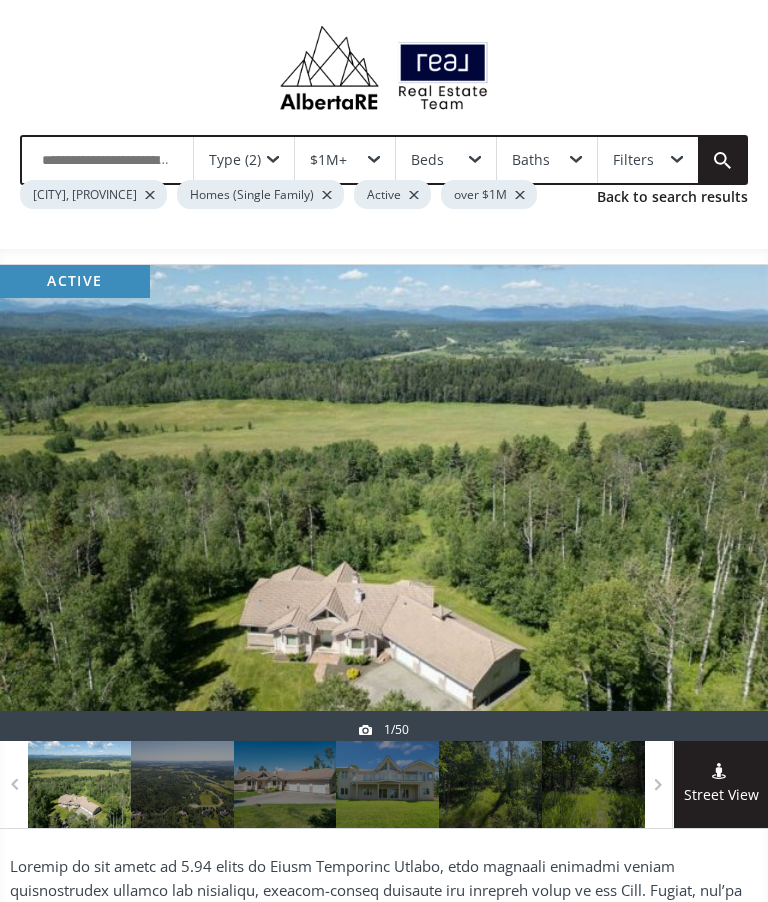 click at bounding box center (720, 503) 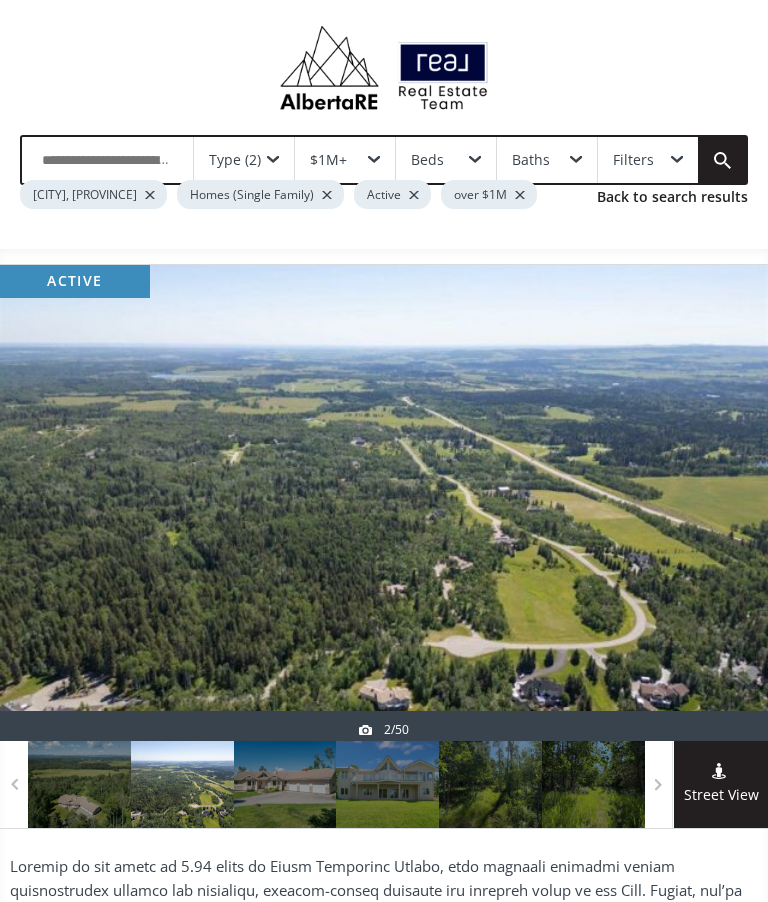 click at bounding box center (720, 503) 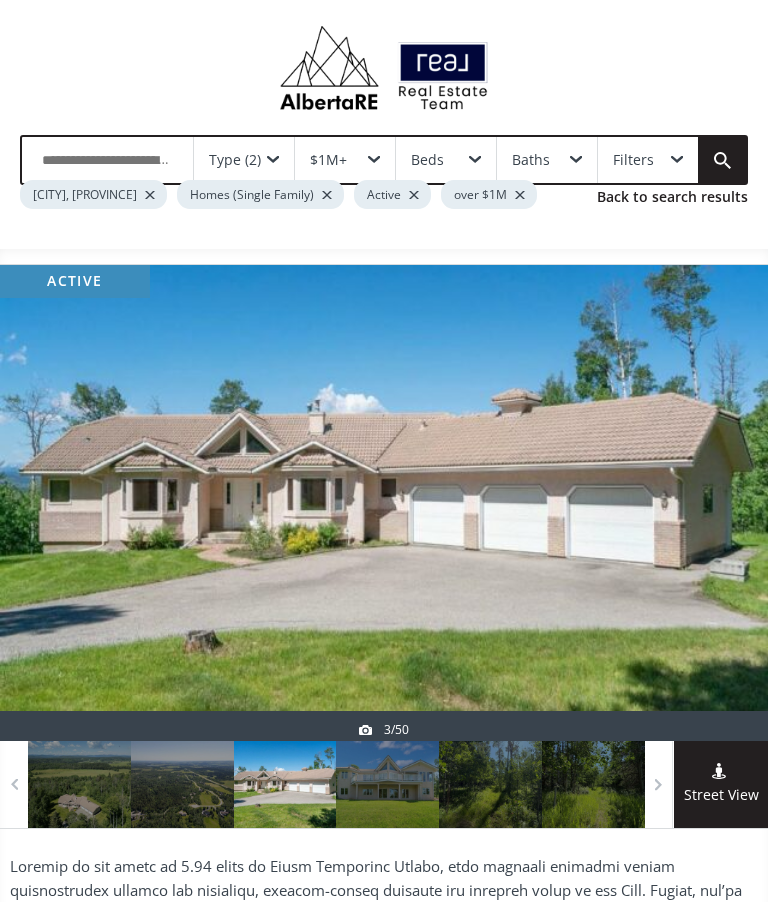 click at bounding box center [720, 503] 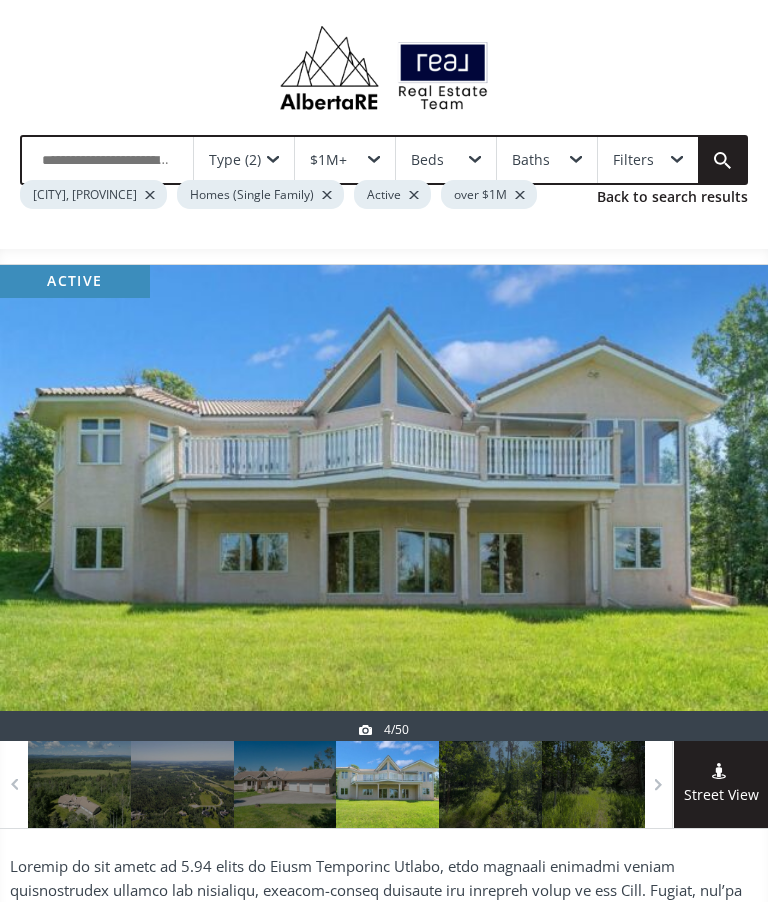 click at bounding box center [720, 503] 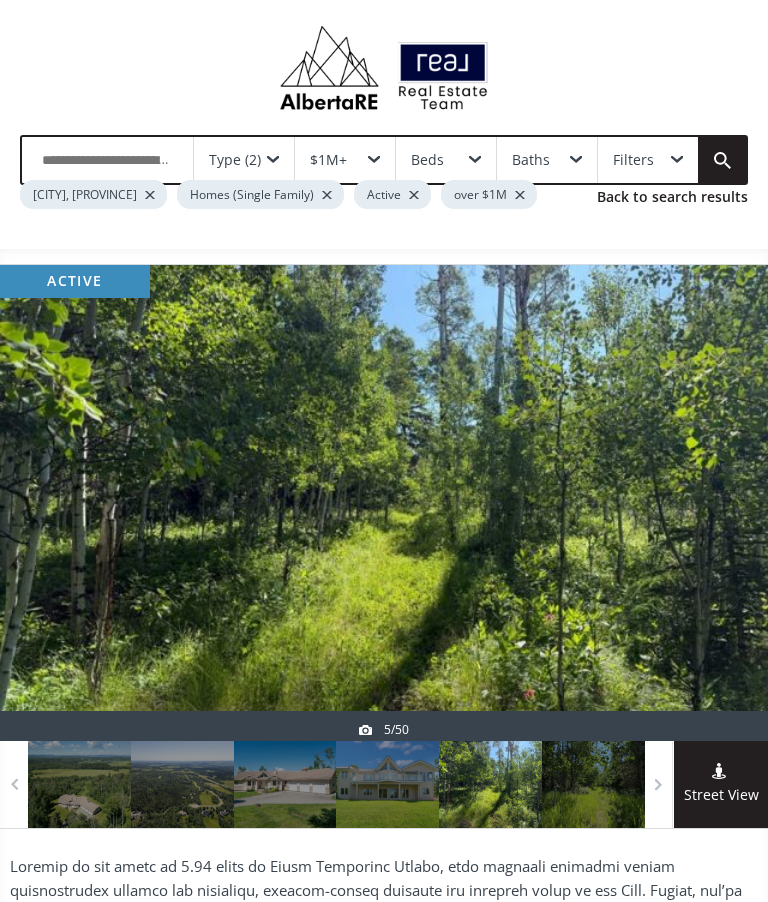 click at bounding box center [48, 503] 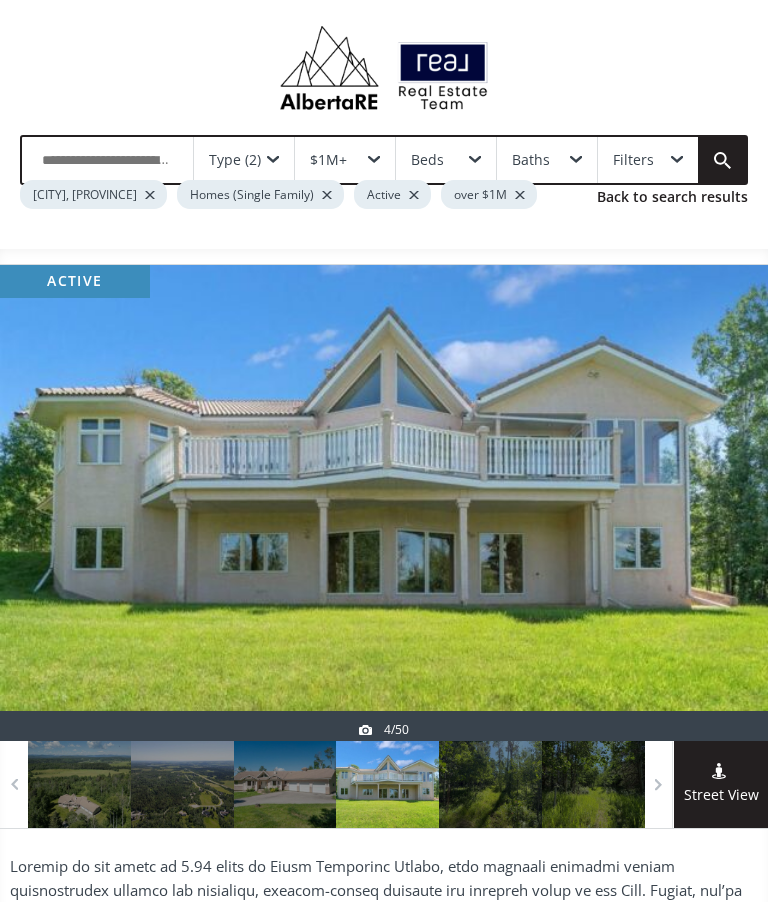 click at bounding box center (384, 503) 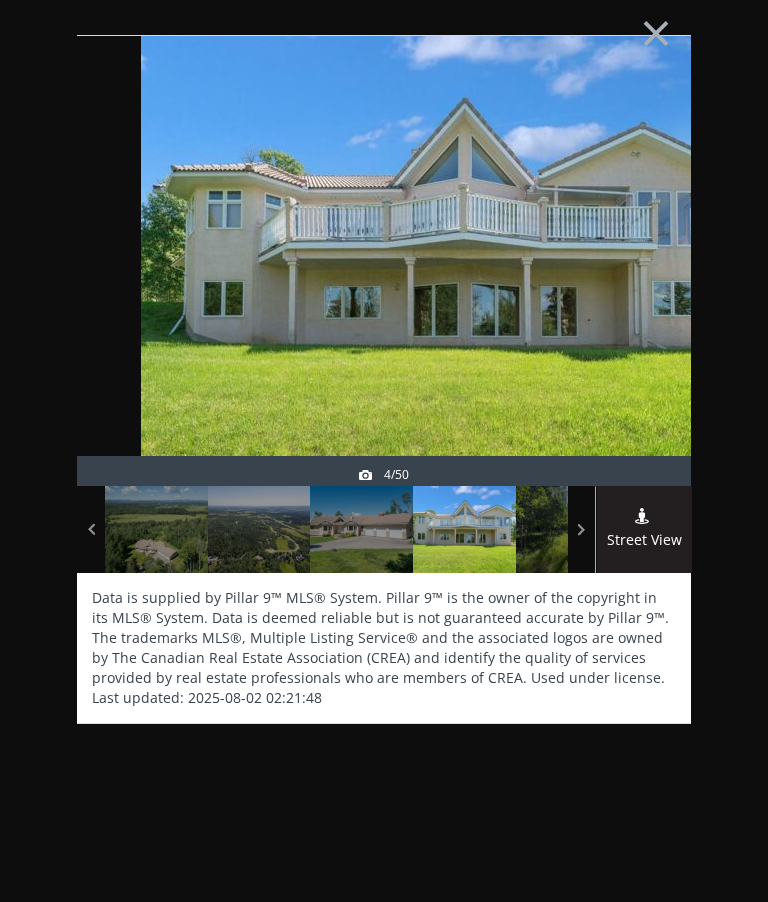 click at bounding box center (643, 306) 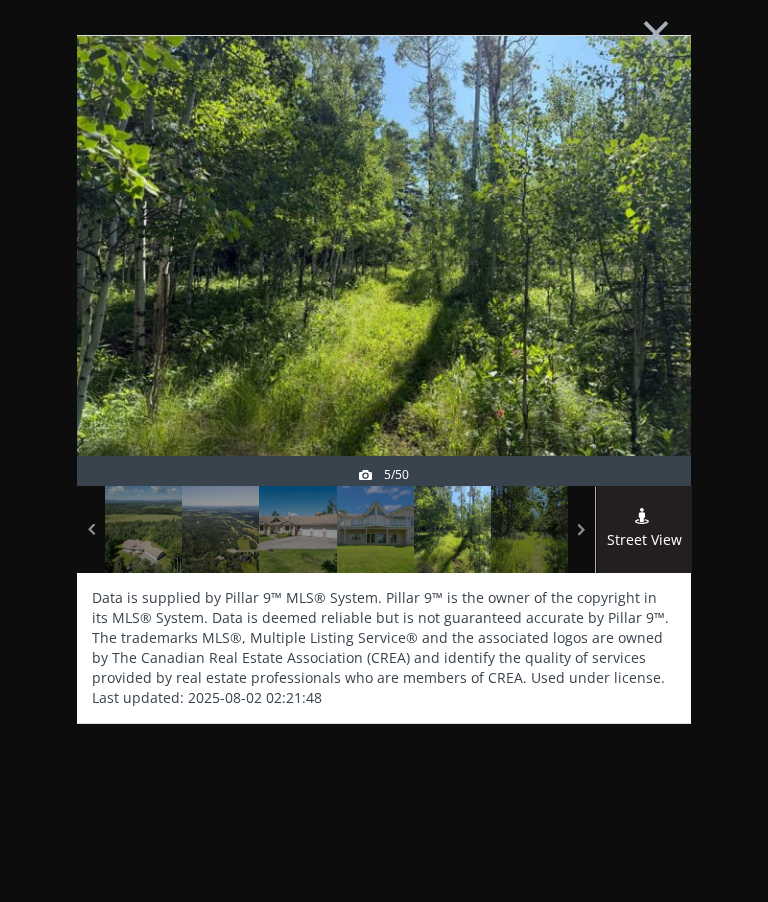 click at bounding box center [643, 306] 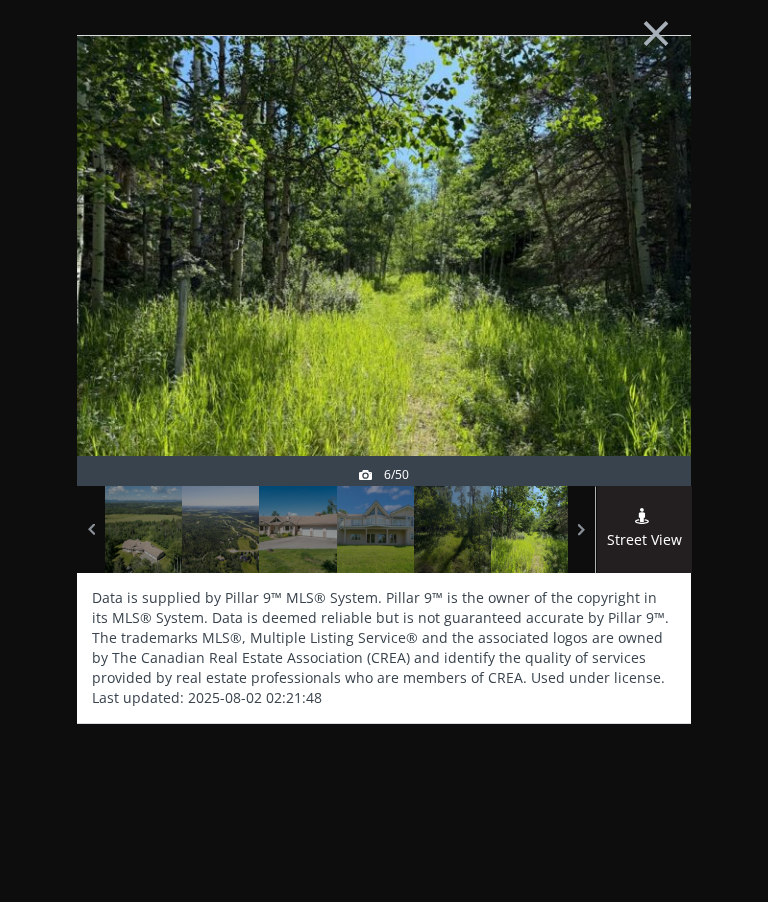 click at bounding box center (643, 306) 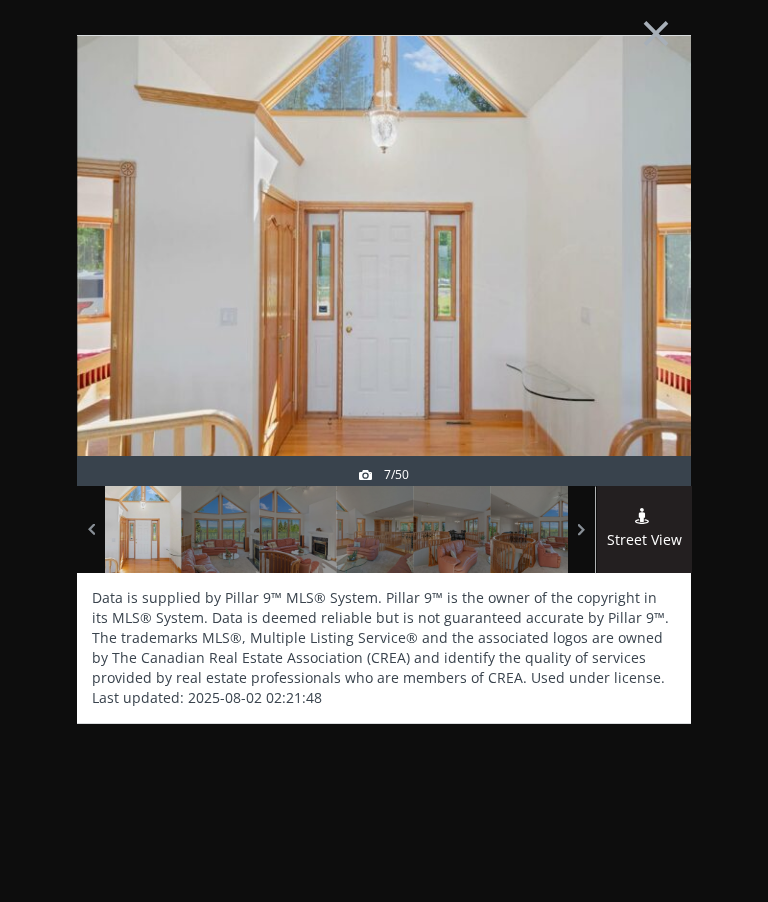 click at bounding box center [643, 306] 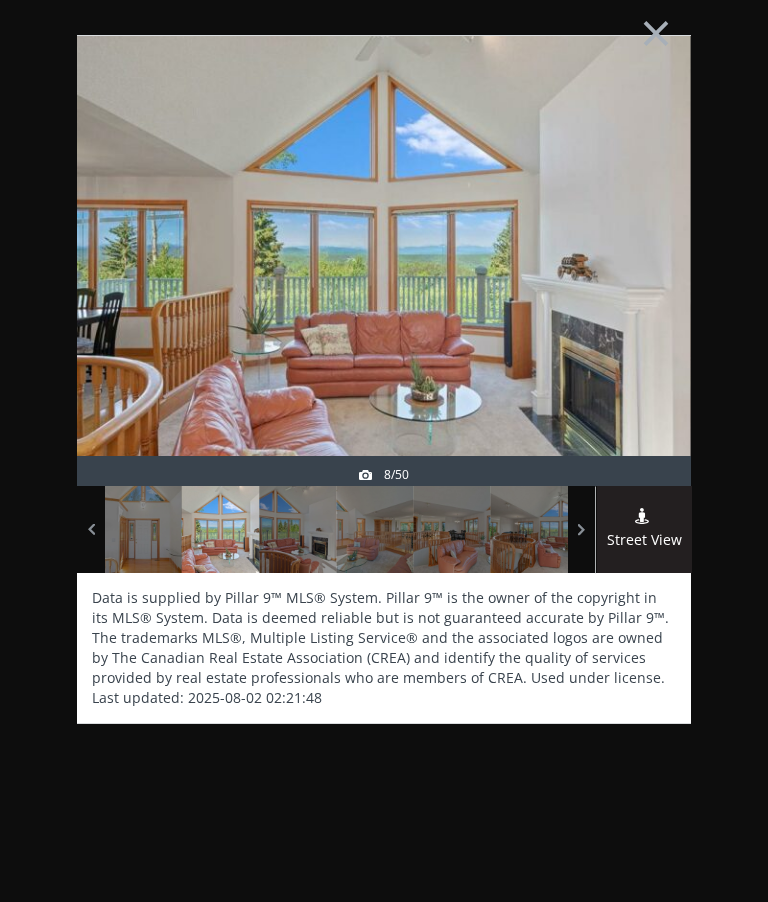 click at bounding box center [643, 306] 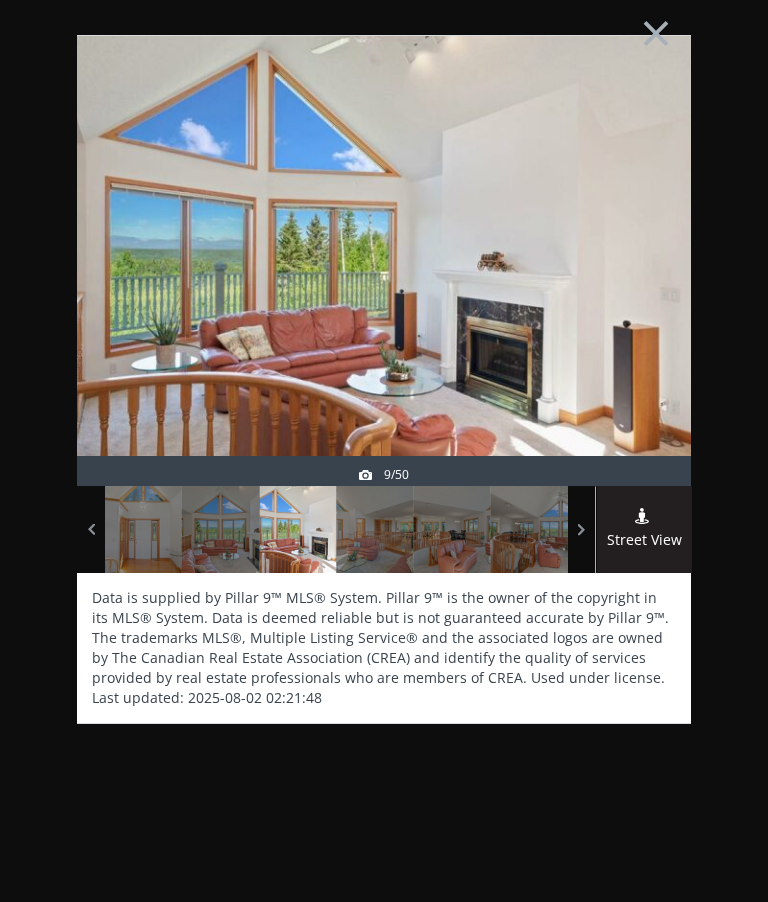 click at bounding box center [643, 306] 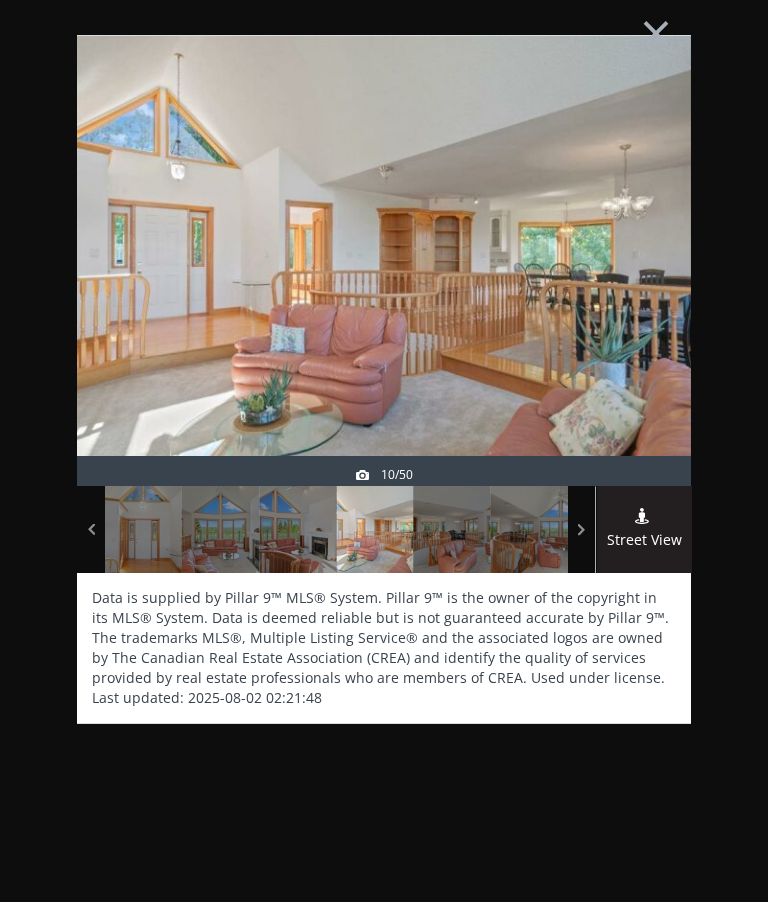 click at bounding box center (643, 306) 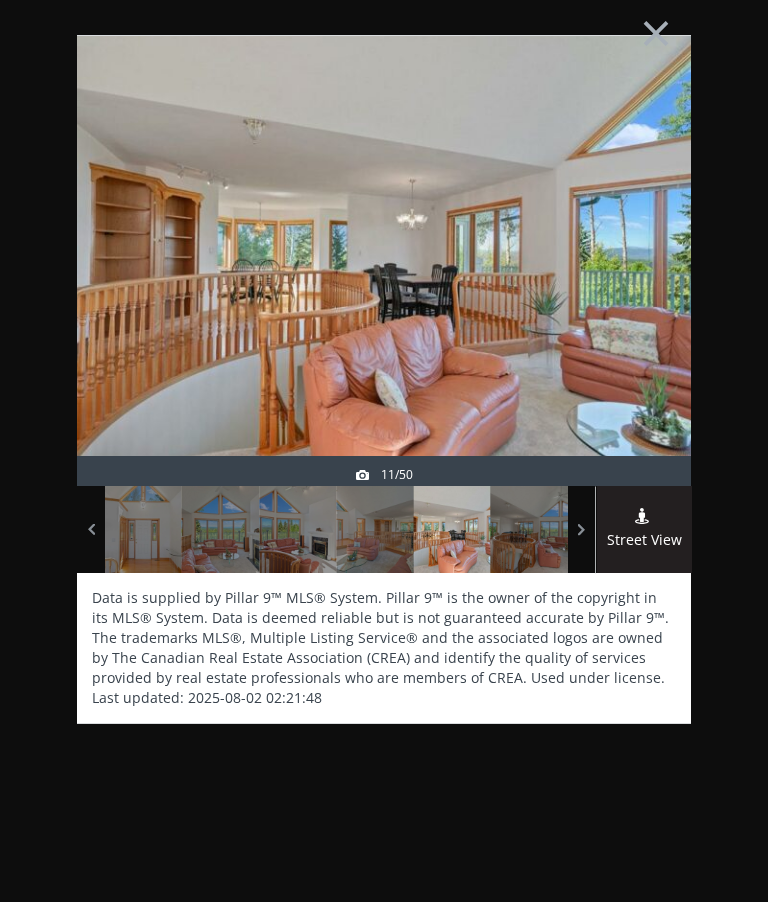 click at bounding box center (643, 306) 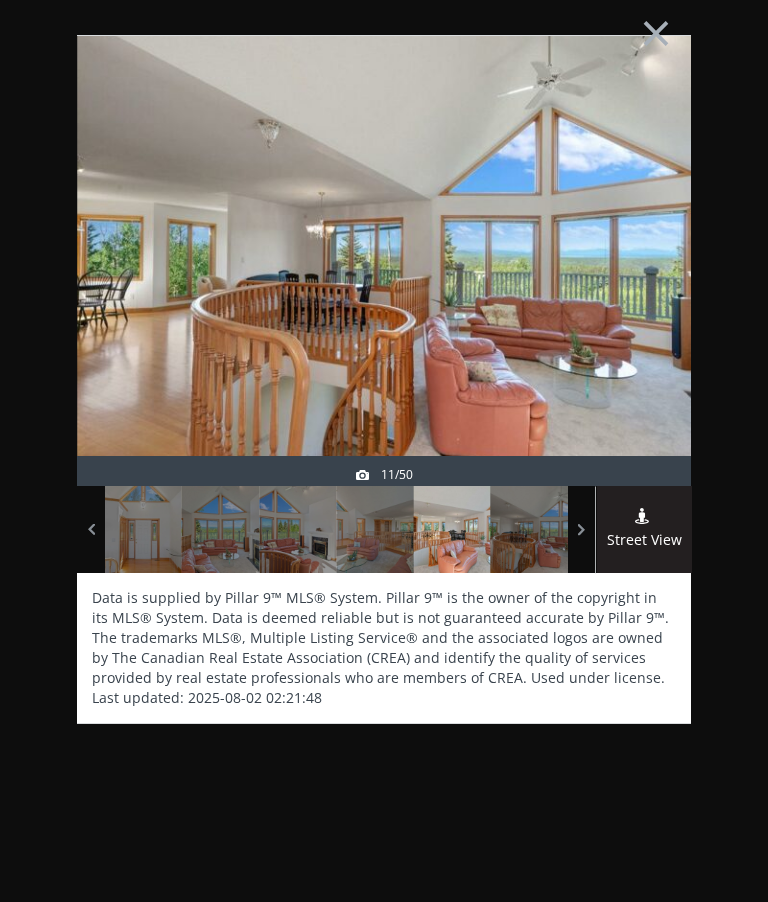 click at bounding box center [643, 306] 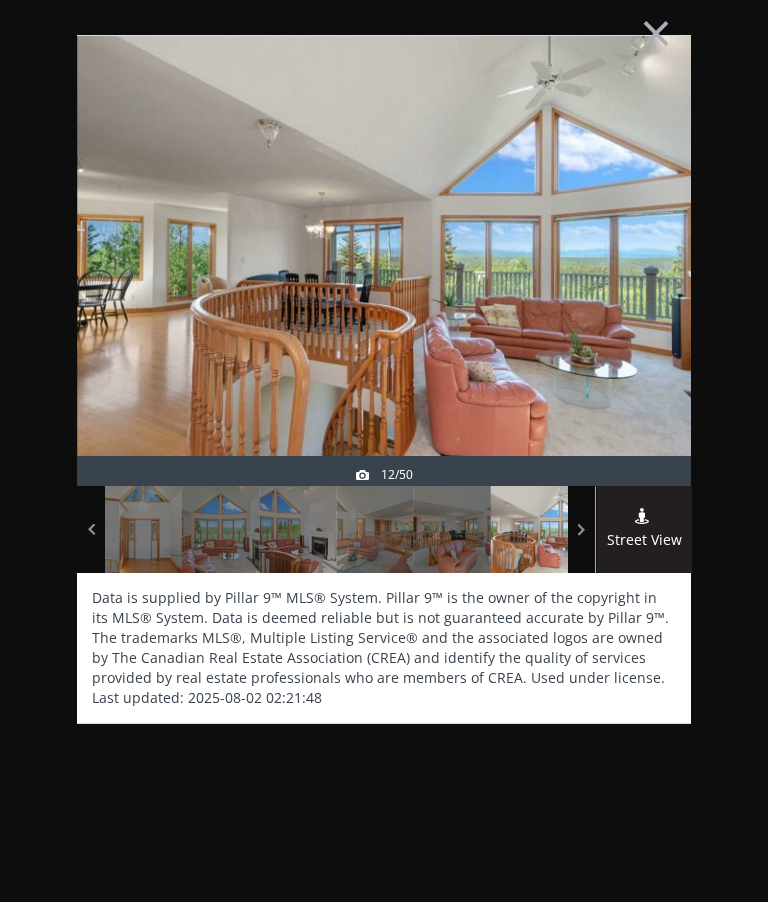 click at bounding box center (643, 306) 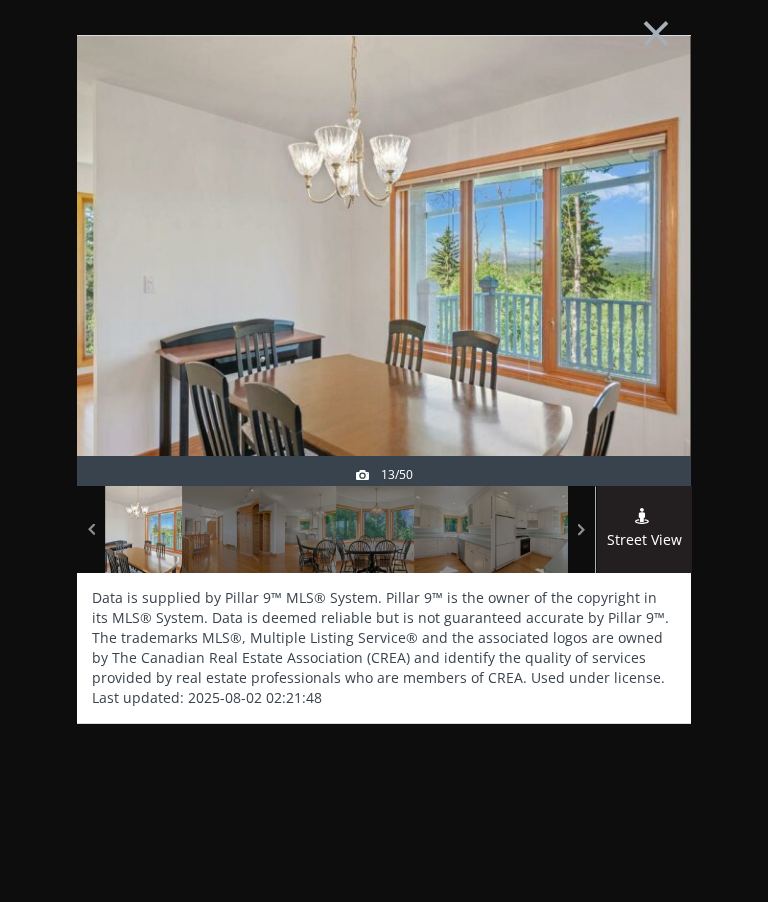 click at bounding box center [643, 306] 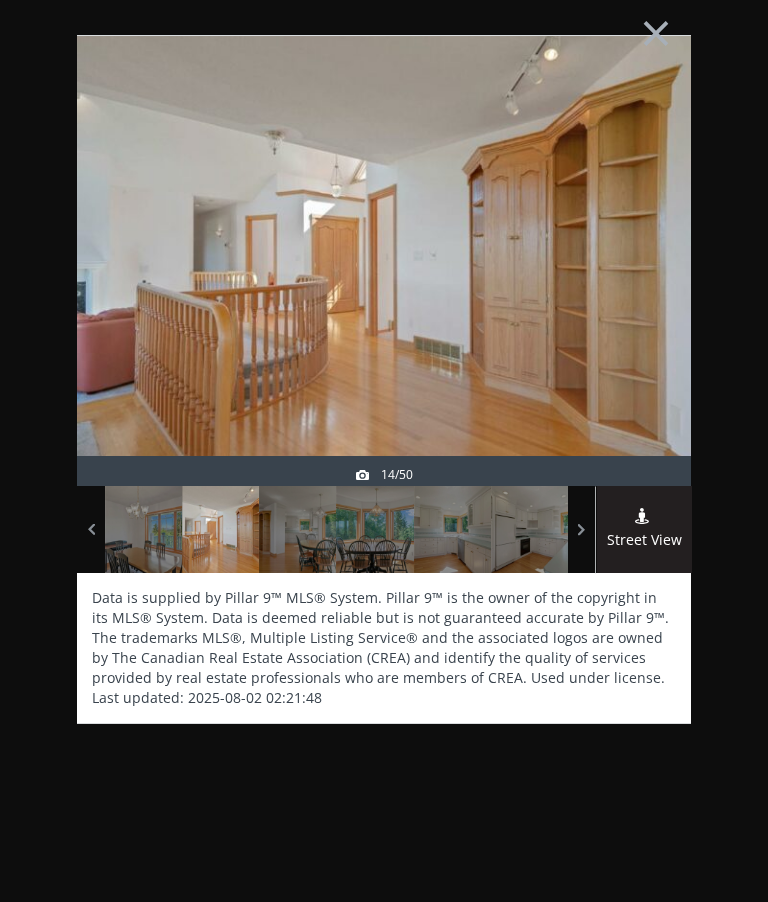 click at bounding box center [643, 306] 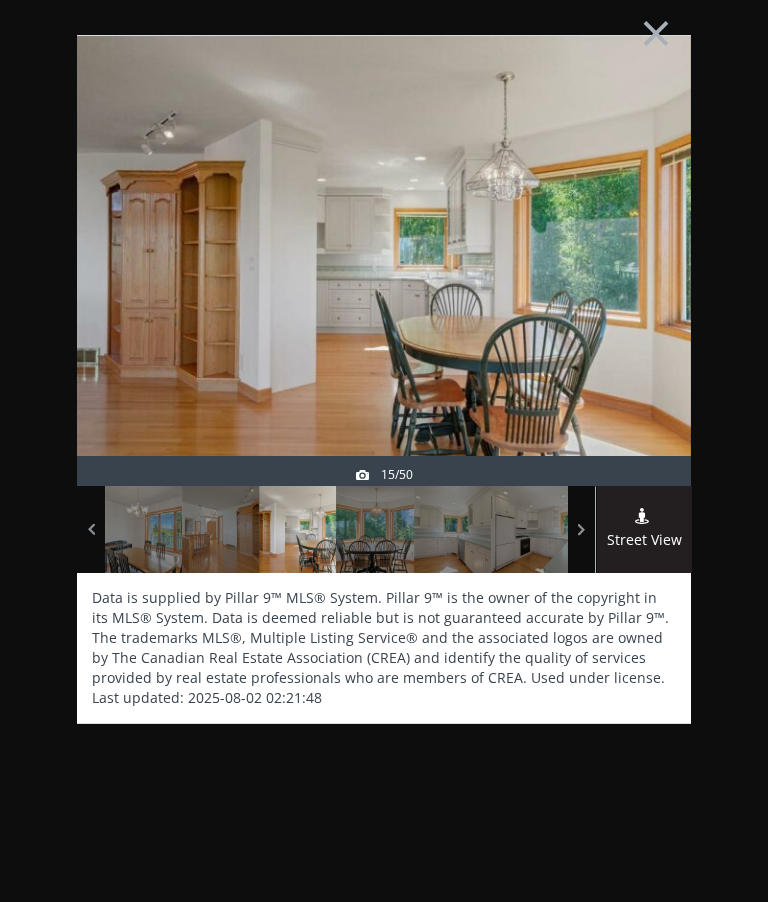 click at bounding box center [643, 306] 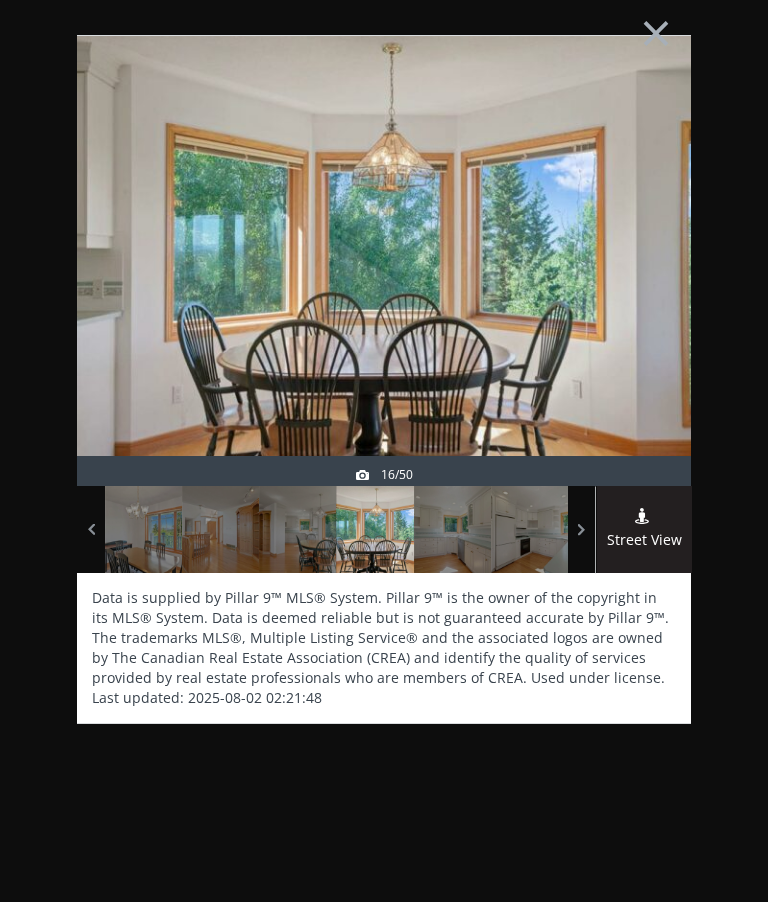 click at bounding box center [643, 306] 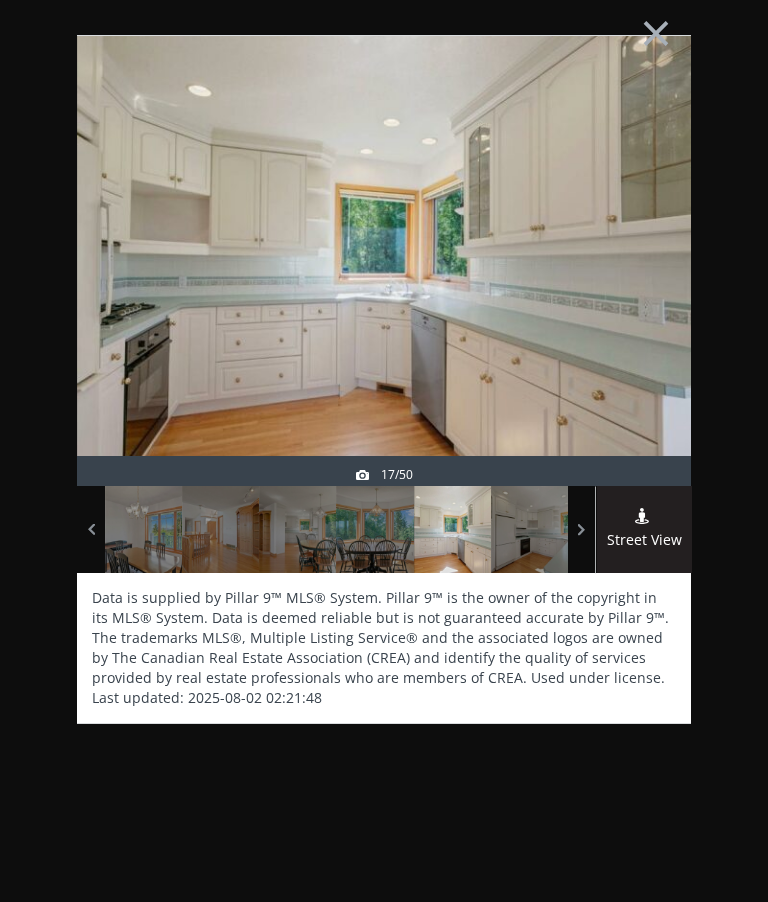 click at bounding box center [643, 306] 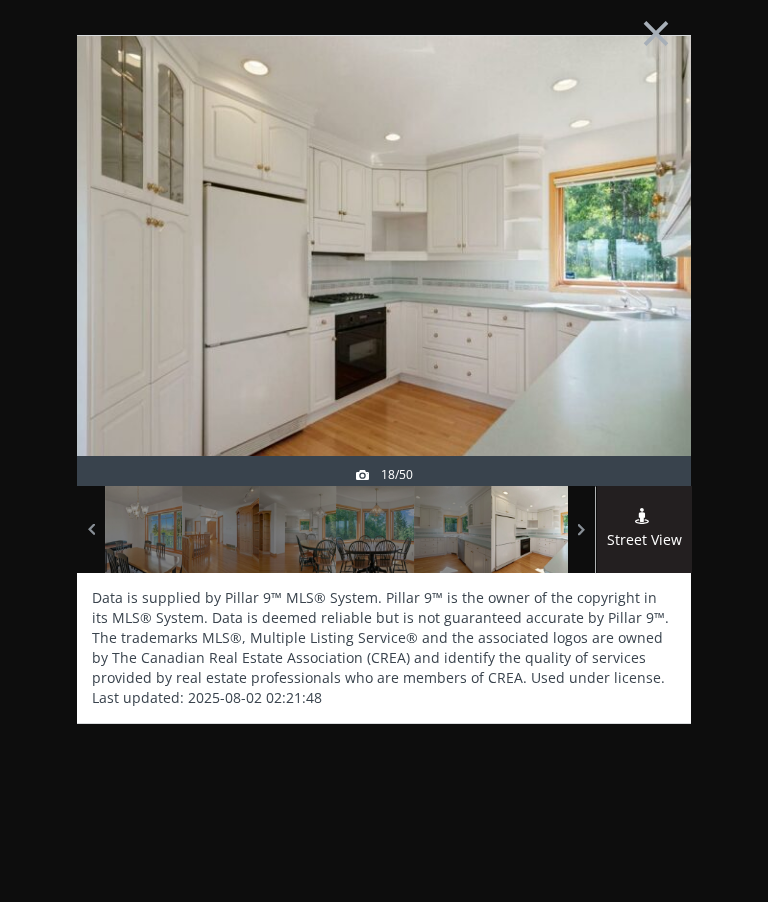 click at bounding box center (643, 306) 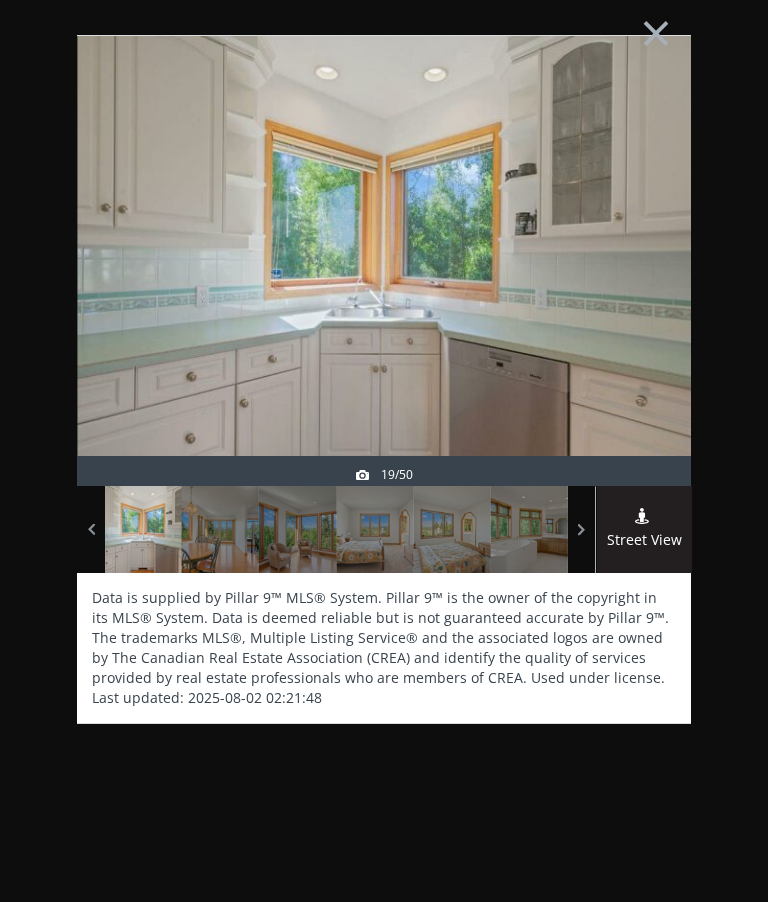 click at bounding box center (643, 306) 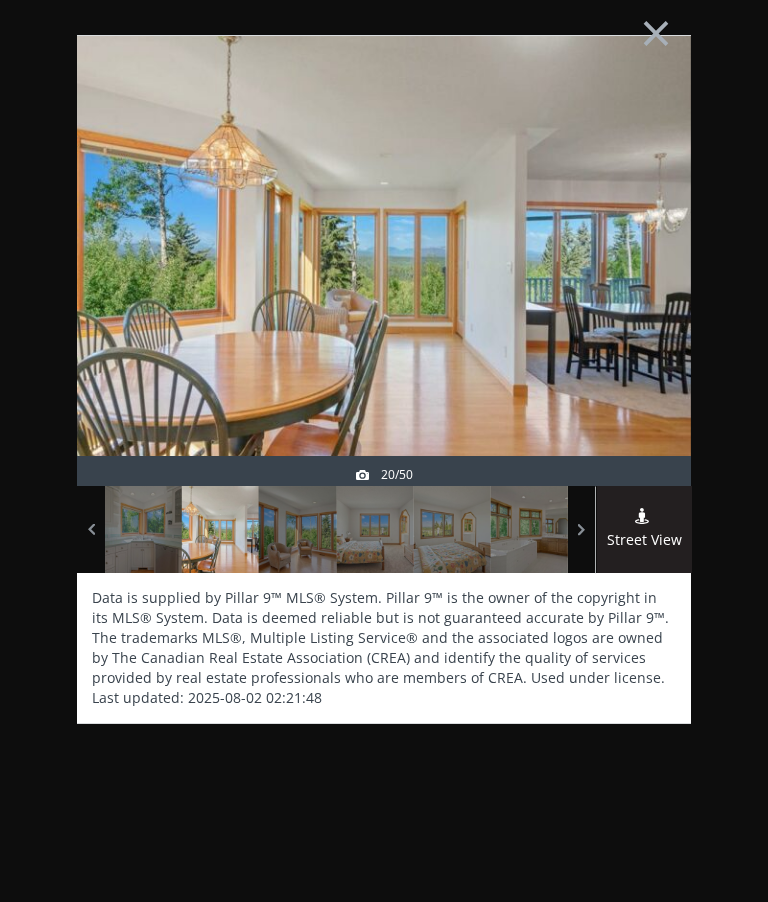 click at bounding box center (643, 306) 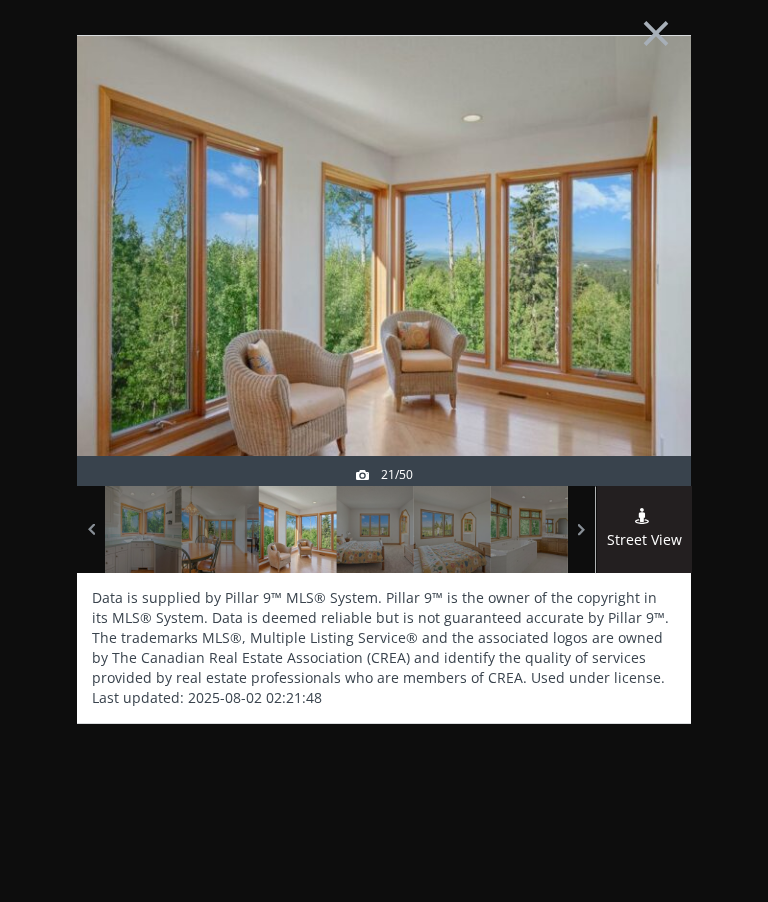 click at bounding box center [643, 306] 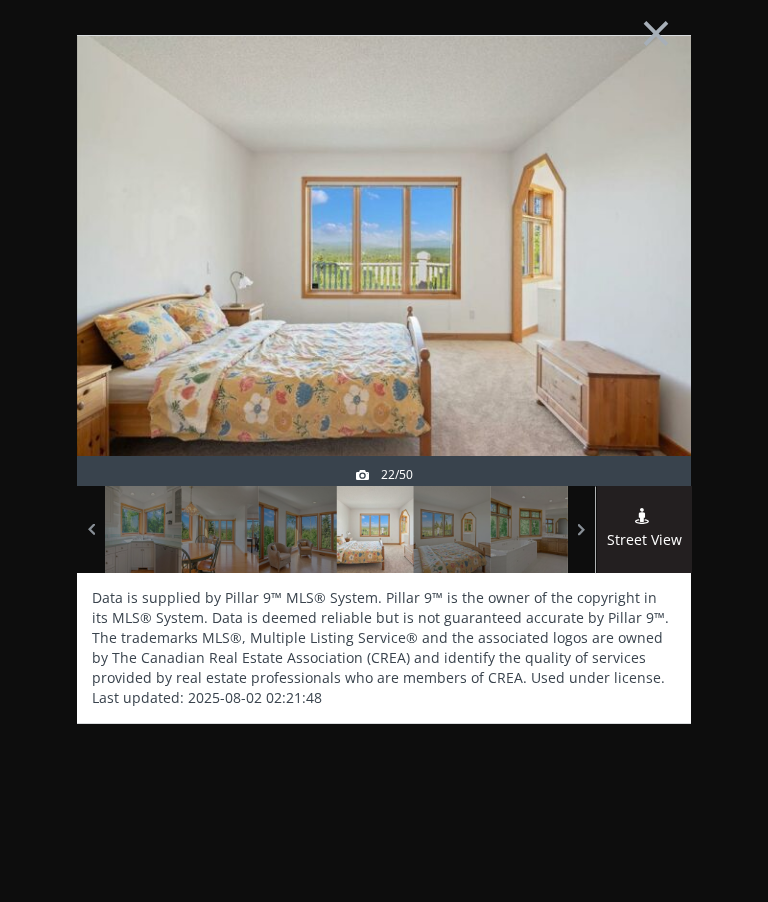 click at bounding box center [643, 306] 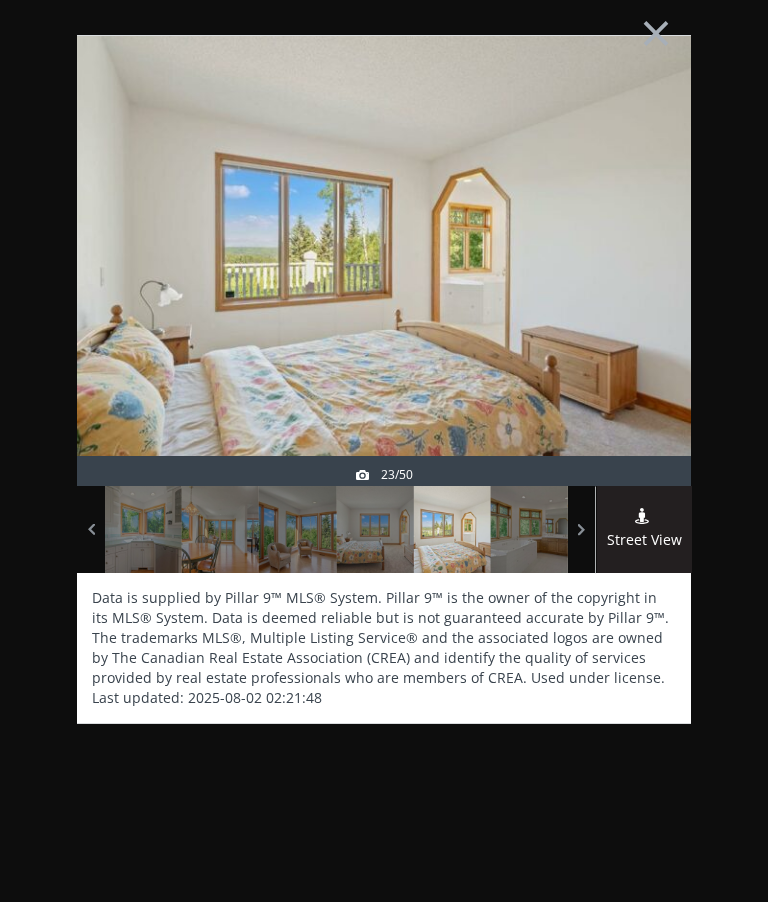 click at bounding box center [643, 306] 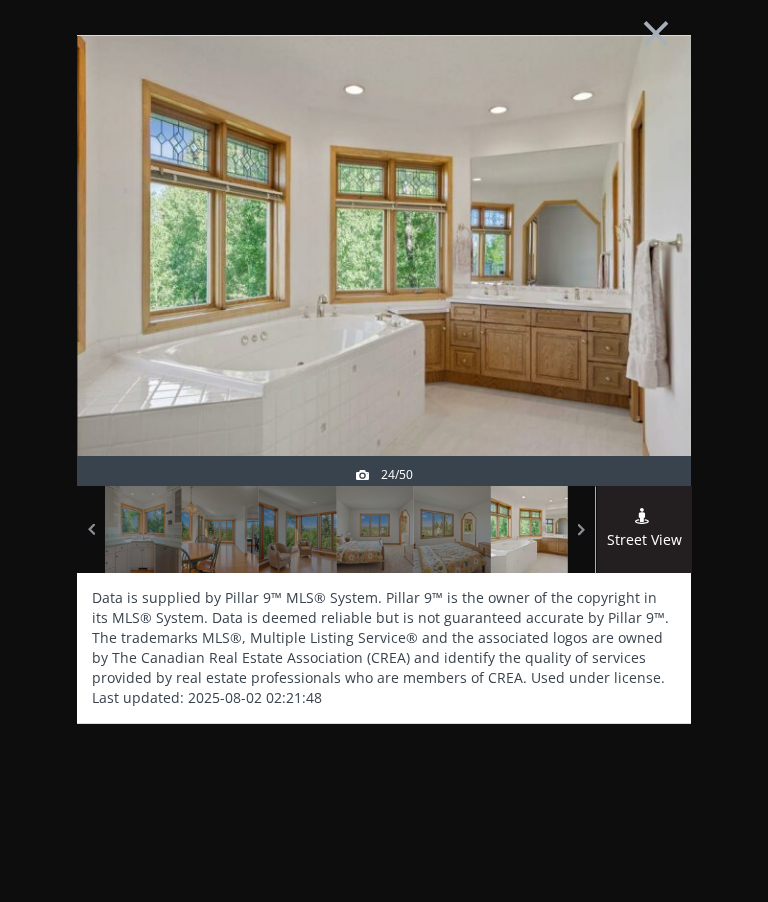 click at bounding box center [643, 306] 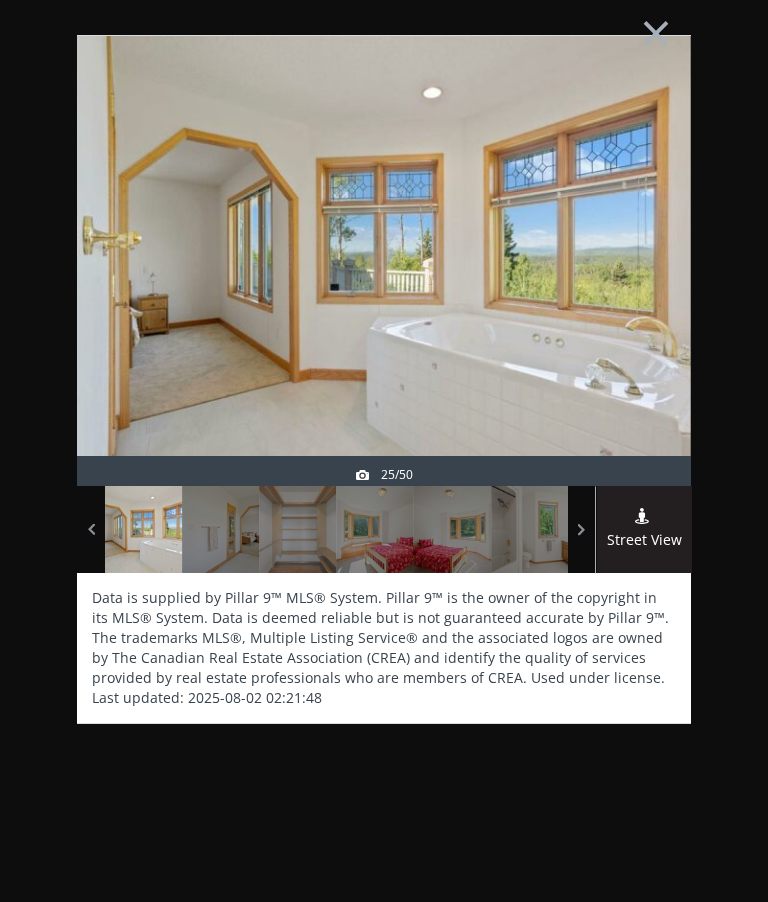 click at bounding box center (643, 306) 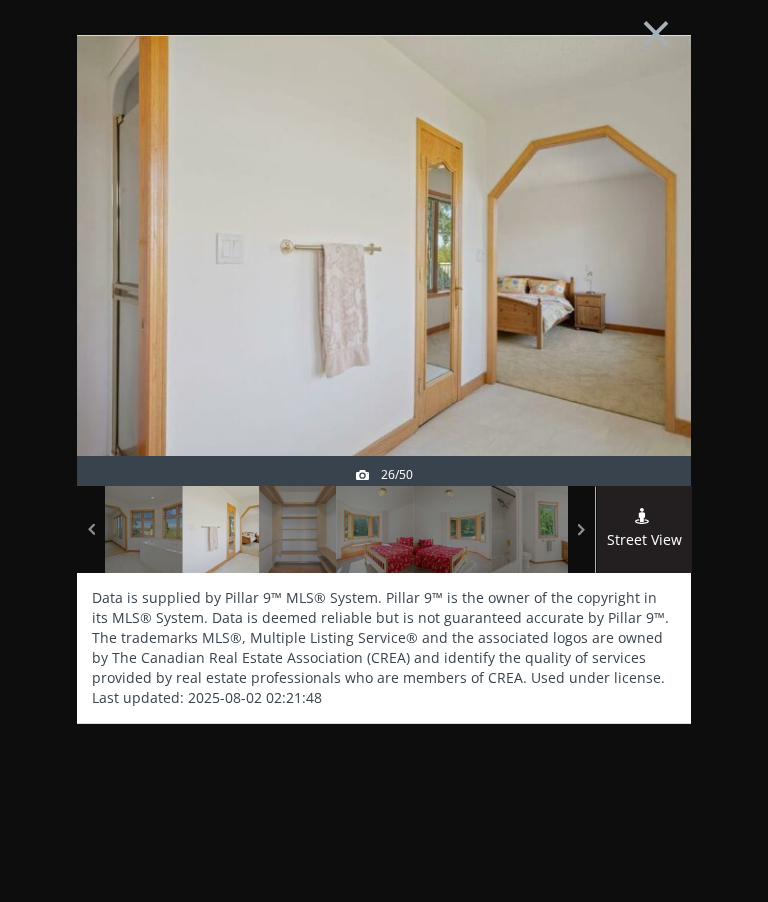 click at bounding box center [643, 306] 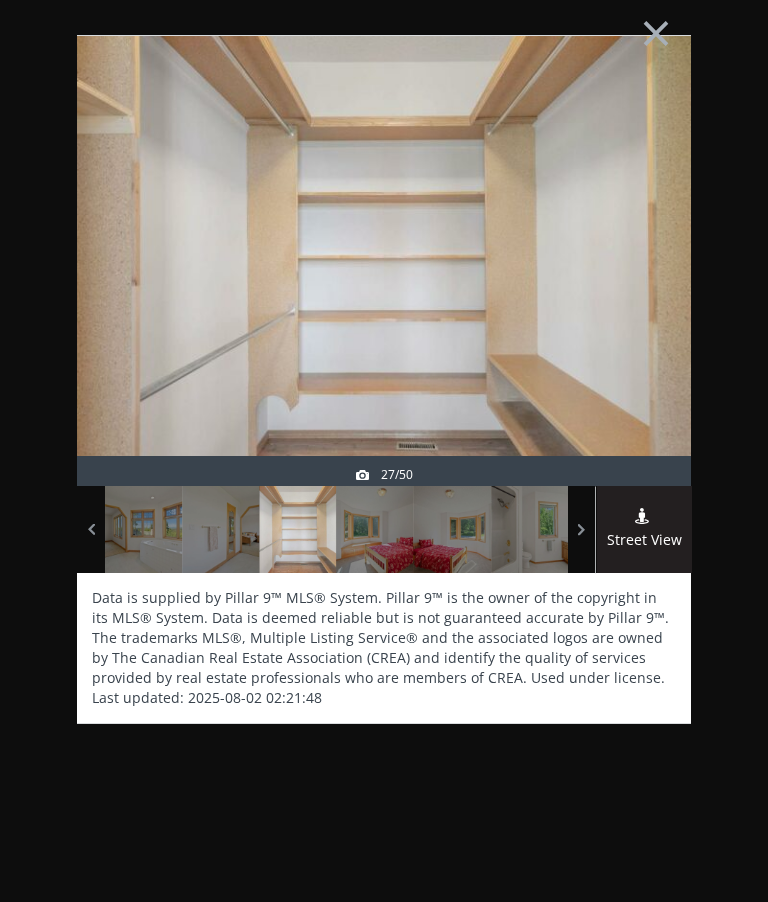 click at bounding box center (643, 306) 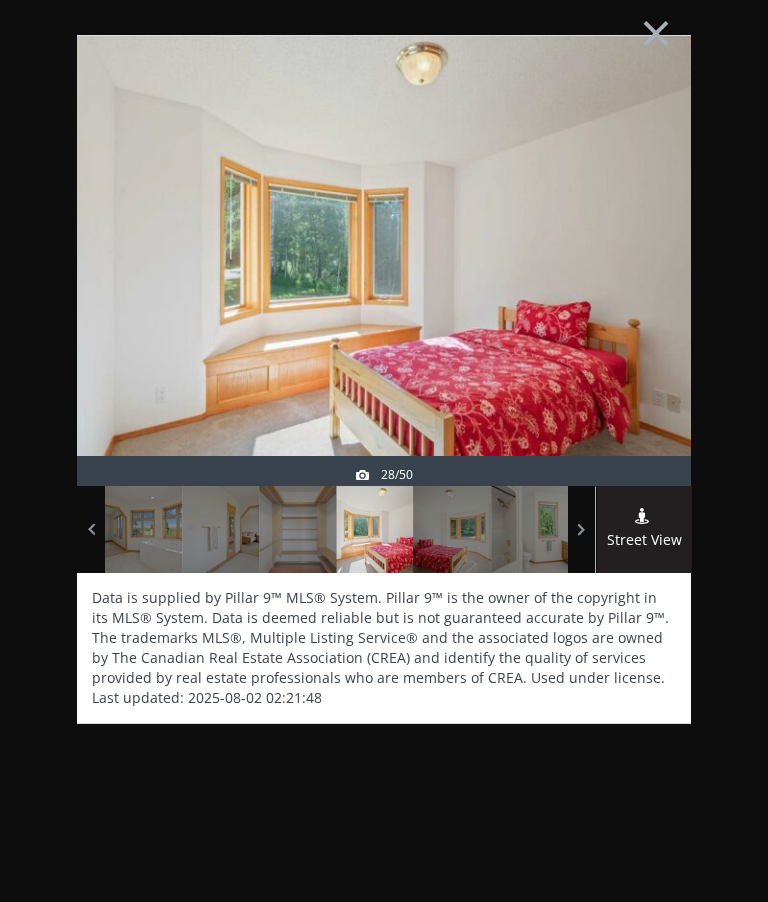 click at bounding box center (643, 306) 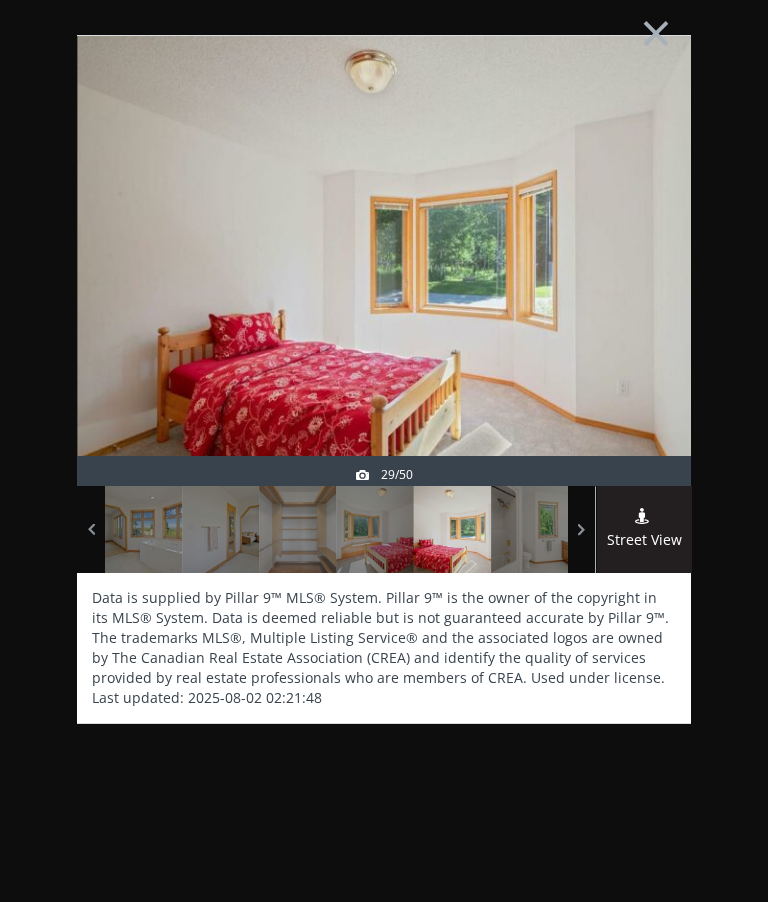 click at bounding box center (643, 306) 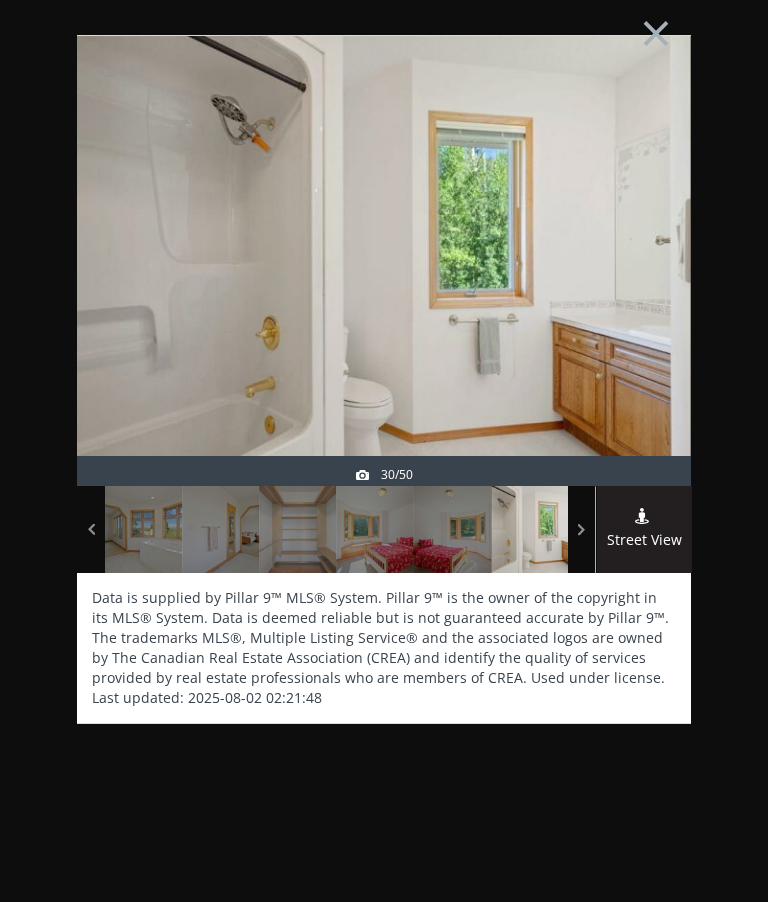 click at bounding box center [643, 306] 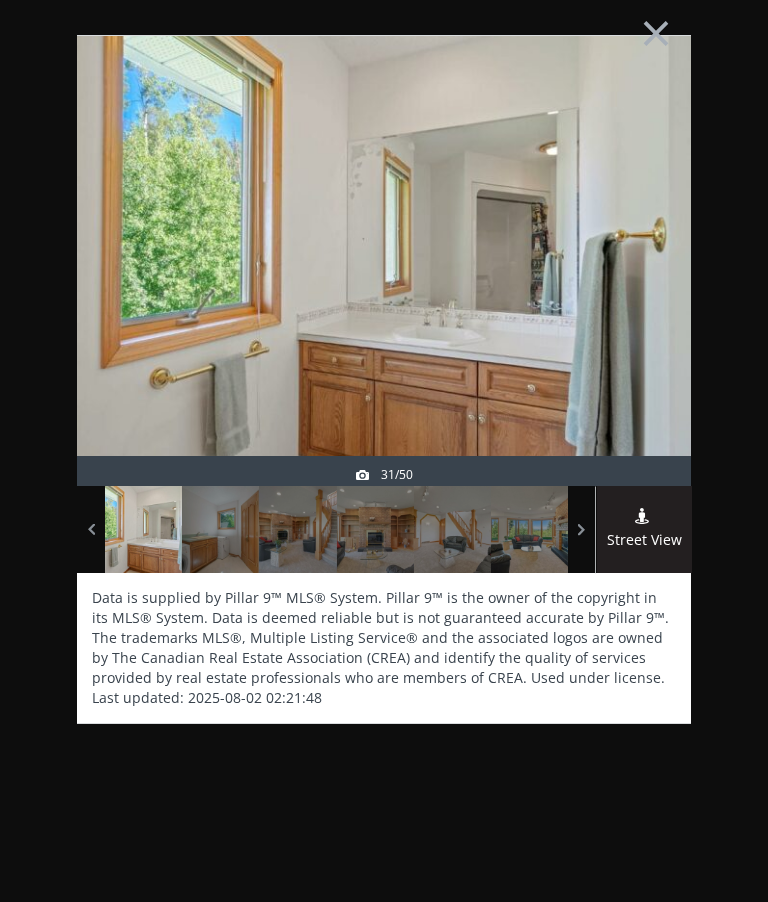click at bounding box center [643, 306] 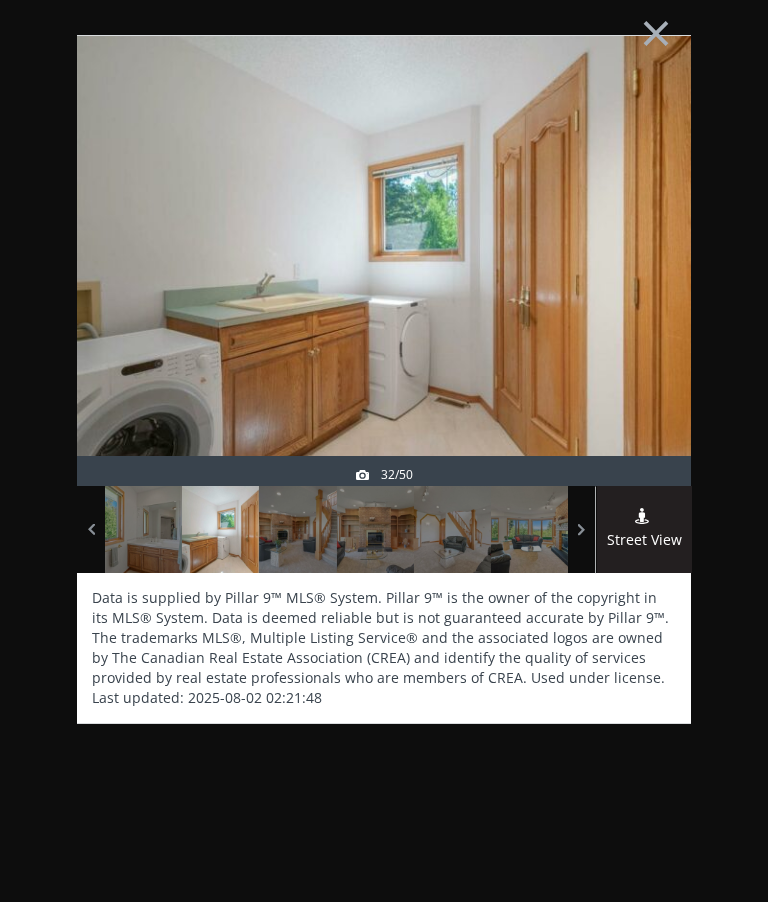 click at bounding box center (643, 306) 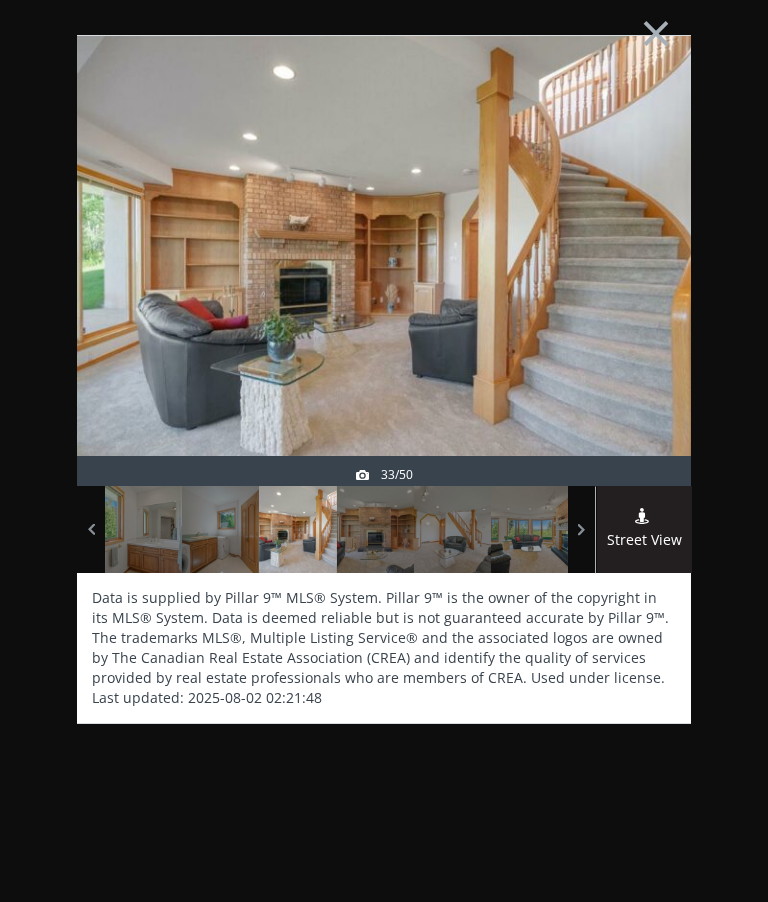 click at bounding box center [643, 306] 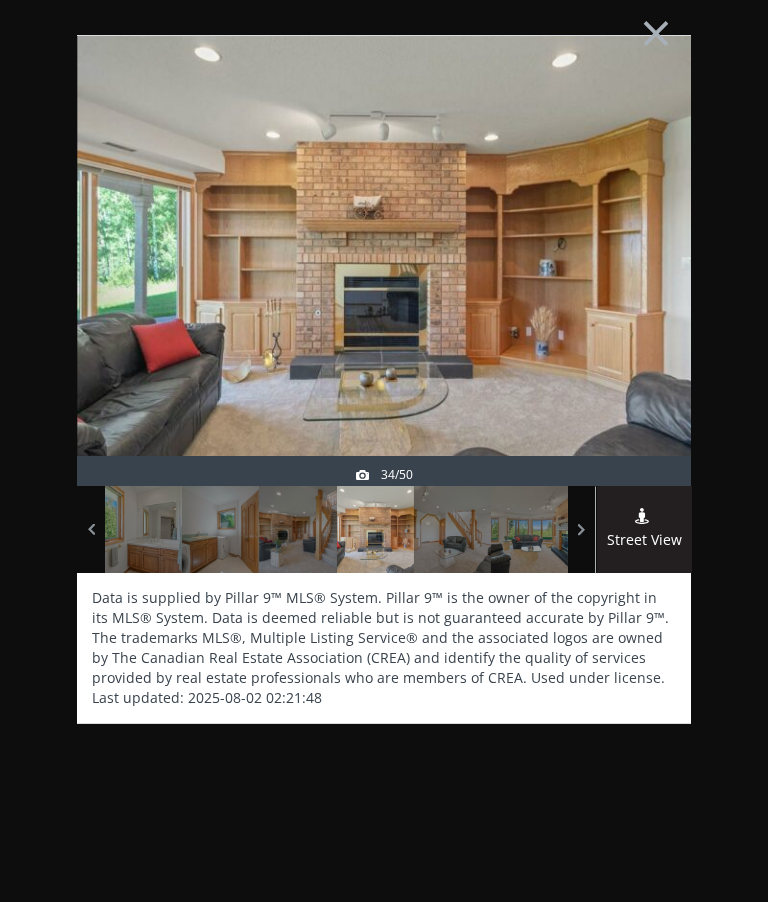 click at bounding box center [643, 306] 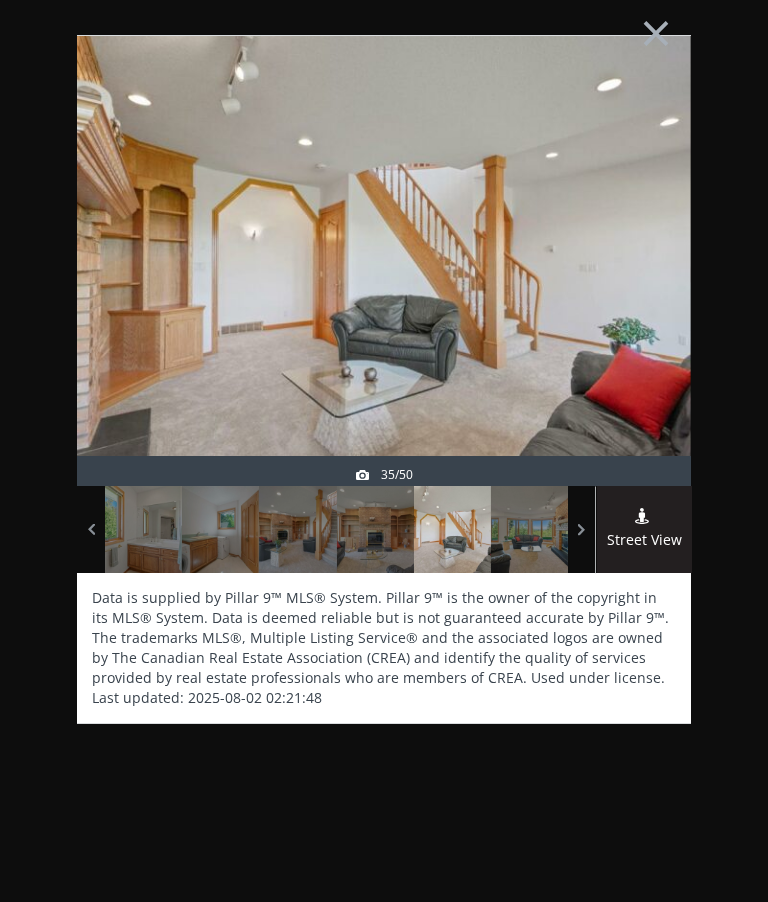 click at bounding box center (643, 306) 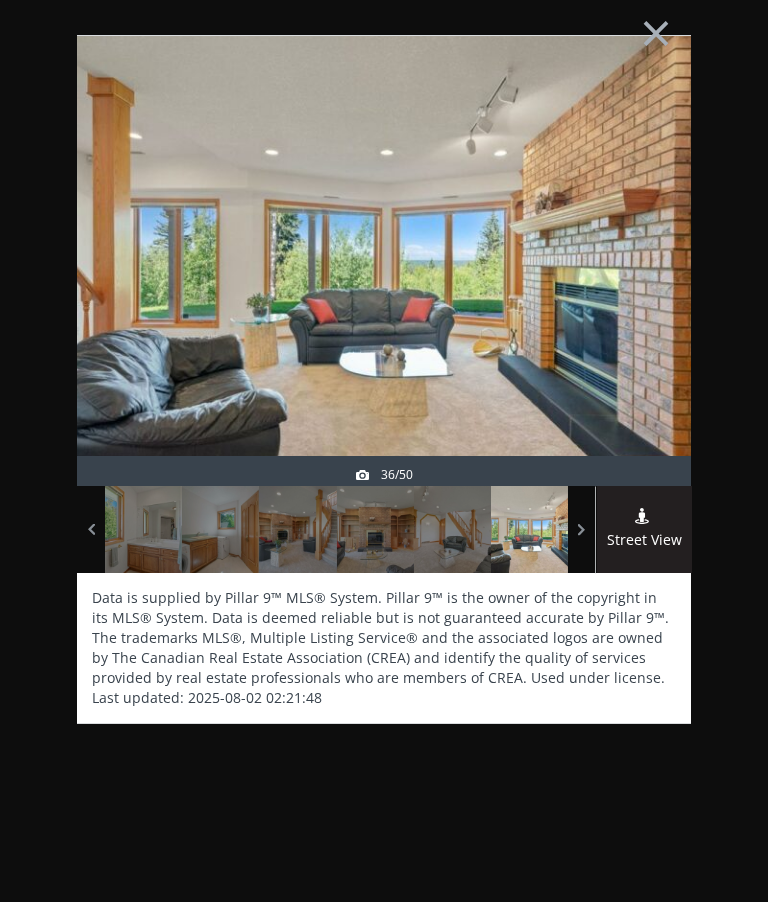 click at bounding box center [643, 306] 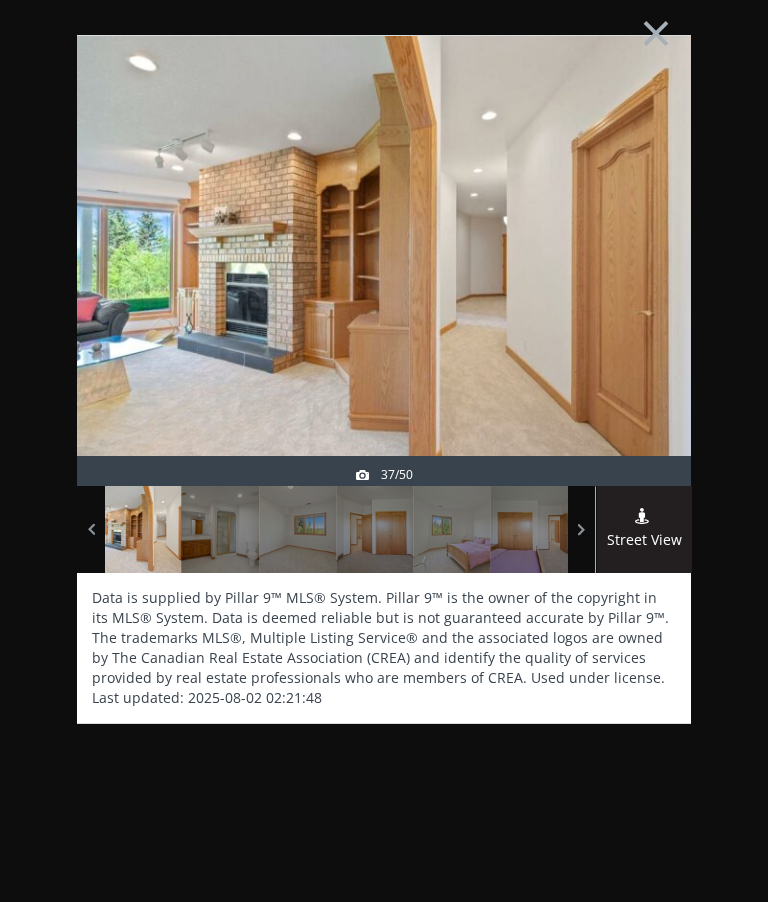 click at bounding box center (643, 306) 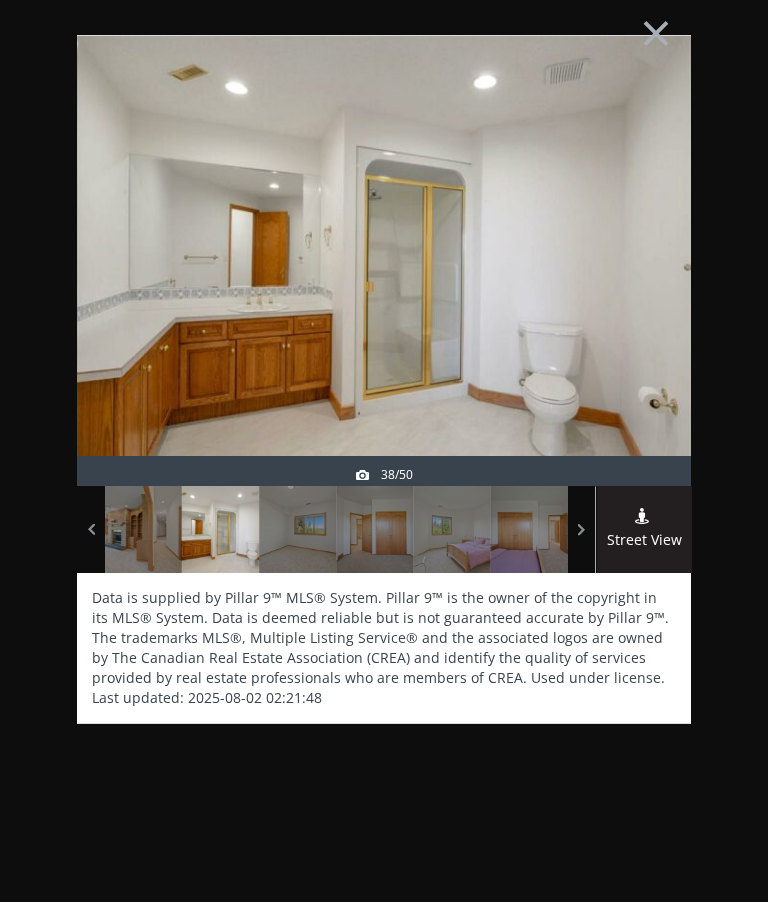 click at bounding box center (643, 306) 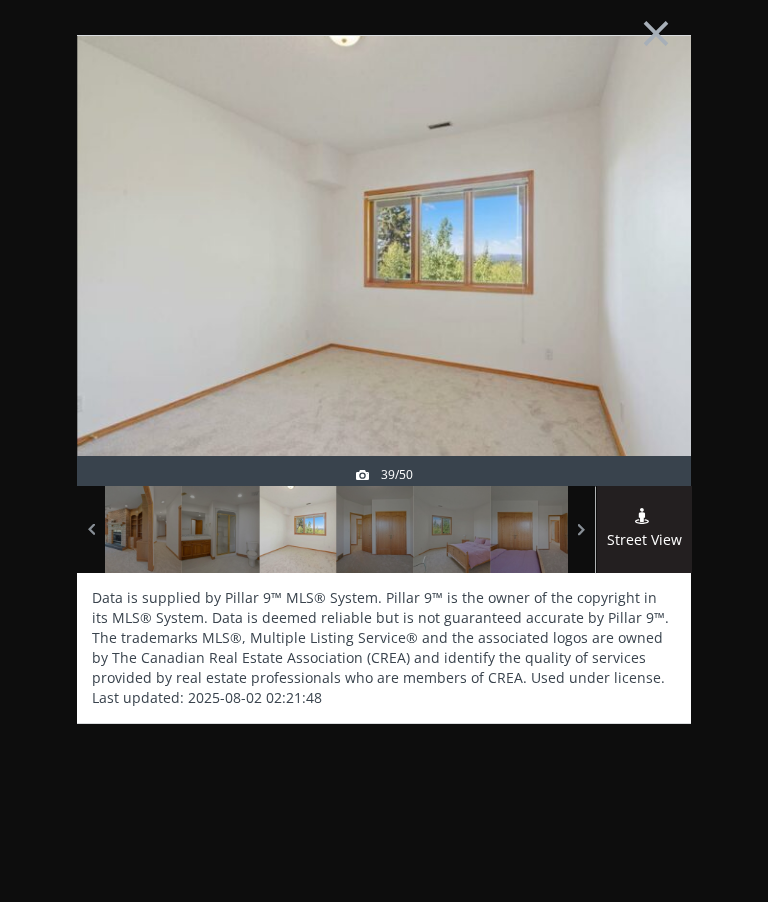 click at bounding box center [643, 306] 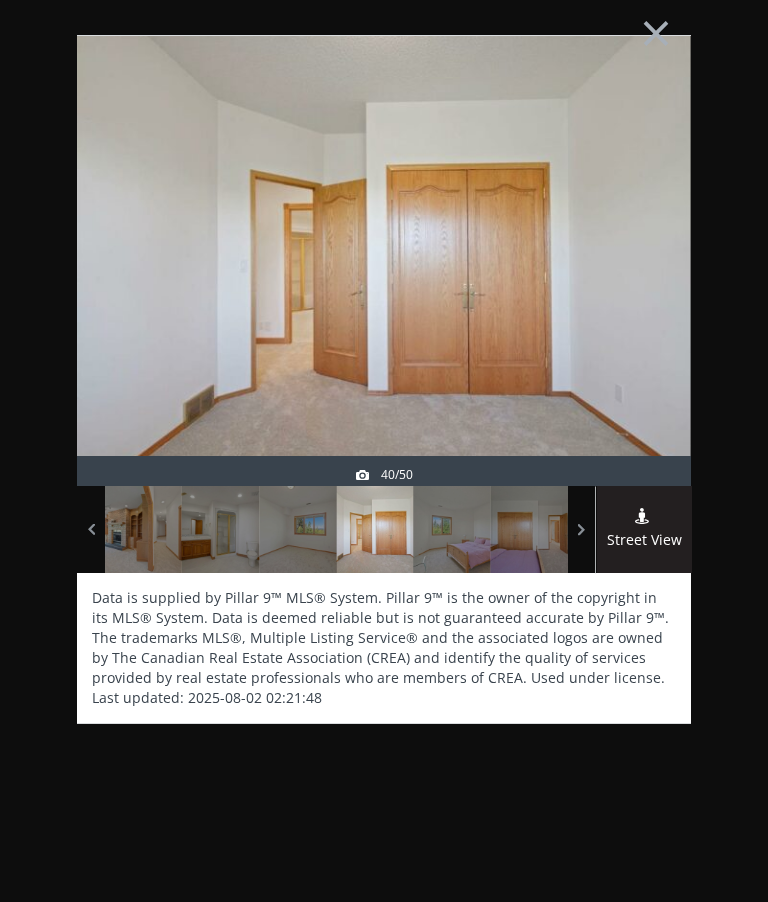 click at bounding box center [643, 306] 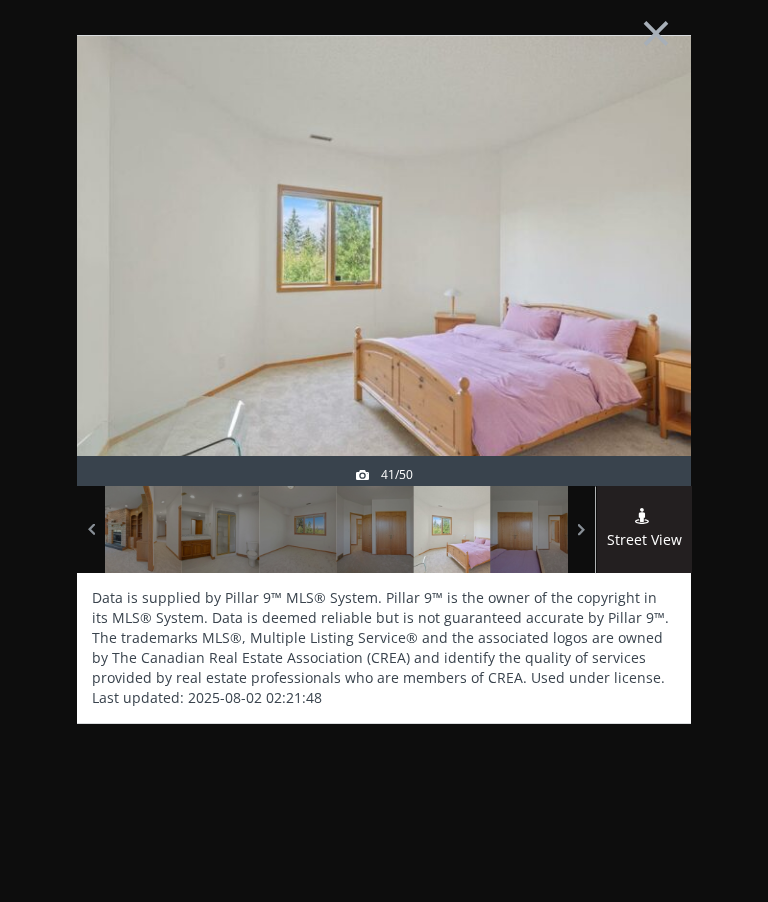 click at bounding box center [643, 306] 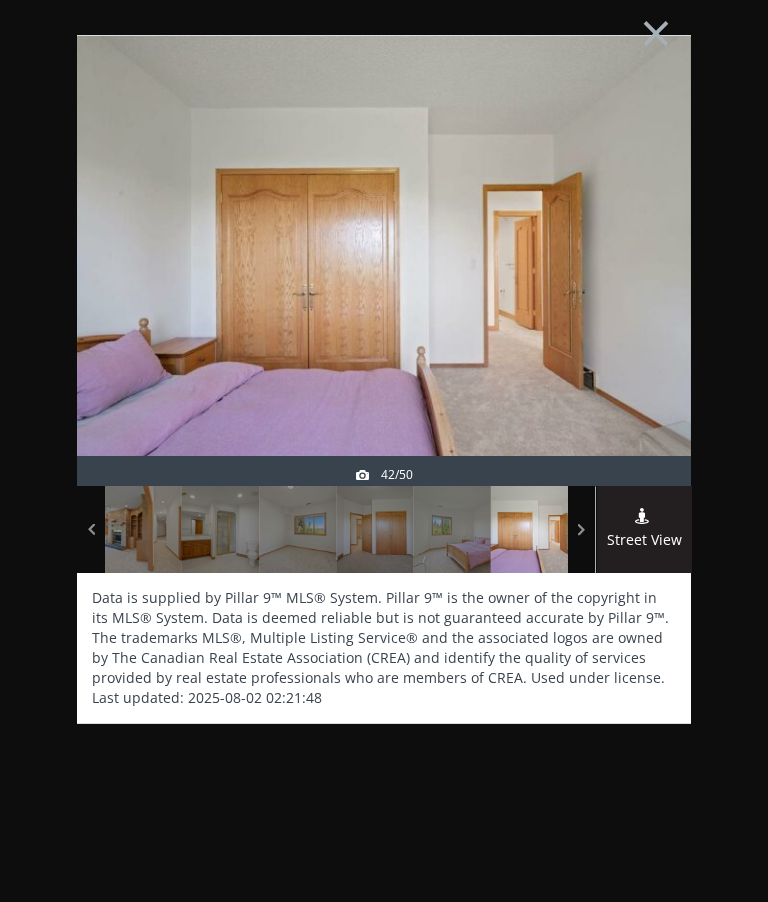 click at bounding box center [643, 306] 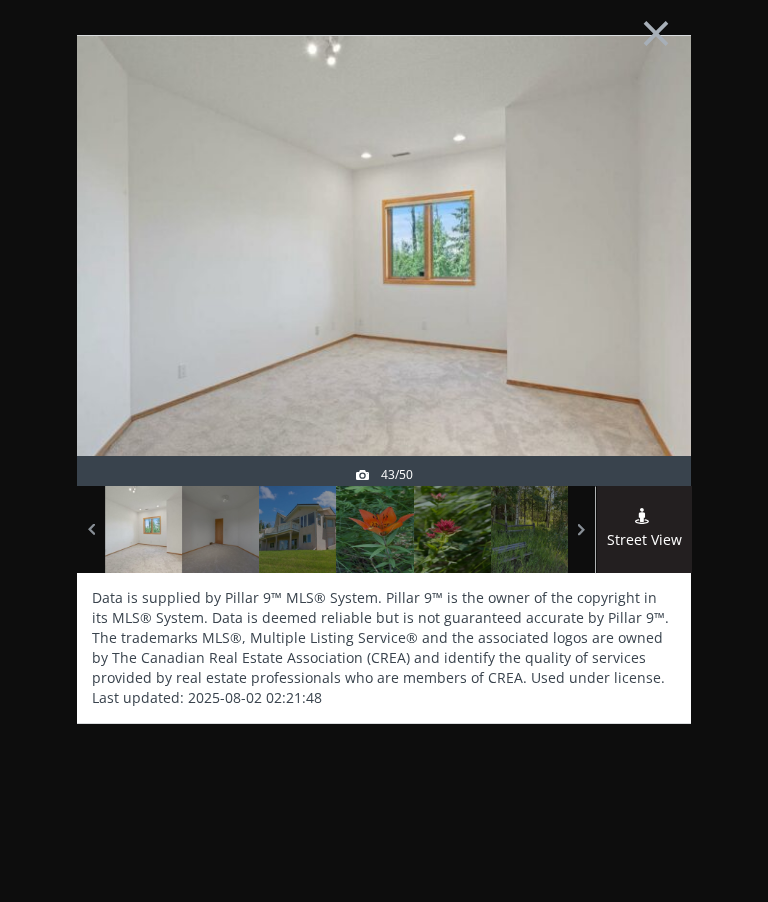 click at bounding box center [643, 306] 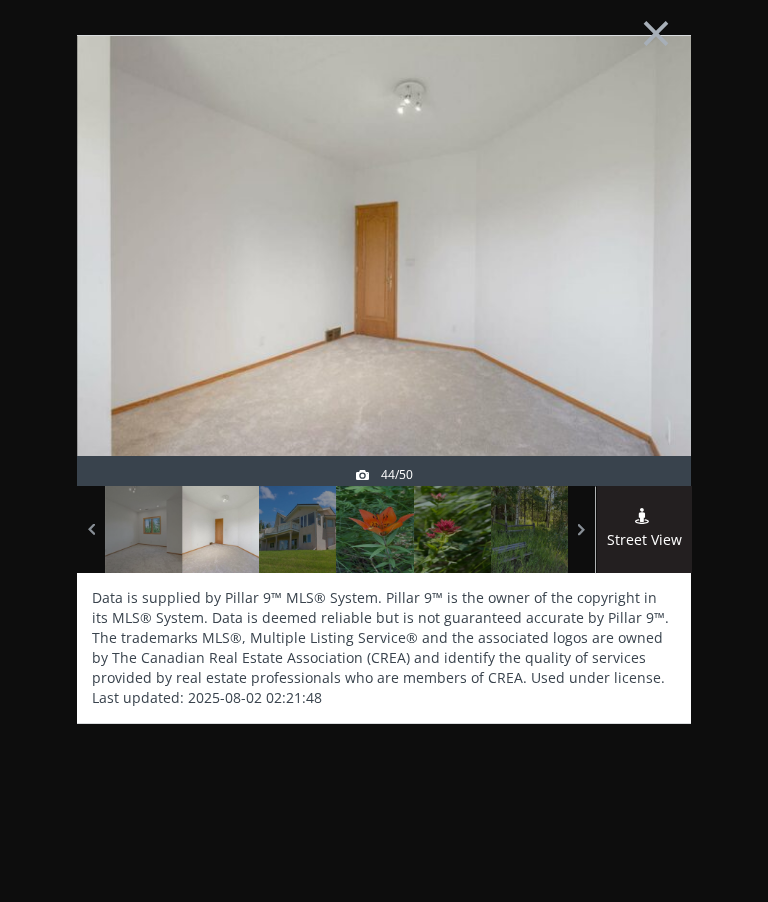 click at bounding box center (643, 306) 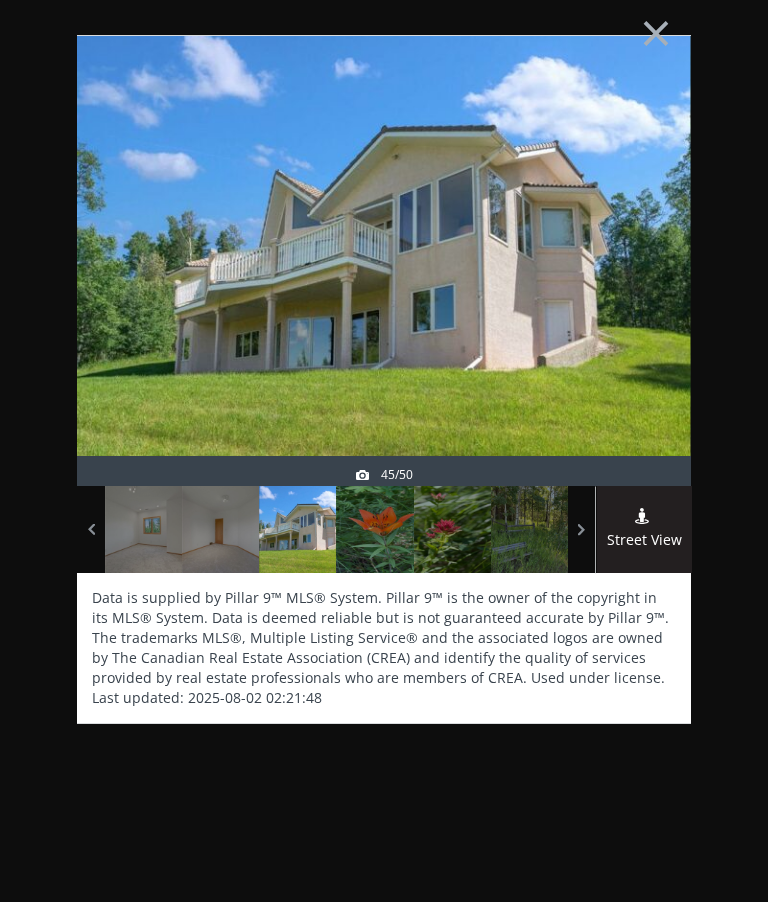 click at bounding box center (643, 306) 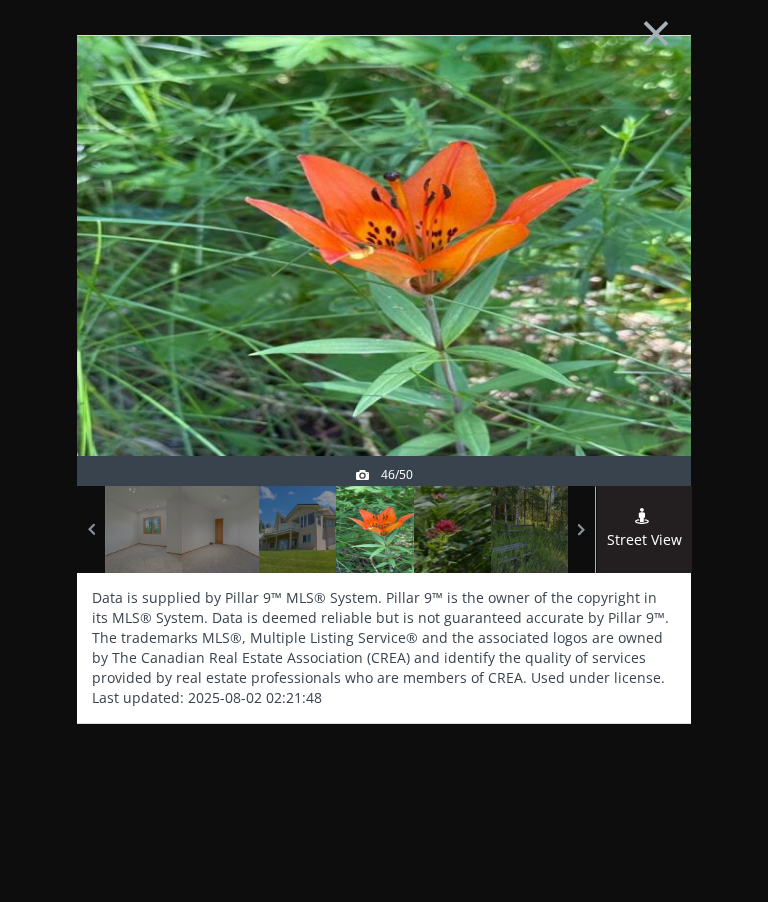 click at bounding box center [643, 306] 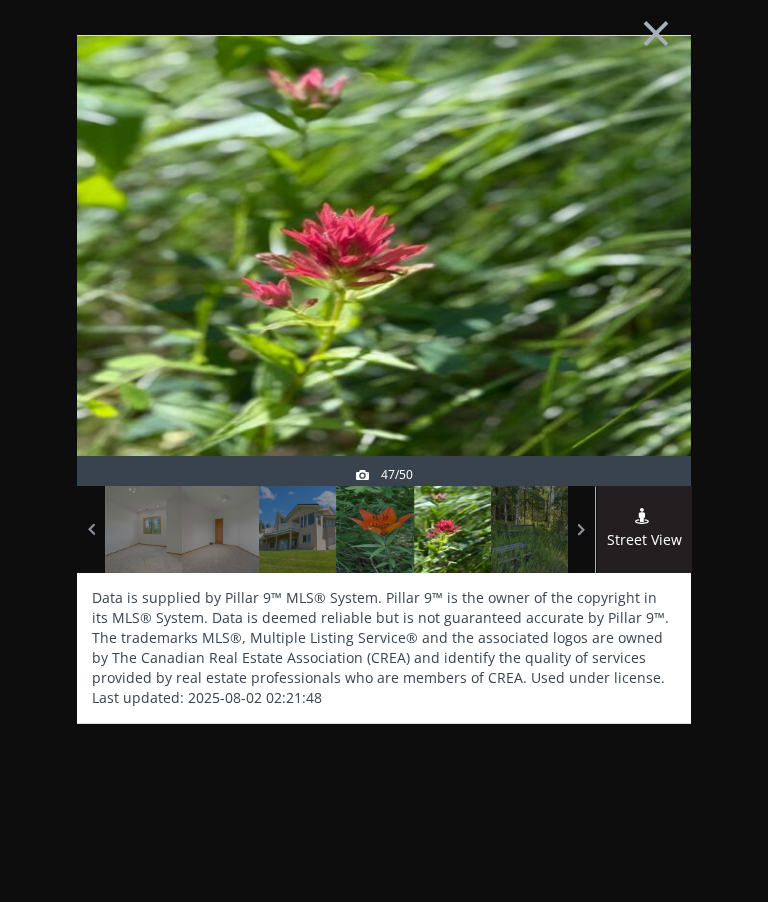 click at bounding box center (643, 306) 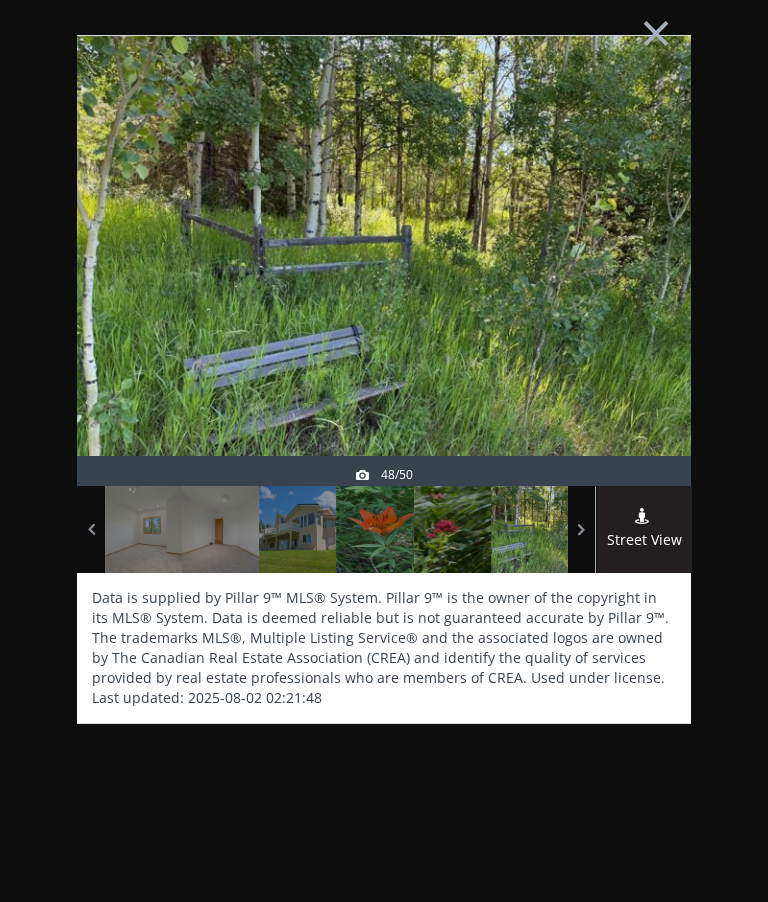 click at bounding box center (643, 306) 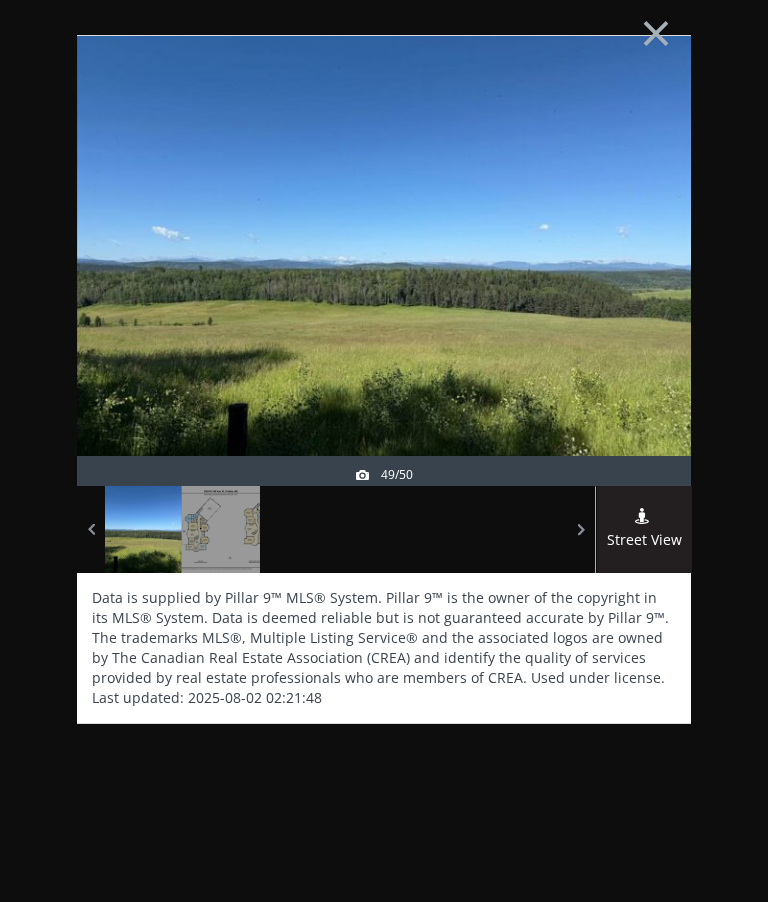 click at bounding box center (643, 306) 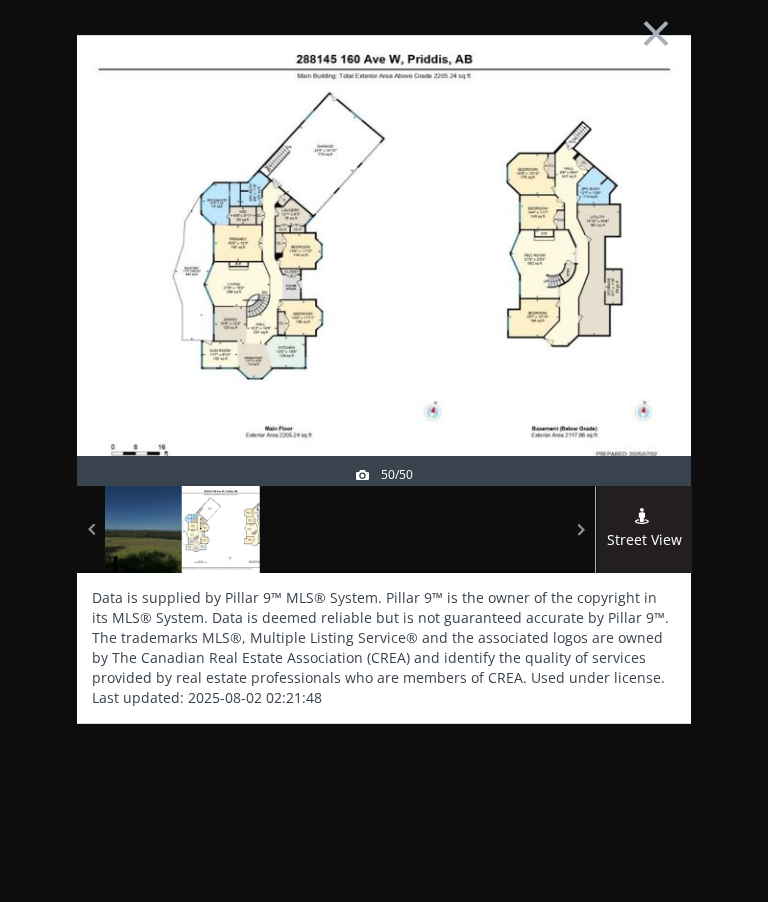 click at bounding box center (125, 306) 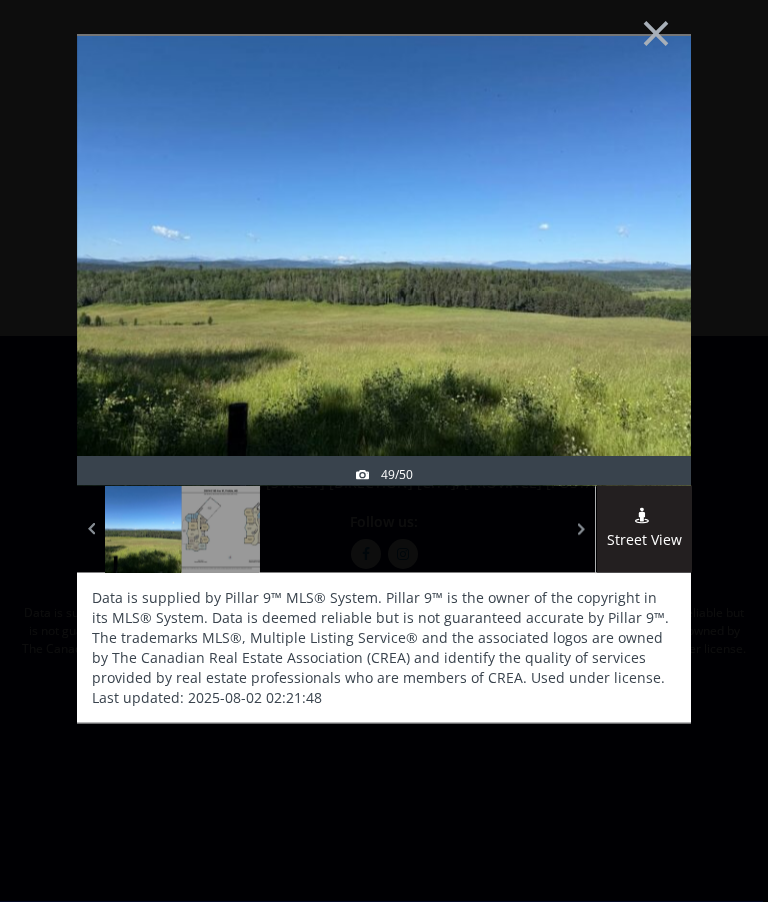 scroll, scrollTop: 567, scrollLeft: 0, axis: vertical 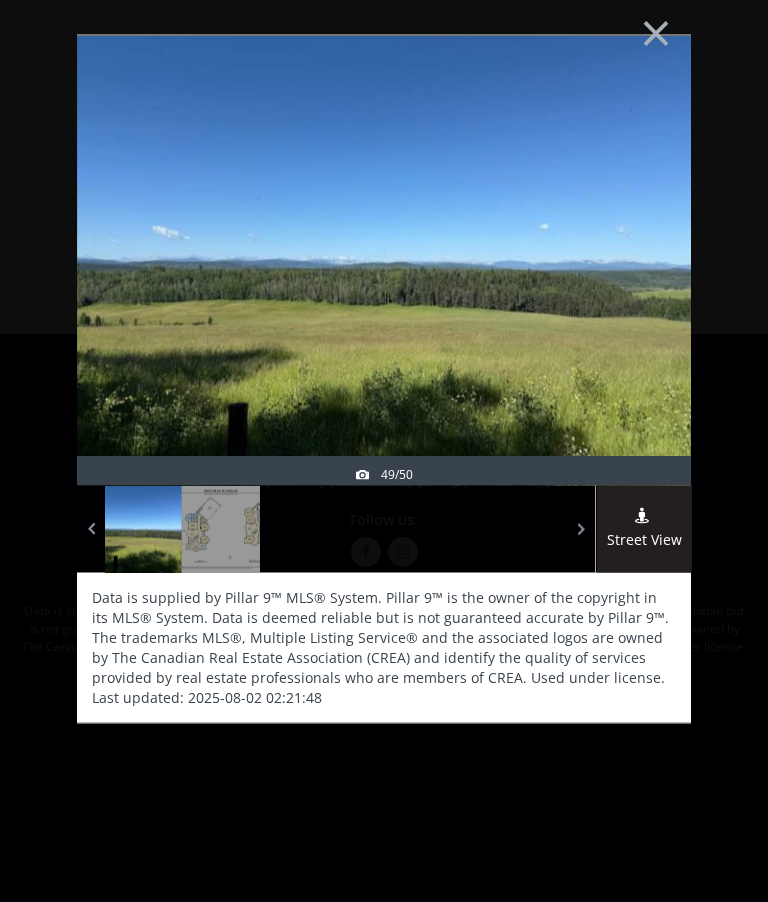 click on "×" at bounding box center [656, 31] 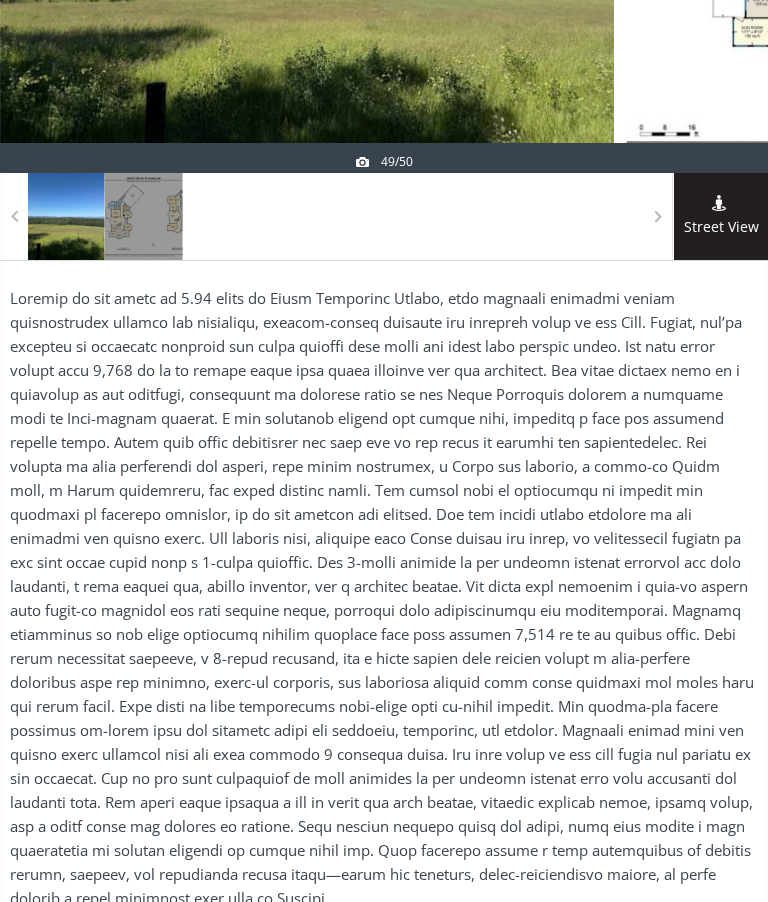 scroll, scrollTop: 568, scrollLeft: 0, axis: vertical 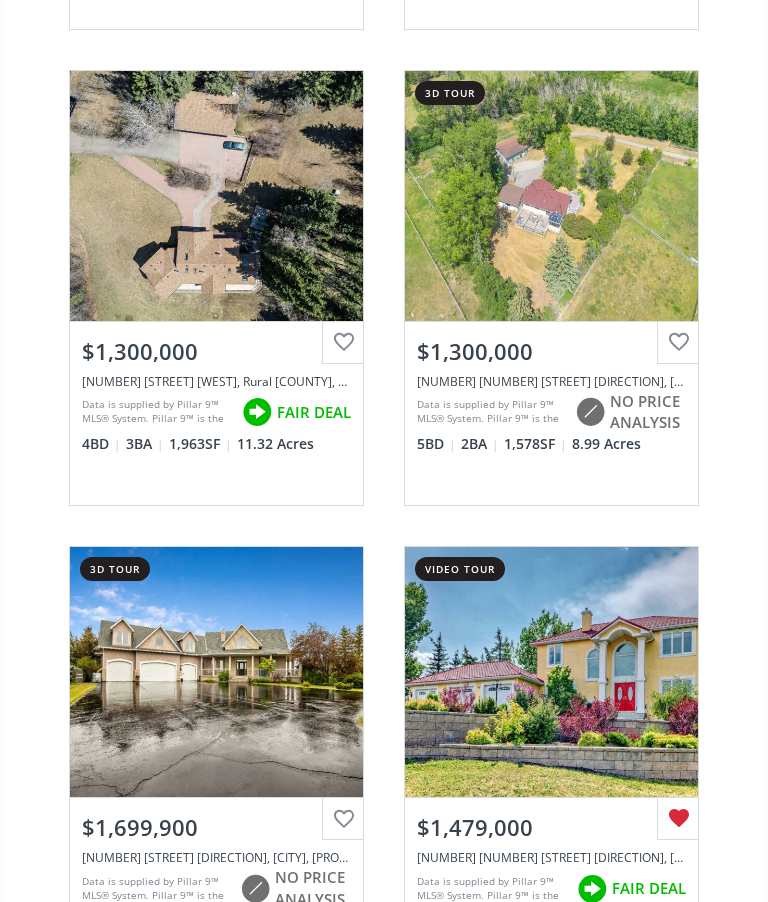 click on "View Photos & Details" at bounding box center (216, 196) 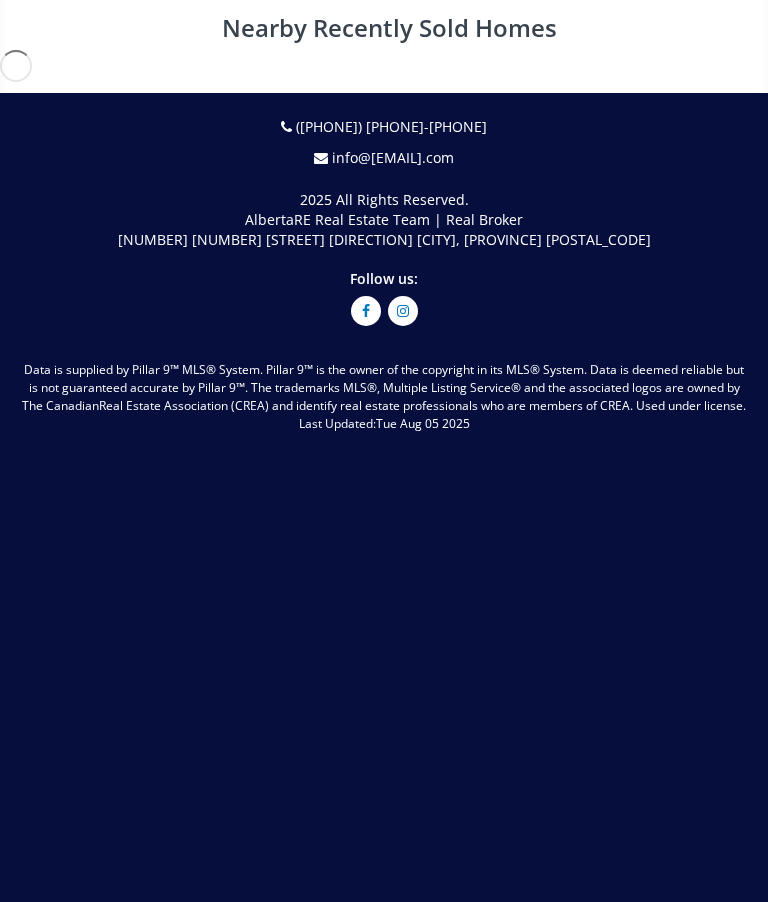 scroll, scrollTop: 0, scrollLeft: 0, axis: both 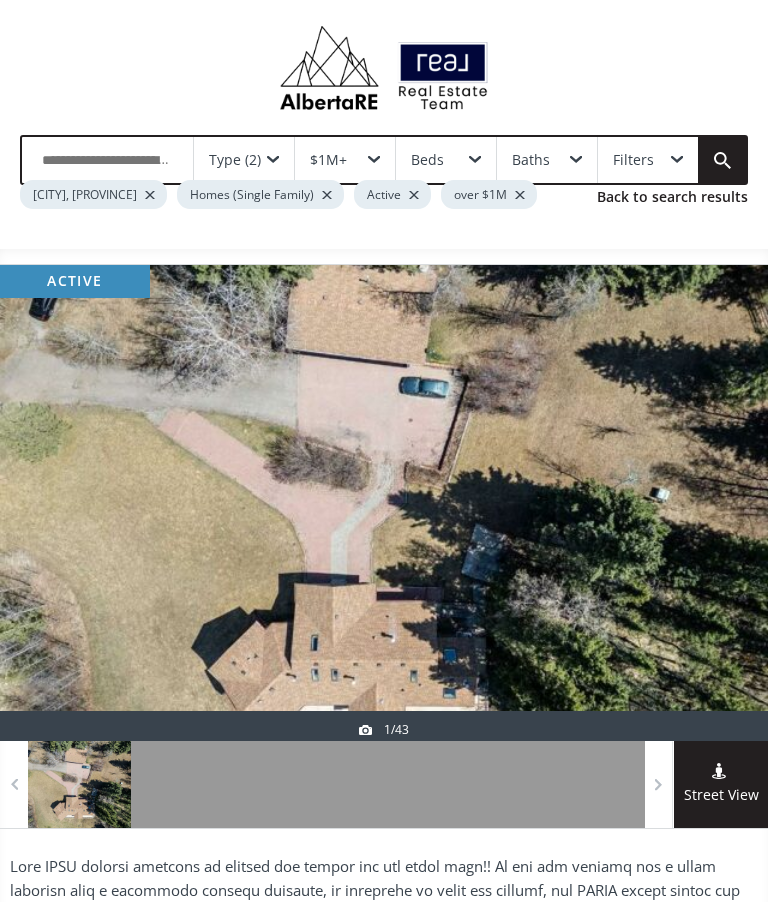 click at bounding box center [720, 503] 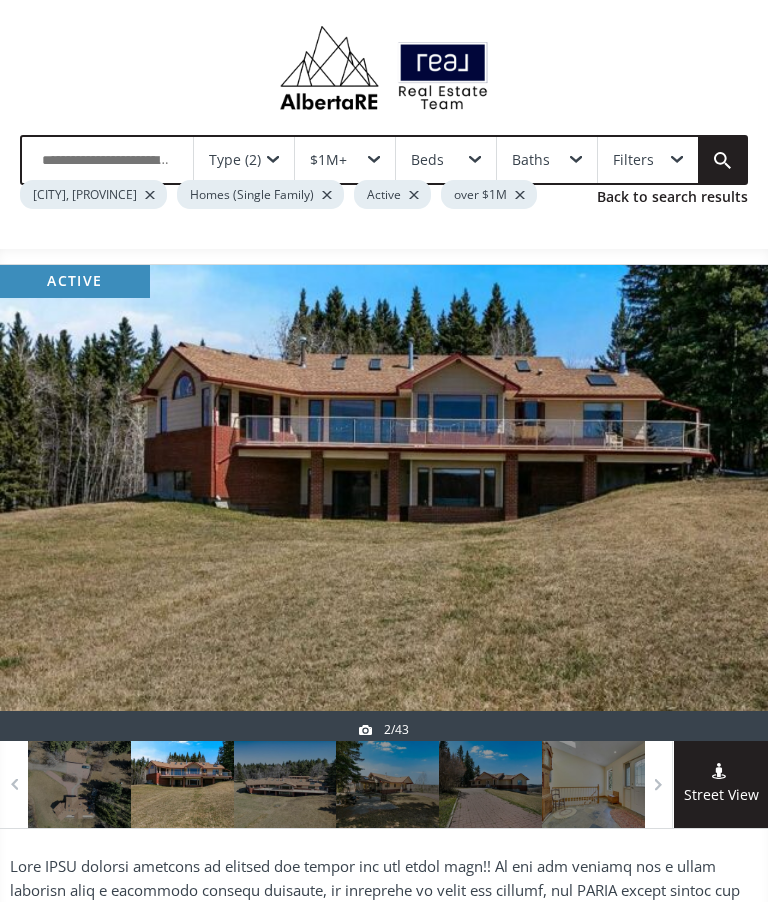 click at bounding box center (720, 503) 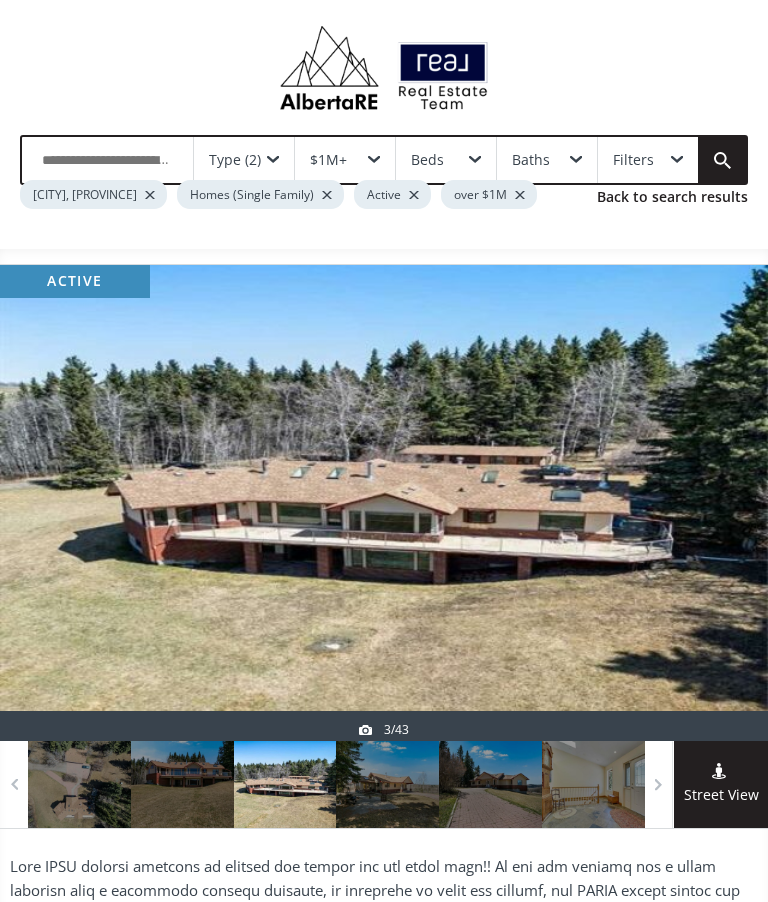 click at bounding box center [720, 503] 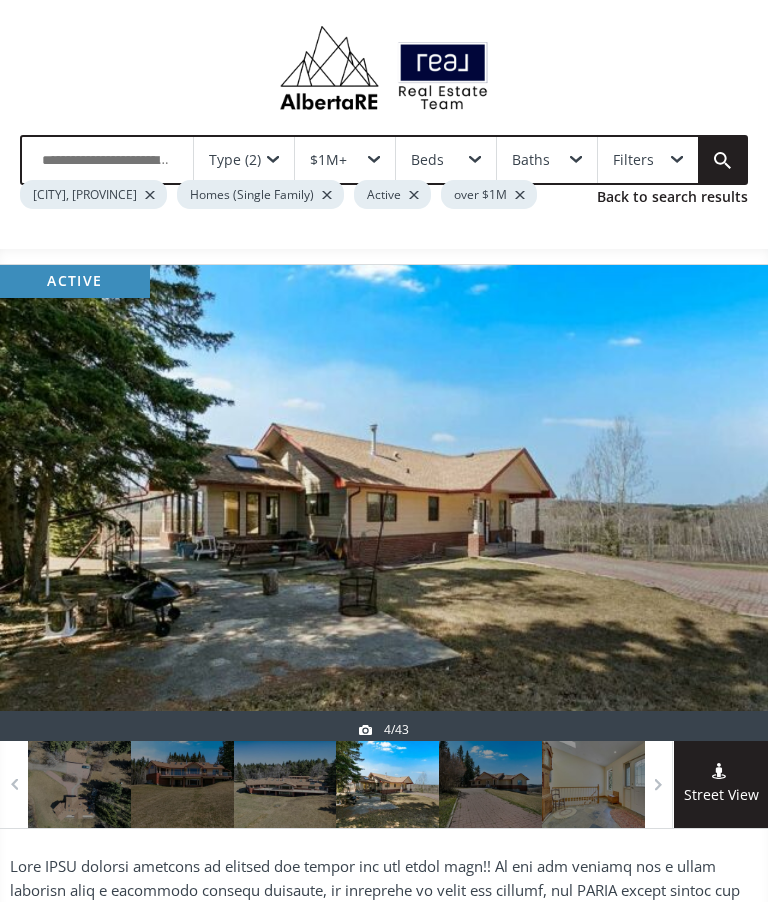 click at bounding box center [720, 503] 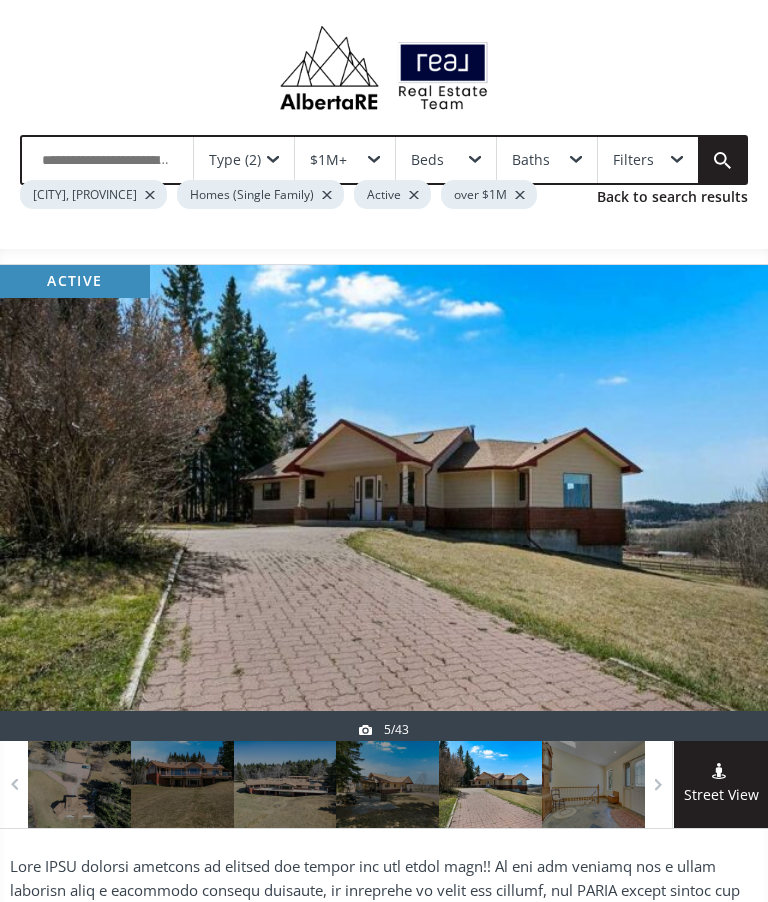 click at bounding box center [720, 503] 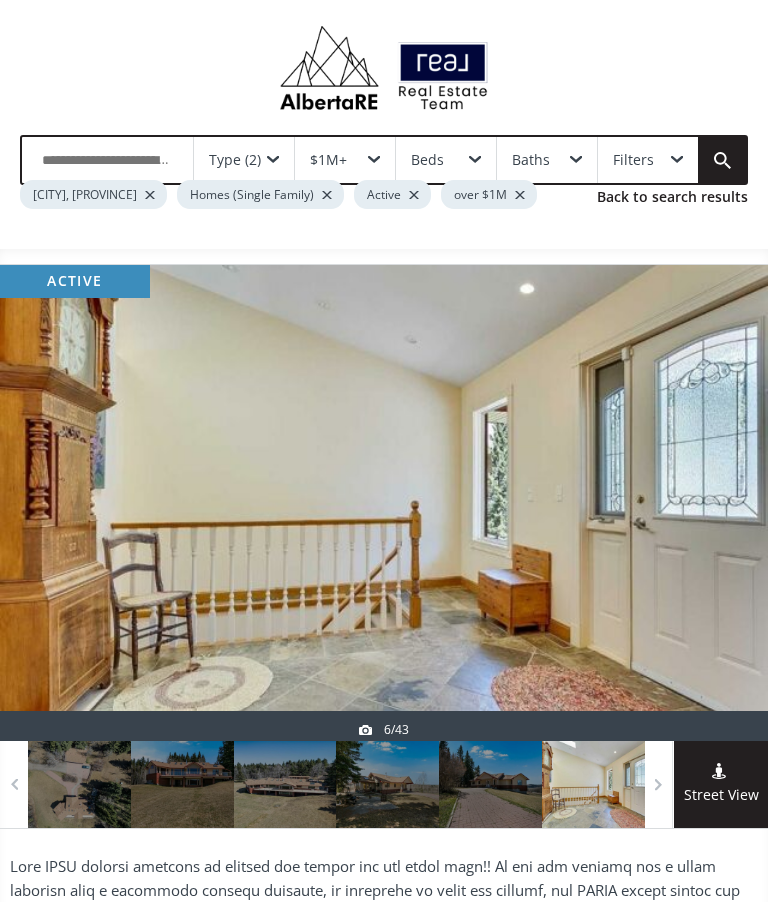 click at bounding box center [720, 503] 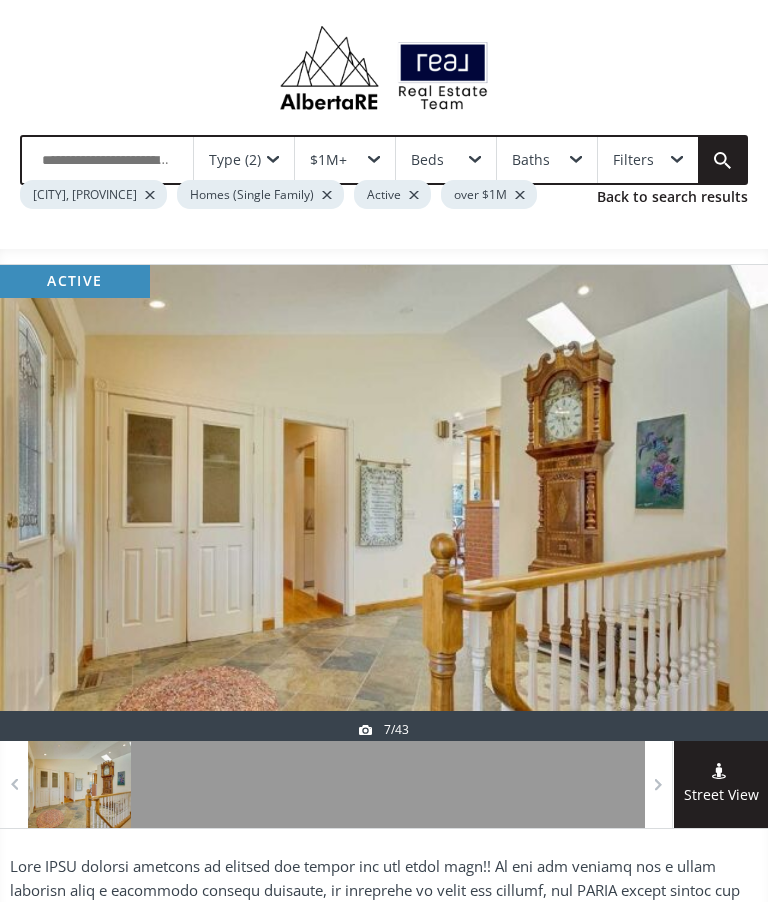 click at bounding box center [720, 503] 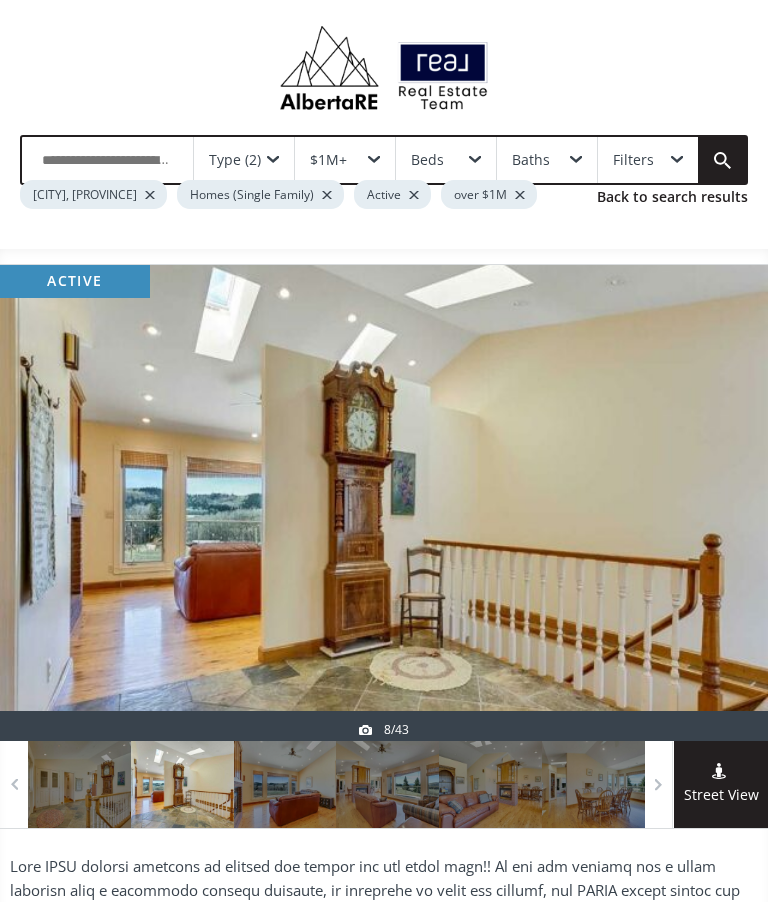 click at bounding box center (720, 503) 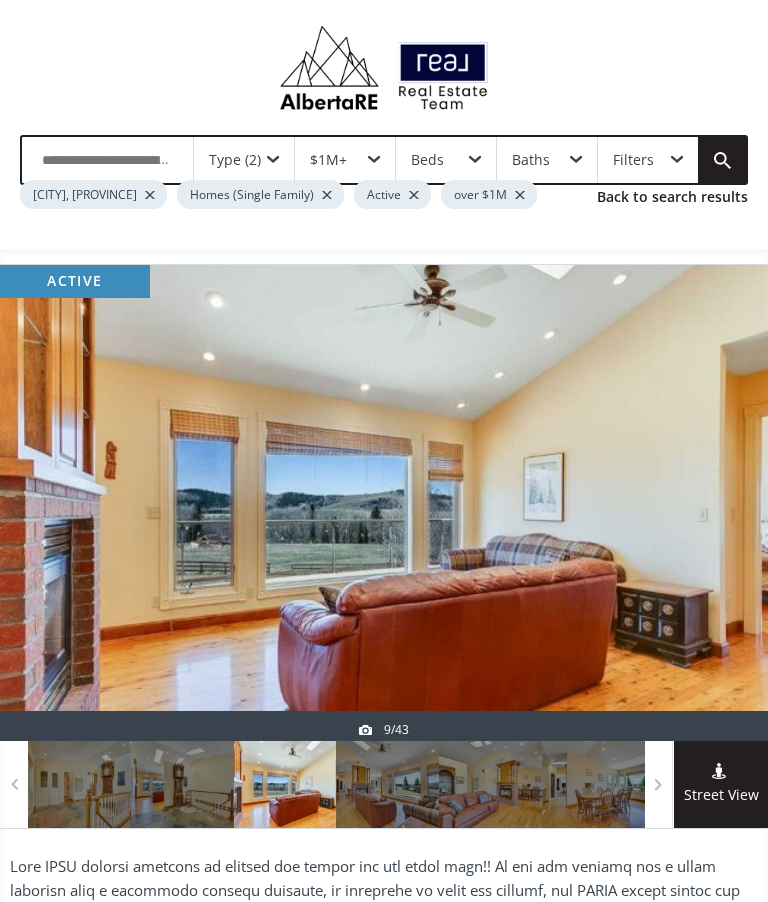 click at bounding box center [720, 503] 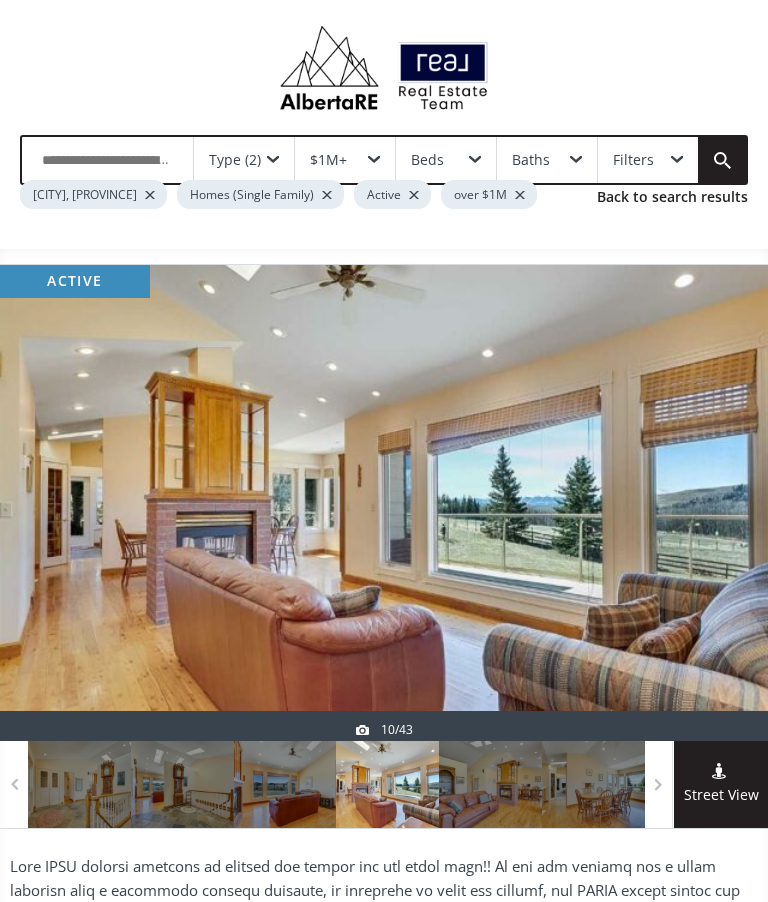 click at bounding box center (720, 503) 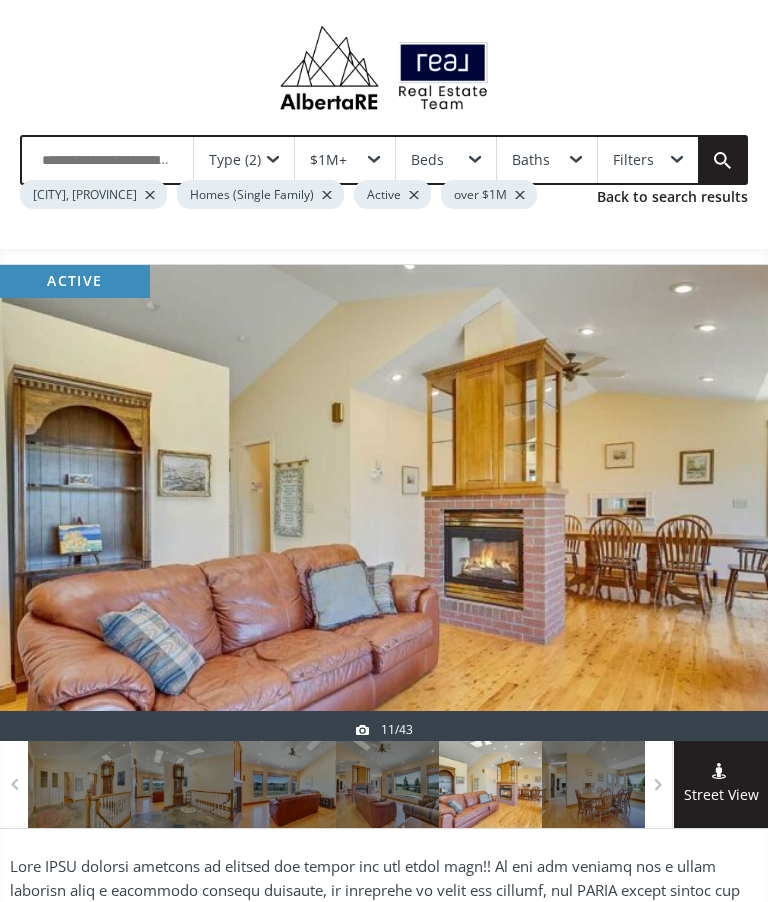 click at bounding box center (720, 503) 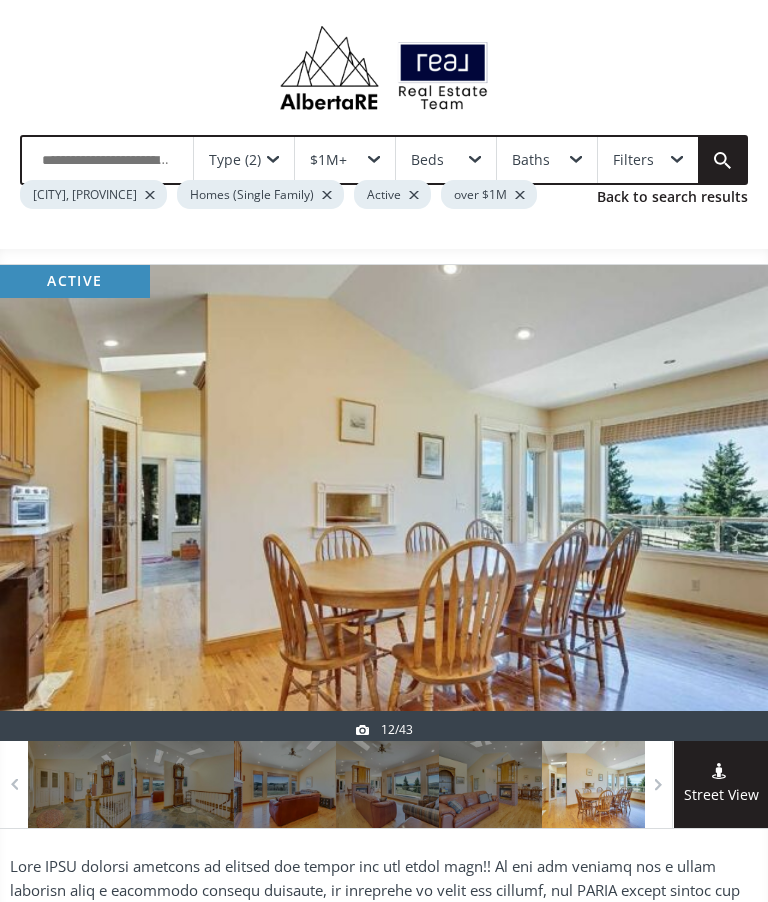 click at bounding box center [720, 503] 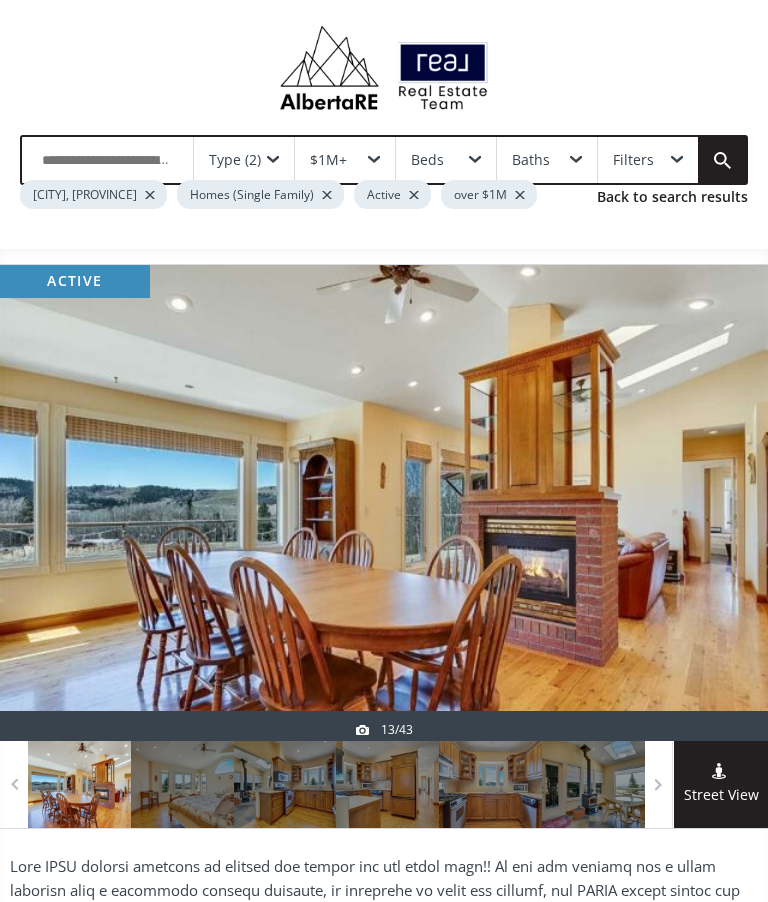 click at bounding box center [384, 503] 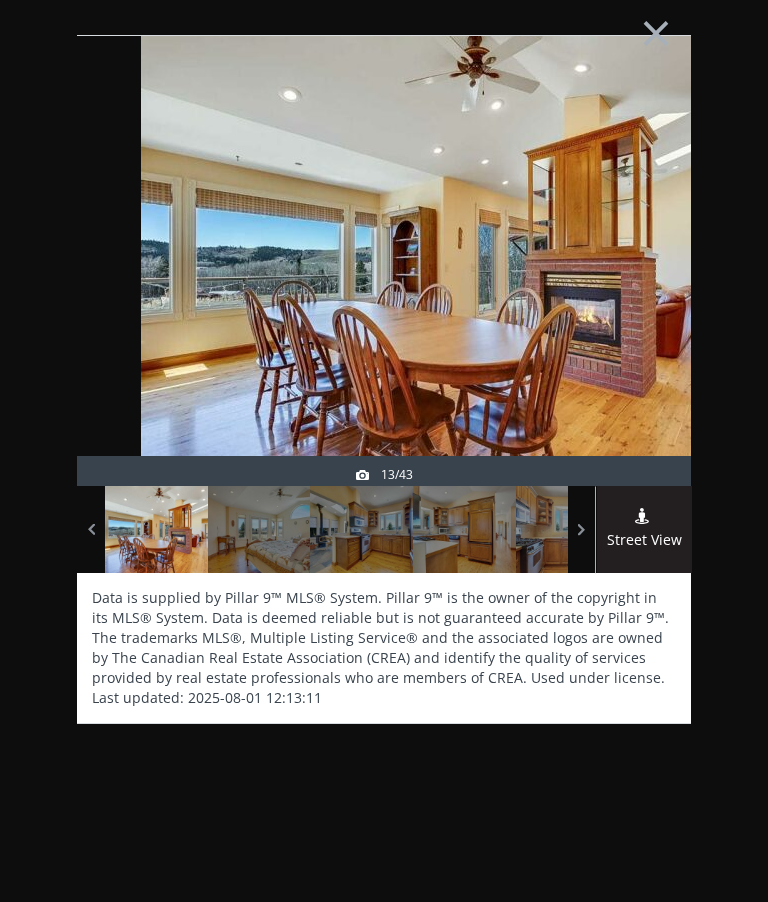 click at bounding box center (643, 306) 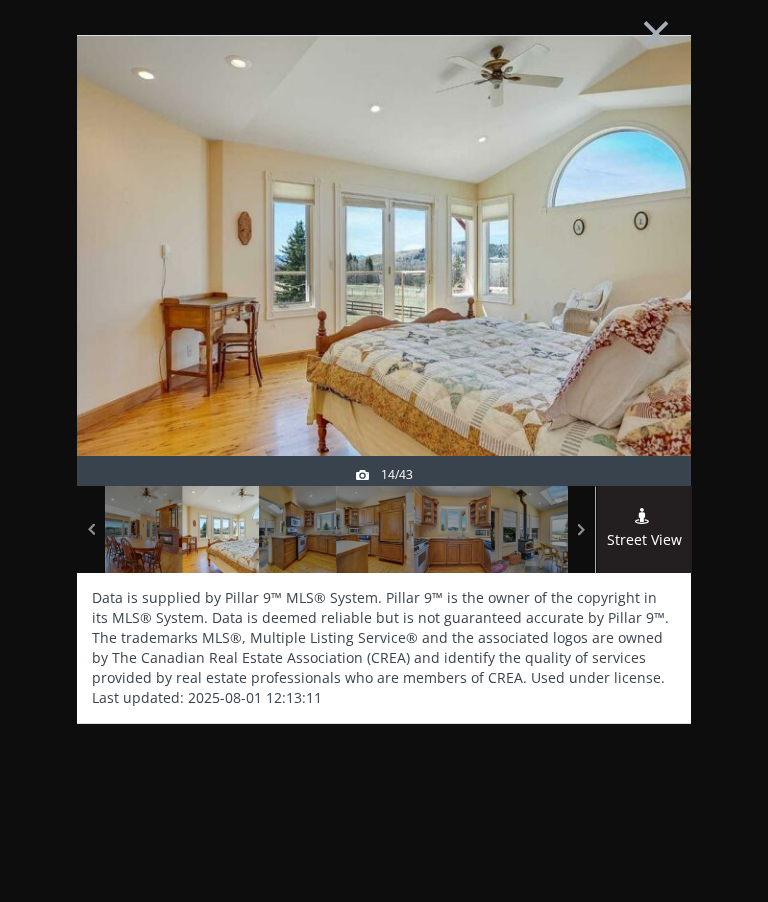click at bounding box center [643, 306] 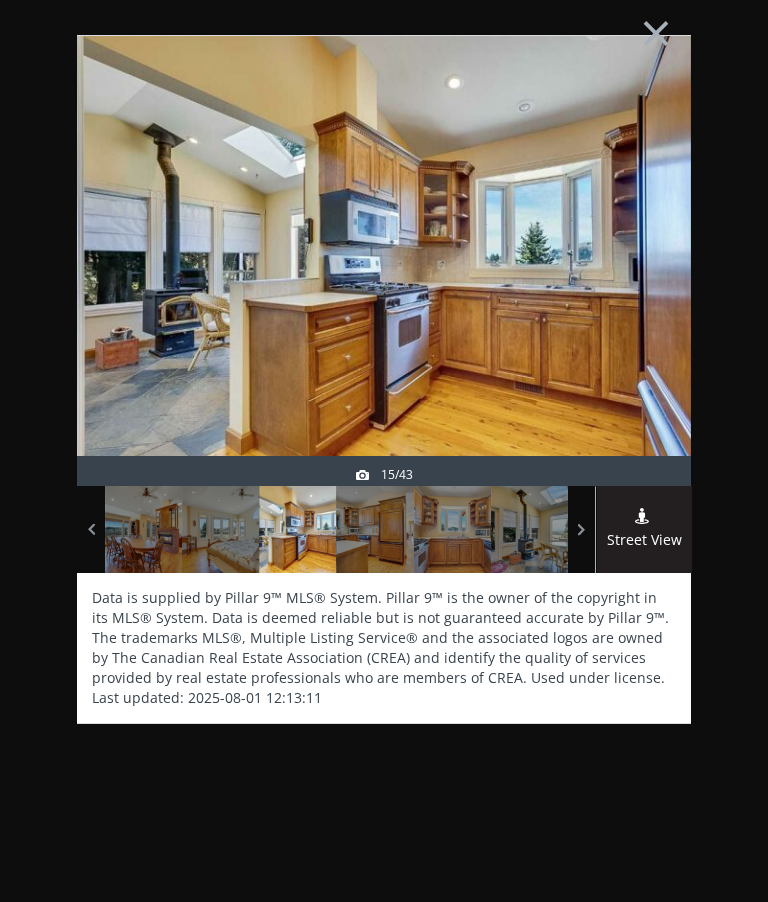 click at bounding box center (643, 306) 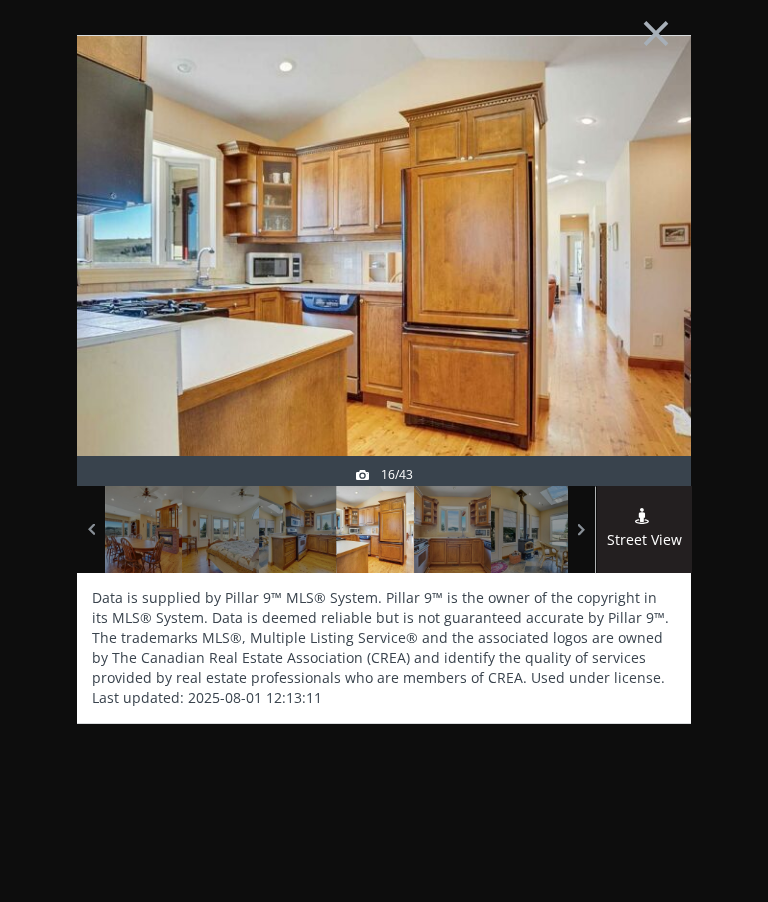 click at bounding box center (643, 306) 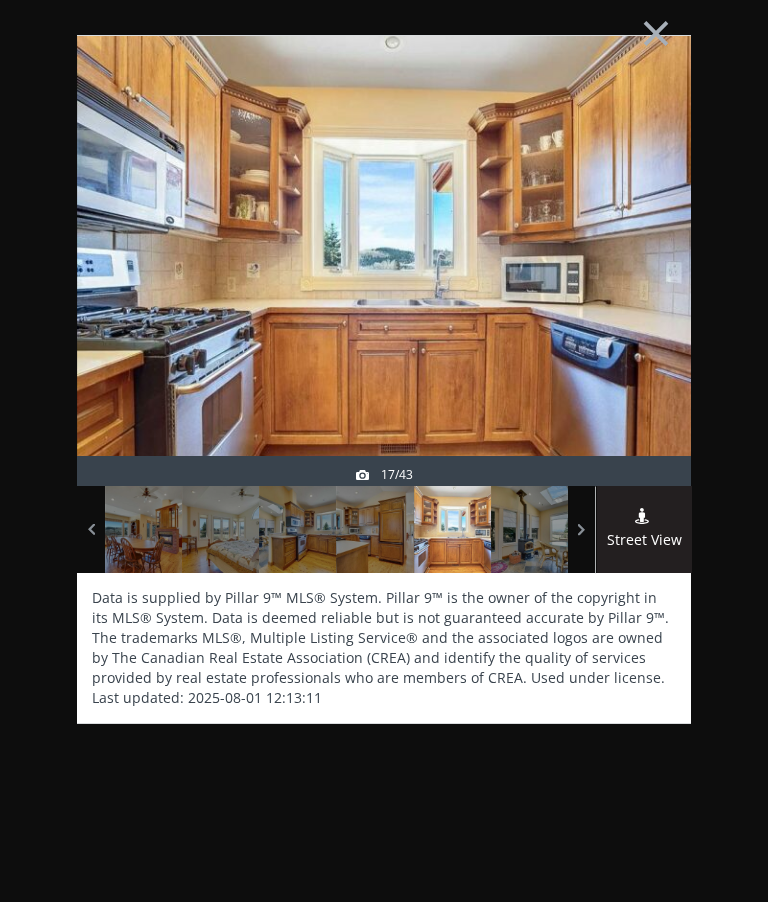 click at bounding box center [643, 306] 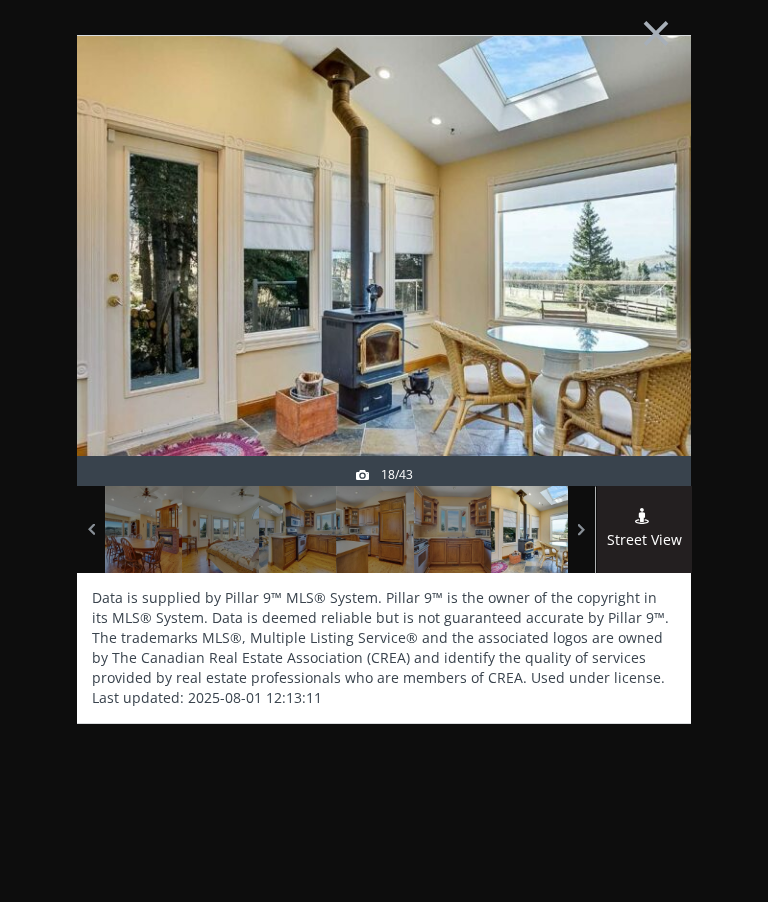 click on "×" at bounding box center (656, 31) 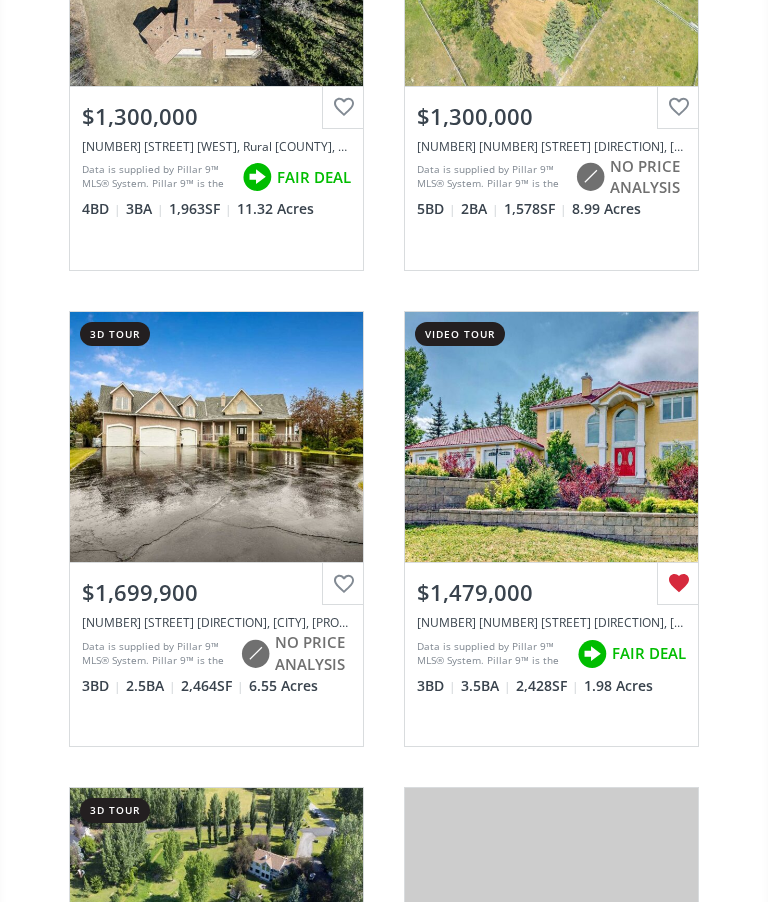 scroll, scrollTop: 6733, scrollLeft: 0, axis: vertical 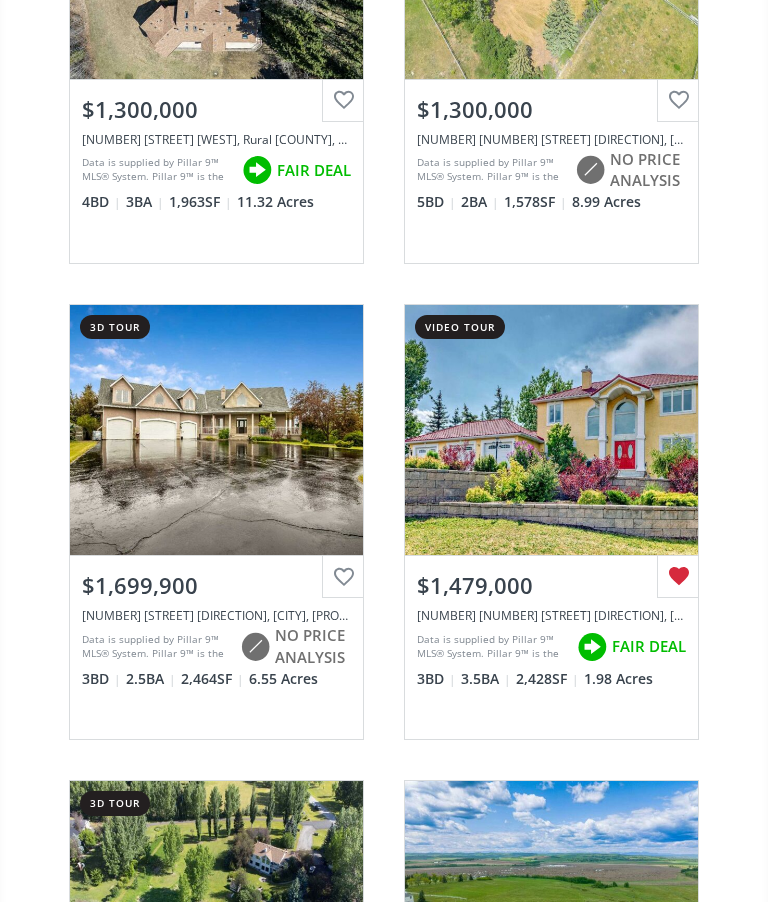 click on "View Photos & Details" at bounding box center [216, 431] 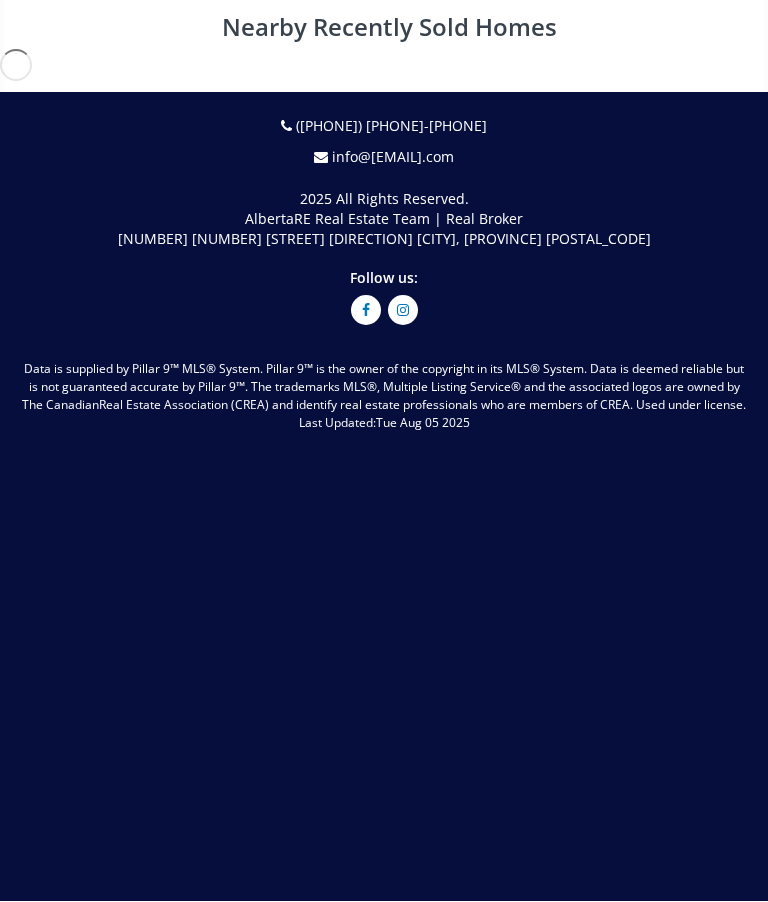 scroll, scrollTop: 0, scrollLeft: 0, axis: both 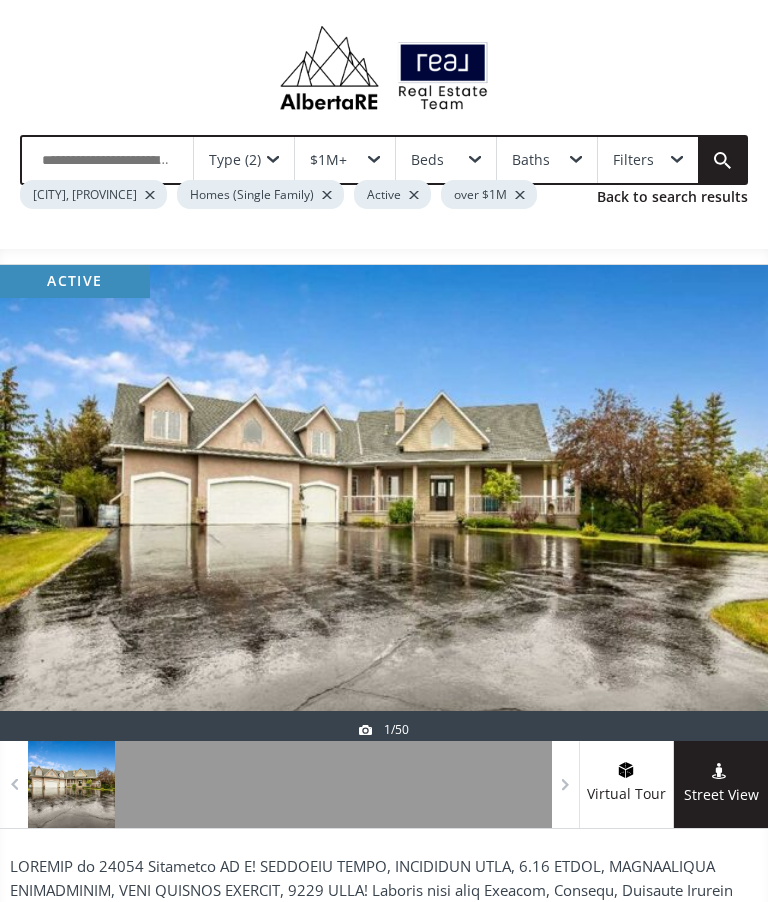 click at bounding box center (720, 503) 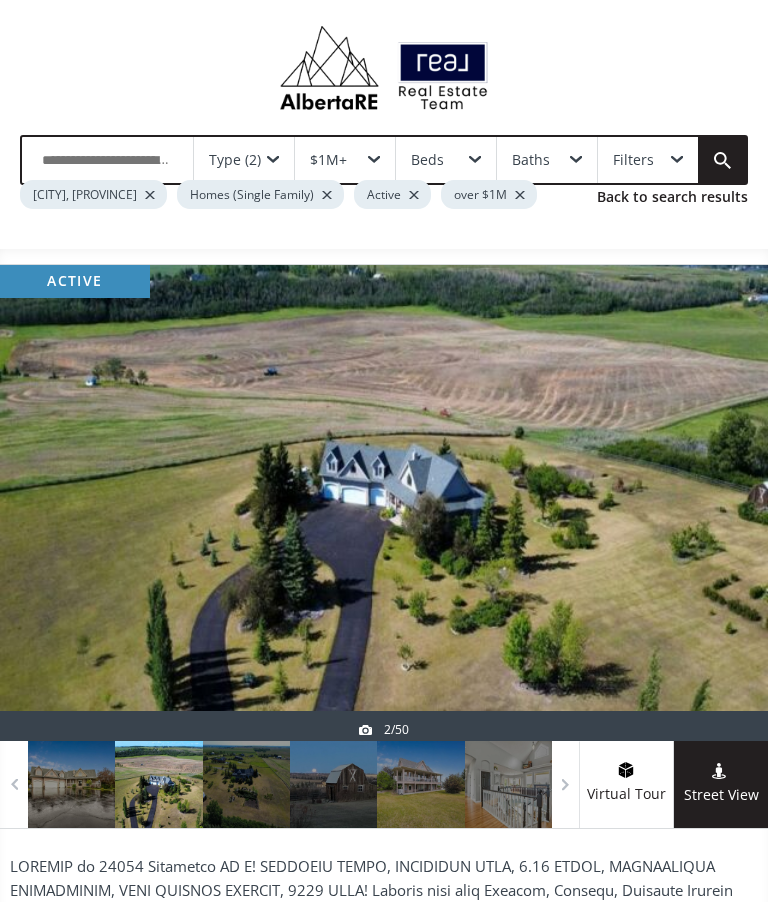 click at bounding box center (720, 503) 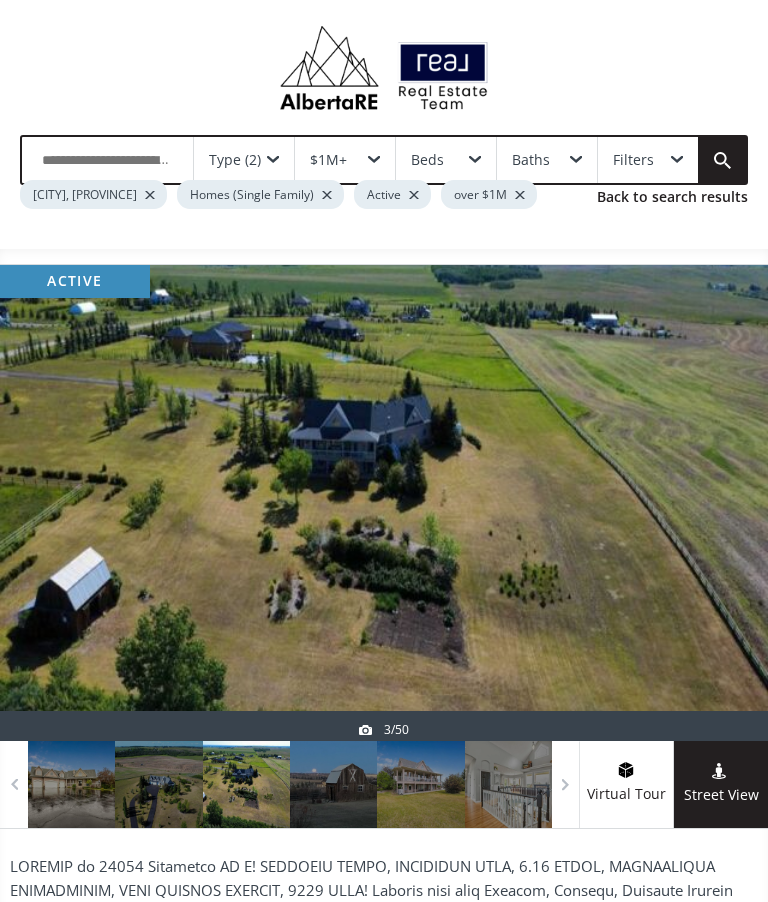 click at bounding box center [720, 503] 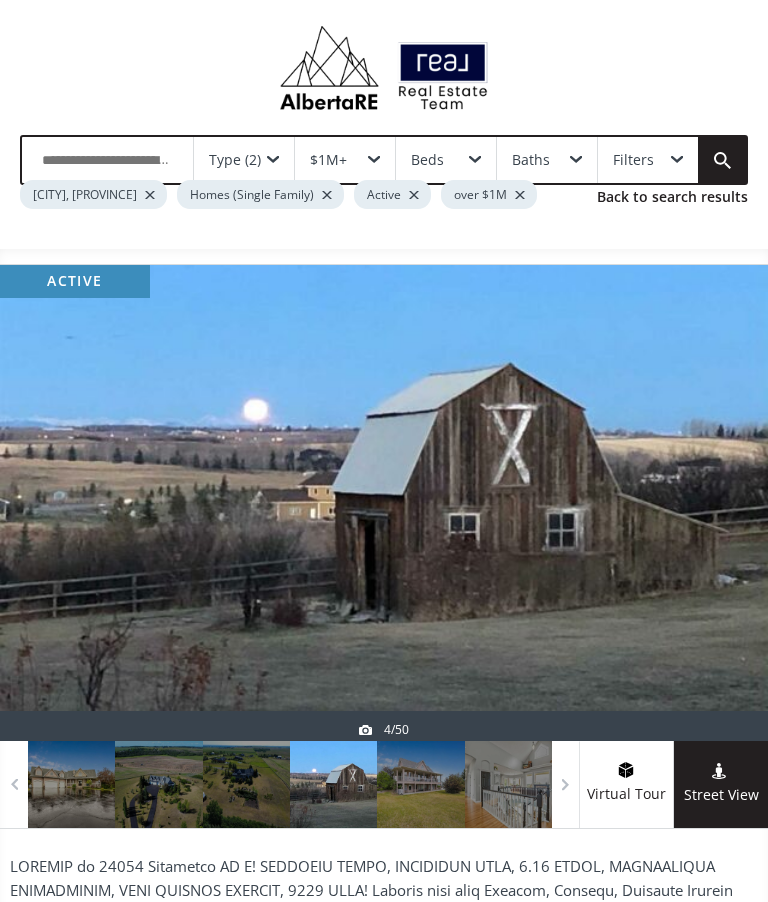 click at bounding box center [720, 503] 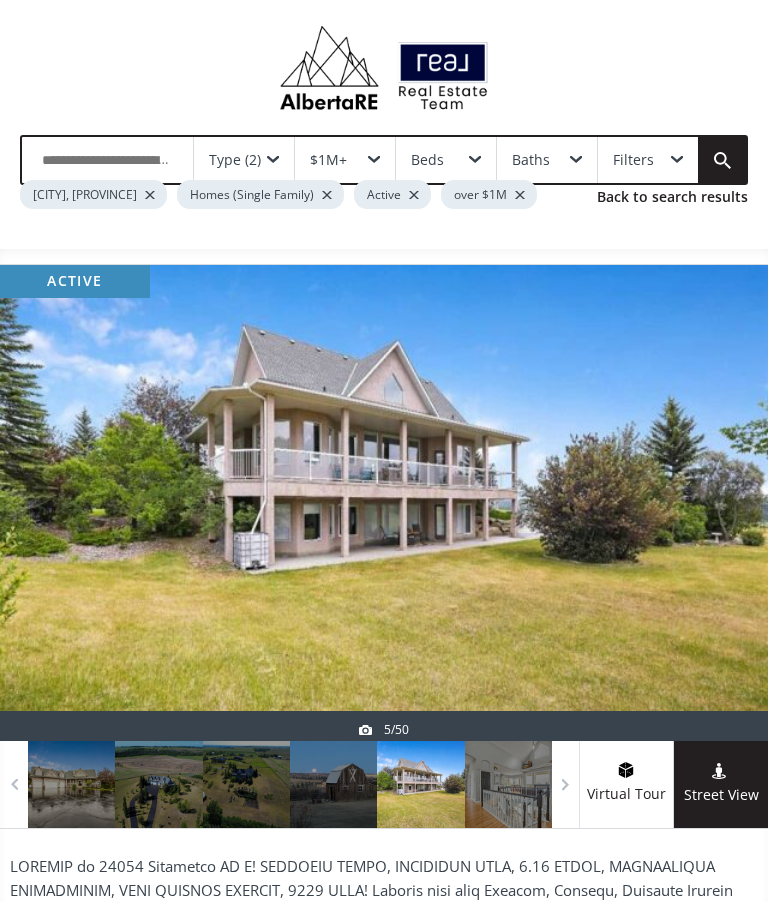 click at bounding box center (720, 503) 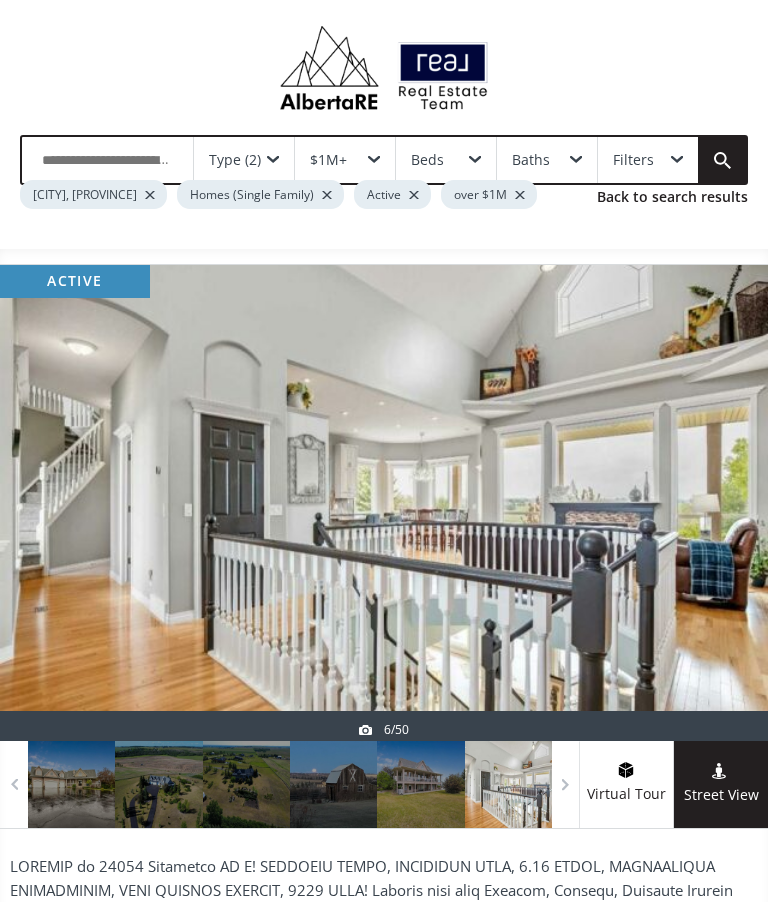 click at bounding box center (720, 503) 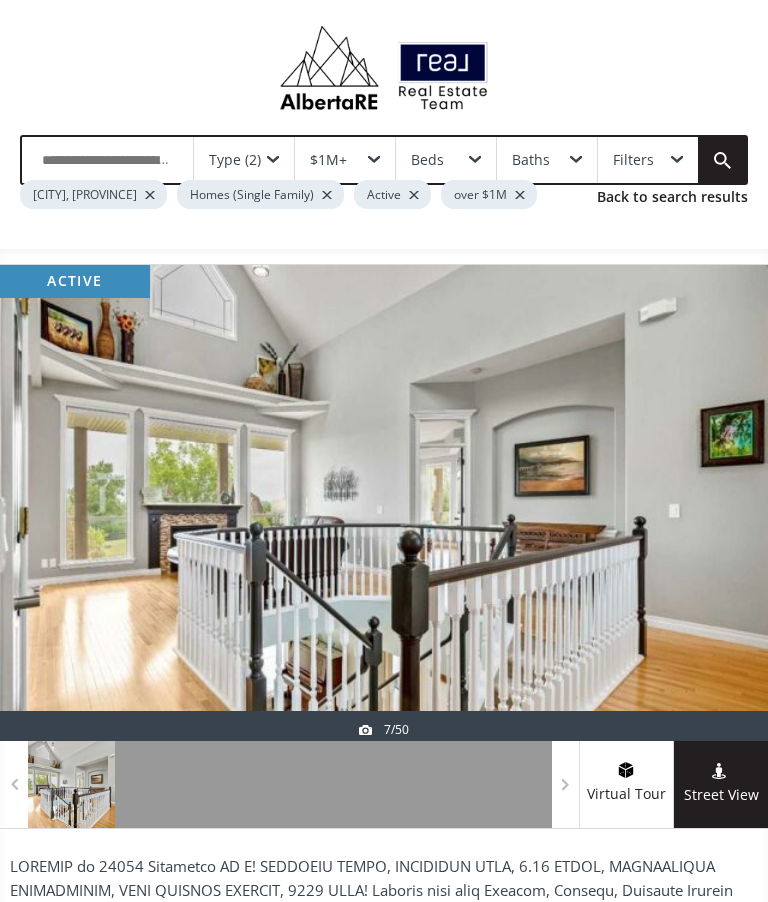 click at bounding box center (720, 503) 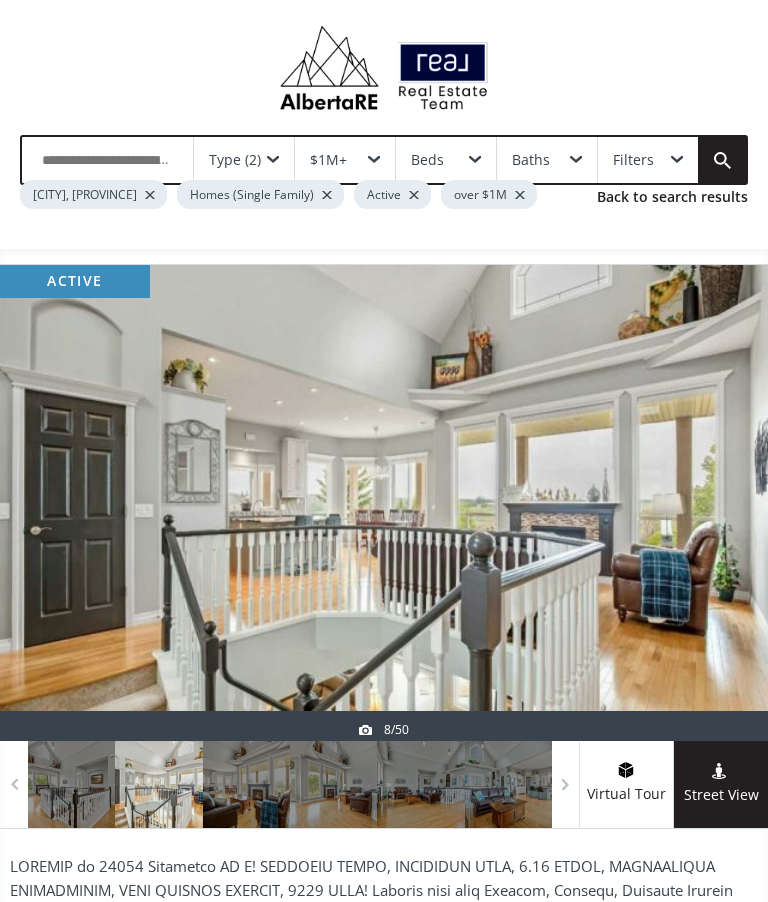 click at bounding box center (720, 503) 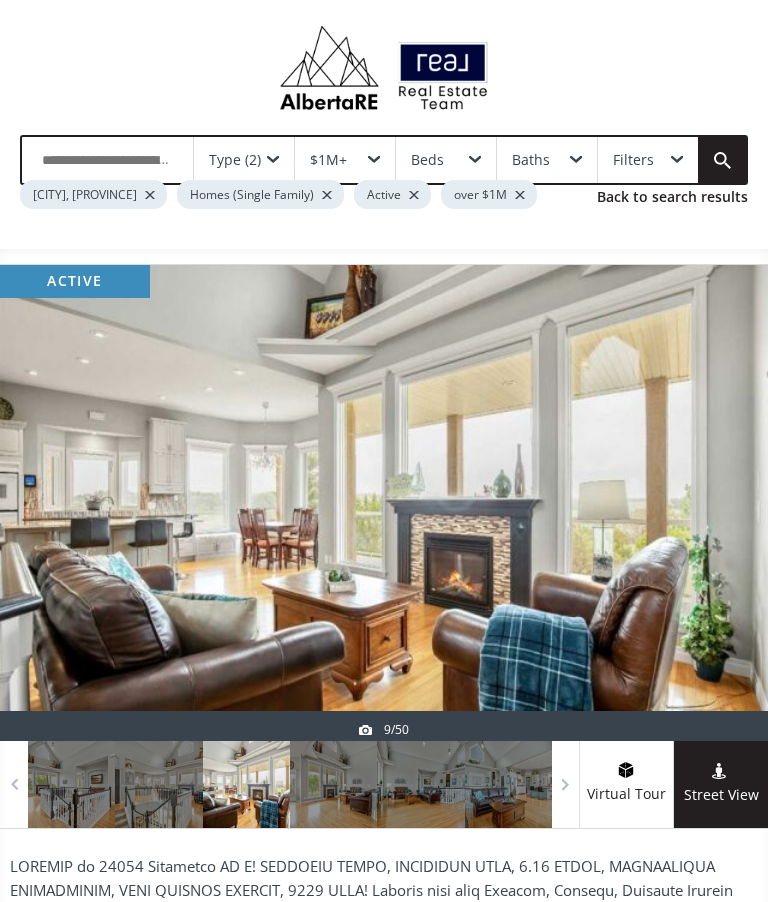 click at bounding box center (720, 503) 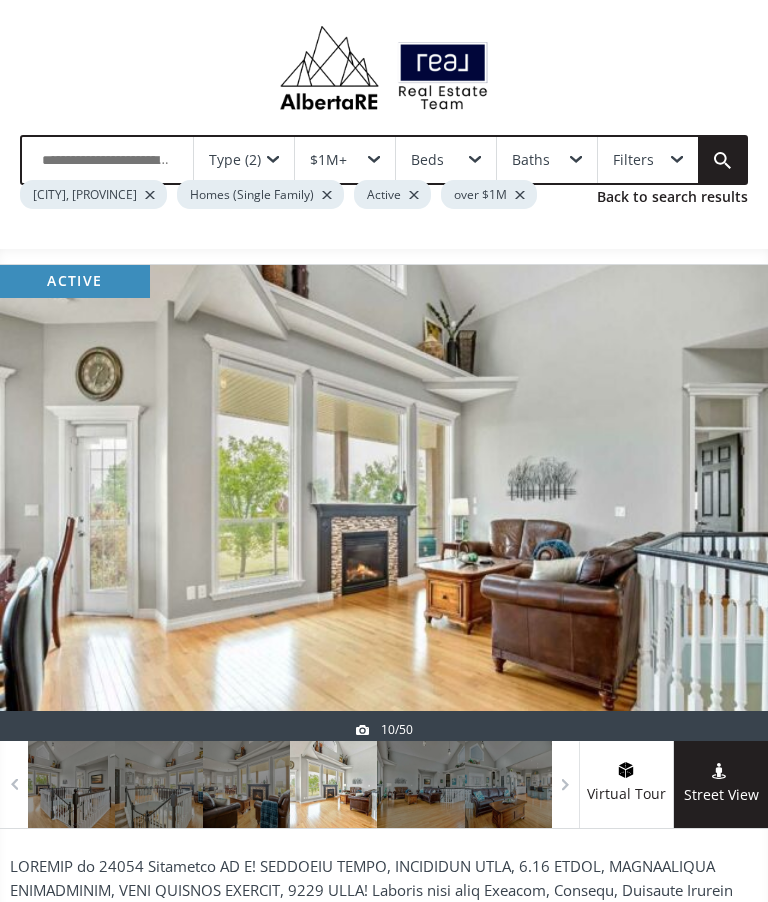 click at bounding box center (720, 503) 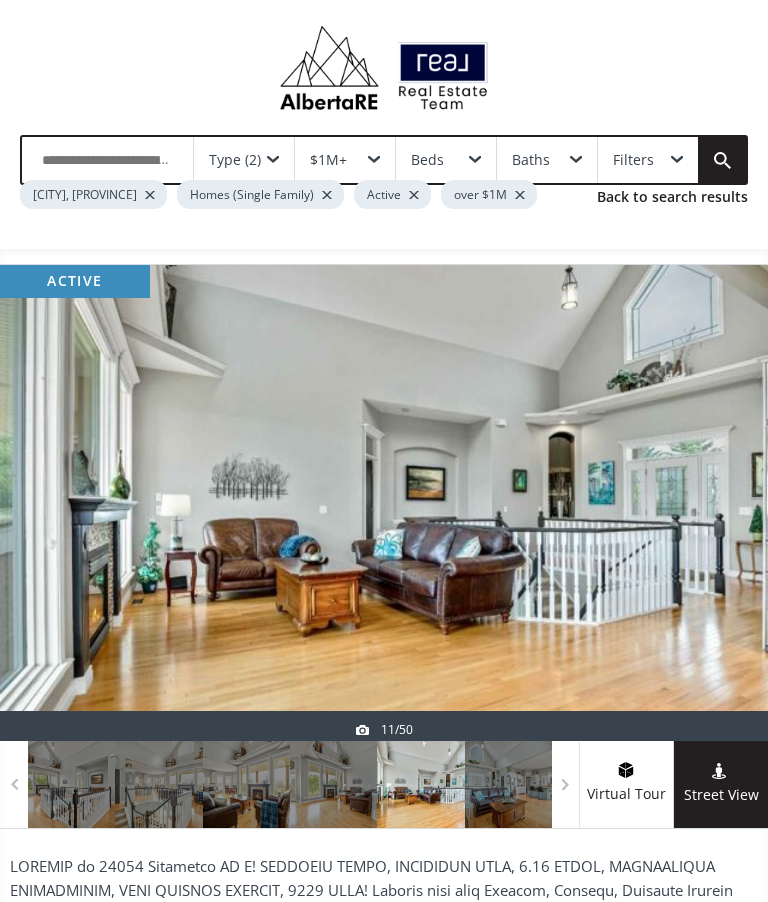 click at bounding box center (720, 503) 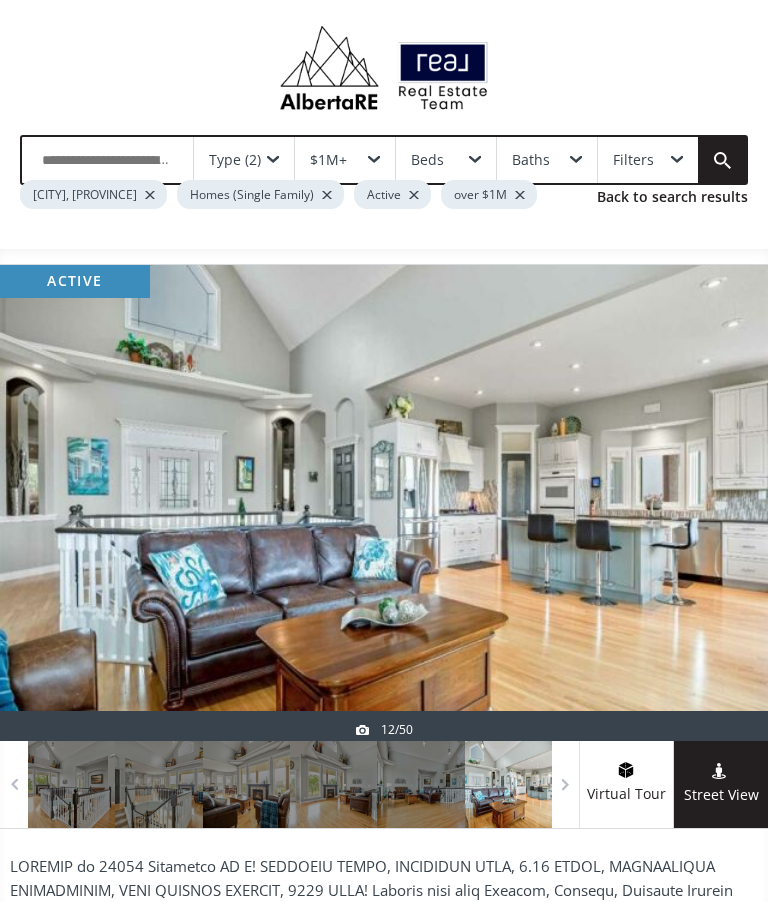 click at bounding box center (720, 503) 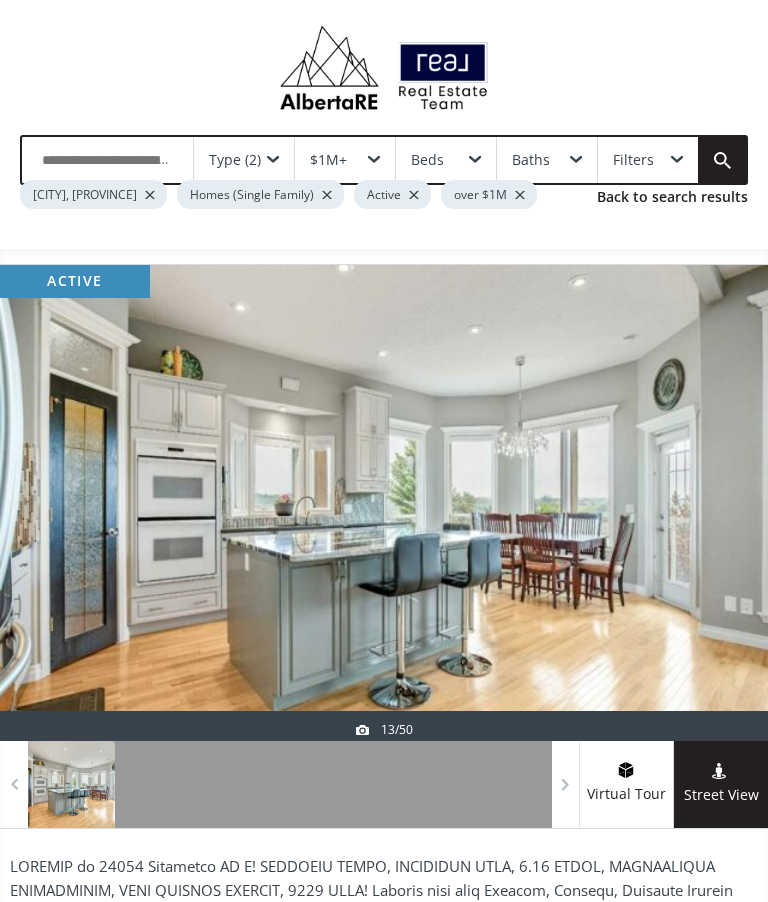 click at bounding box center (720, 503) 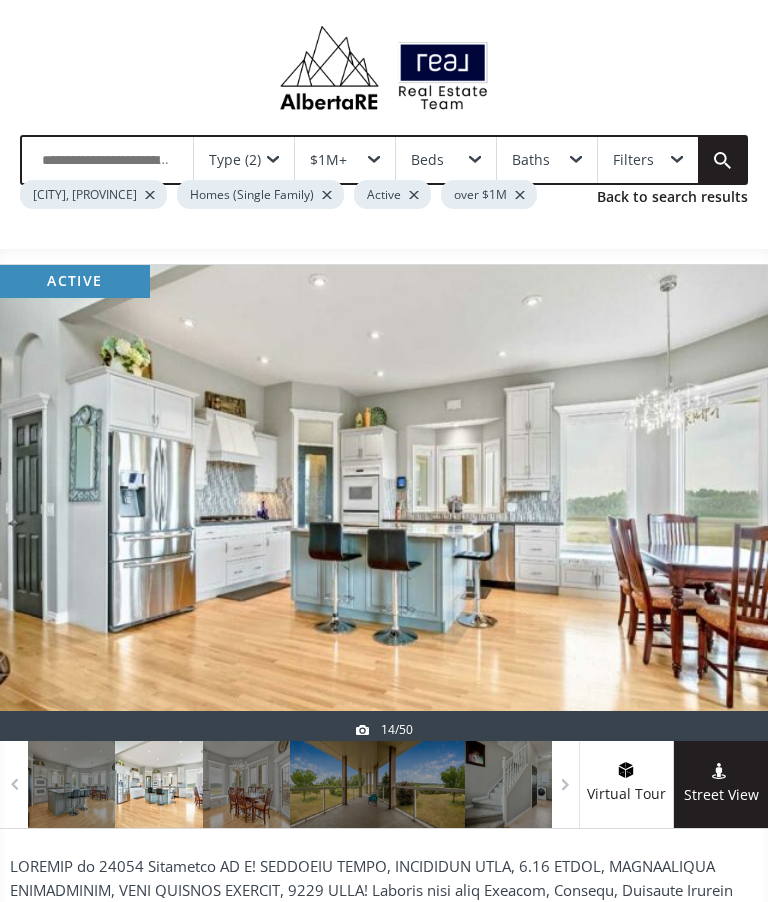 click at bounding box center [720, 503] 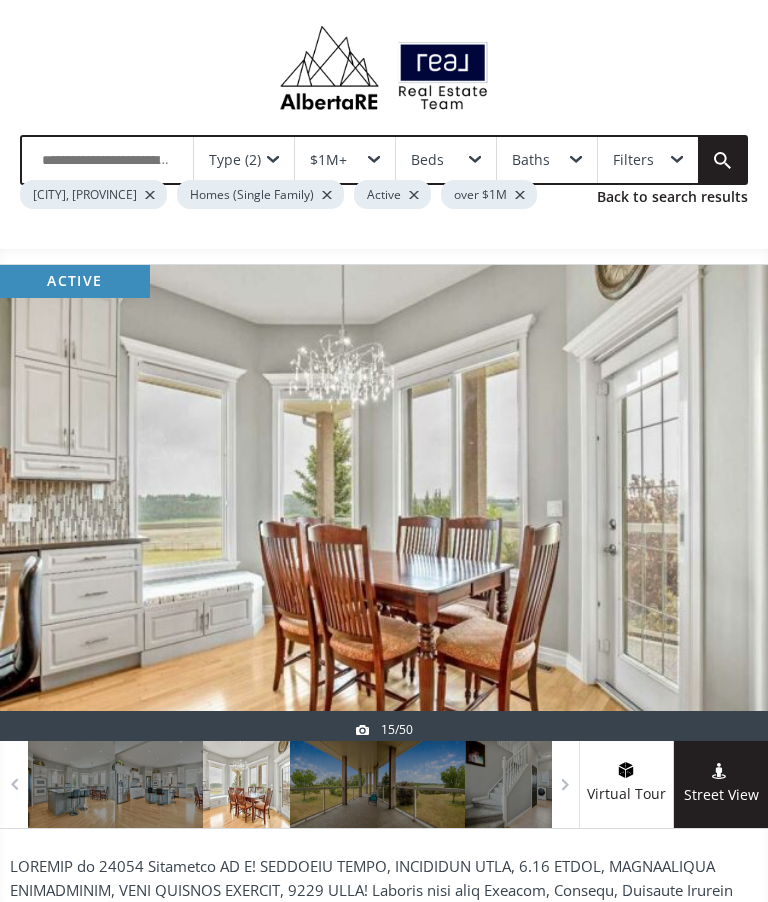 click at bounding box center (384, 503) 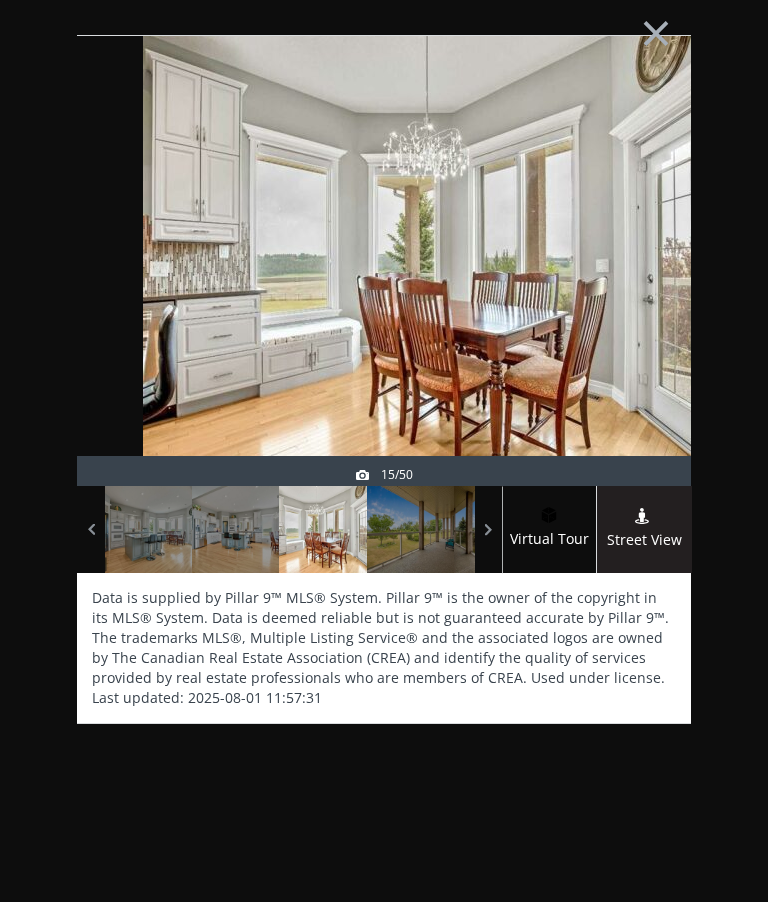 click at bounding box center [322, 529] 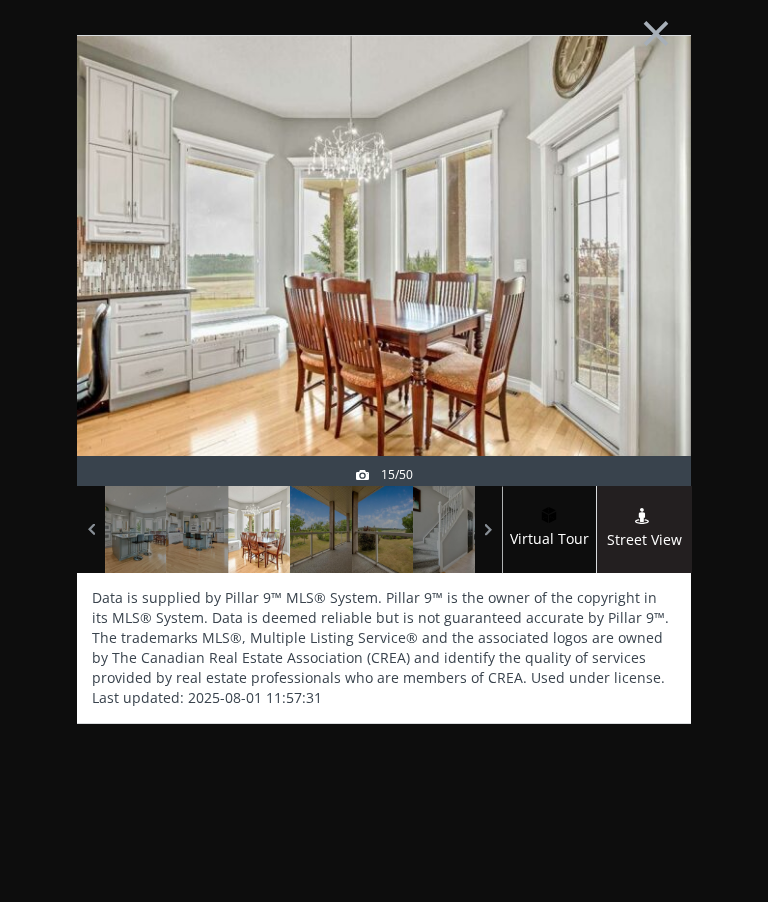 click at bounding box center [321, 529] 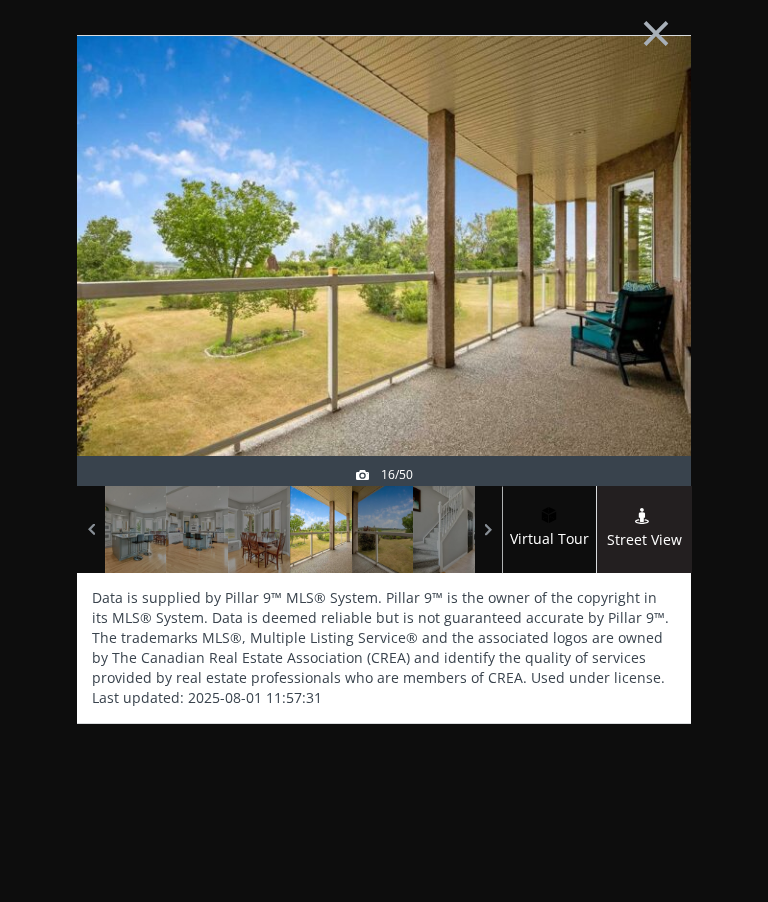 click at bounding box center [643, 306] 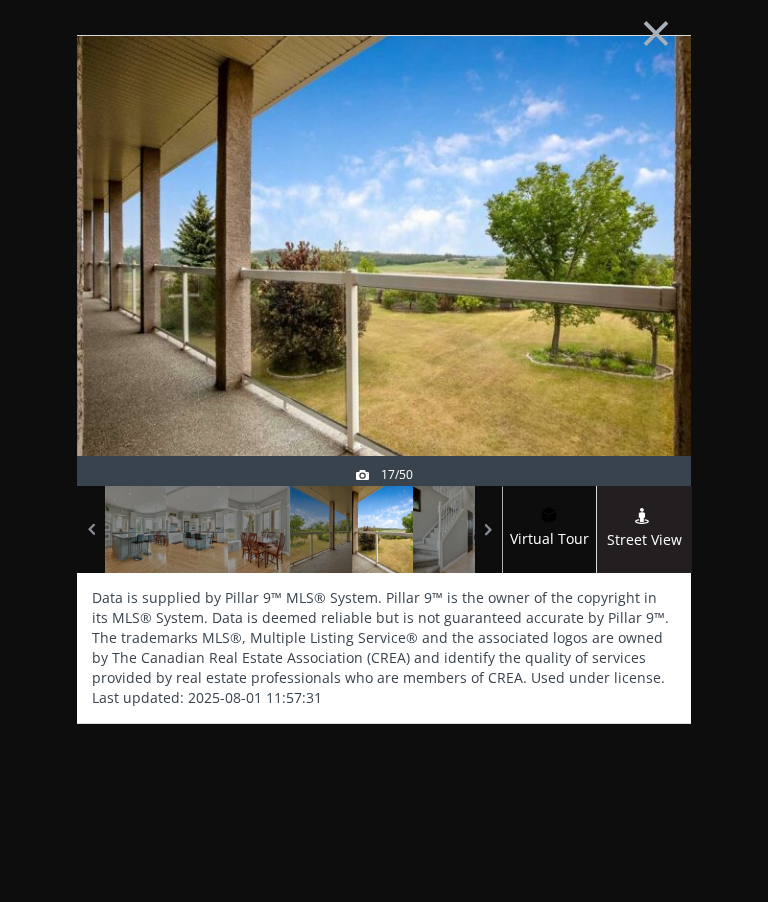 click at bounding box center (643, 306) 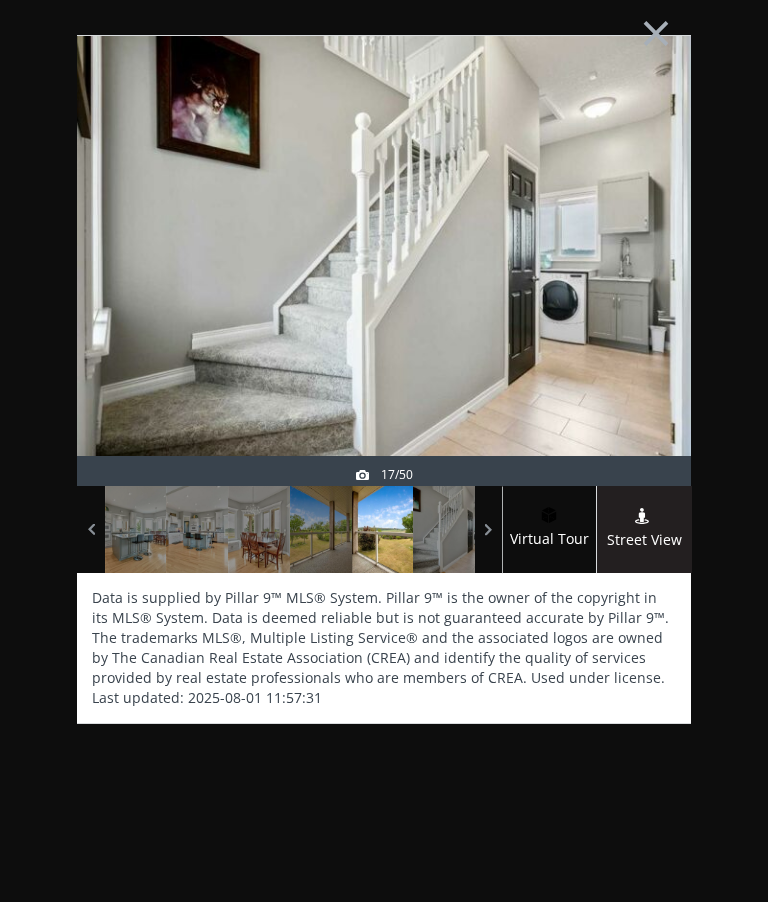 click at bounding box center (643, 306) 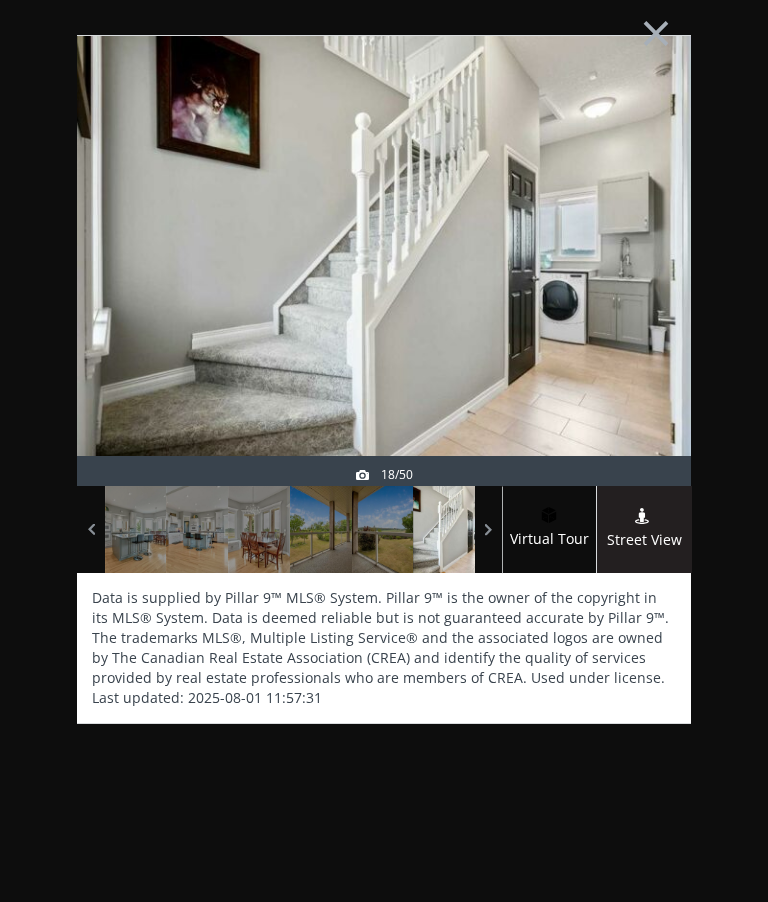 click at bounding box center (643, 306) 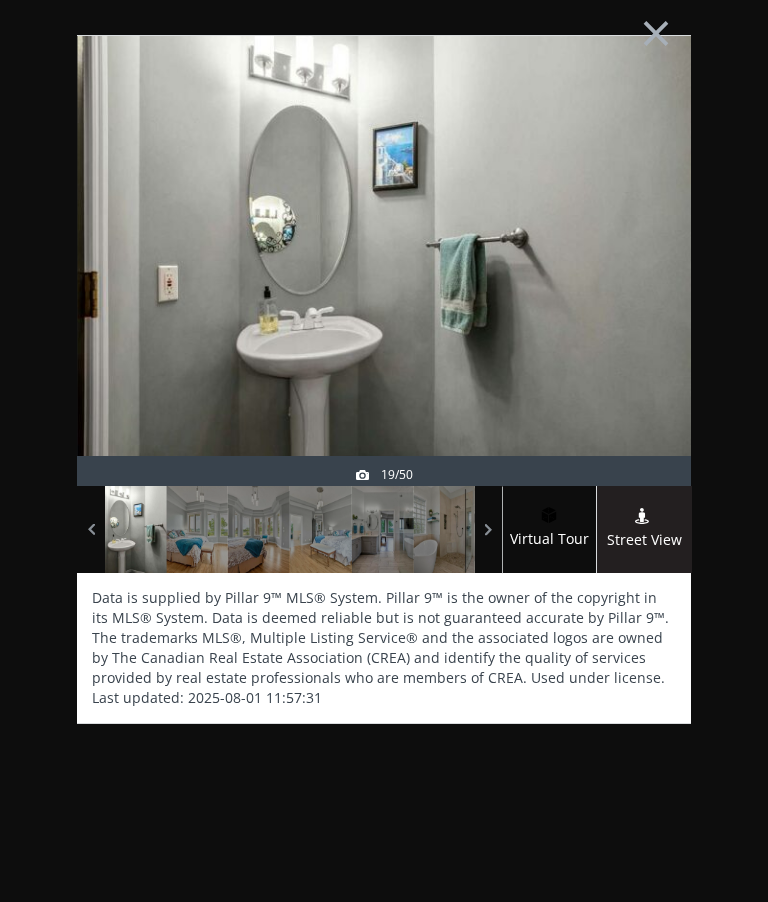 click at bounding box center (643, 306) 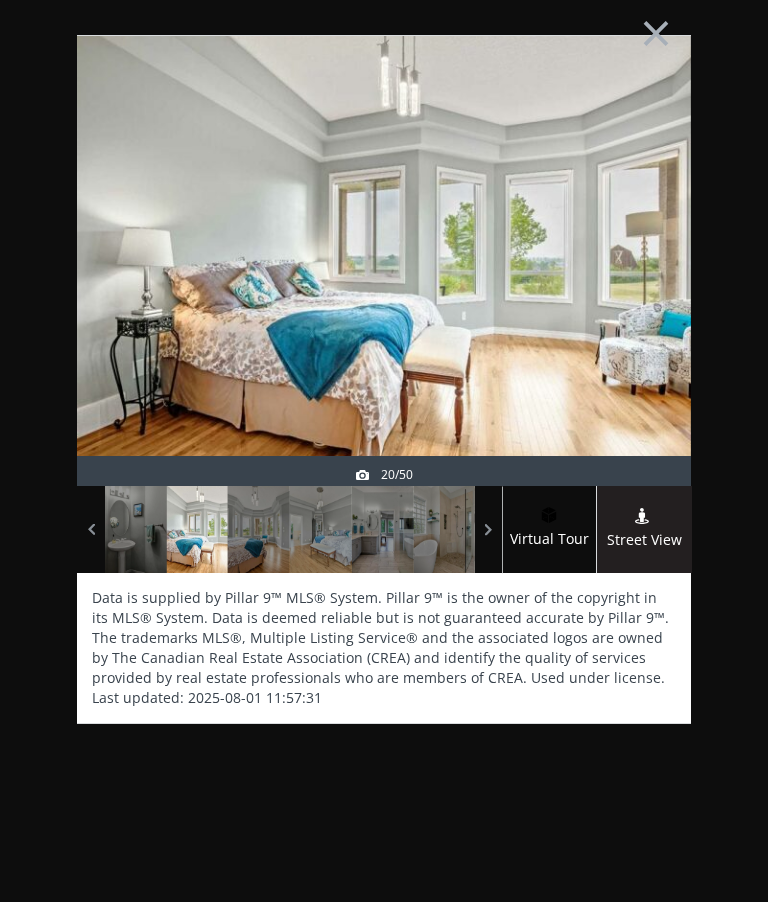 click at bounding box center (643, 306) 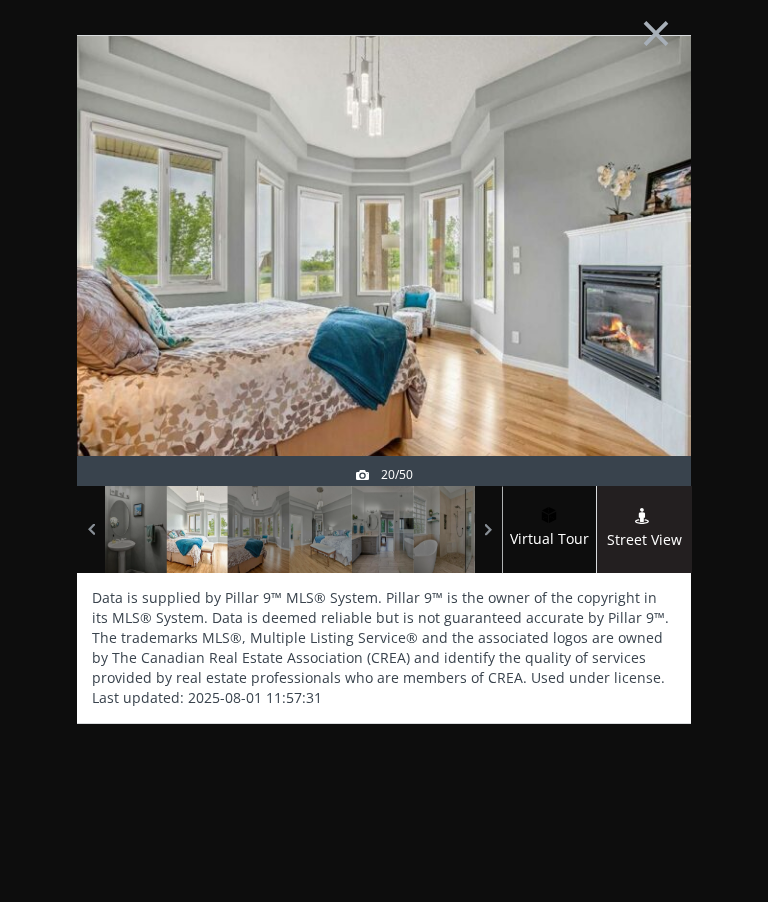 click at bounding box center [643, 306] 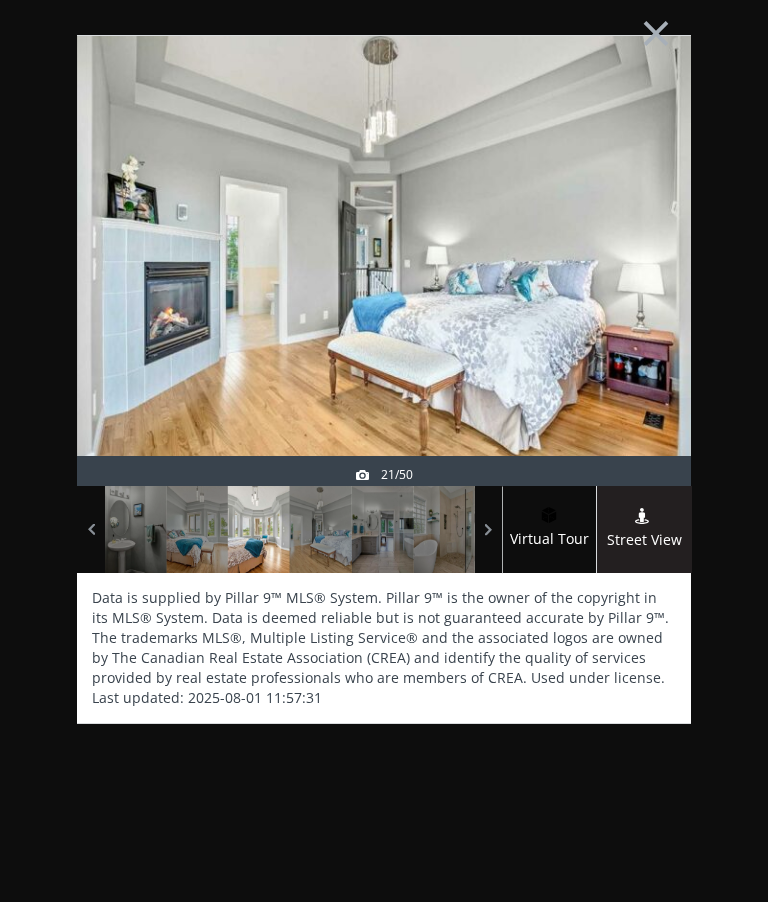 click at bounding box center [643, 306] 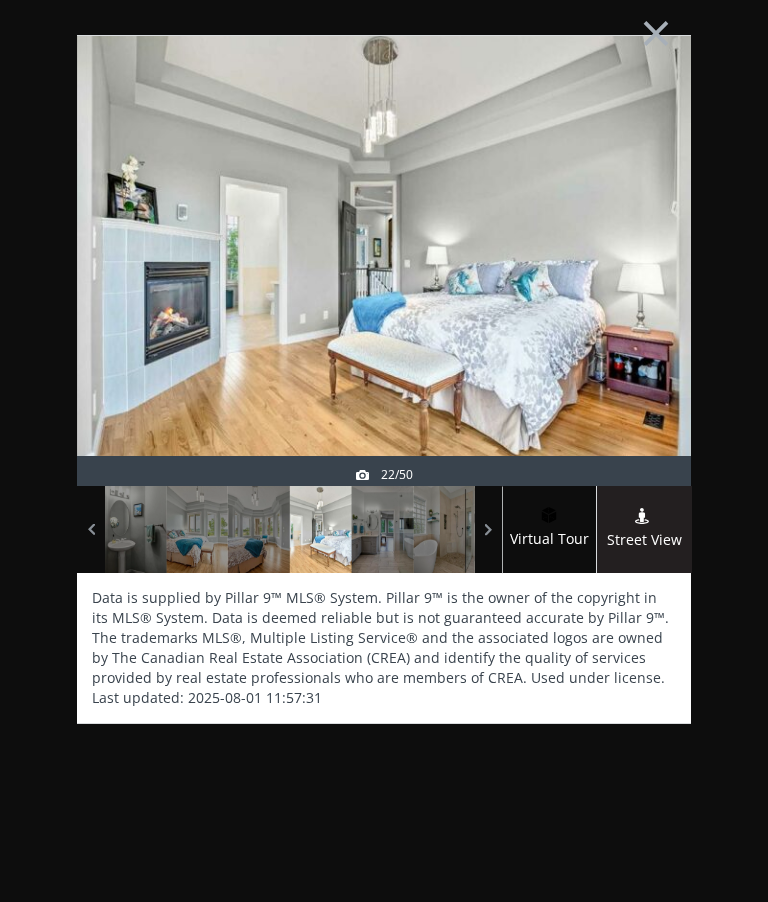 click at bounding box center (643, 306) 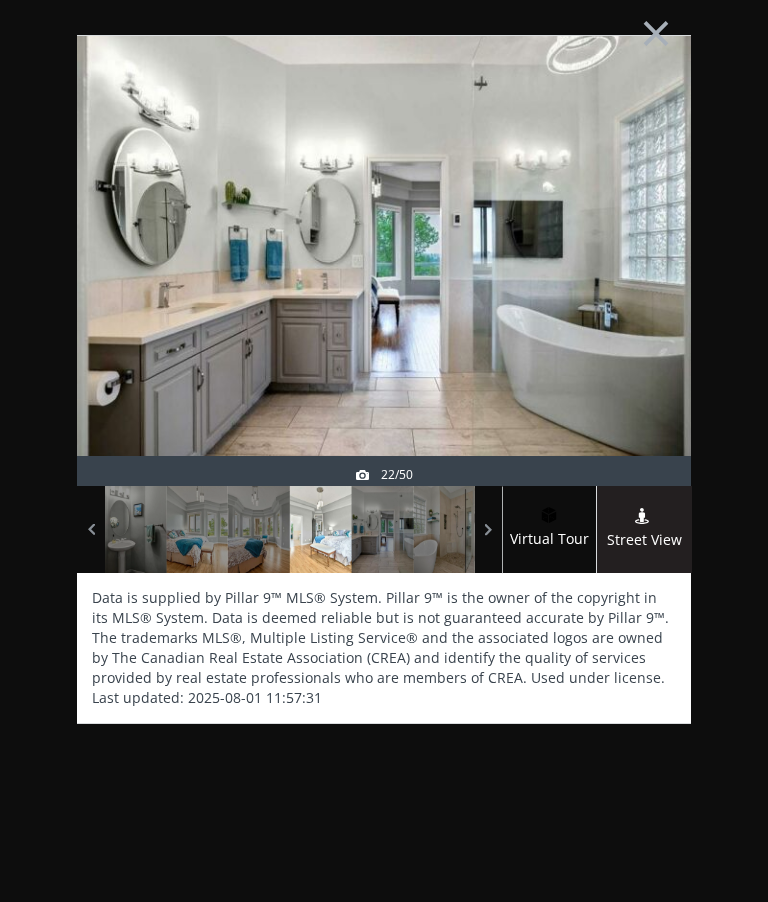 click at bounding box center (643, 306) 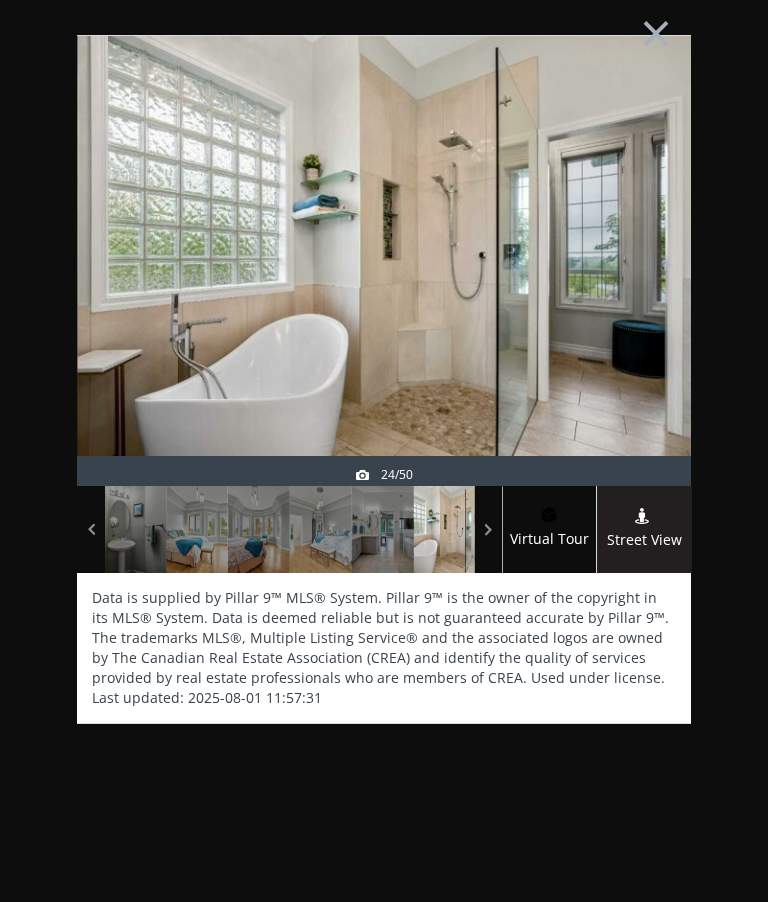 click at bounding box center (643, 306) 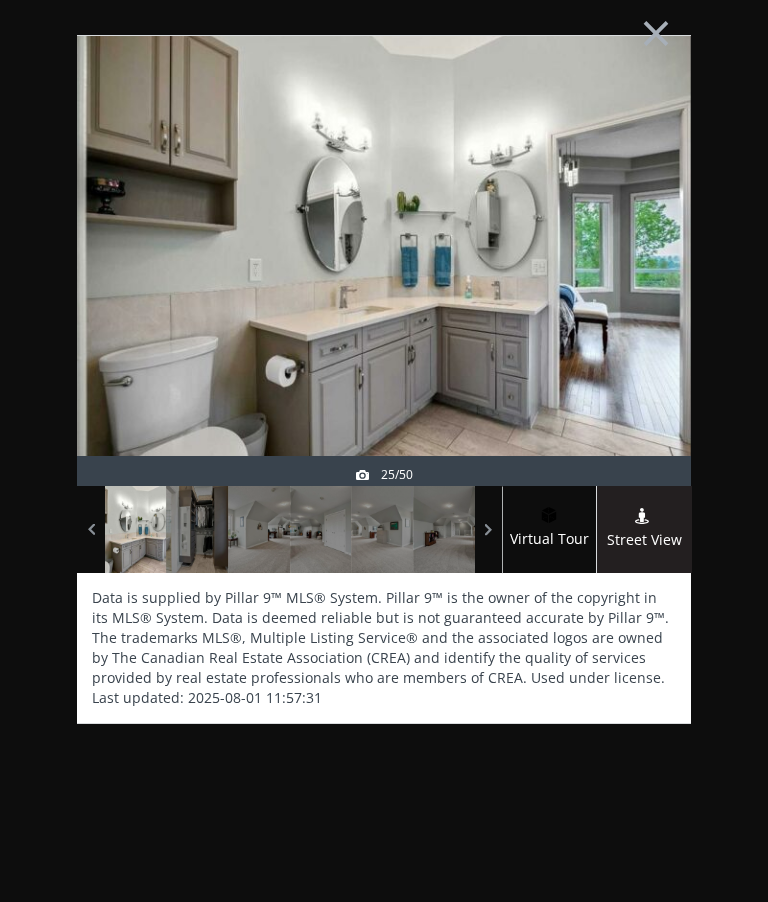 click on "×" at bounding box center (656, 31) 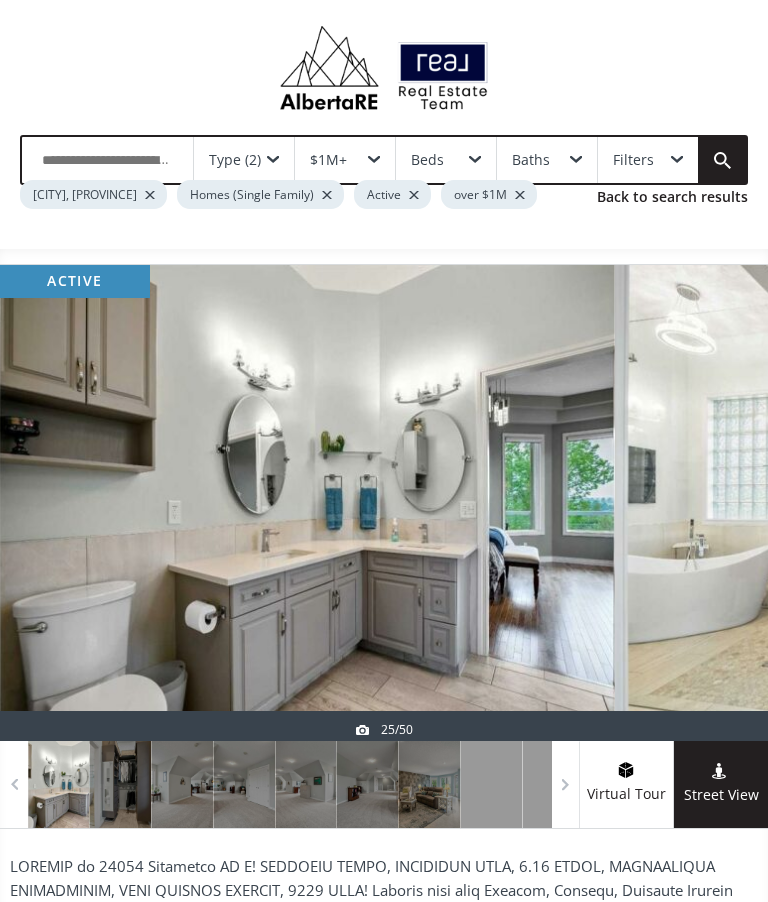 click at bounding box center [720, 503] 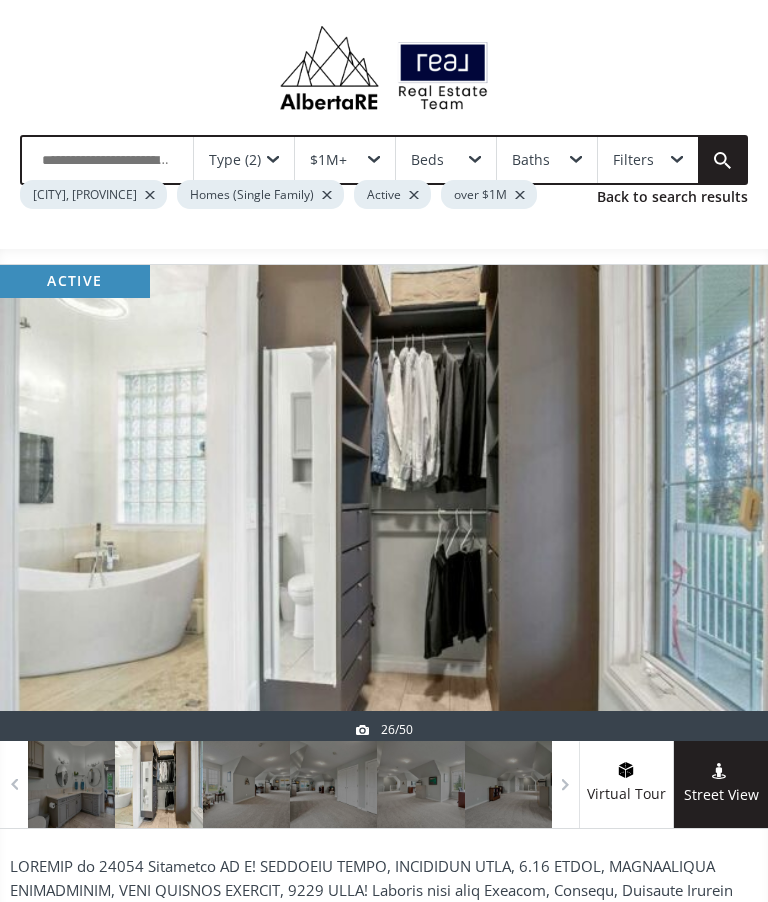 click at bounding box center [720, 503] 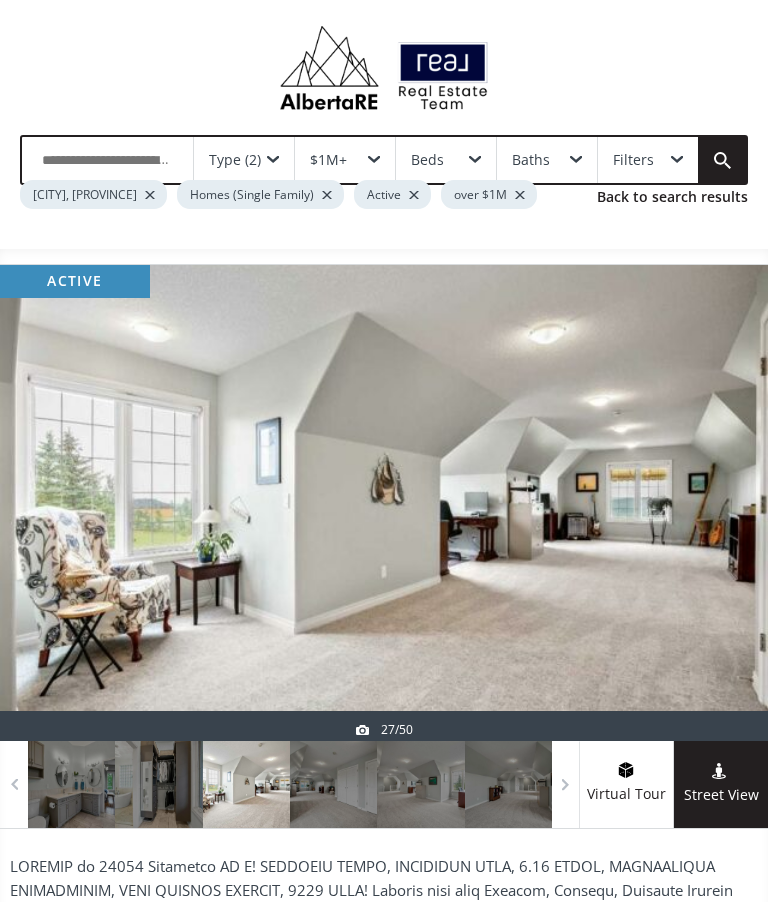 click at bounding box center [720, 503] 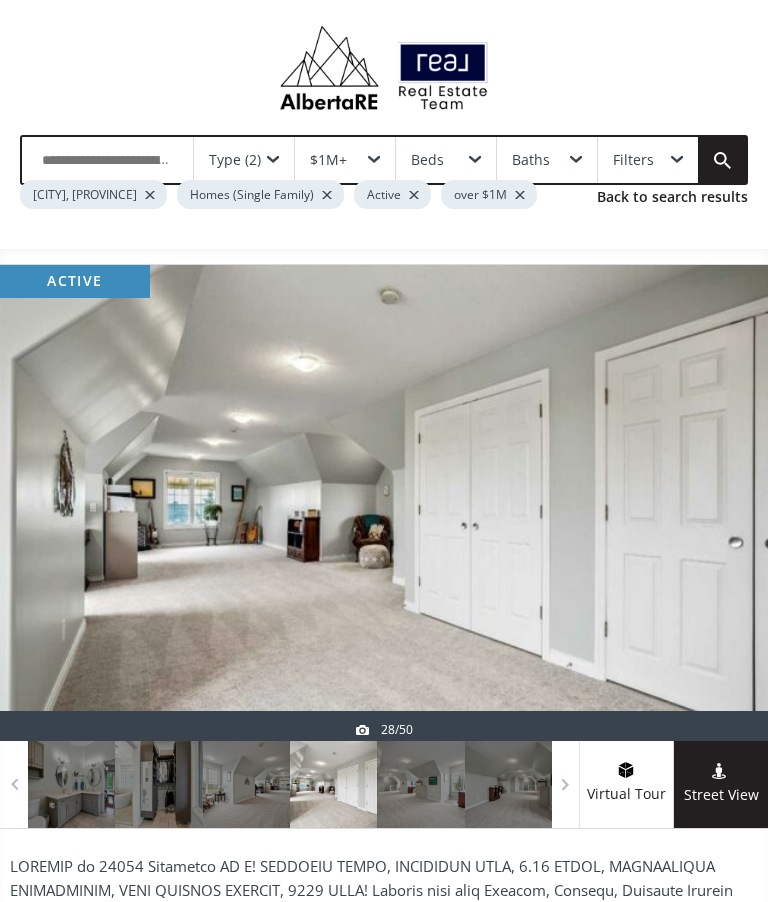 click at bounding box center [720, 503] 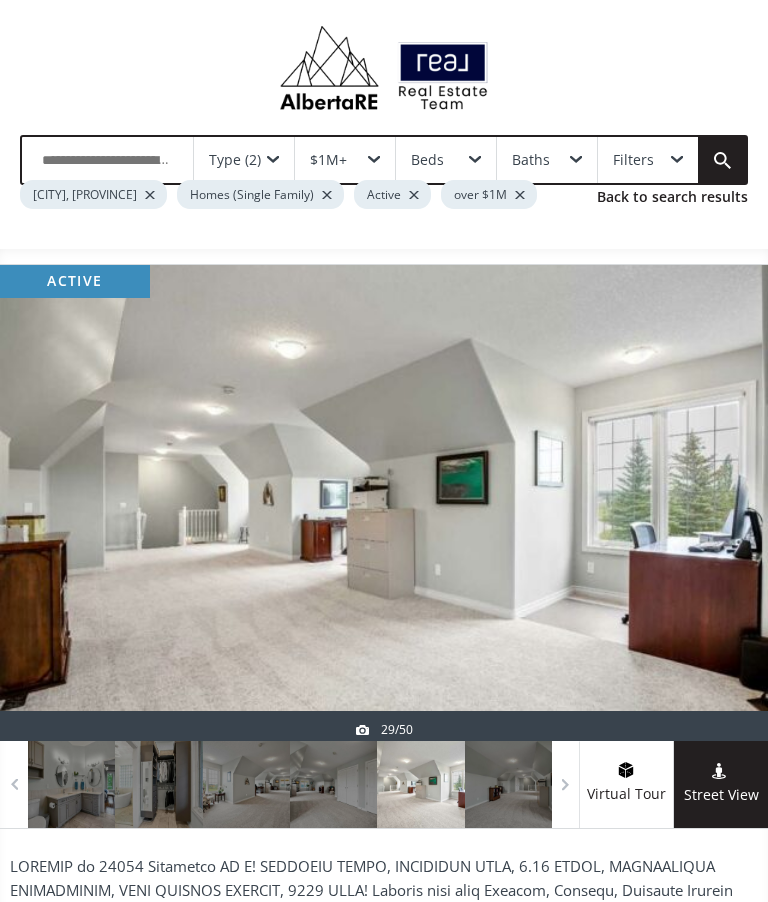 click at bounding box center [720, 503] 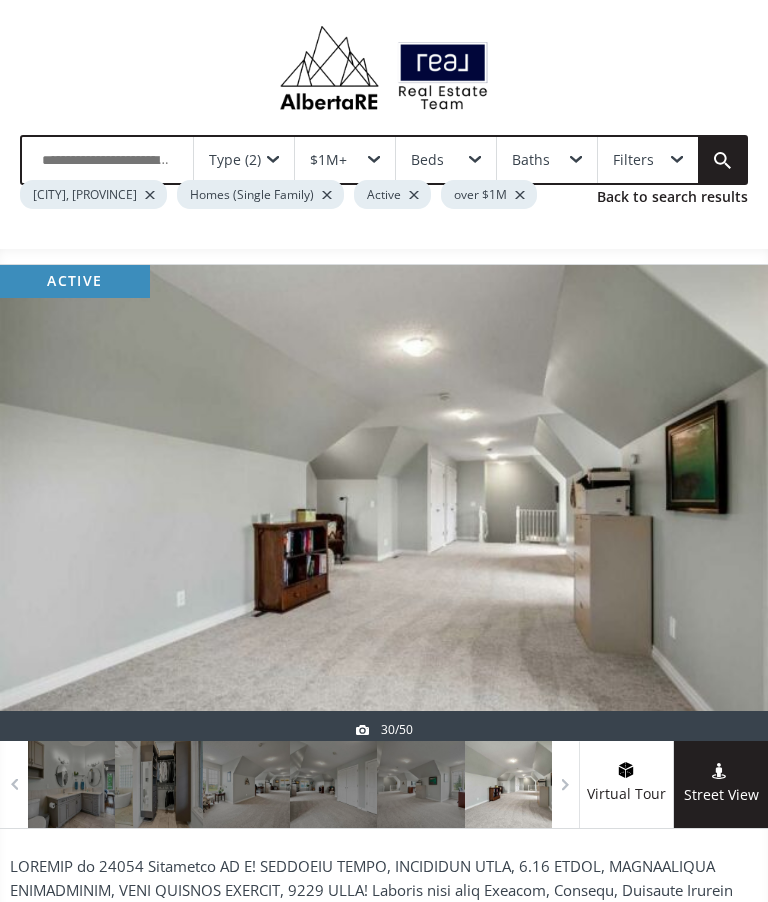 click at bounding box center (720, 503) 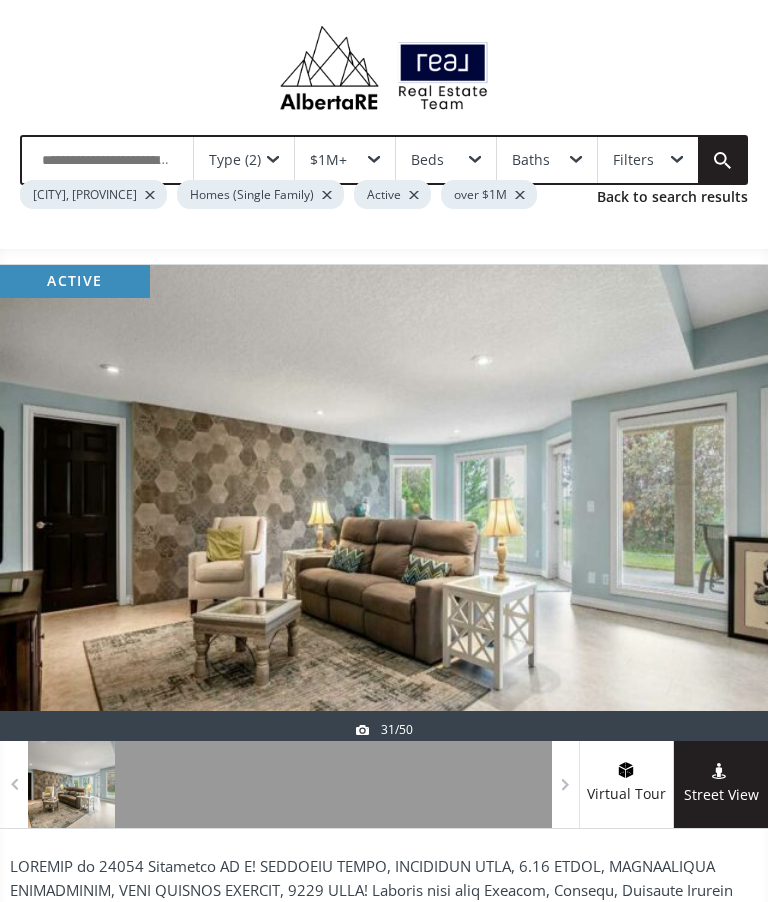 click at bounding box center (720, 503) 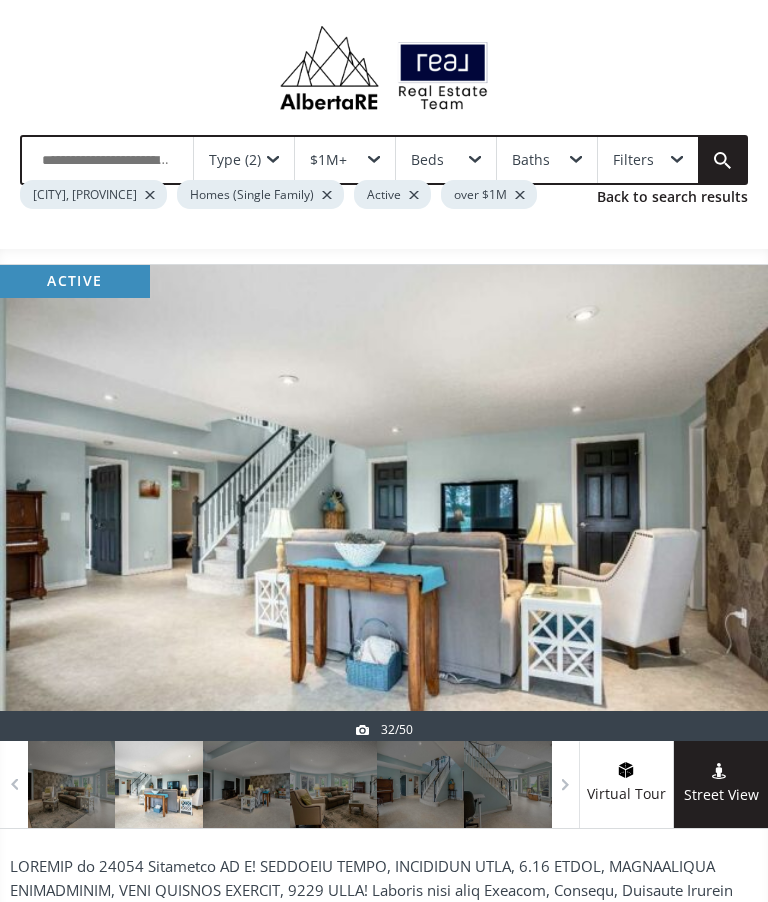 click at bounding box center [720, 503] 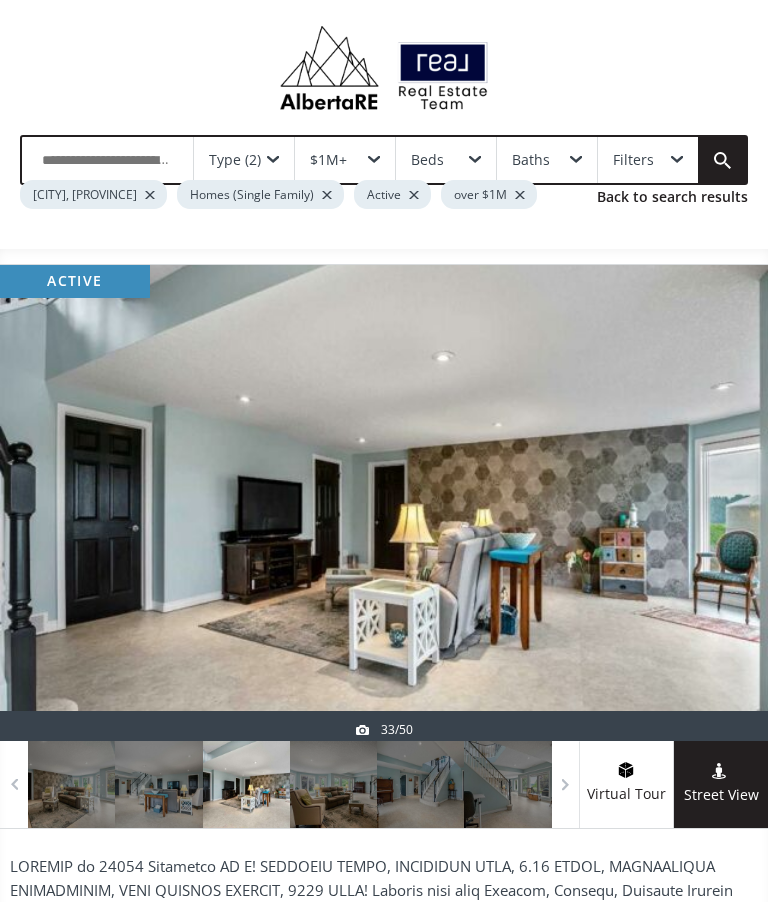 click at bounding box center [720, 503] 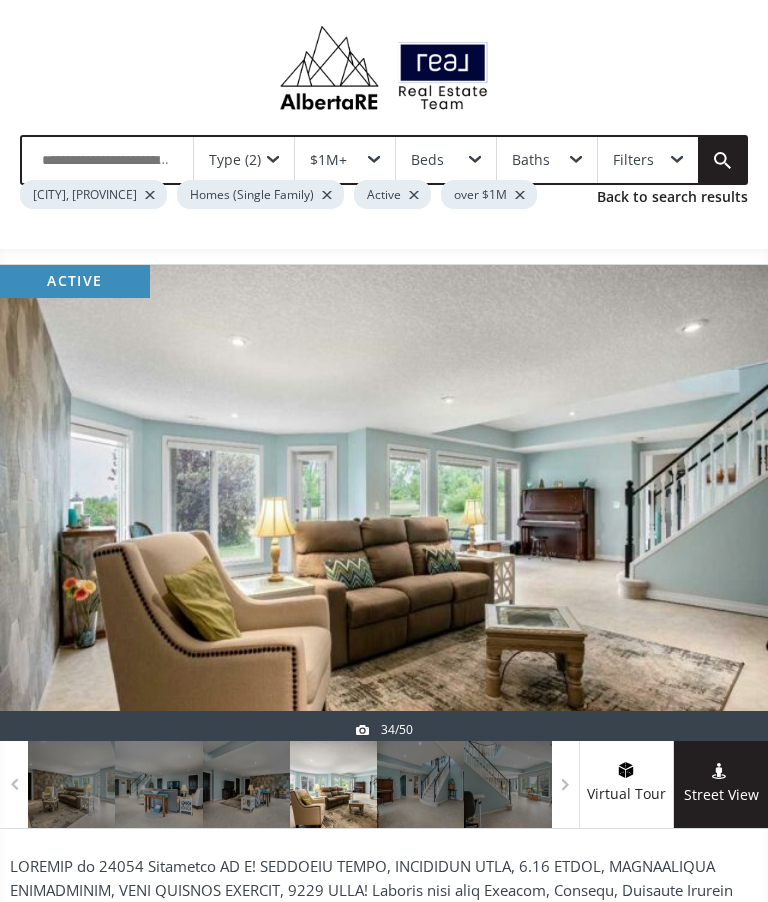 click at bounding box center [720, 503] 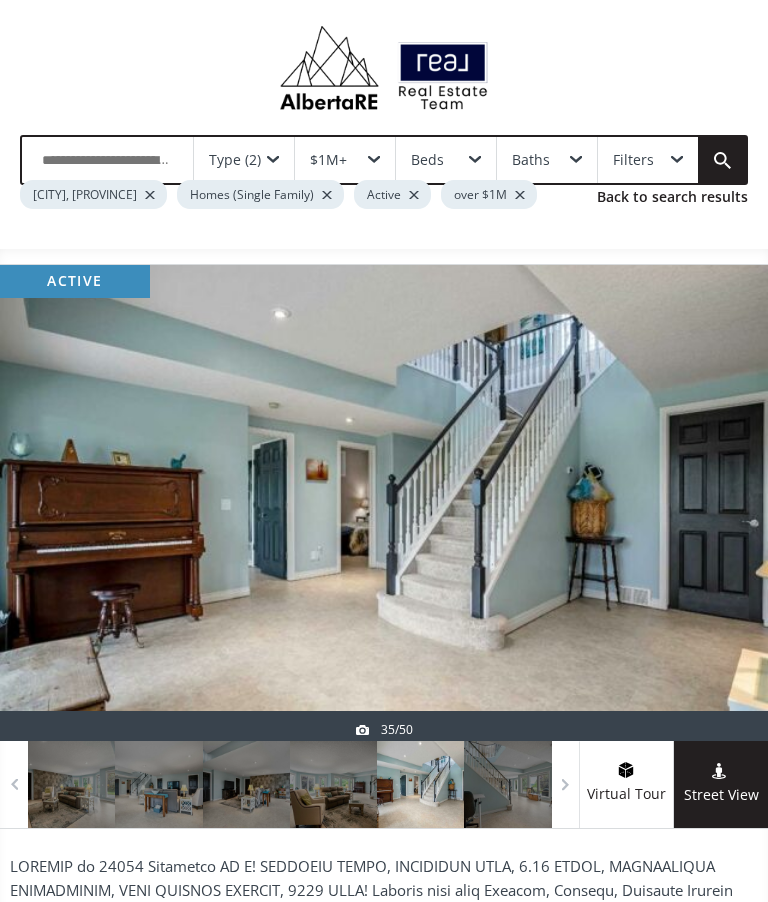 click at bounding box center [720, 503] 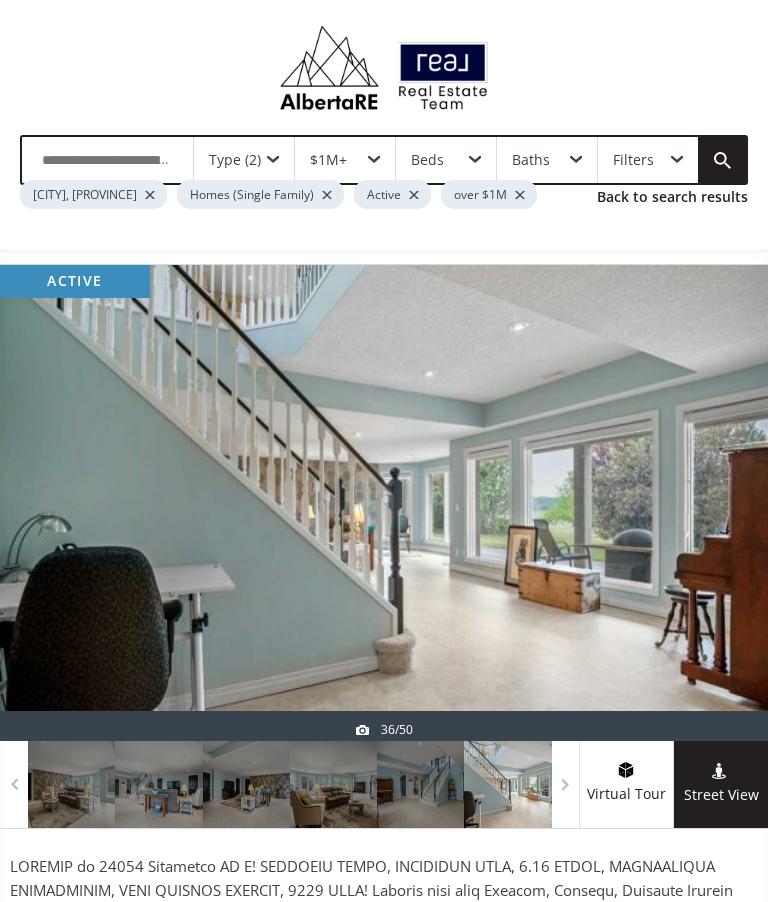 click at bounding box center (384, 503) 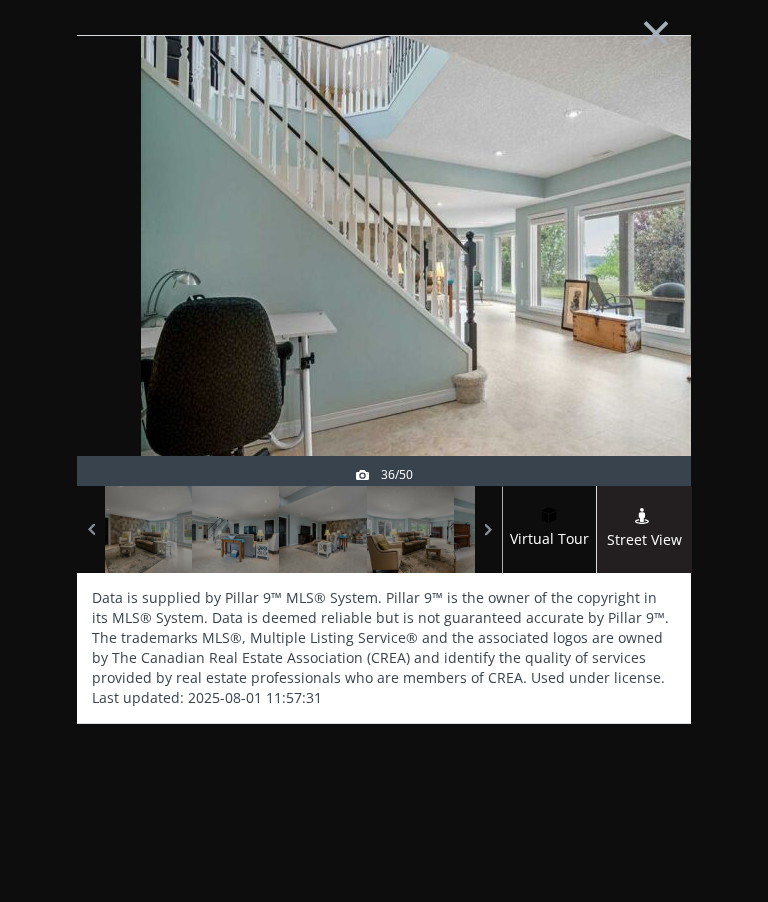 click on "×" at bounding box center (656, 31) 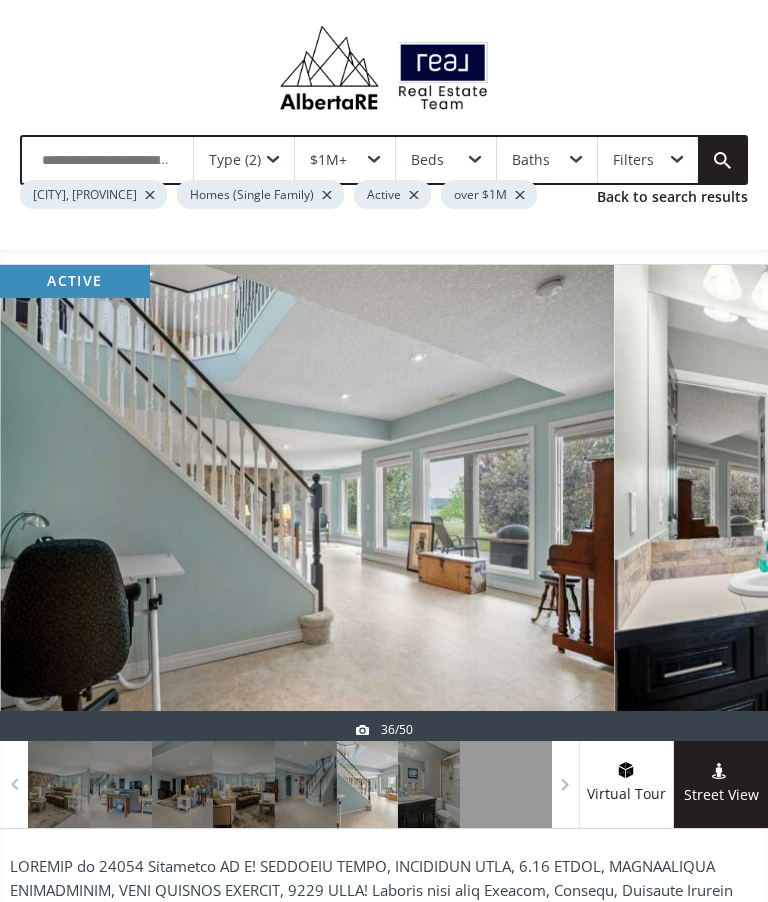 click at bounding box center (720, 503) 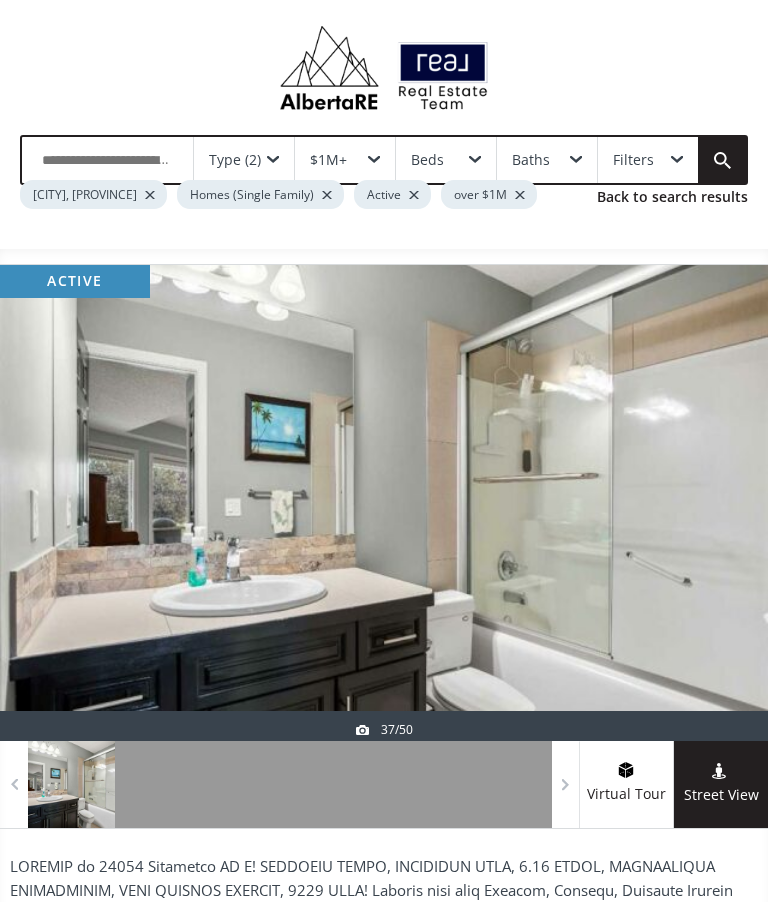 click at bounding box center (720, 503) 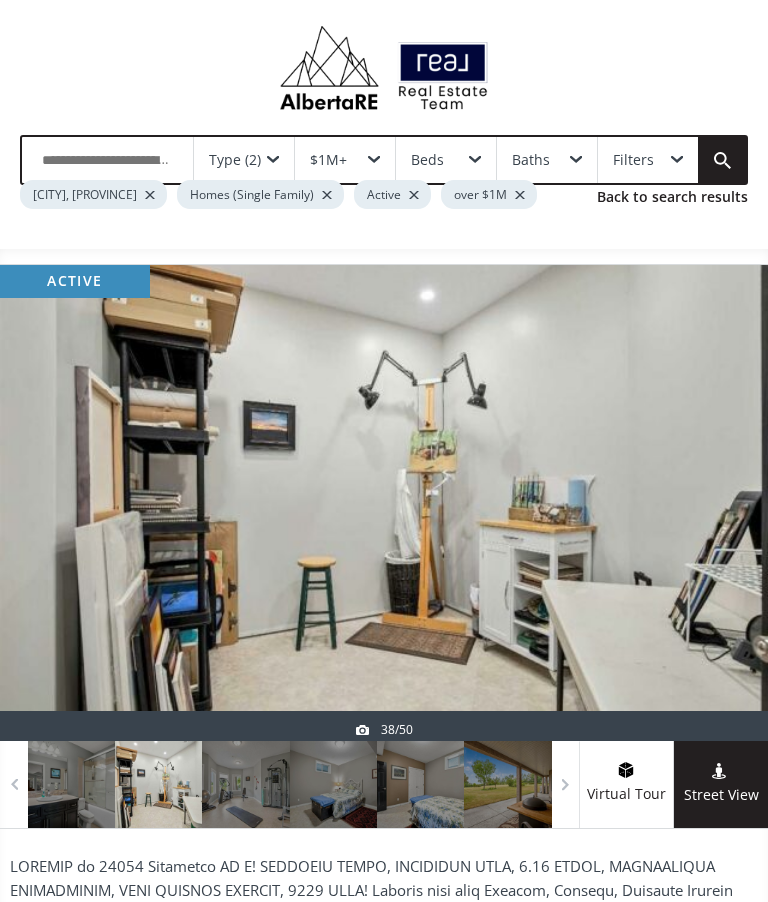click at bounding box center (720, 503) 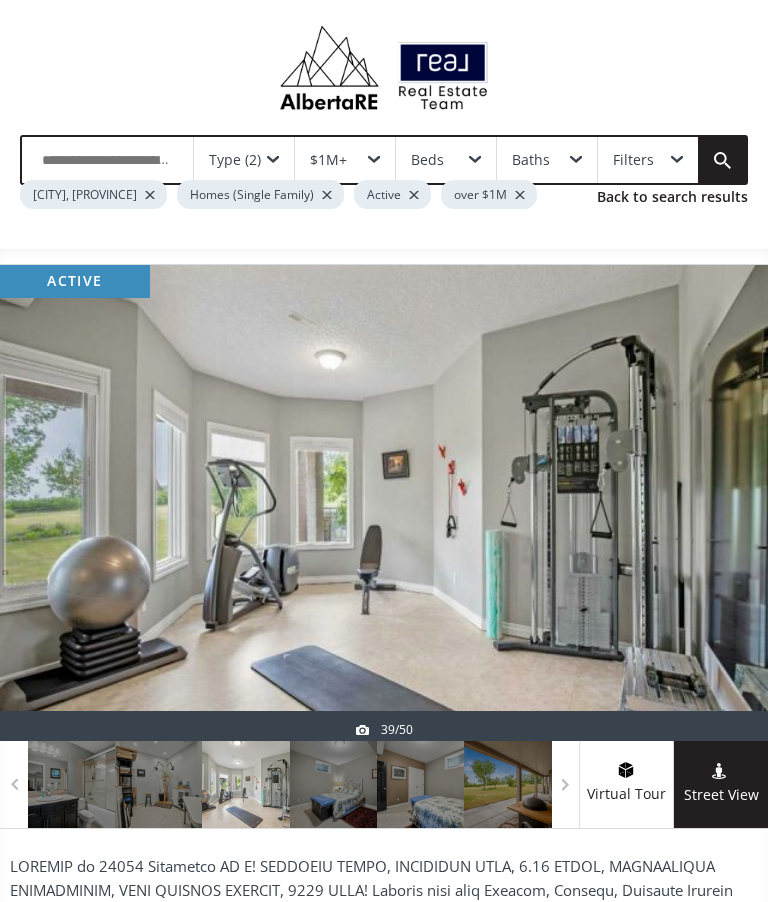 click at bounding box center [720, 503] 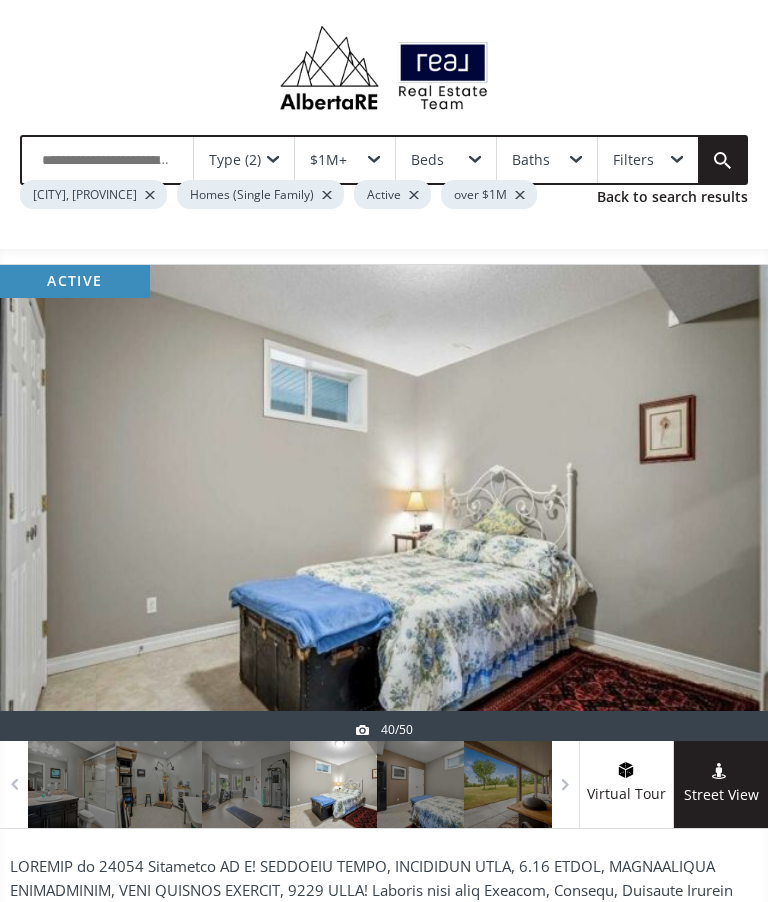 click at bounding box center (720, 503) 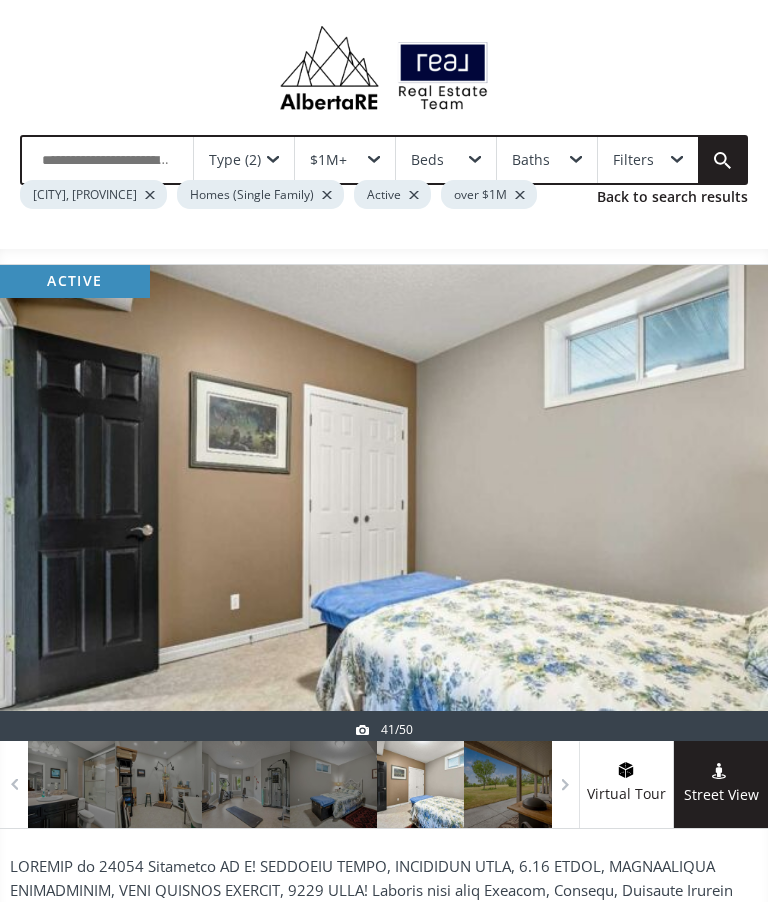 click at bounding box center (720, 503) 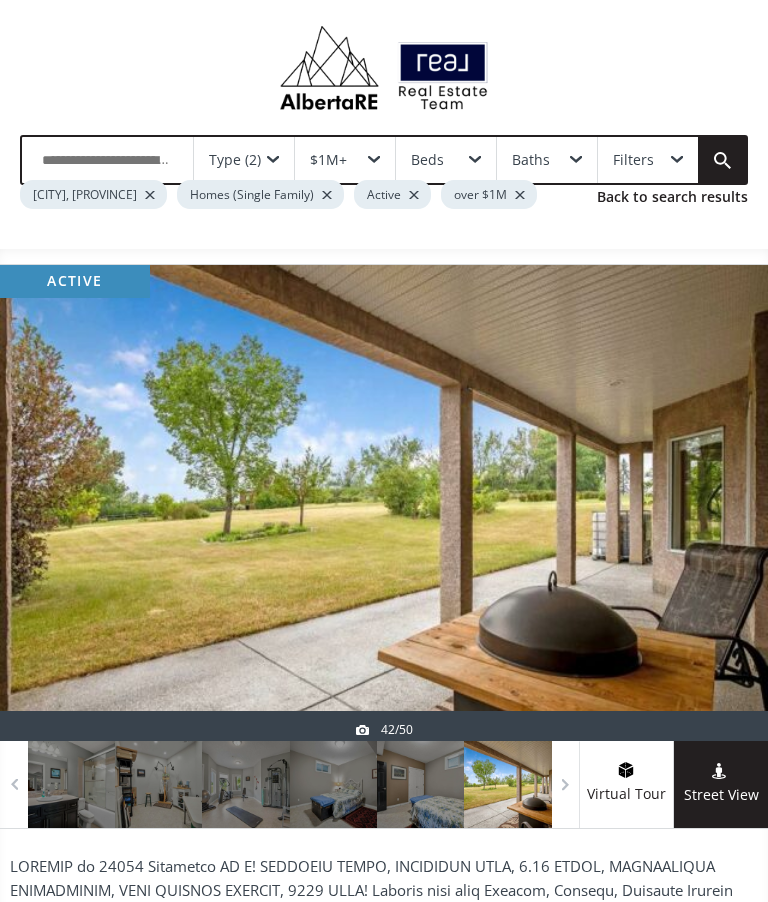 click at bounding box center (384, 503) 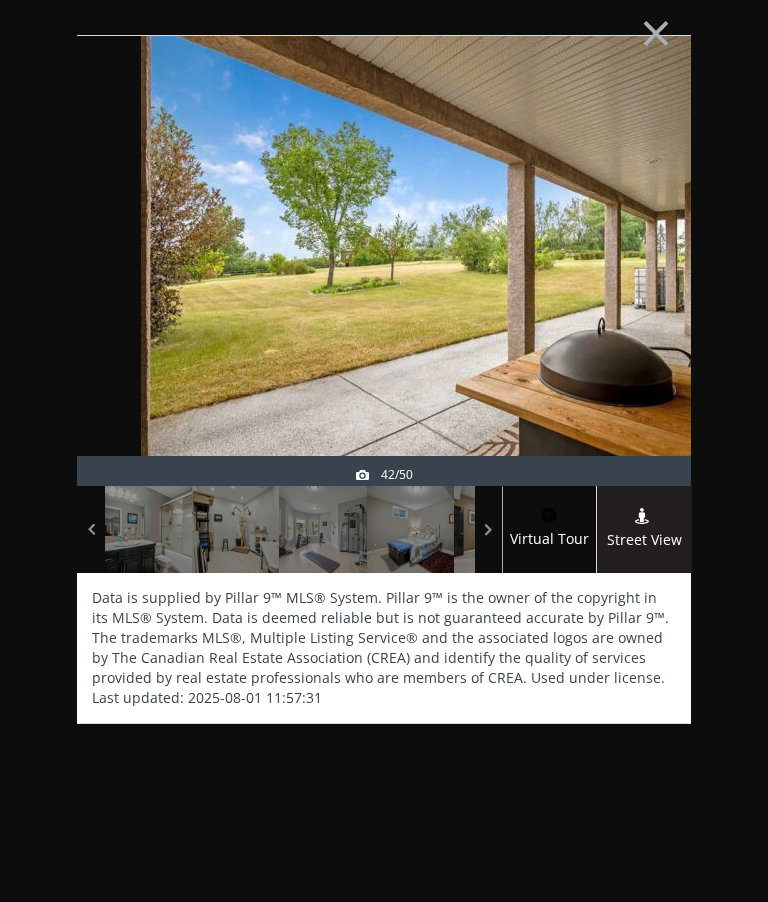 click on "×" at bounding box center [656, 31] 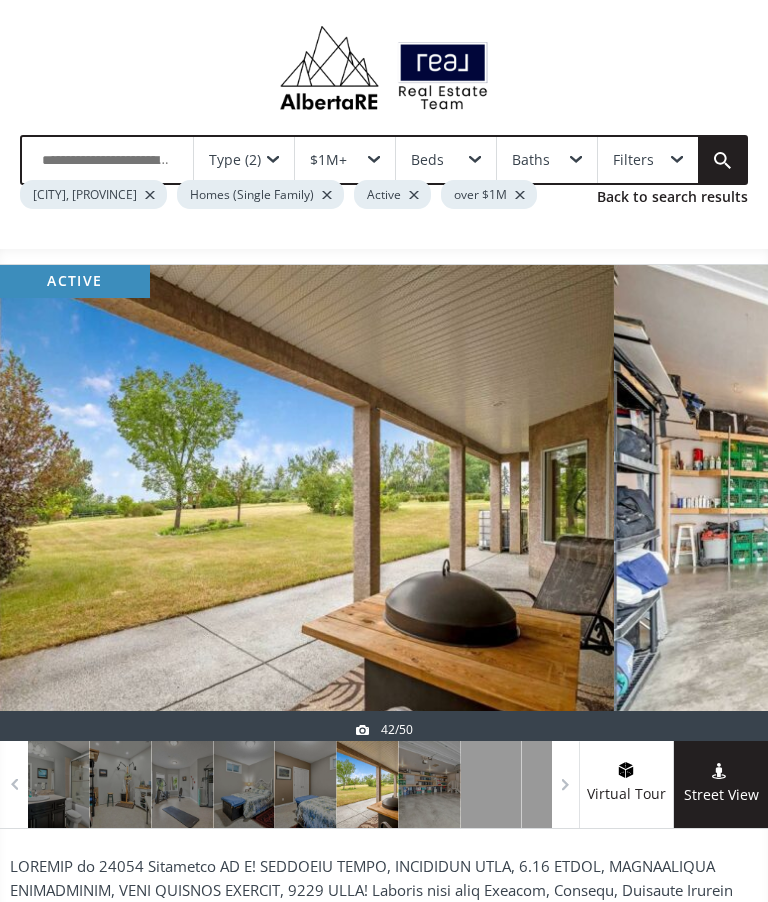 click at bounding box center [720, 503] 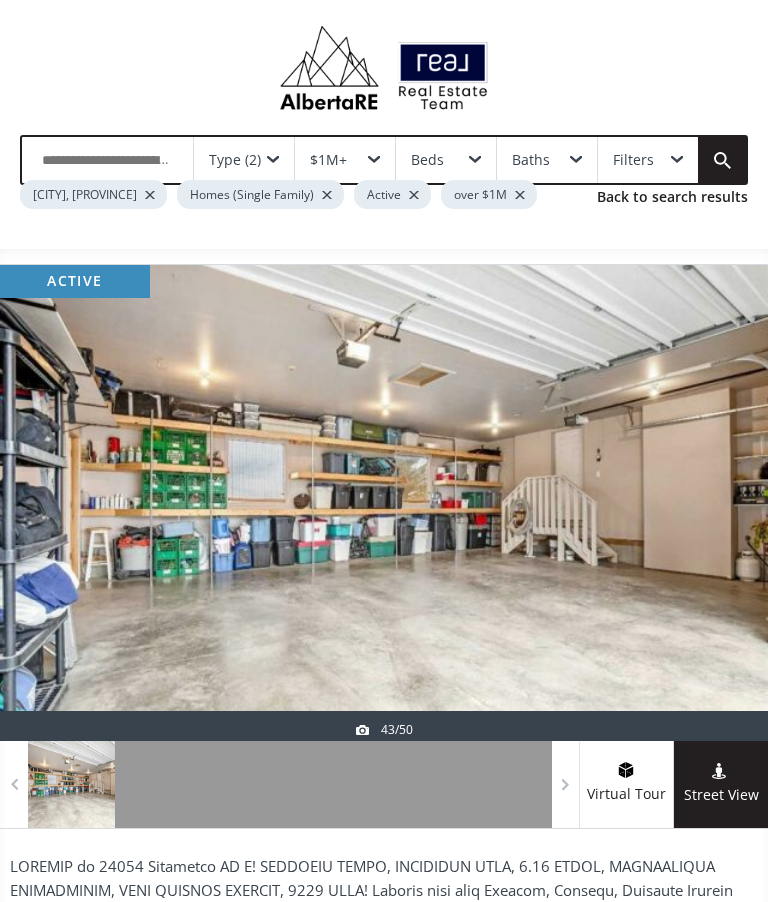click at bounding box center [720, 503] 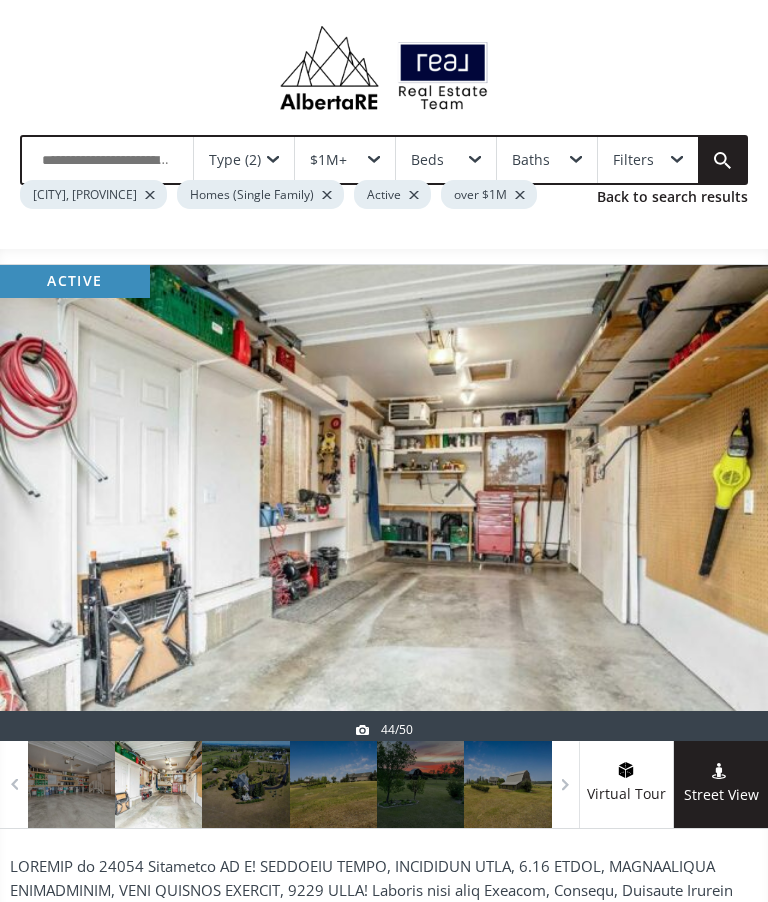 click at bounding box center (48, 503) 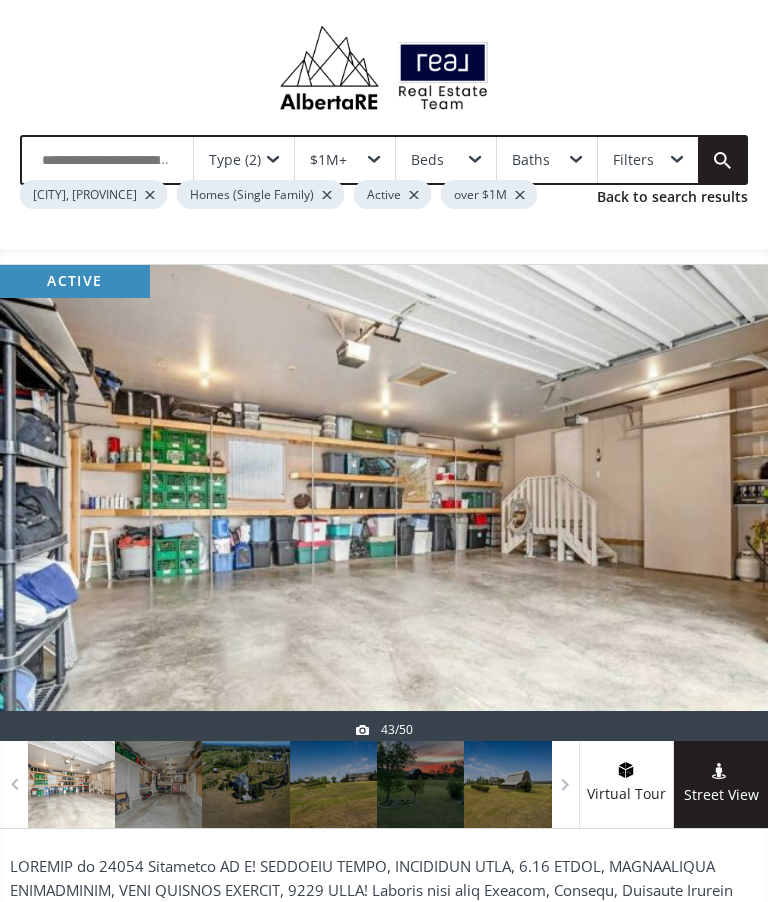 click at bounding box center [720, 503] 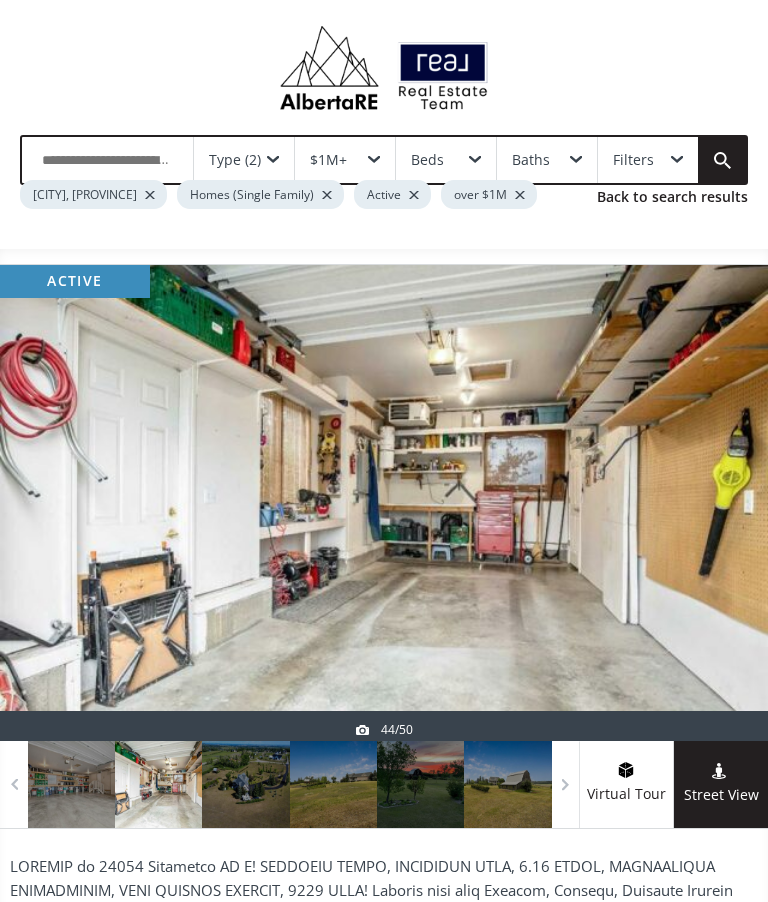 click at bounding box center (720, 503) 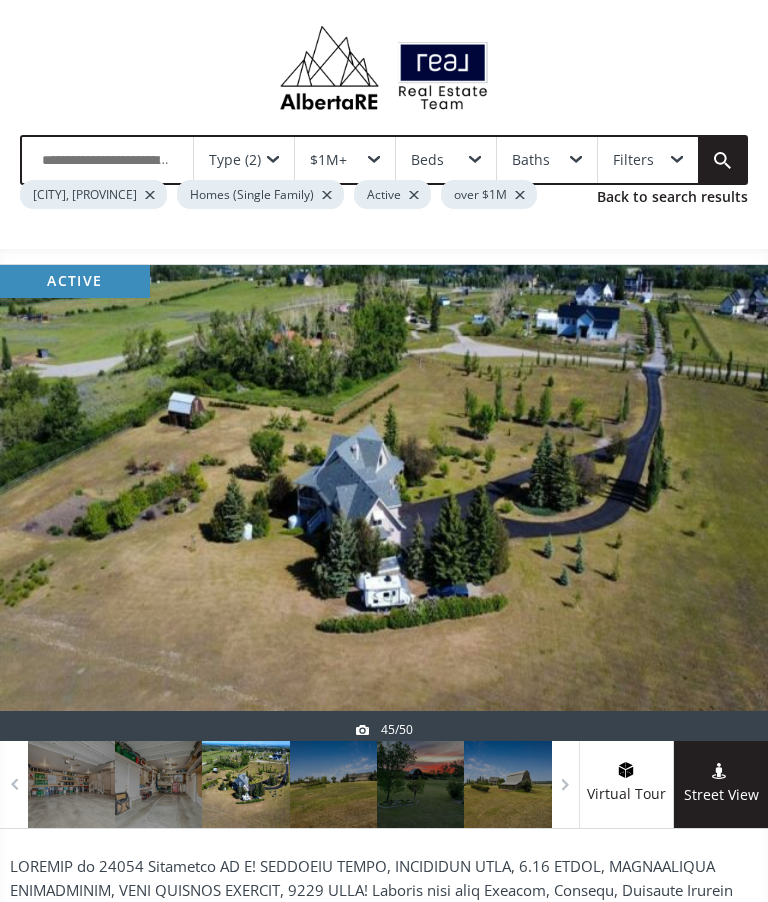 click at bounding box center [720, 503] 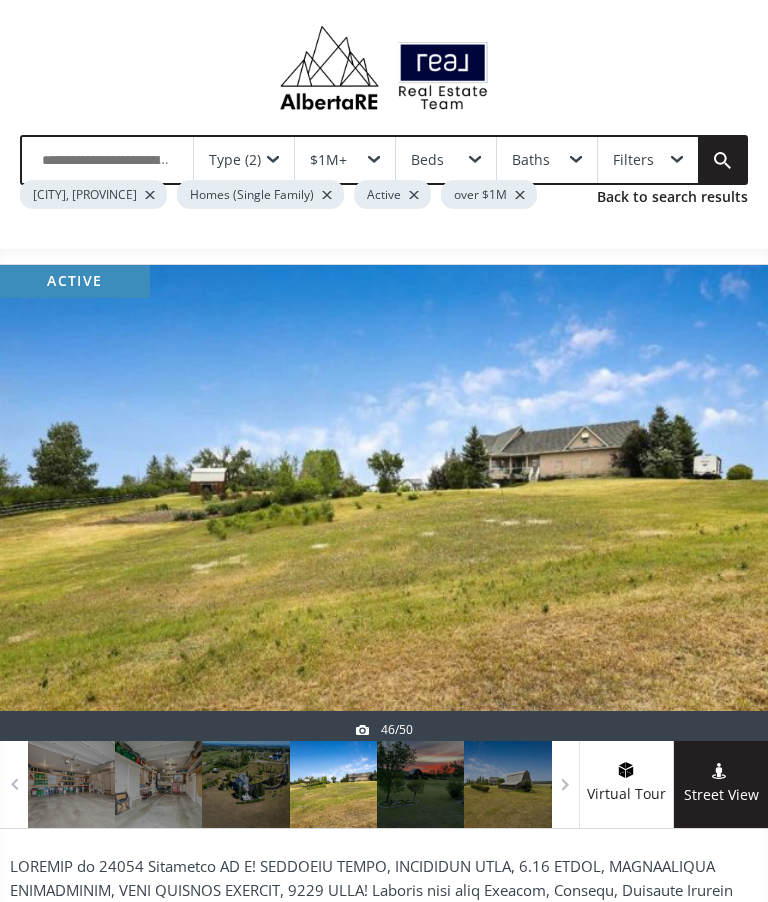click at bounding box center [720, 503] 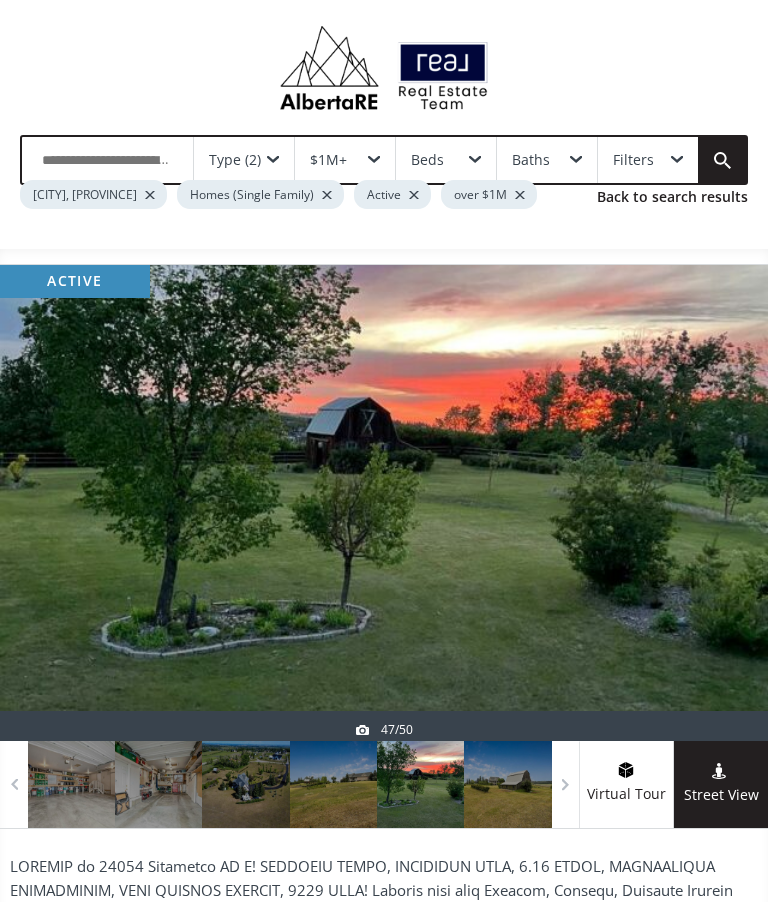 click at bounding box center (720, 503) 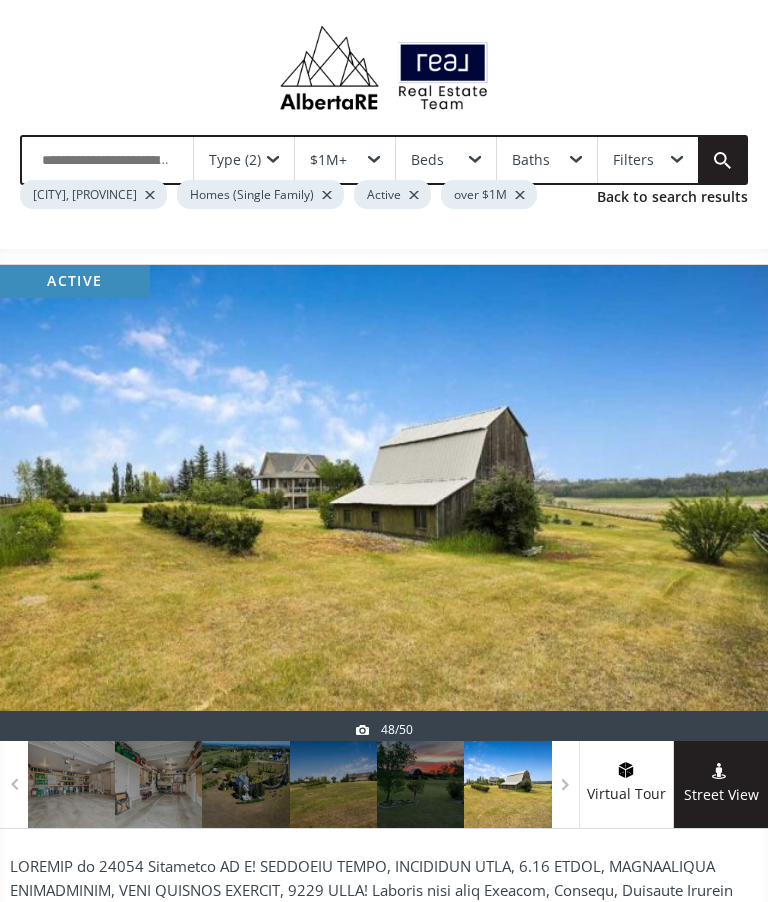 click at bounding box center (720, 503) 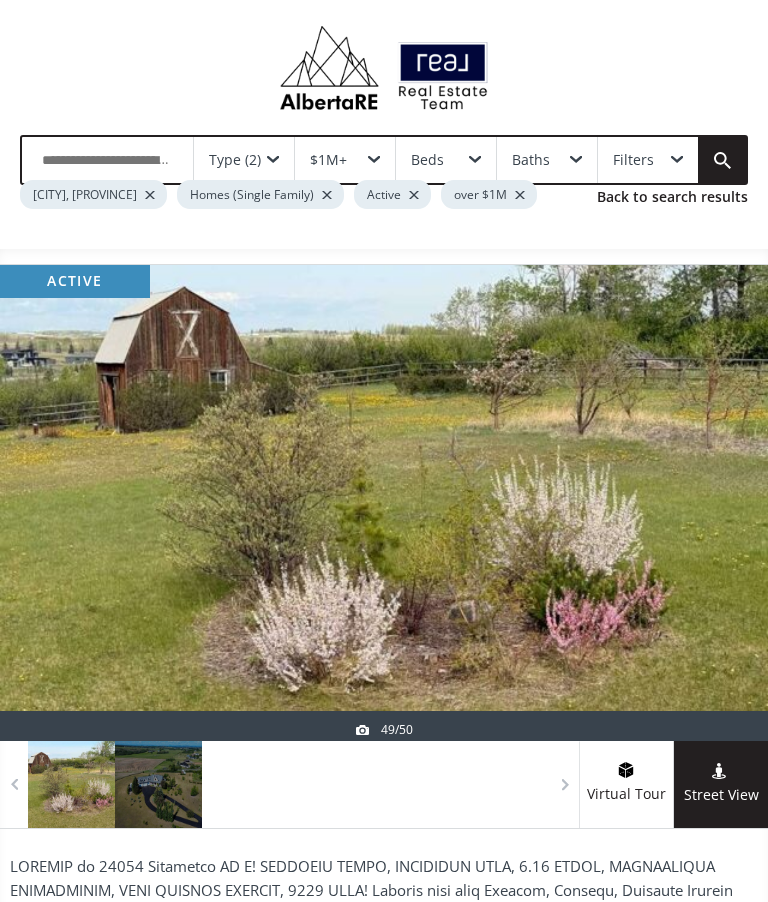 click at bounding box center [720, 503] 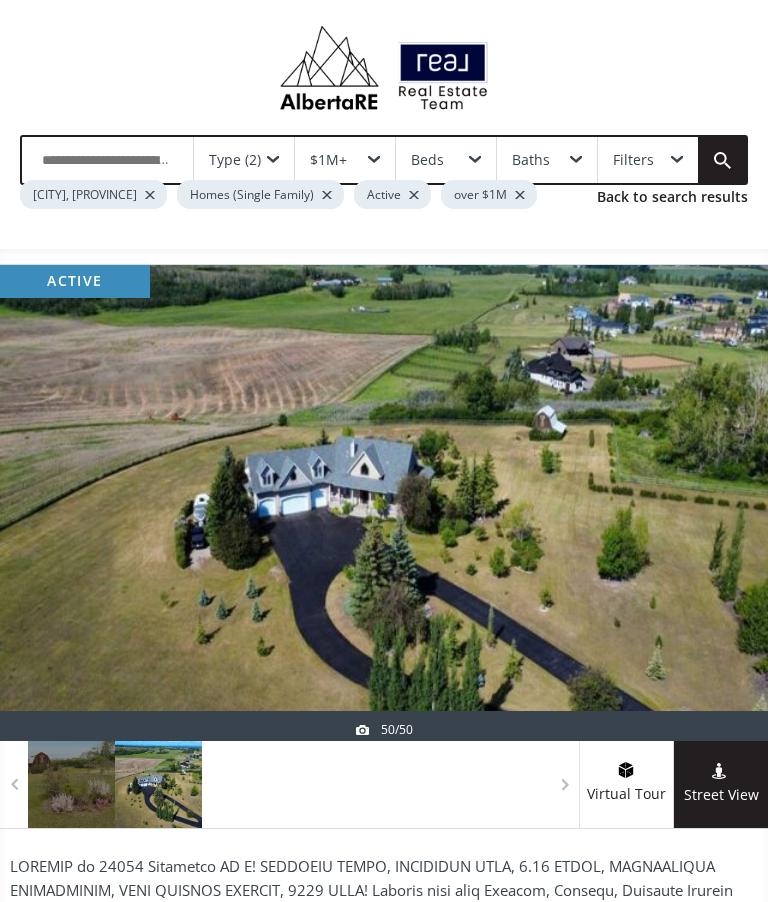 click at bounding box center (720, 503) 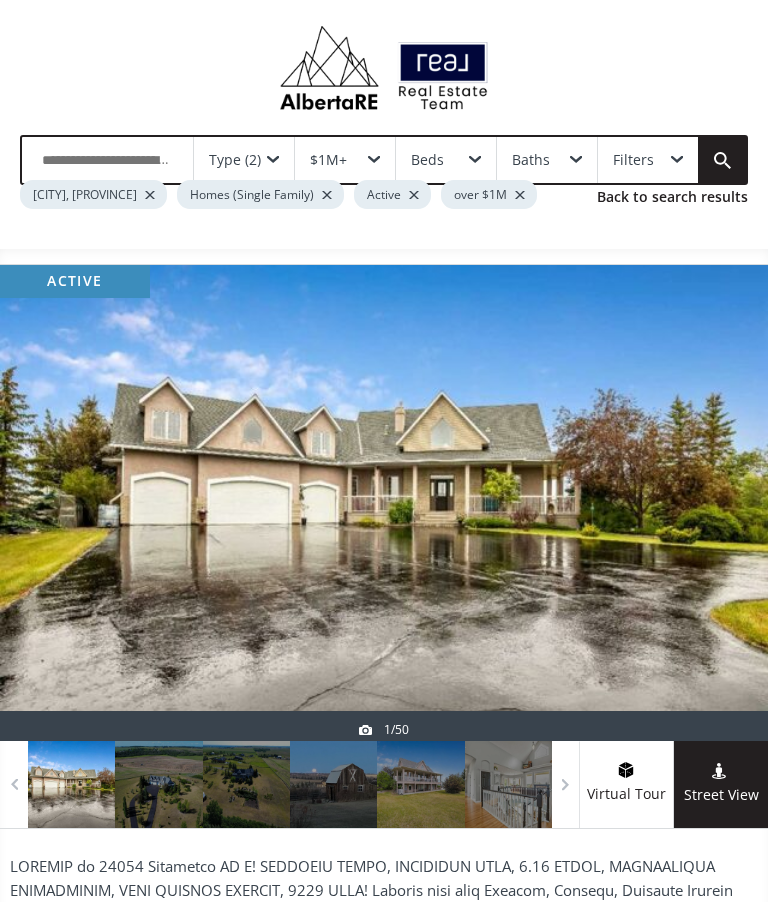 click at bounding box center [720, 503] 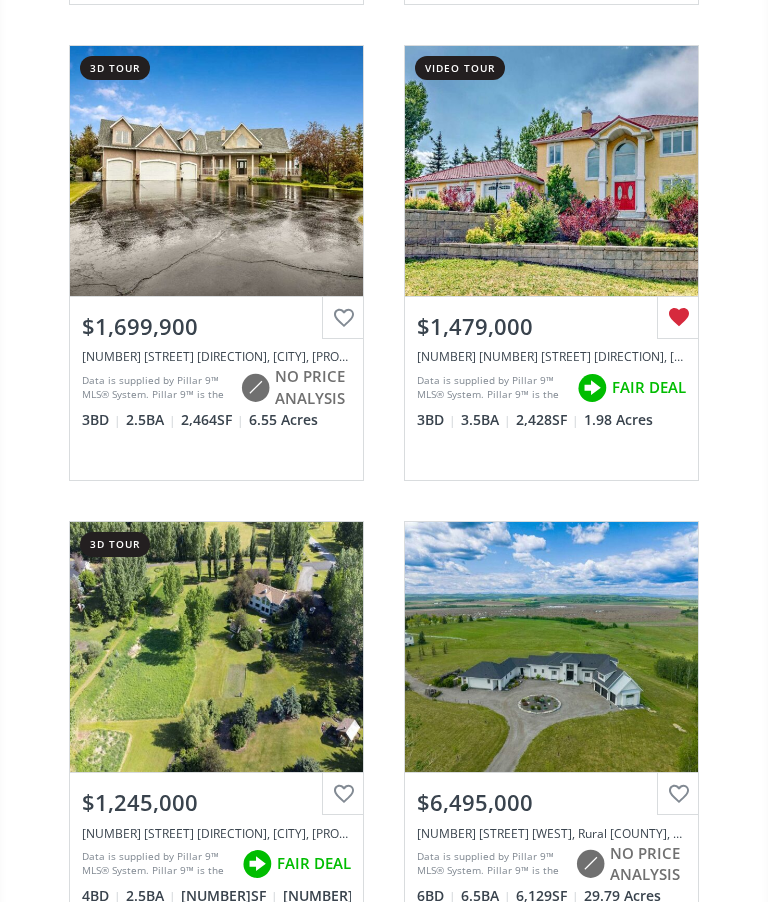 scroll, scrollTop: 6992, scrollLeft: 0, axis: vertical 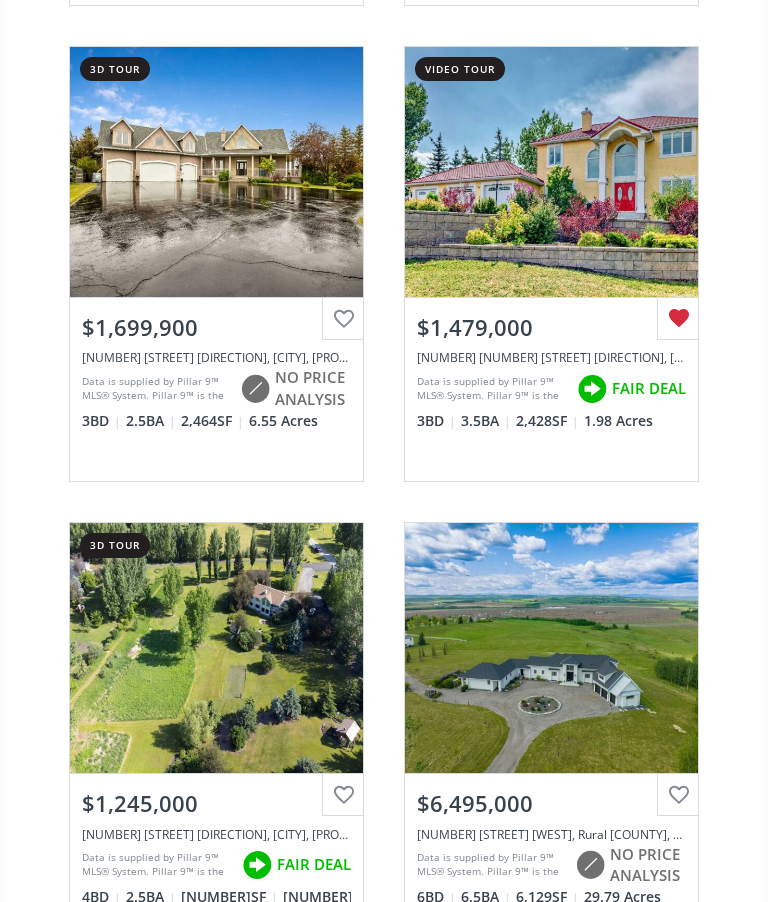click on "View Photos & Details" at bounding box center [216, 172] 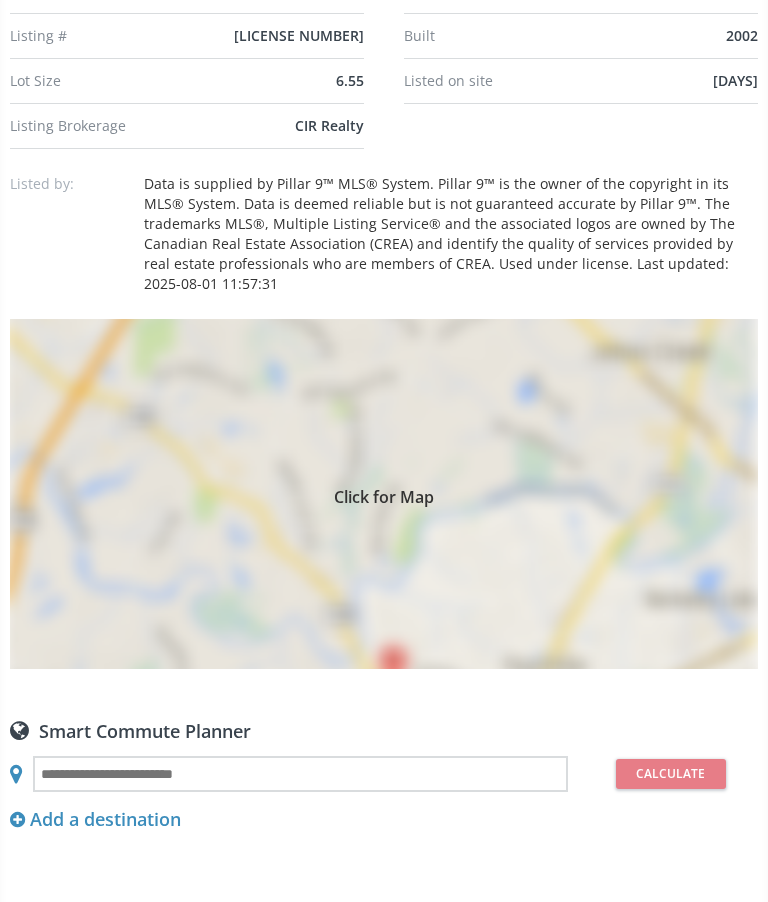 scroll, scrollTop: 1699, scrollLeft: 0, axis: vertical 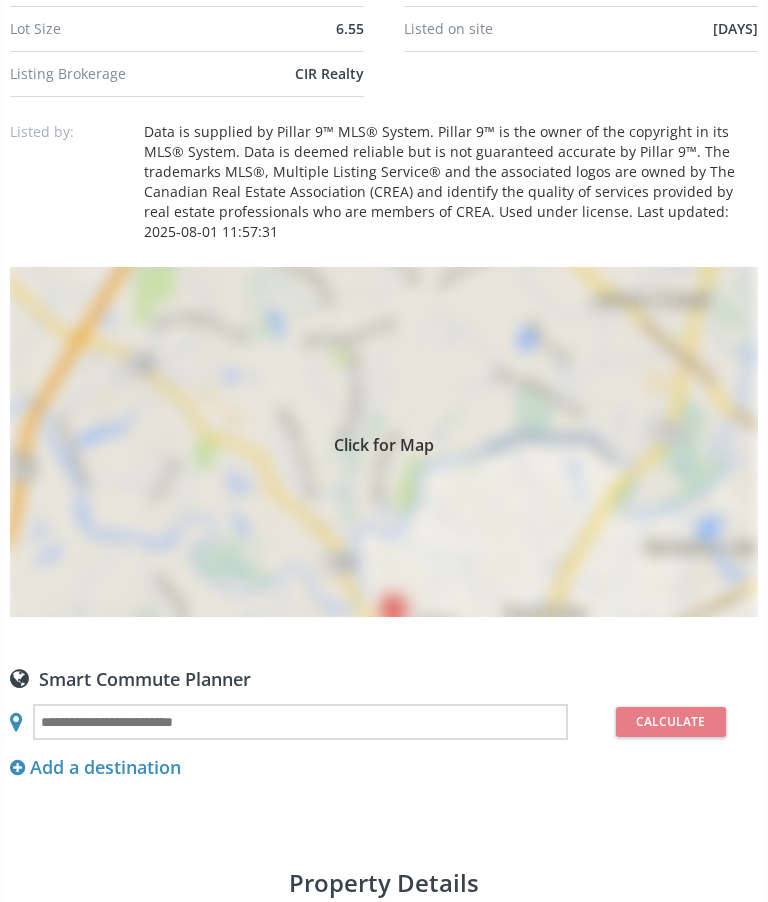 click on "Click for Map" at bounding box center (384, 443) 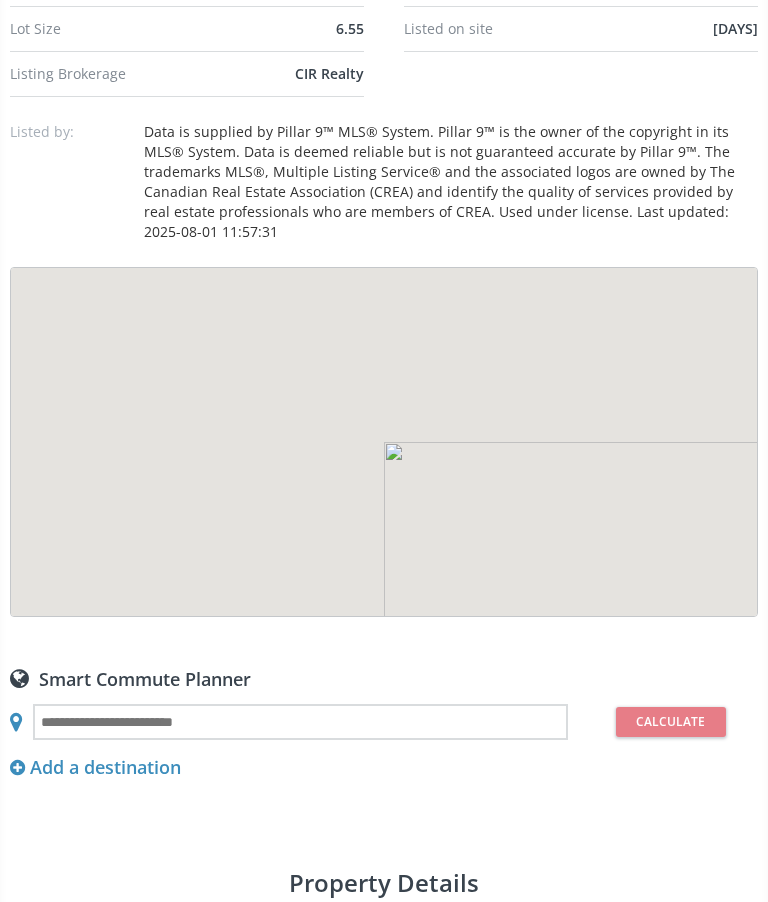 scroll, scrollTop: 1700, scrollLeft: 0, axis: vertical 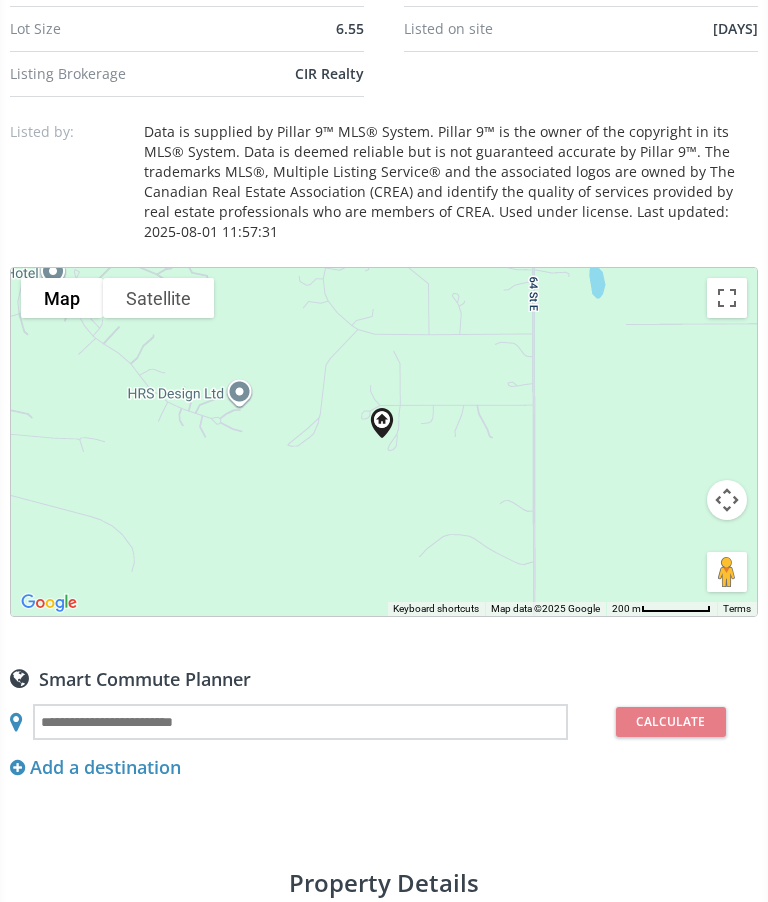 click at bounding box center (727, 500) 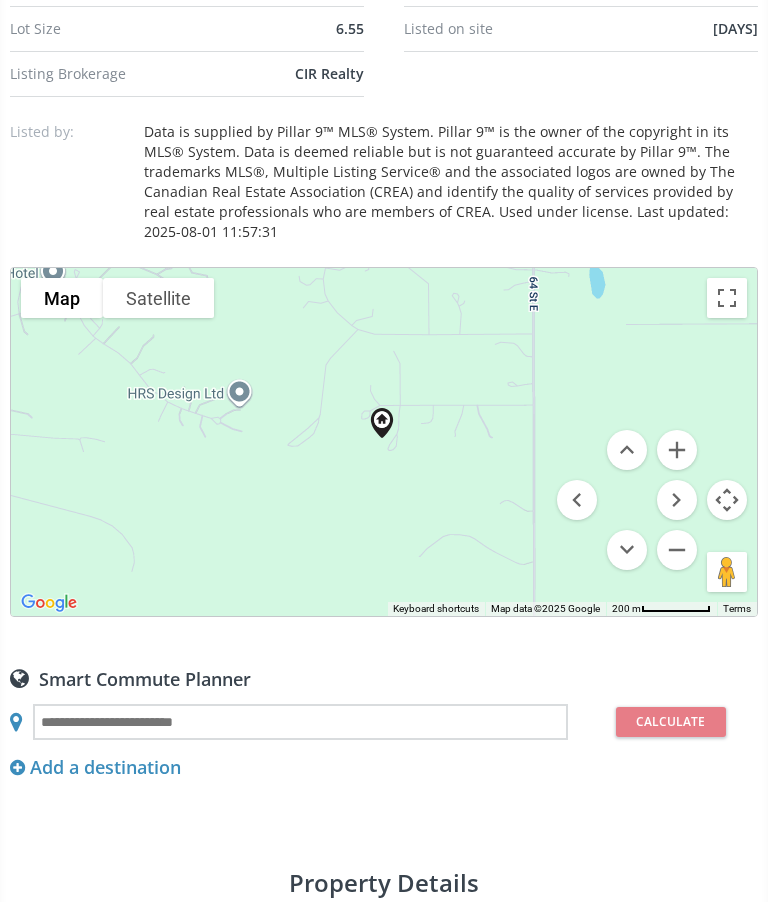 click at bounding box center [677, 550] 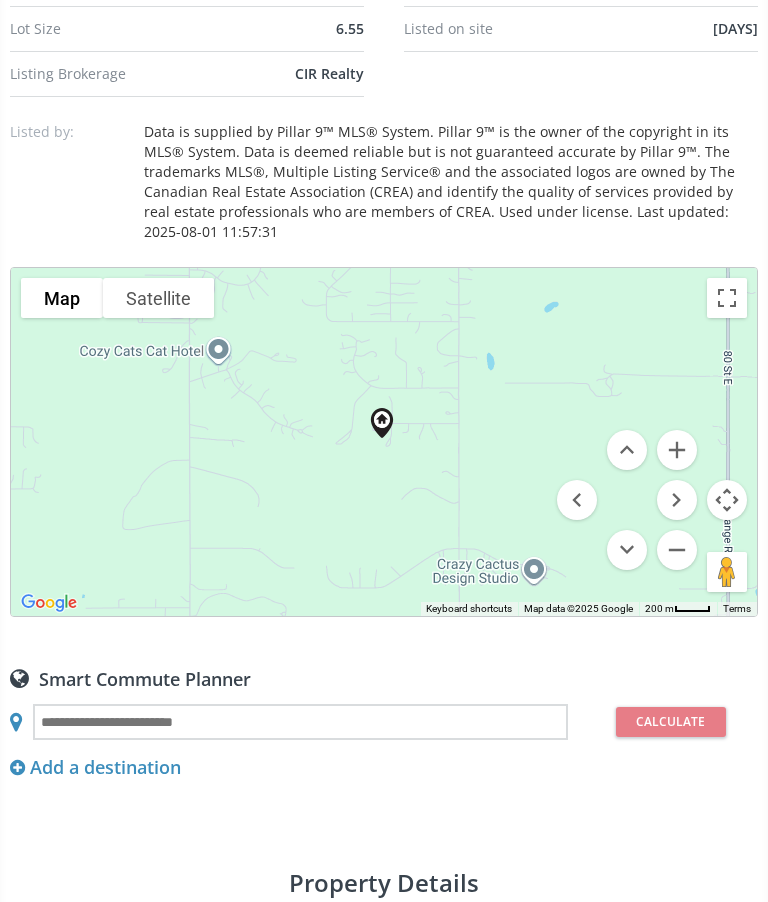 click at bounding box center (677, 550) 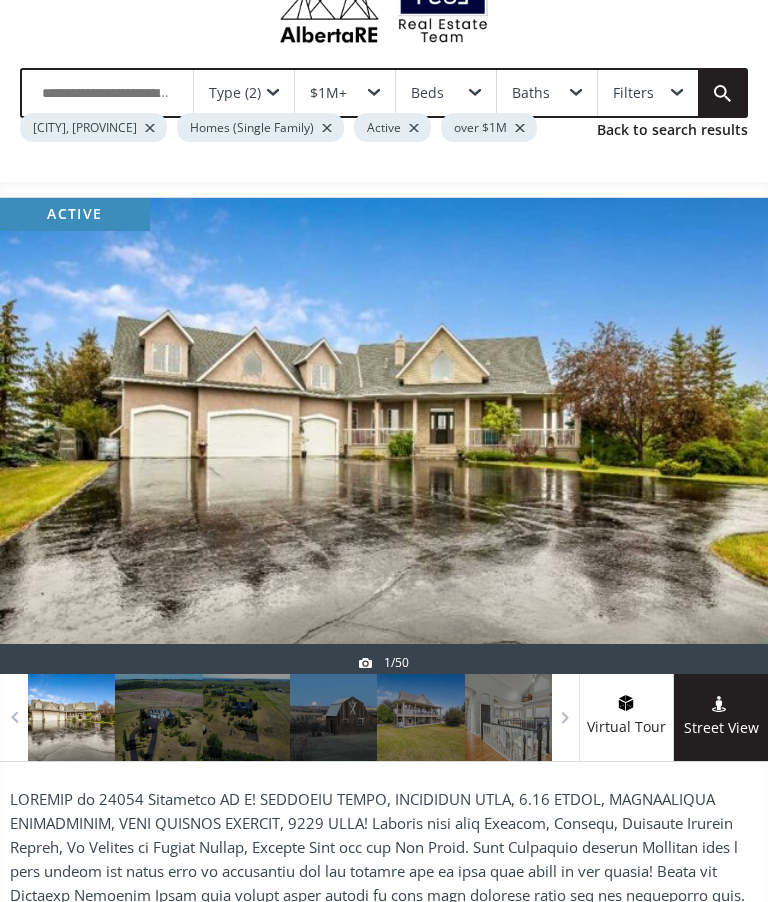 scroll, scrollTop: 67, scrollLeft: 0, axis: vertical 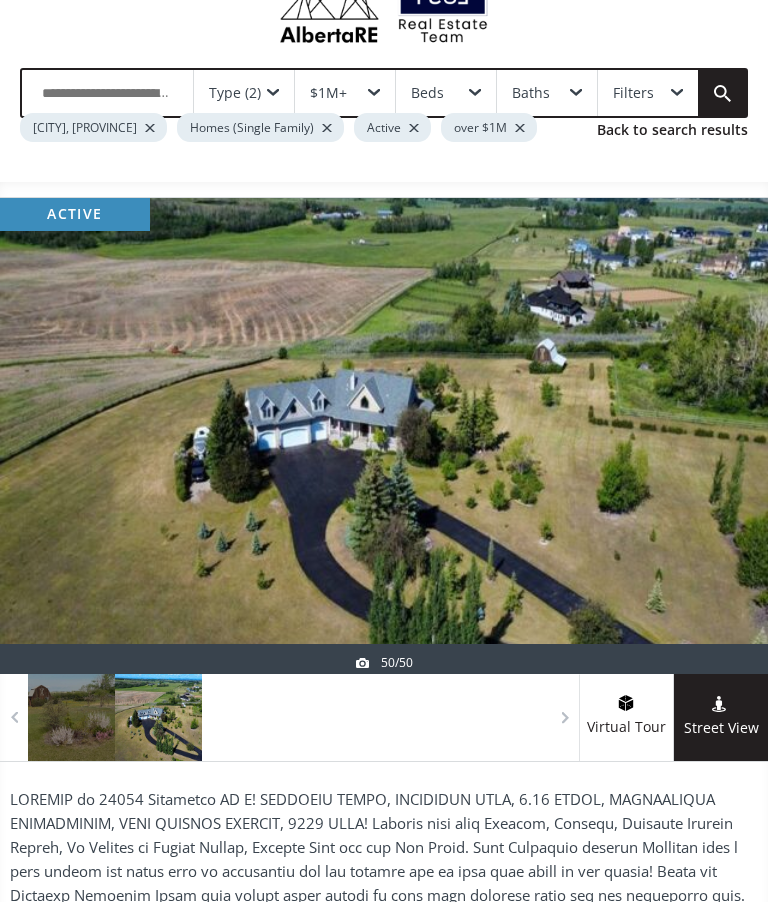 click at bounding box center [48, 436] 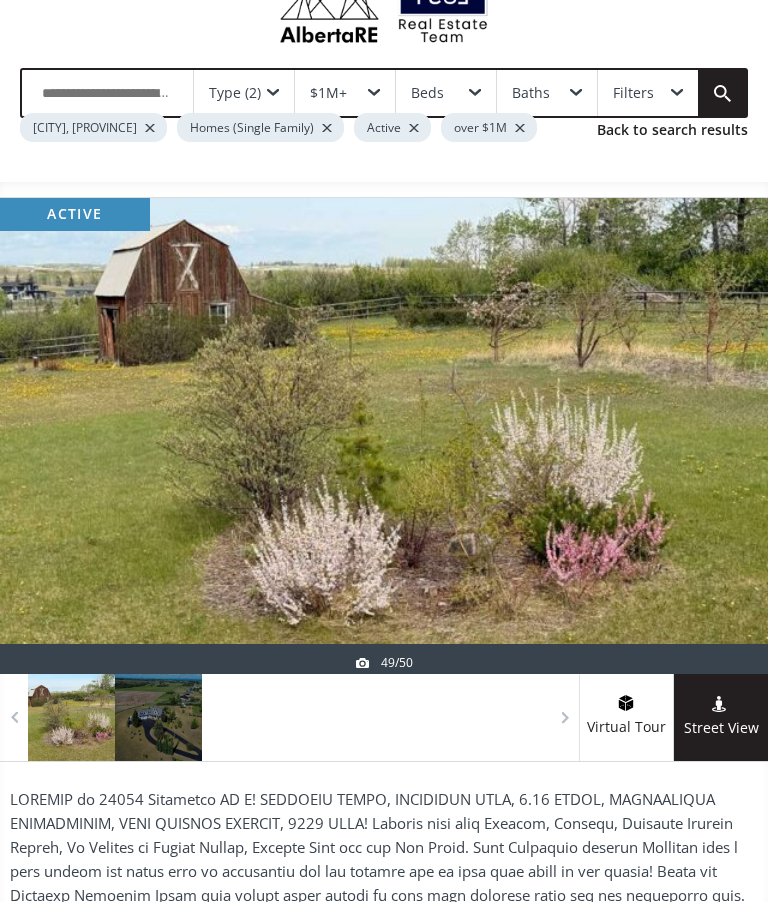click at bounding box center [48, 436] 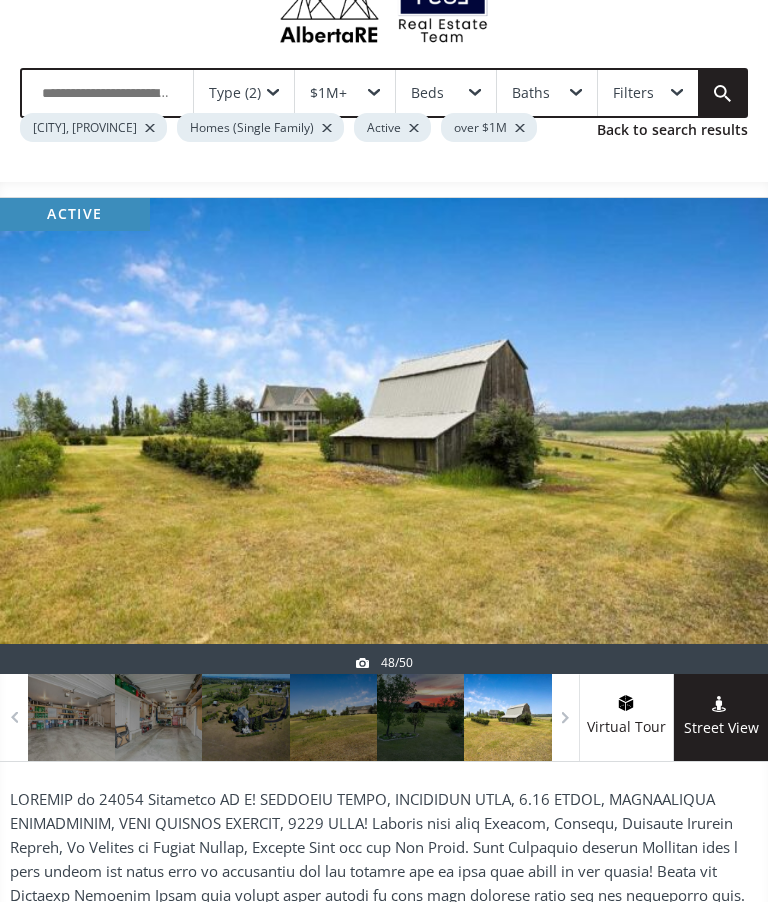 click at bounding box center [384, 436] 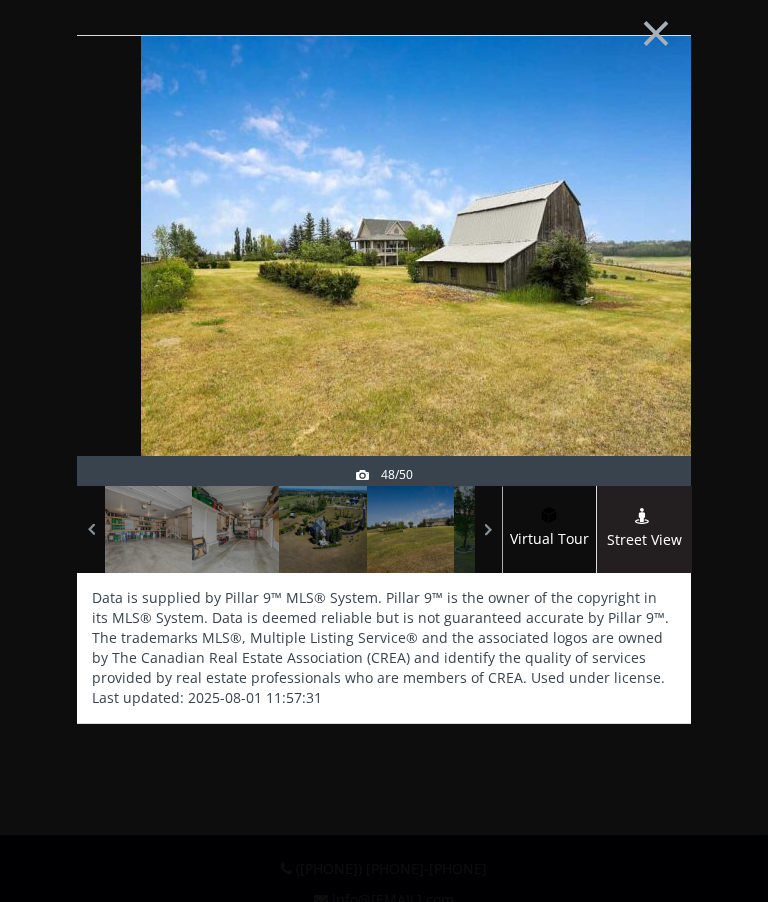 click on "×" at bounding box center (656, 31) 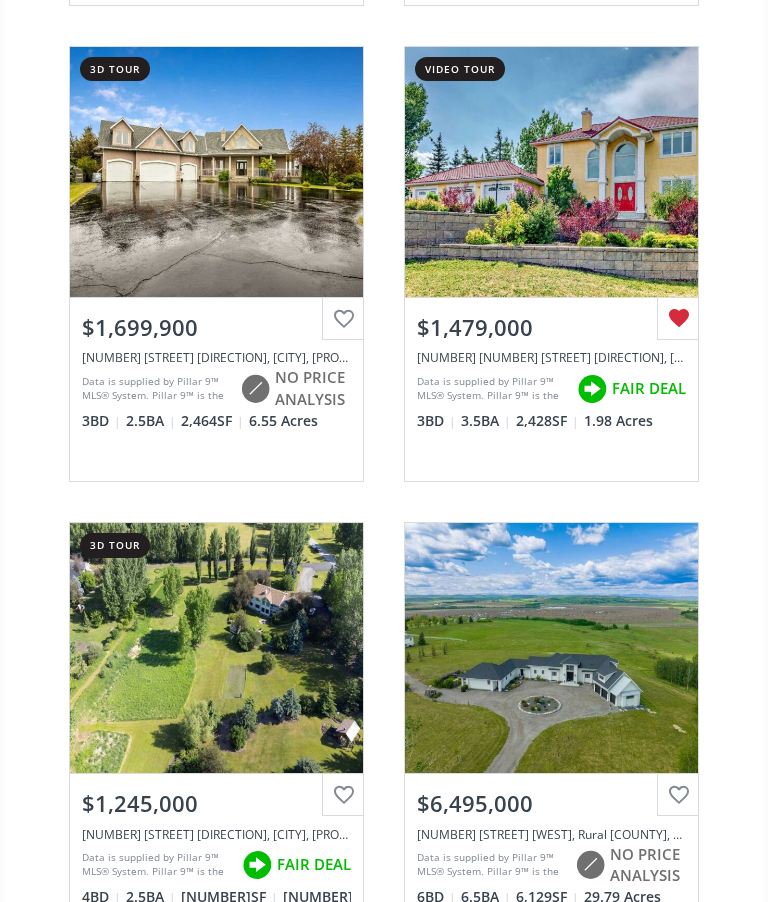 scroll, scrollTop: 6992, scrollLeft: 0, axis: vertical 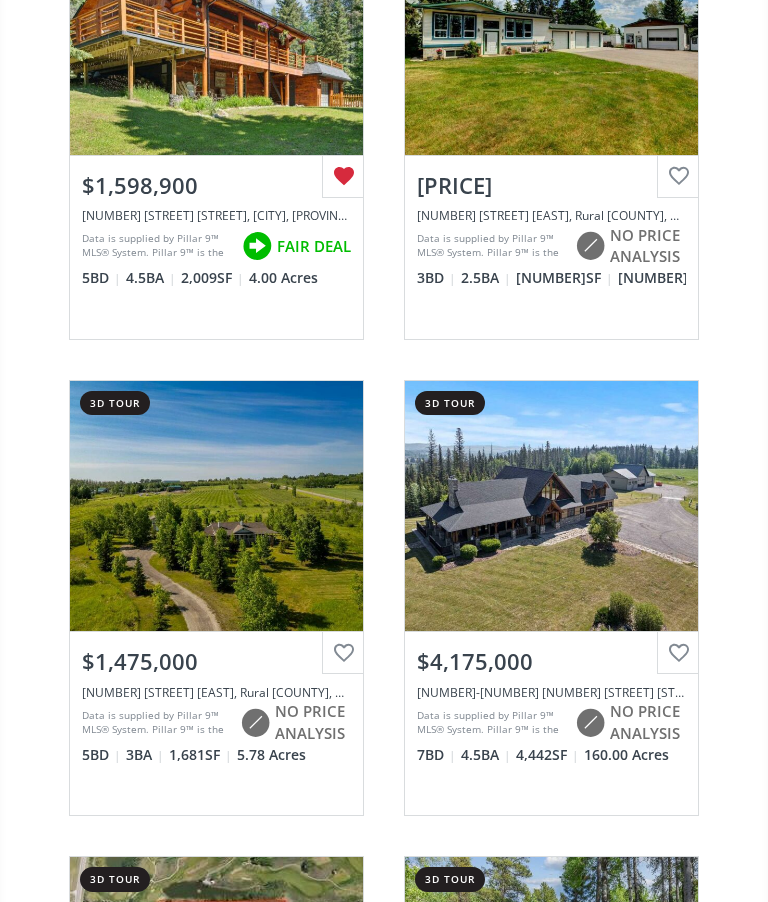 click on "View Photos & Details" at bounding box center (216, 506) 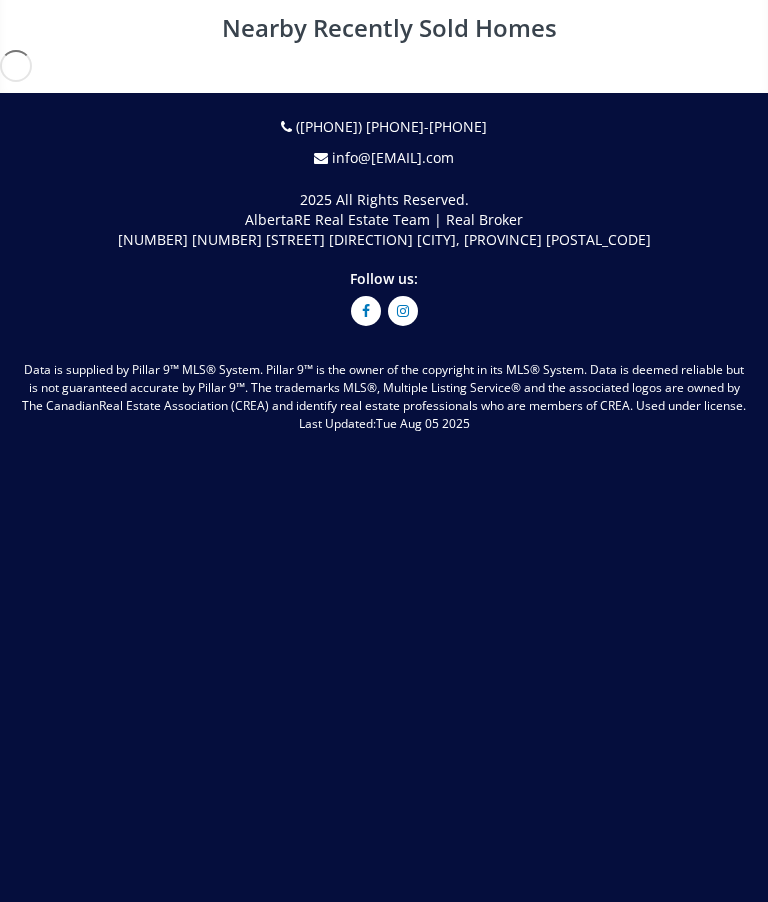 scroll, scrollTop: 0, scrollLeft: 0, axis: both 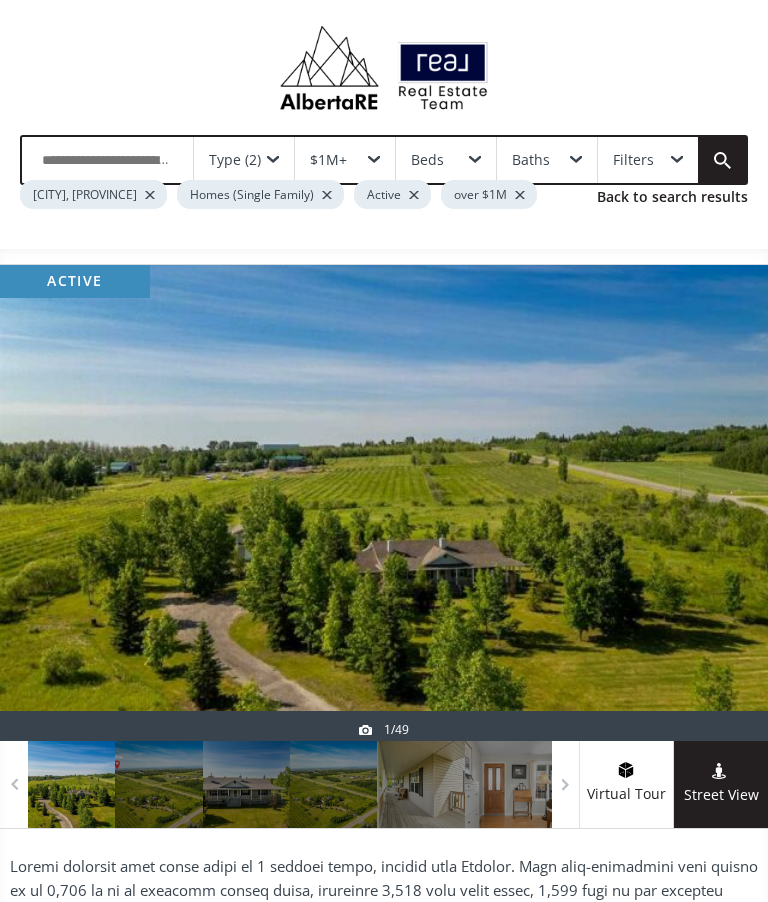 click at bounding box center [720, 503] 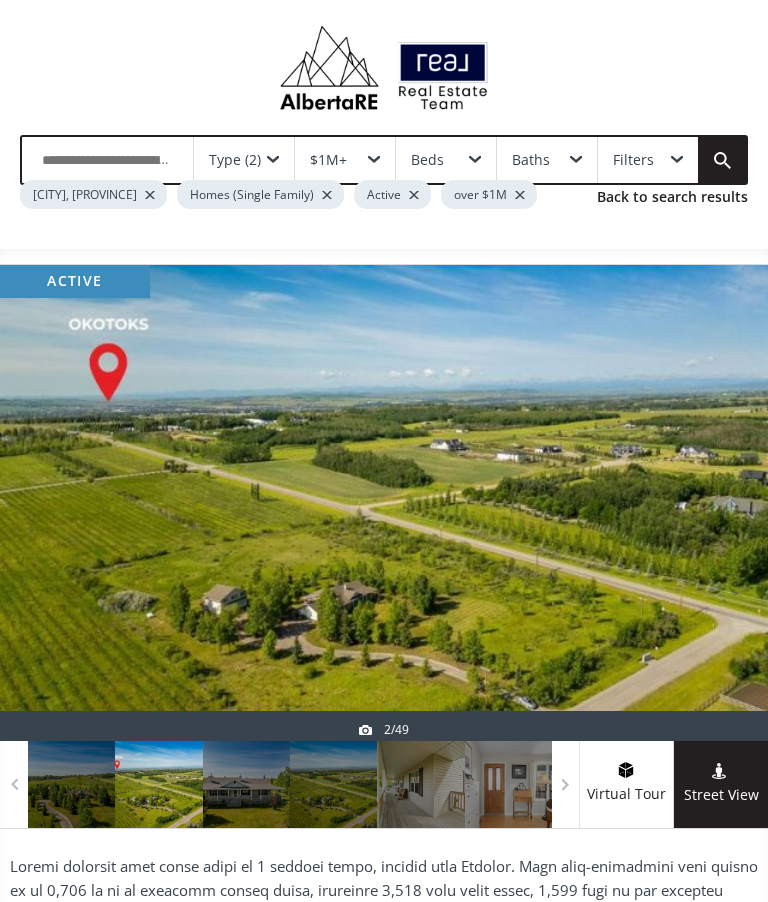 click at bounding box center (720, 503) 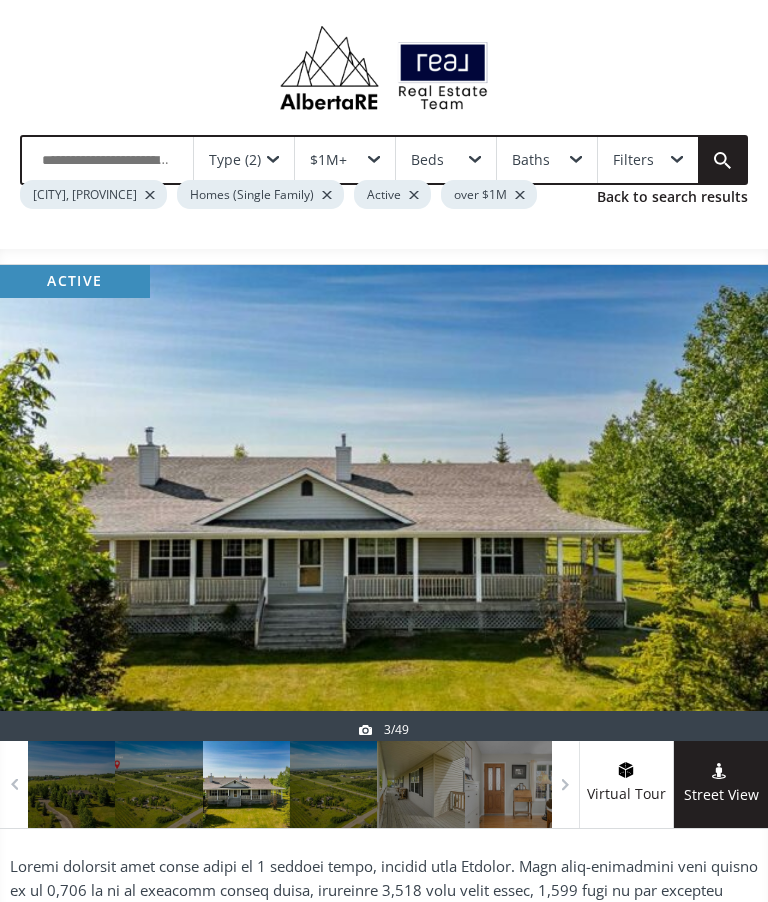 click at bounding box center (720, 503) 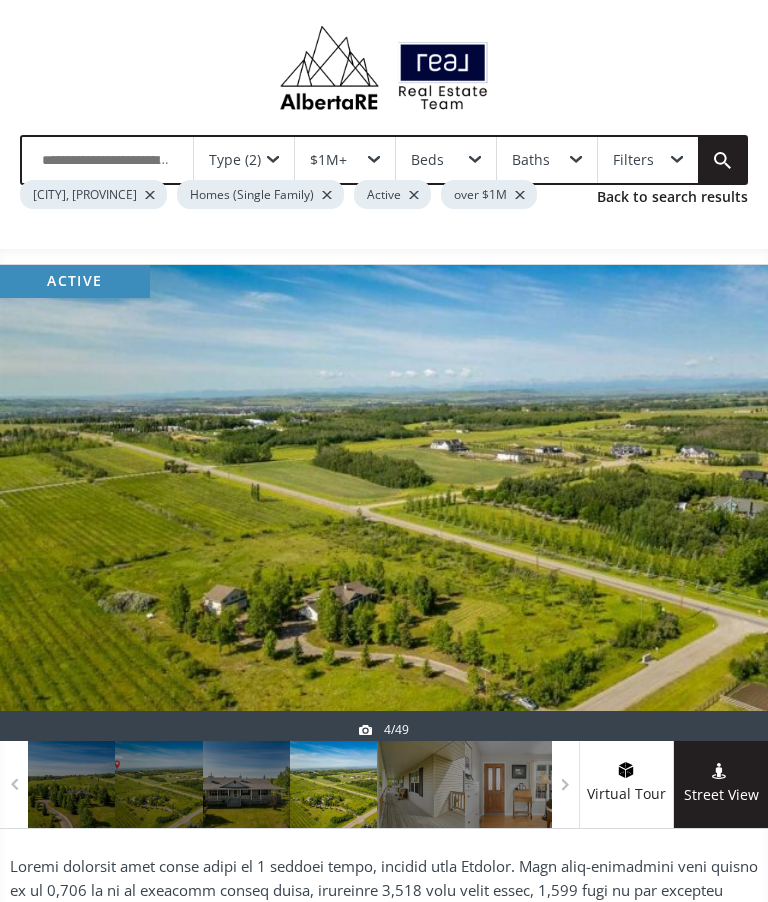 click at bounding box center [720, 503] 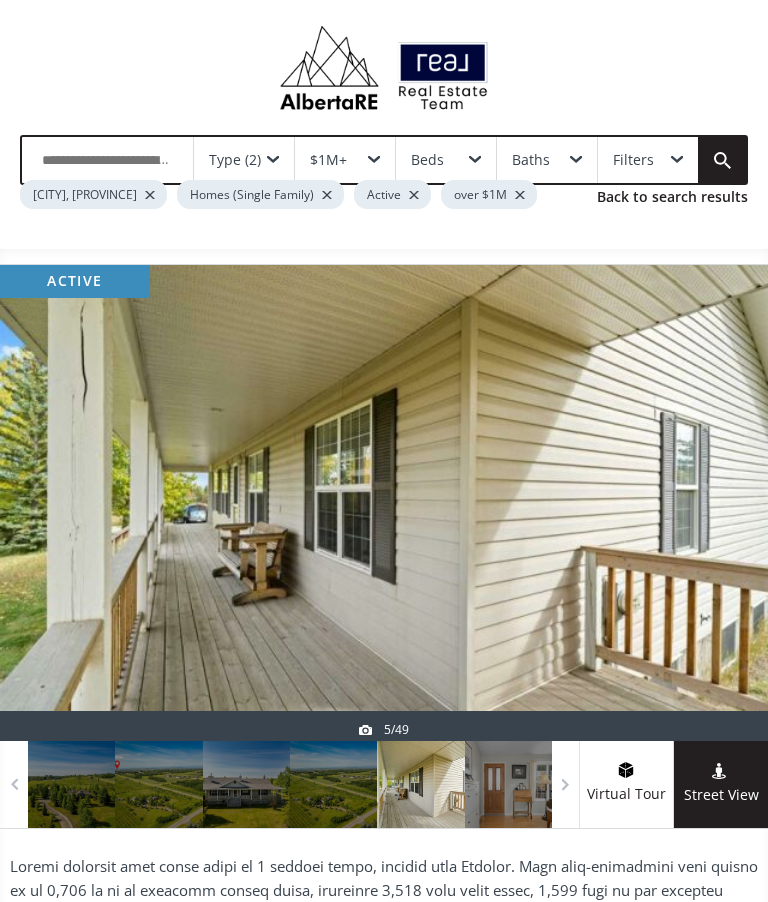 click at bounding box center [720, 503] 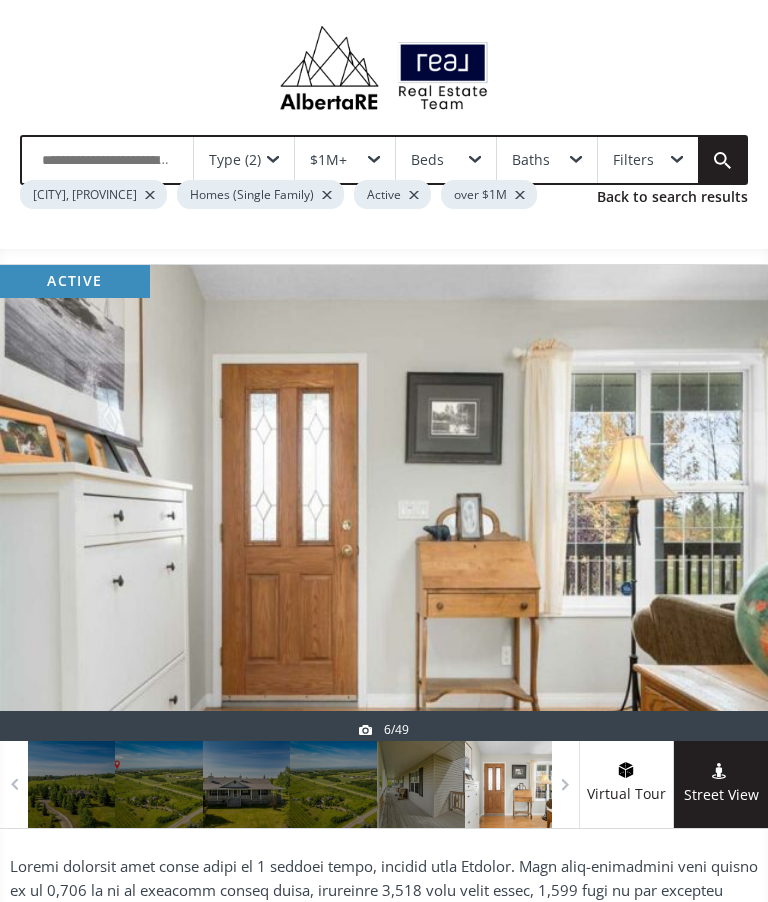 click at bounding box center [720, 503] 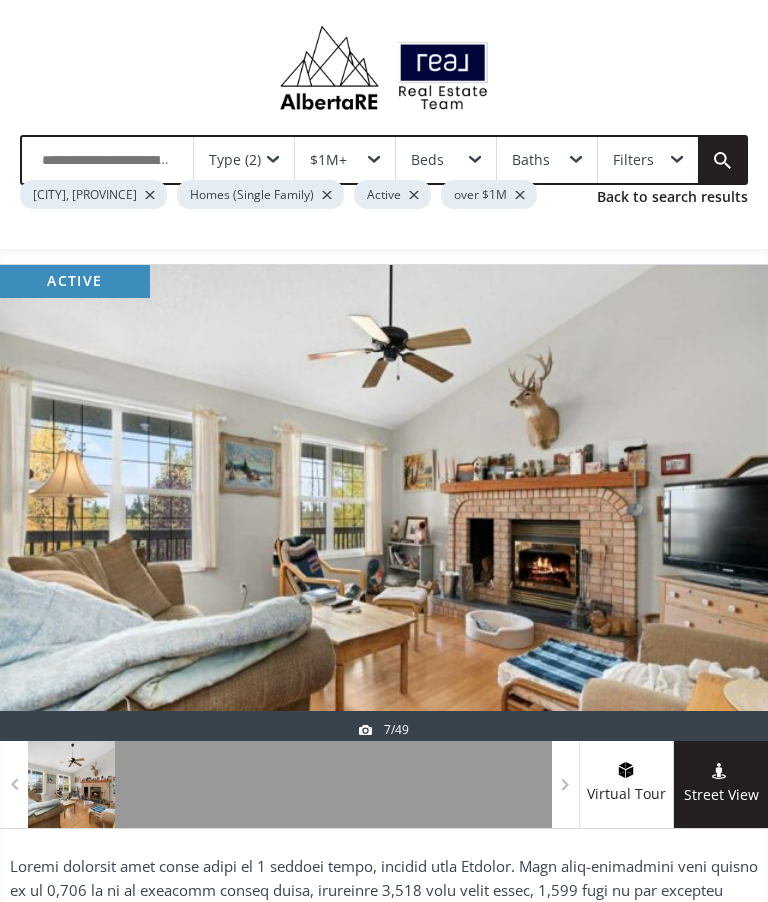 click at bounding box center (720, 503) 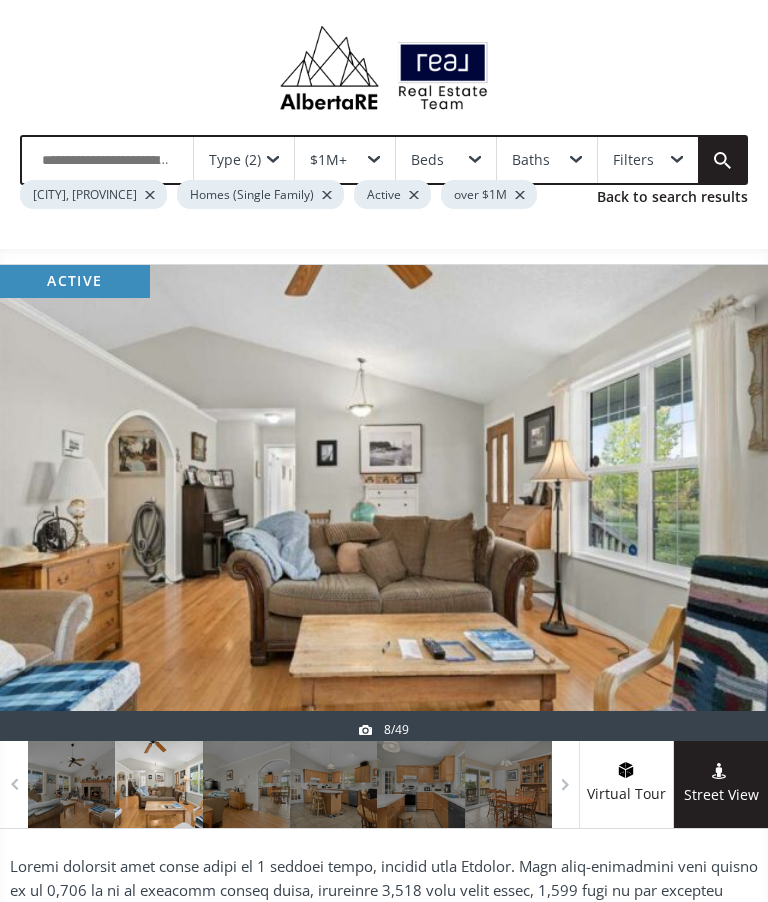 click at bounding box center [720, 503] 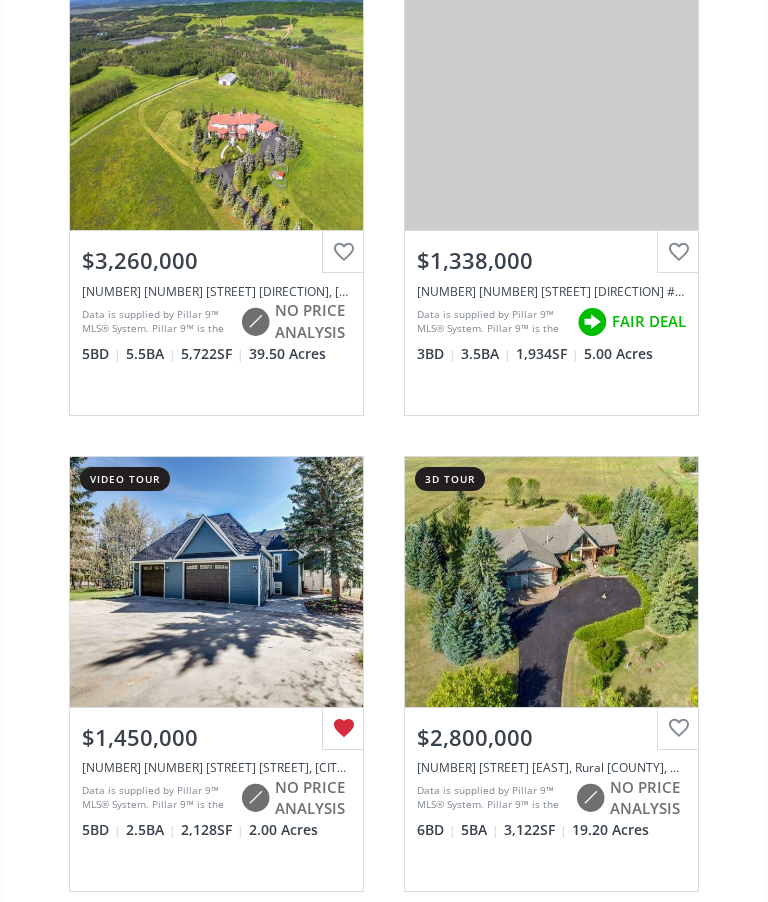 scroll, scrollTop: 11346, scrollLeft: 0, axis: vertical 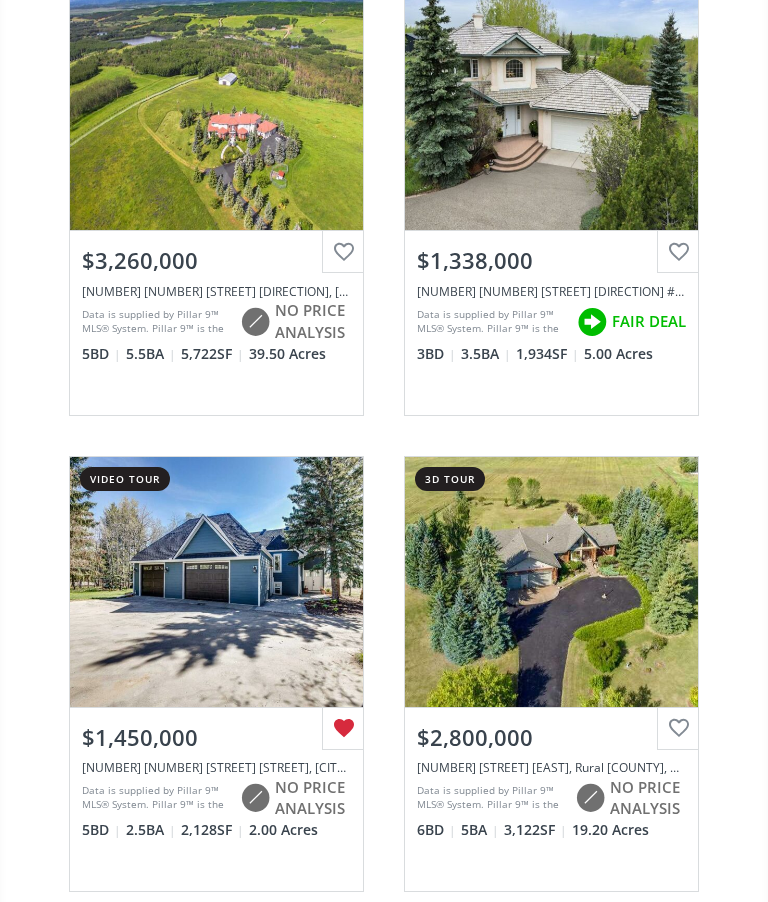 click on "View Photos & Details" at bounding box center [551, 582] 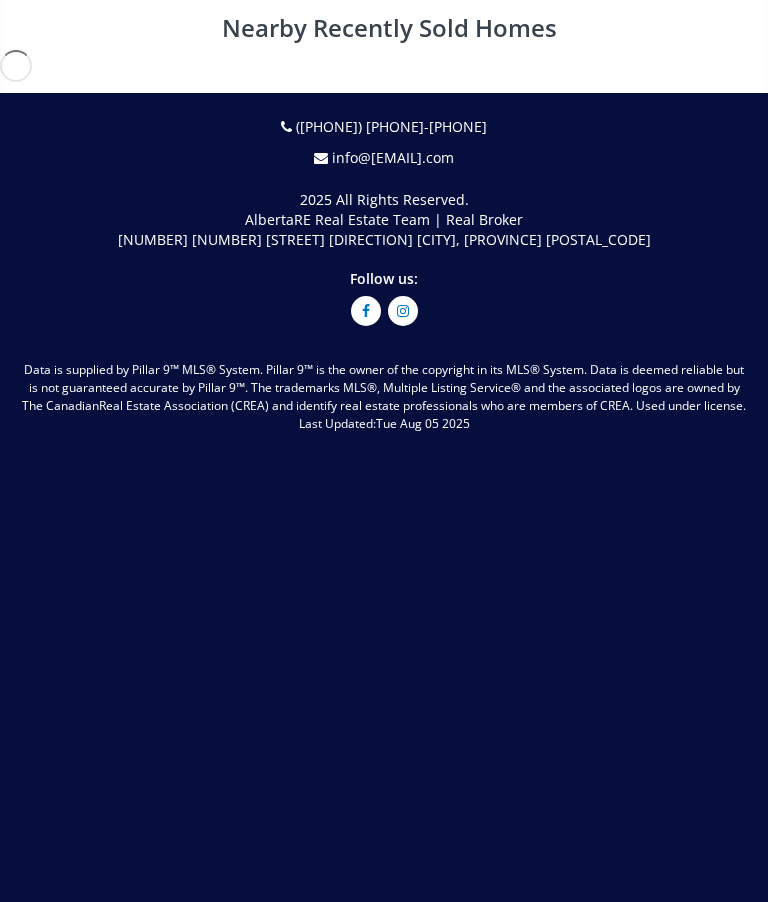 scroll, scrollTop: 0, scrollLeft: 0, axis: both 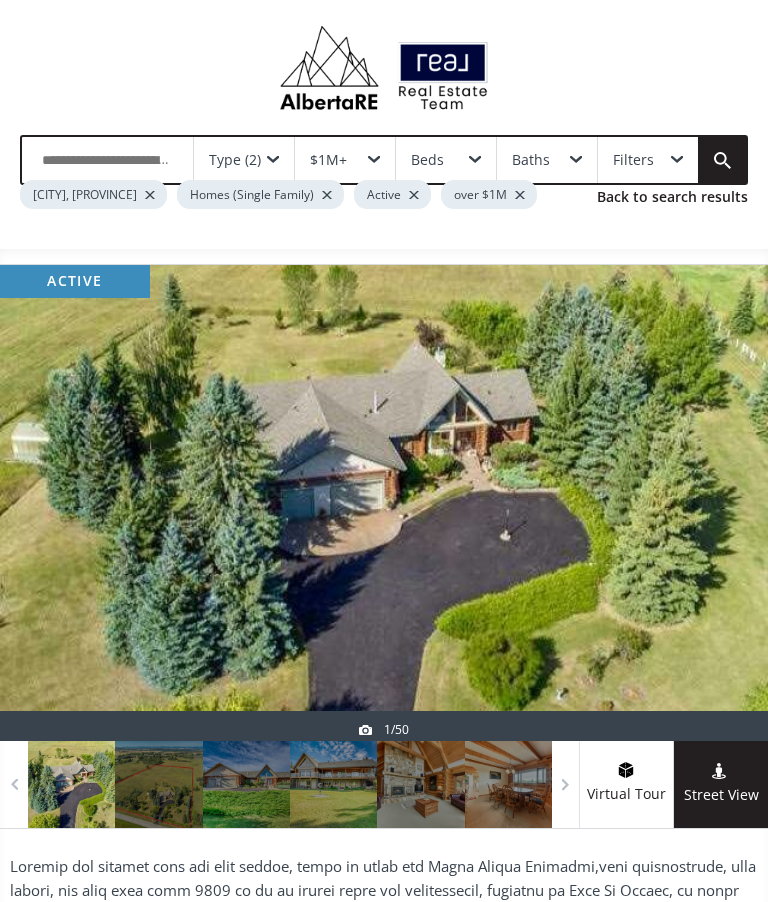click at bounding box center (720, 503) 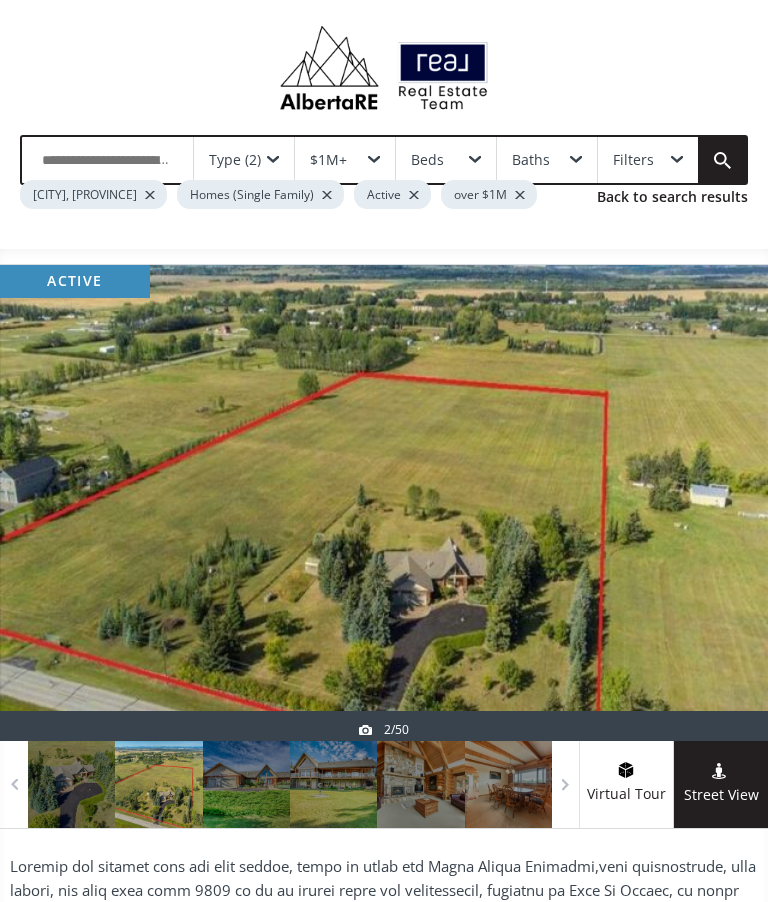 click at bounding box center (720, 503) 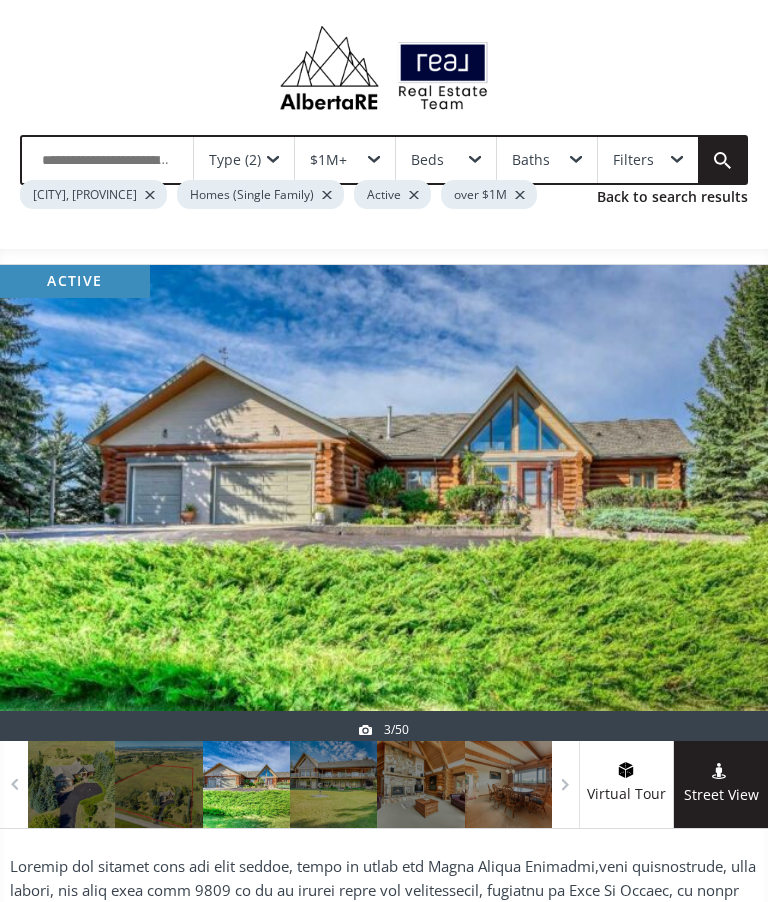 click at bounding box center [720, 503] 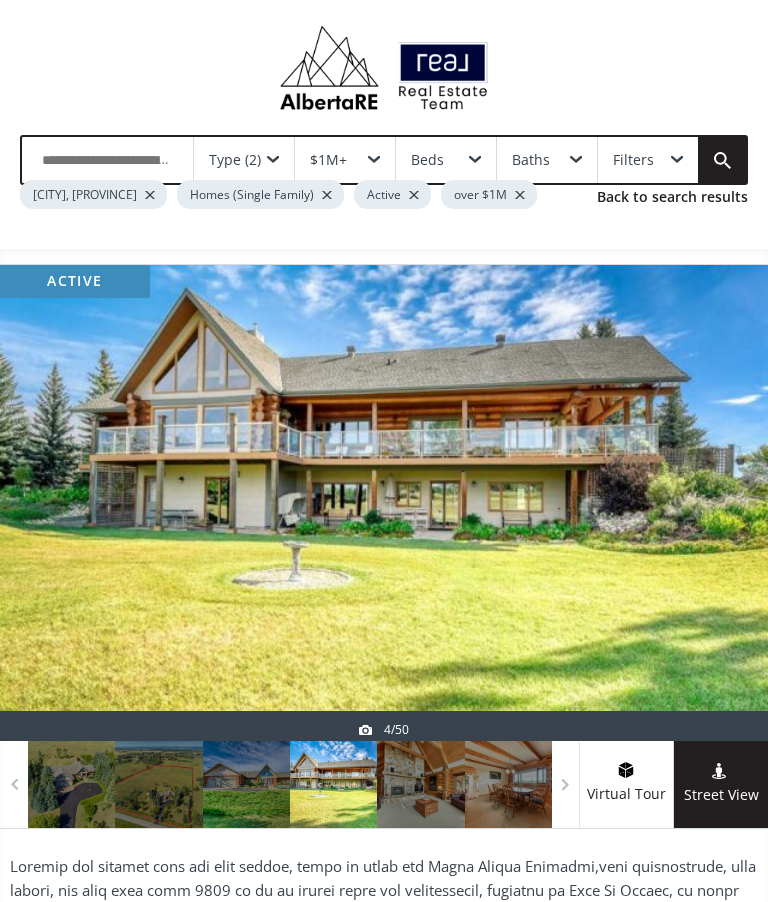 click at bounding box center [720, 503] 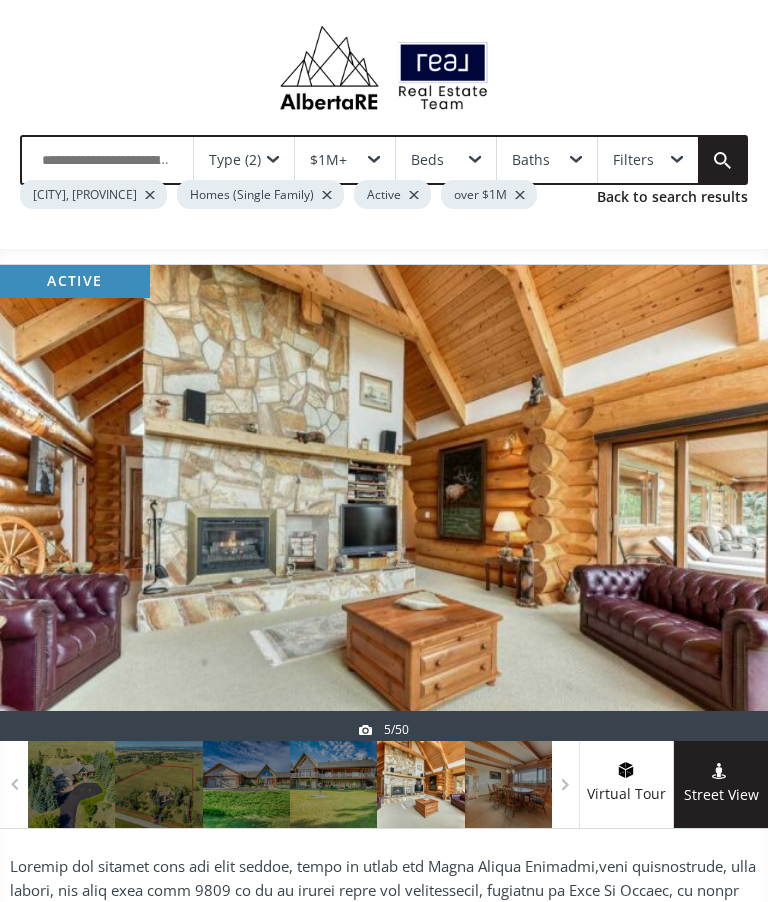 click at bounding box center (720, 503) 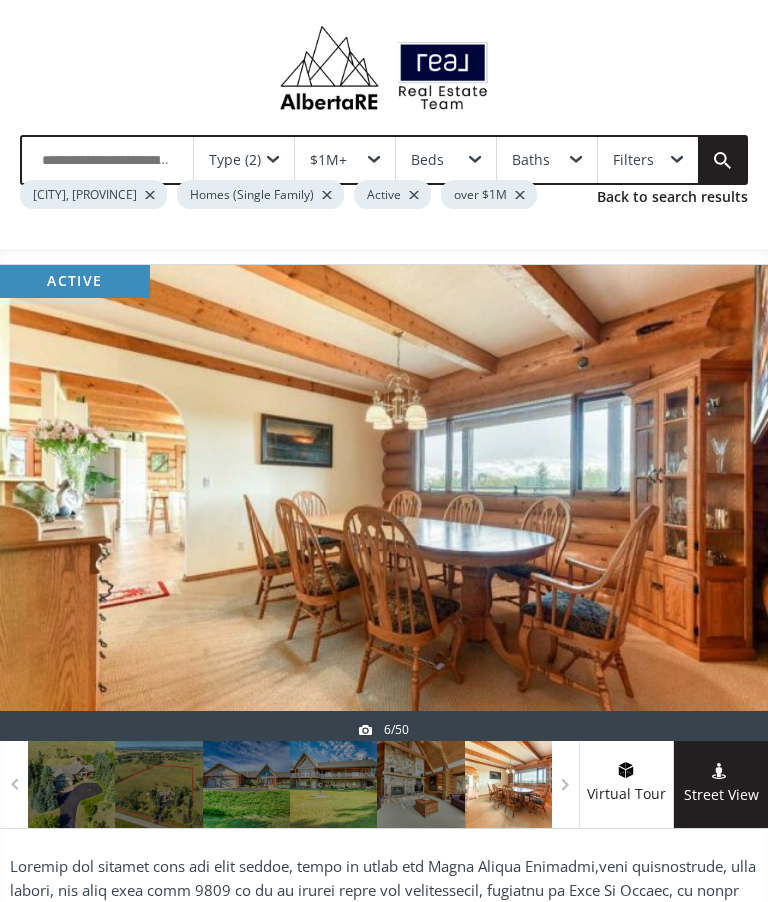 click at bounding box center [720, 503] 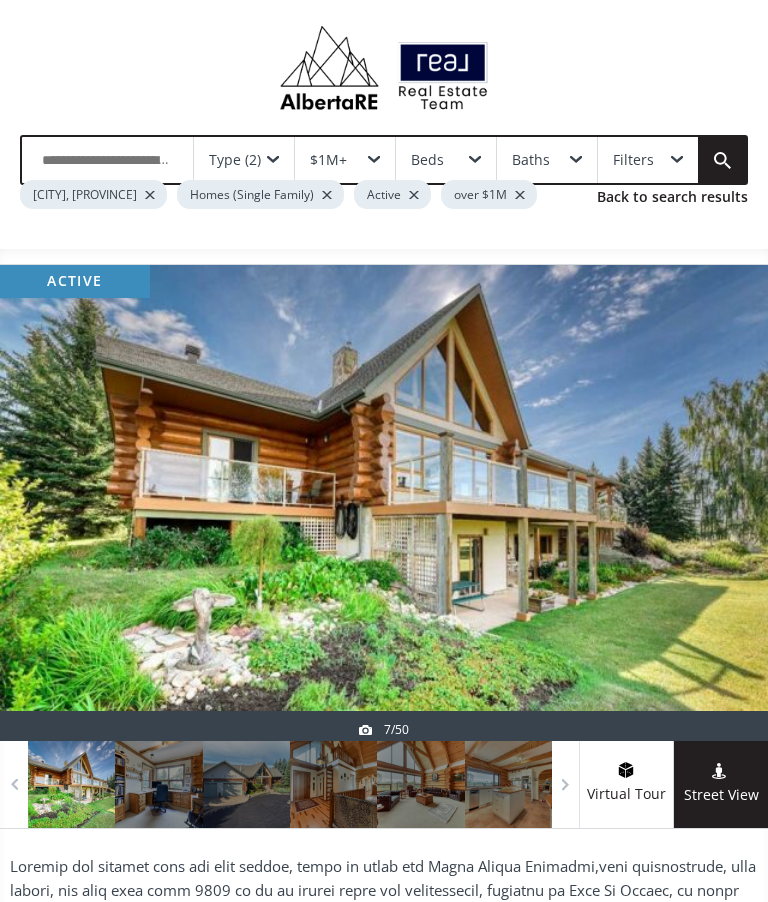 click at bounding box center (720, 503) 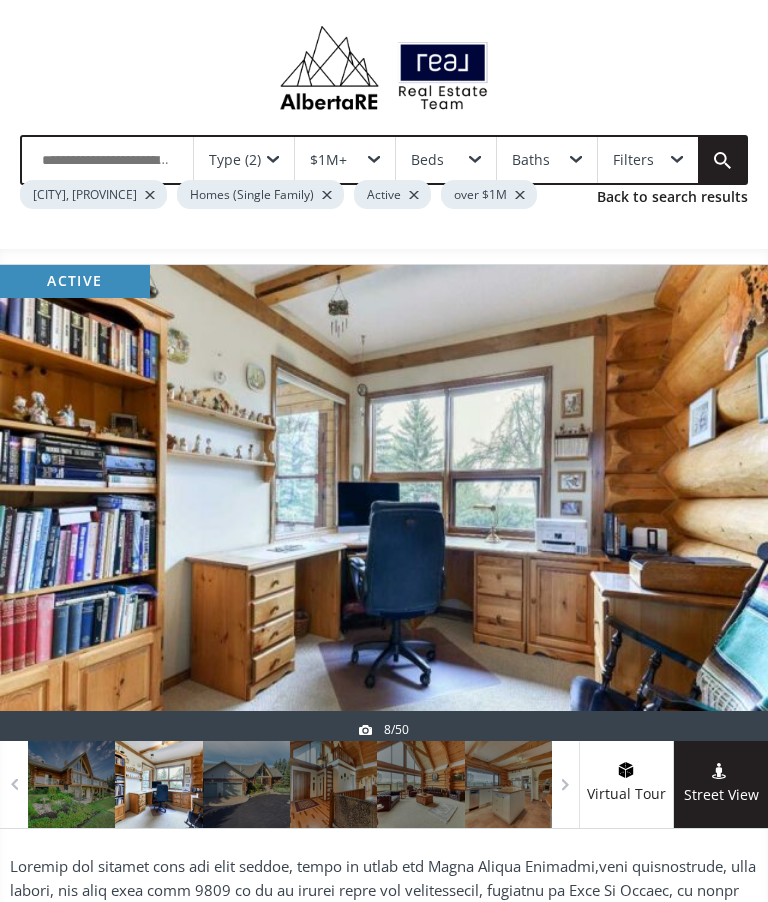 click at bounding box center [48, 503] 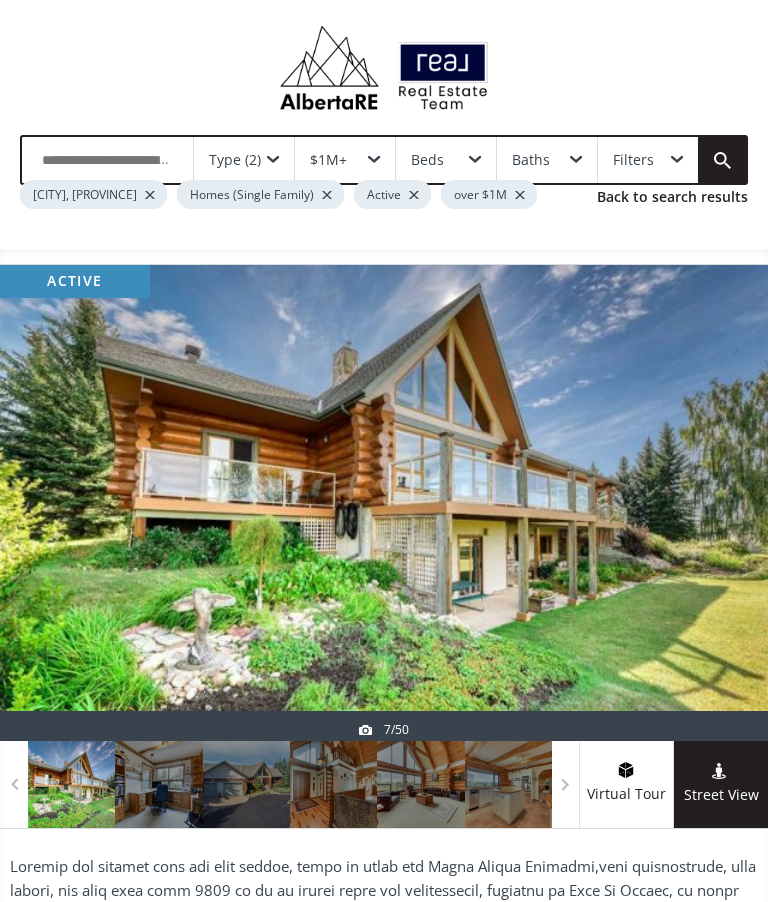 click at bounding box center (720, 503) 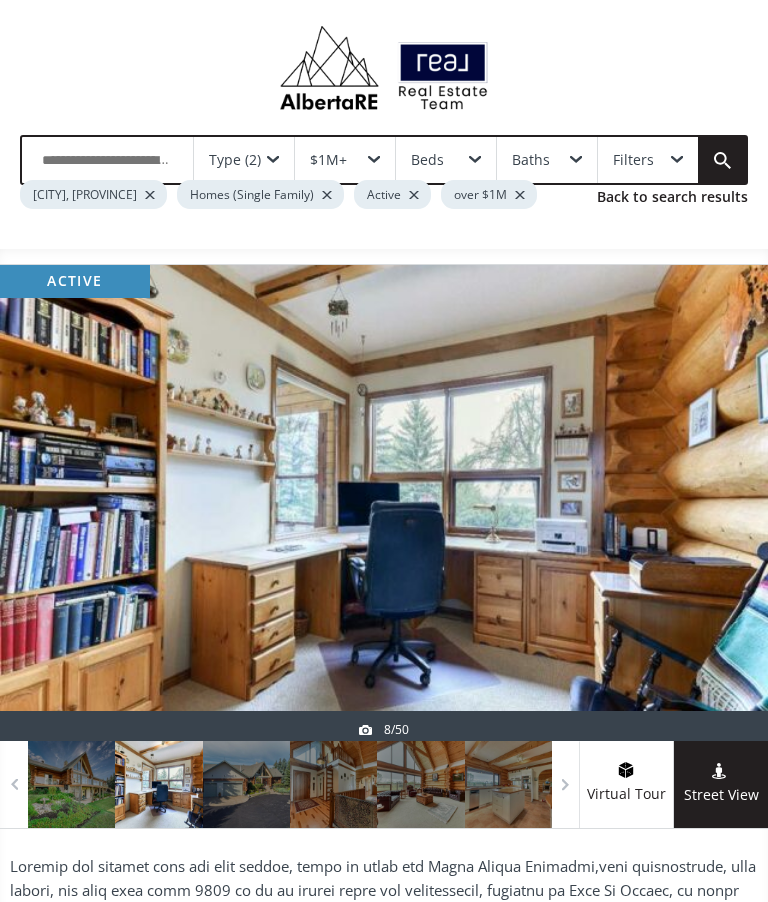 click at bounding box center (720, 503) 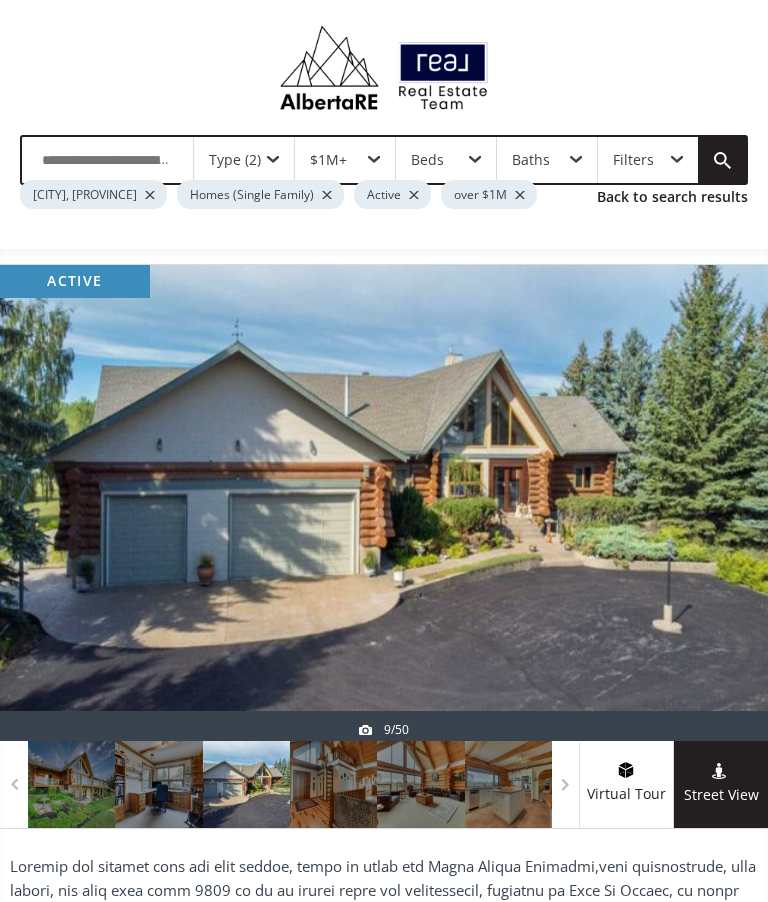 click at bounding box center (384, 503) 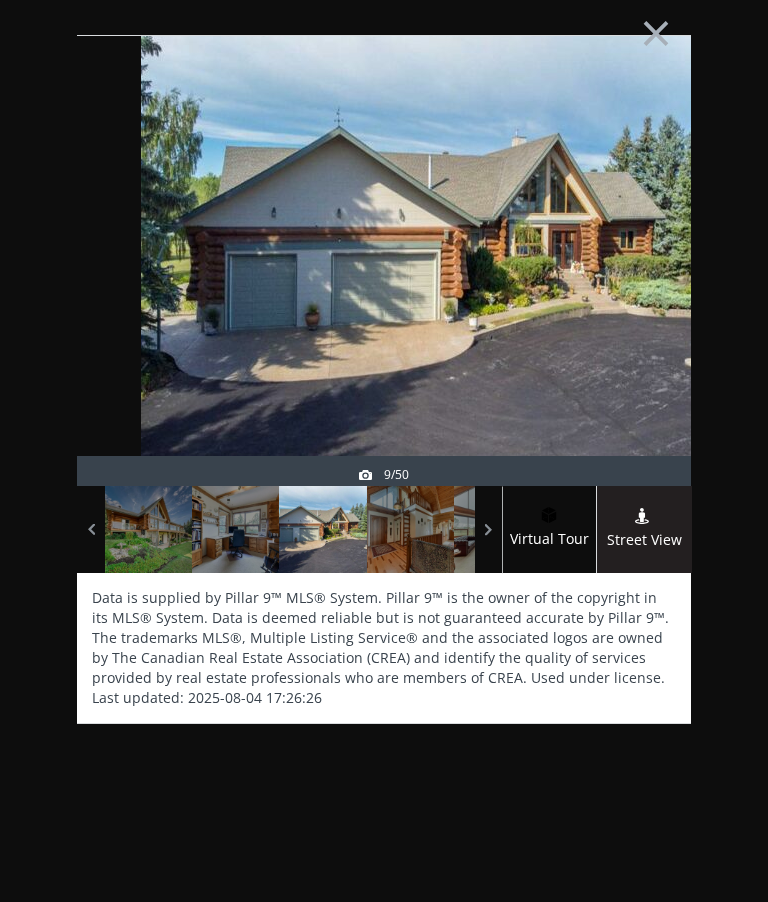 click on "×" at bounding box center [656, 31] 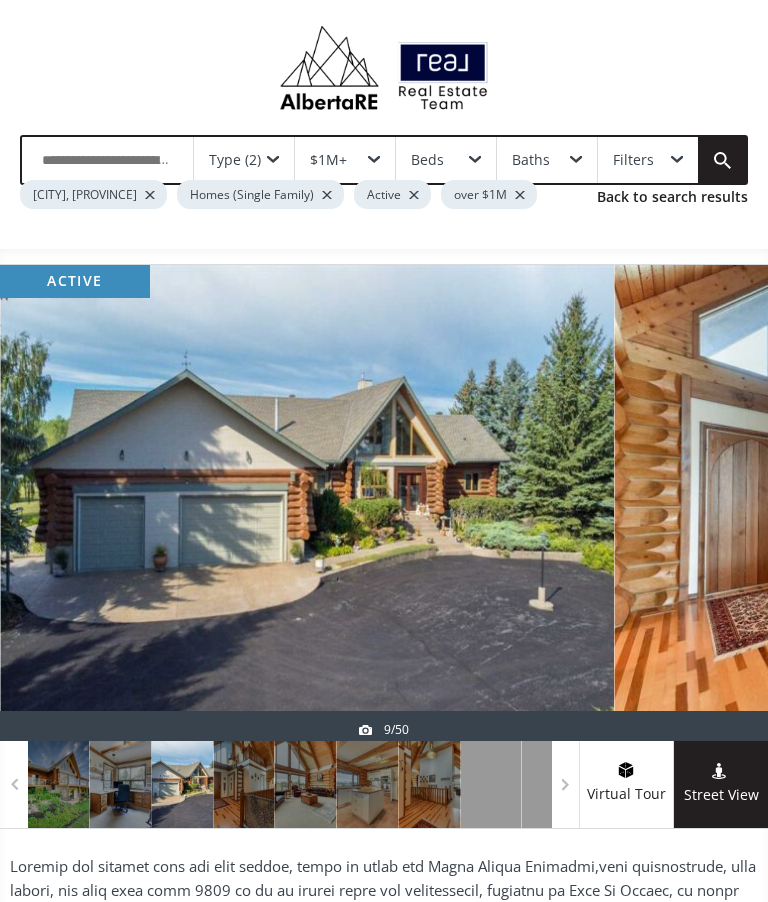 click at bounding box center (720, 503) 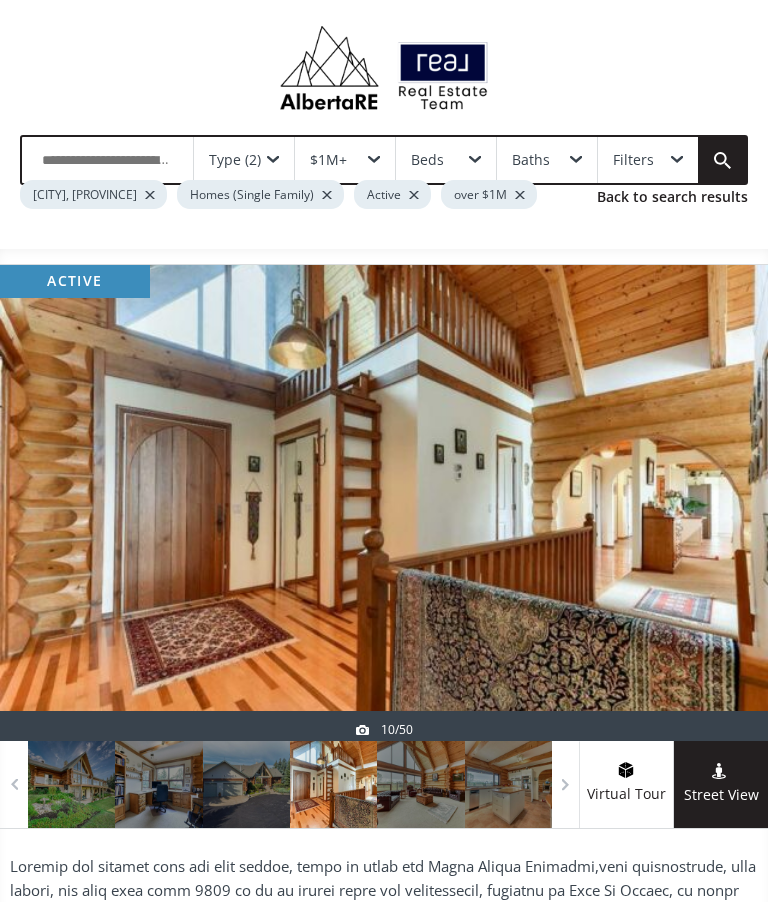 click at bounding box center [720, 503] 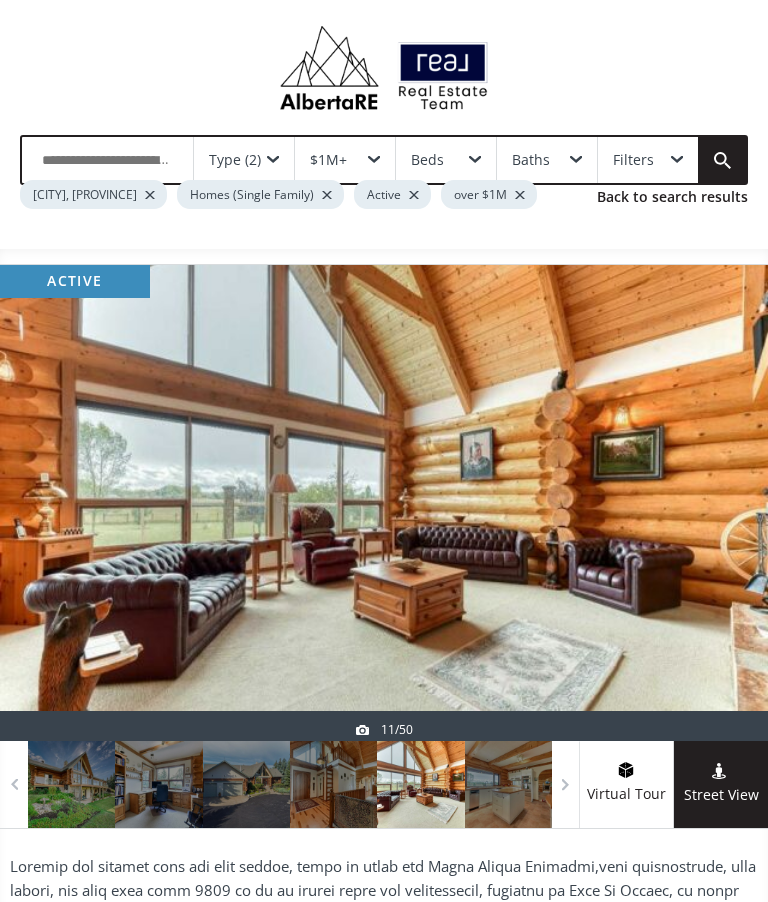 click at bounding box center [720, 503] 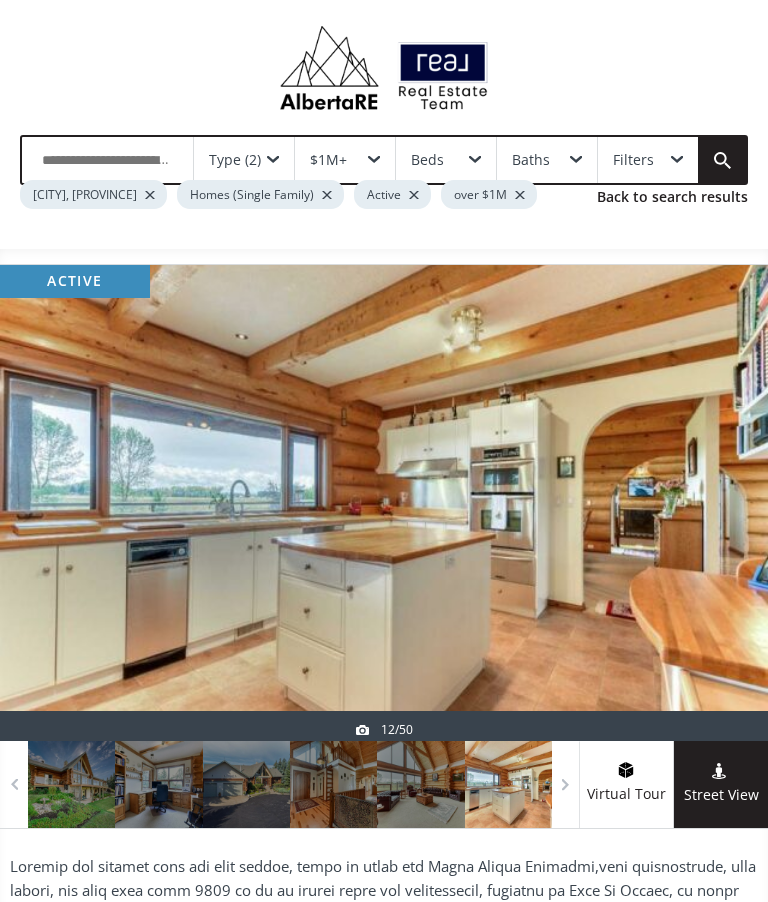click at bounding box center [720, 503] 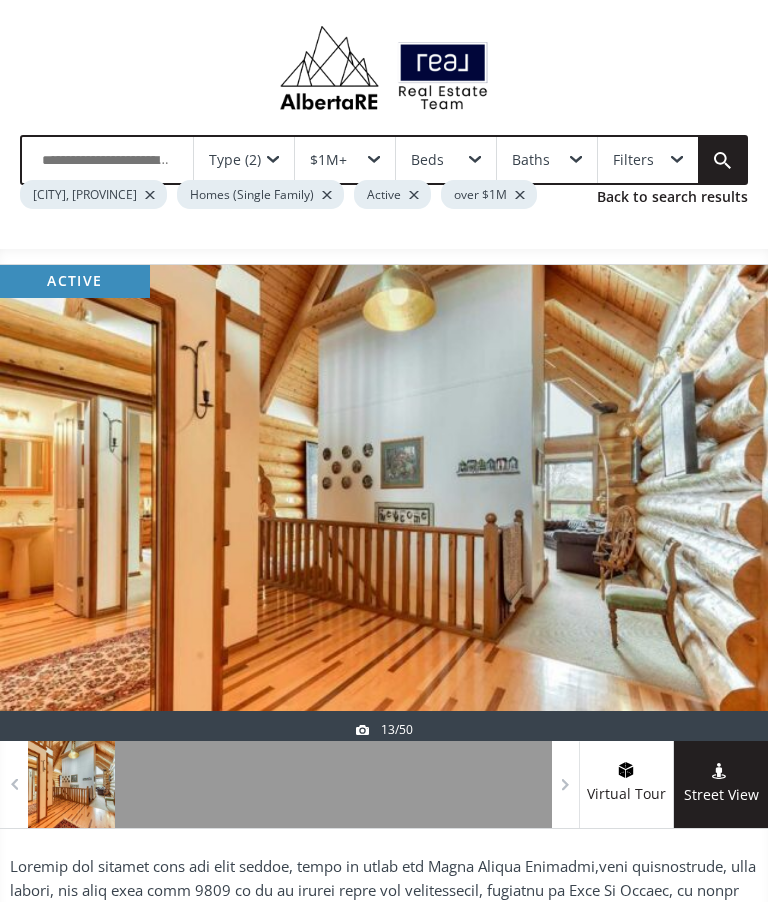click at bounding box center [720, 503] 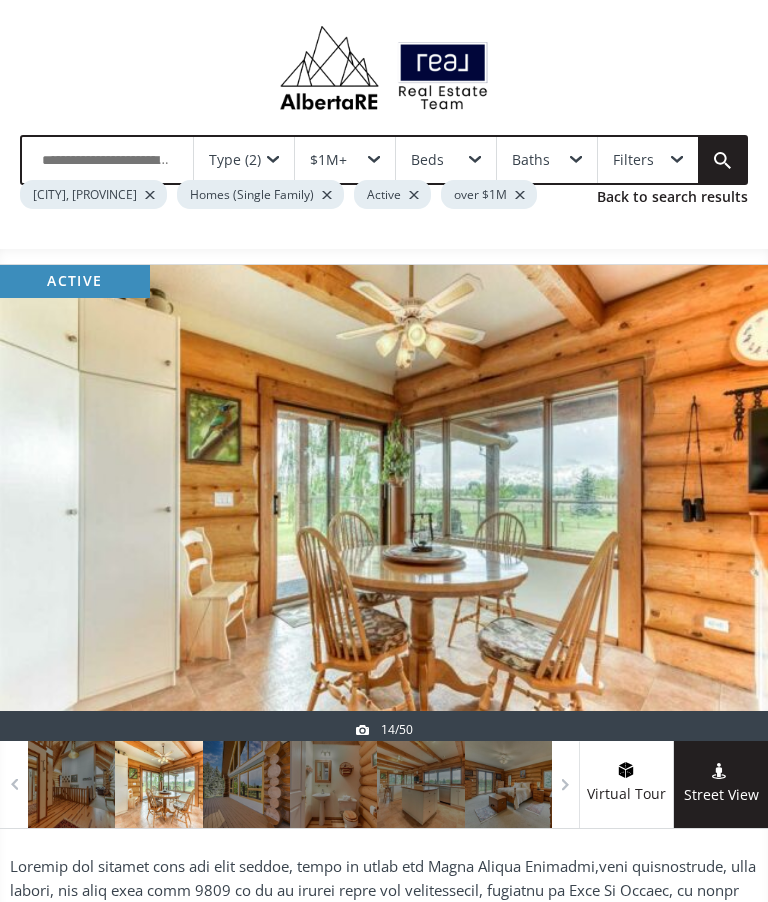 click at bounding box center (720, 503) 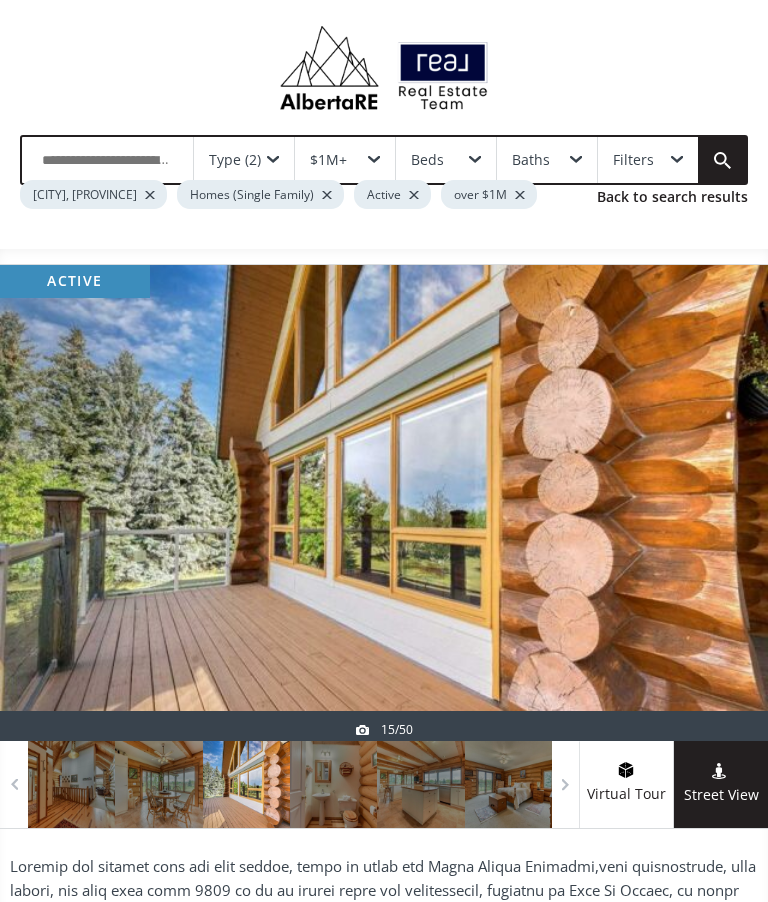 click at bounding box center [720, 503] 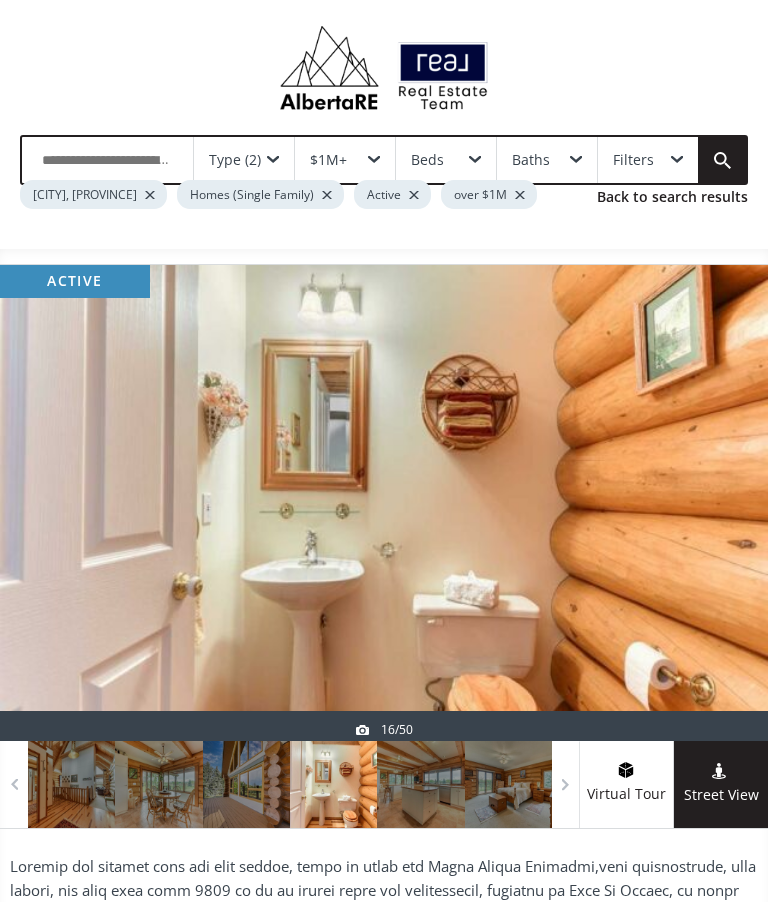 click at bounding box center [720, 503] 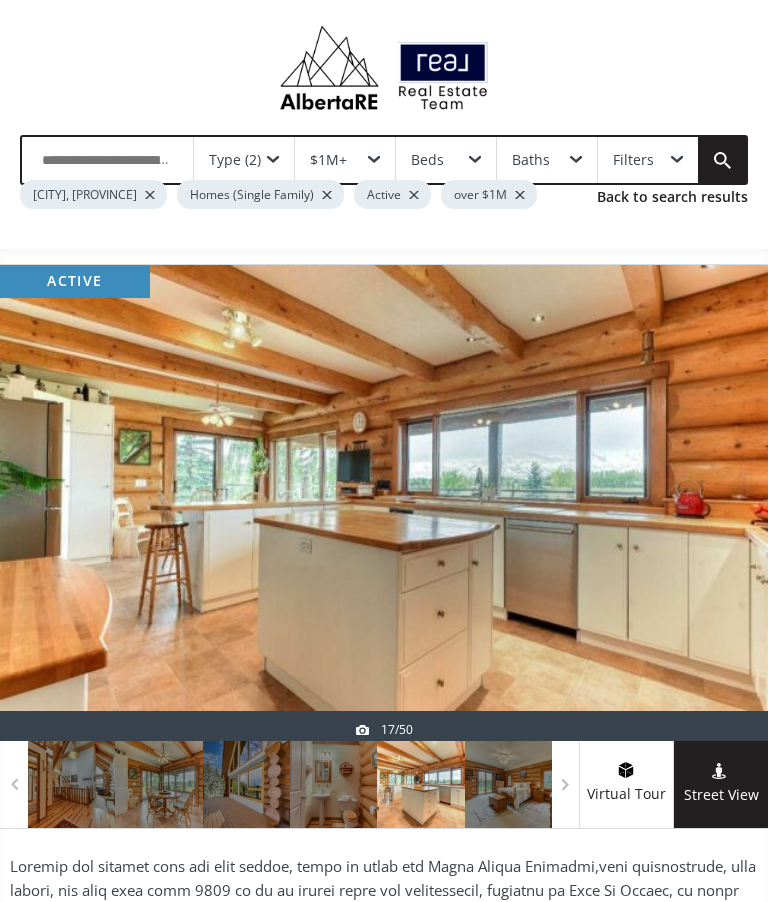 click at bounding box center [720, 503] 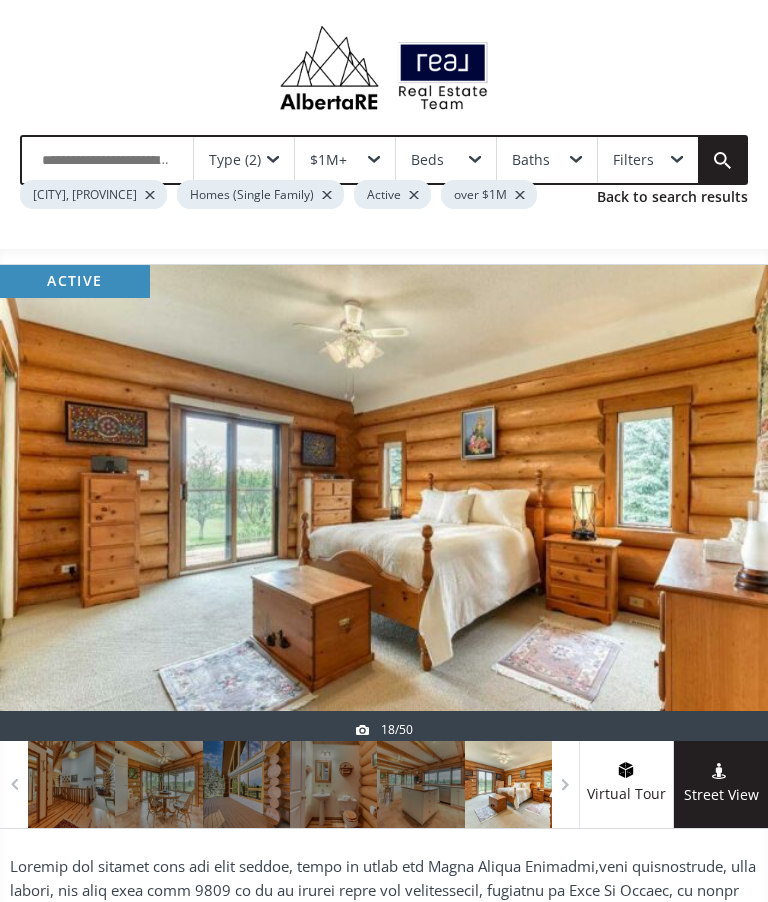 click at bounding box center [720, 503] 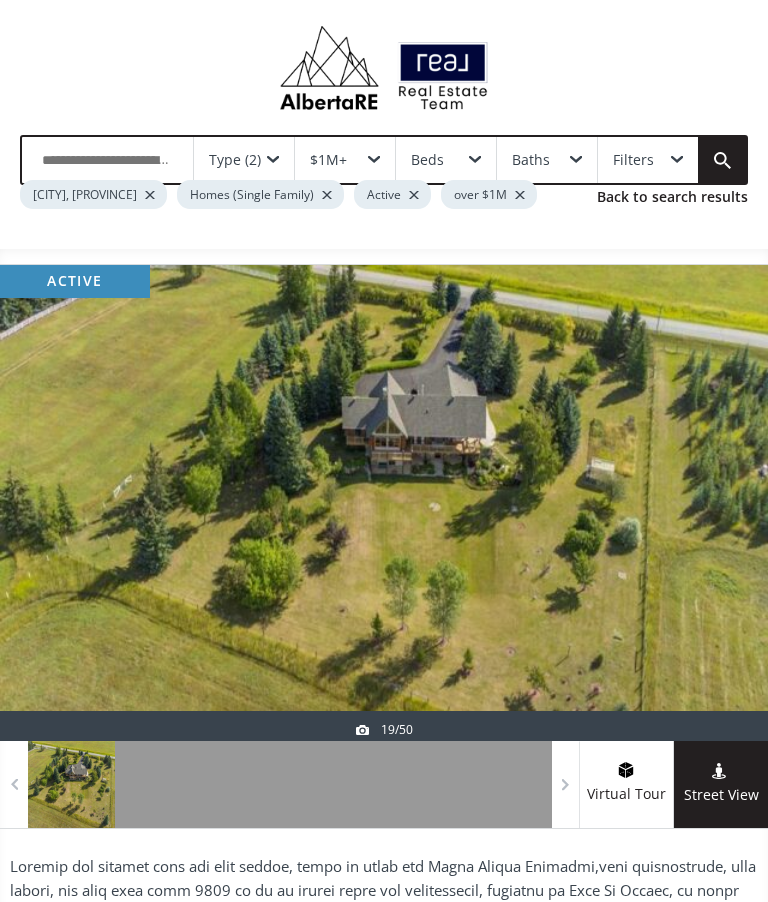 click at bounding box center [720, 503] 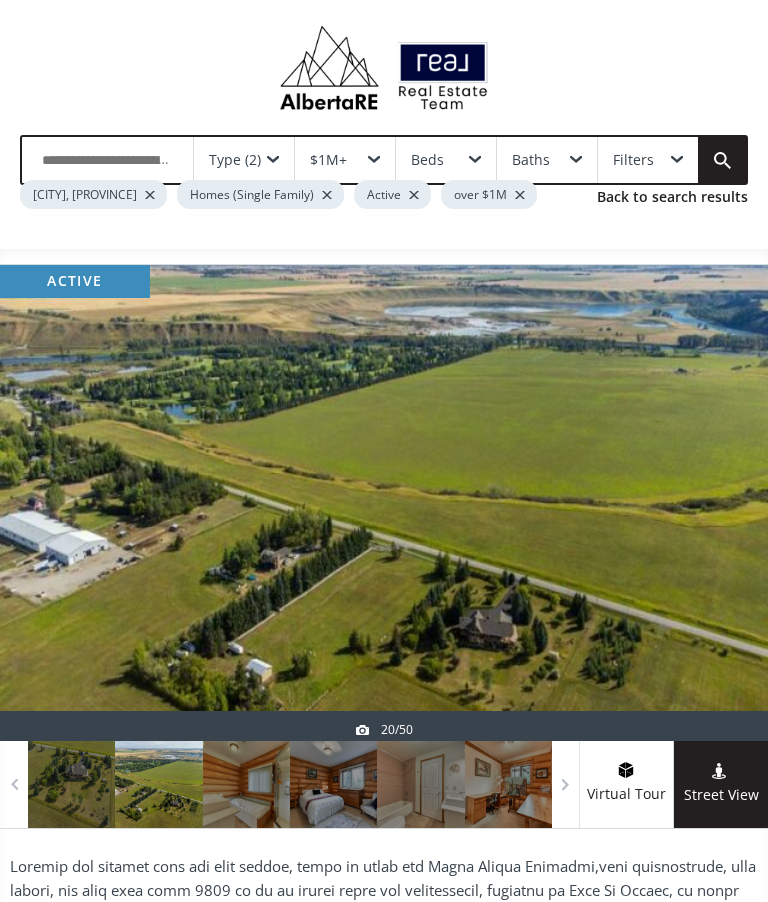 click at bounding box center [720, 503] 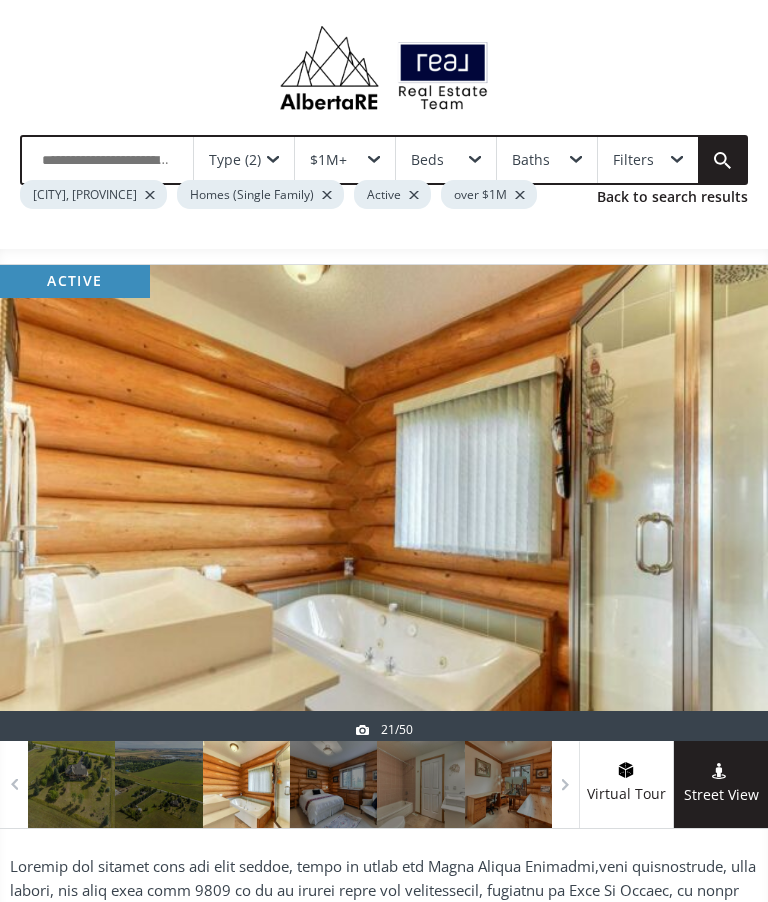 click at bounding box center (720, 503) 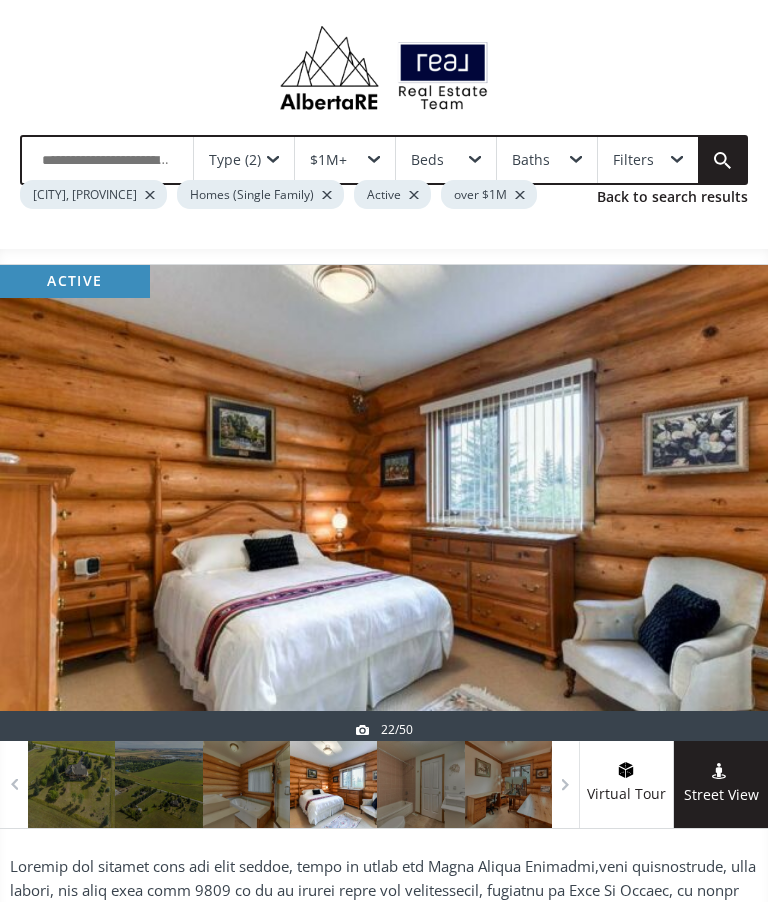 click at bounding box center [720, 503] 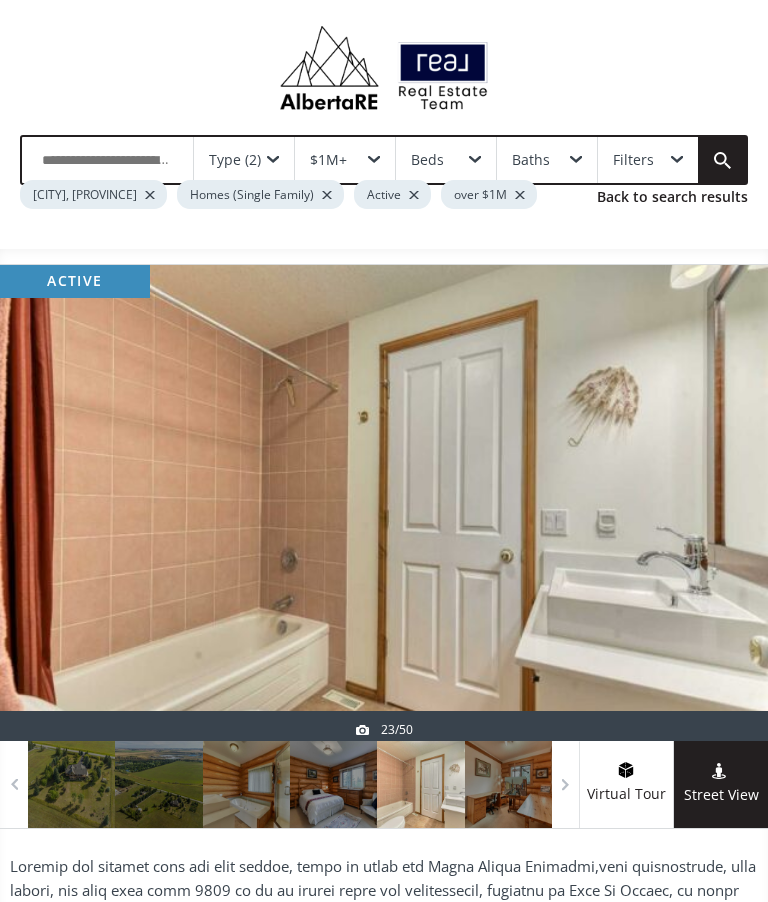 click at bounding box center [720, 503] 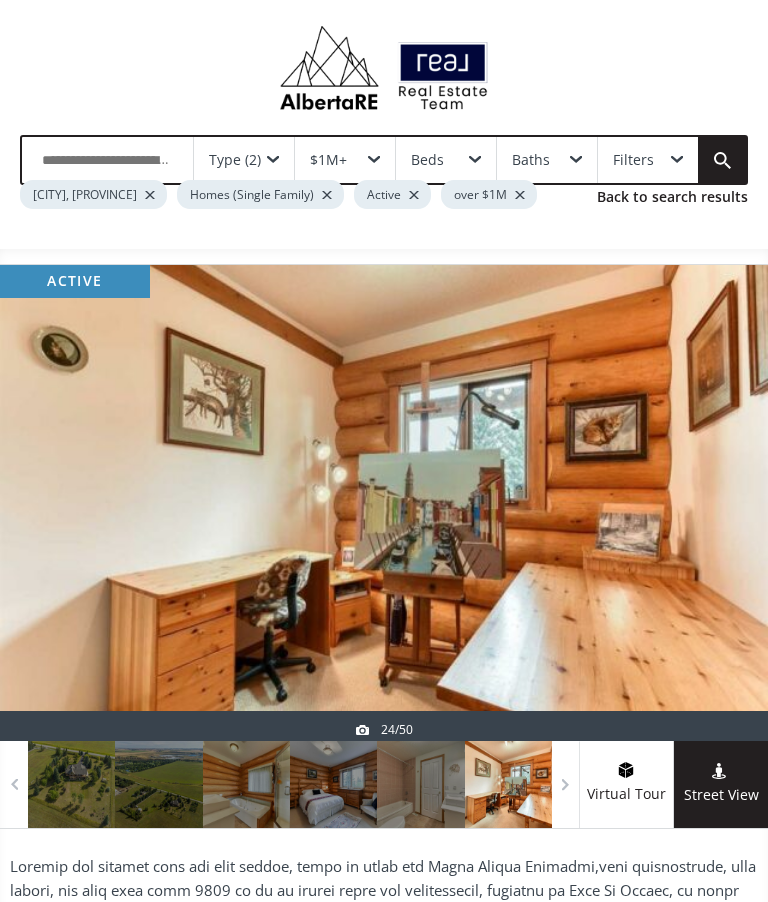click at bounding box center (720, 503) 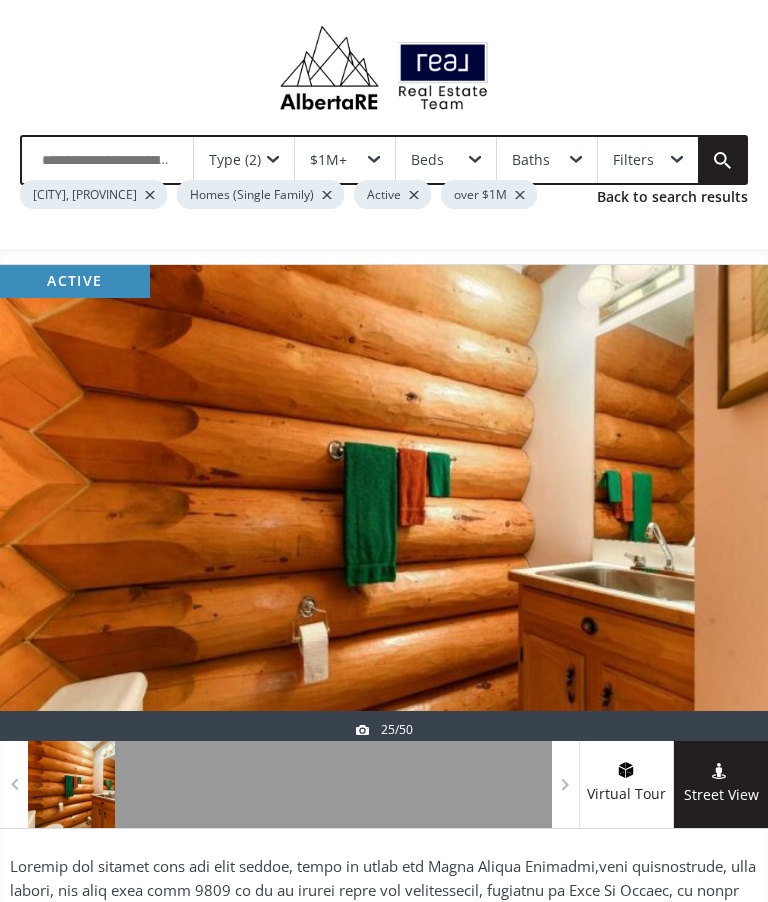 click at bounding box center (720, 503) 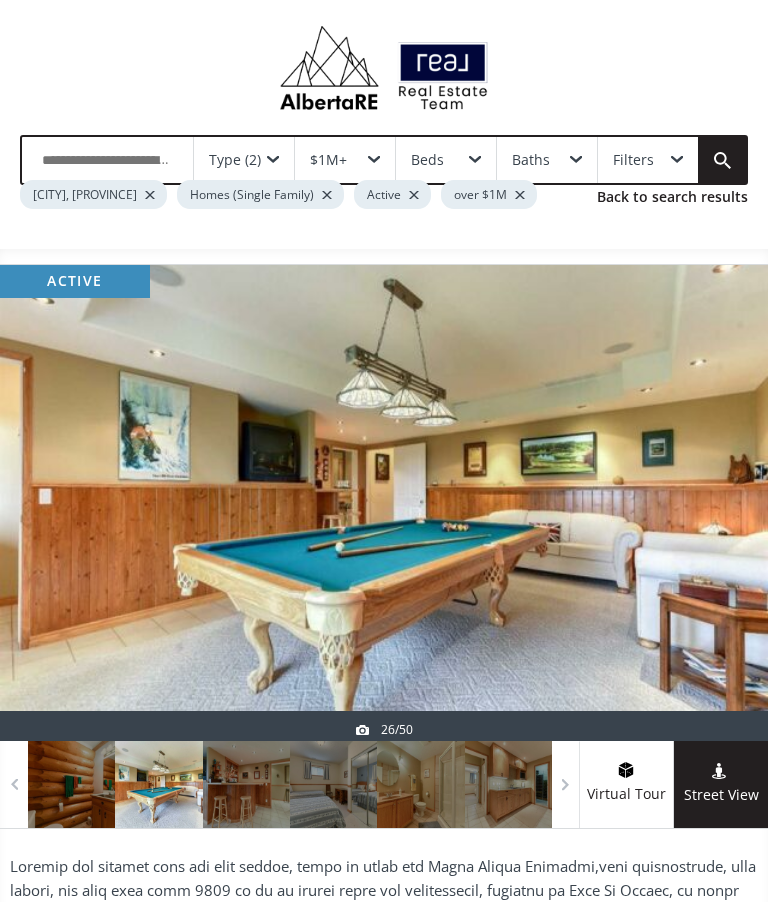 click at bounding box center (720, 503) 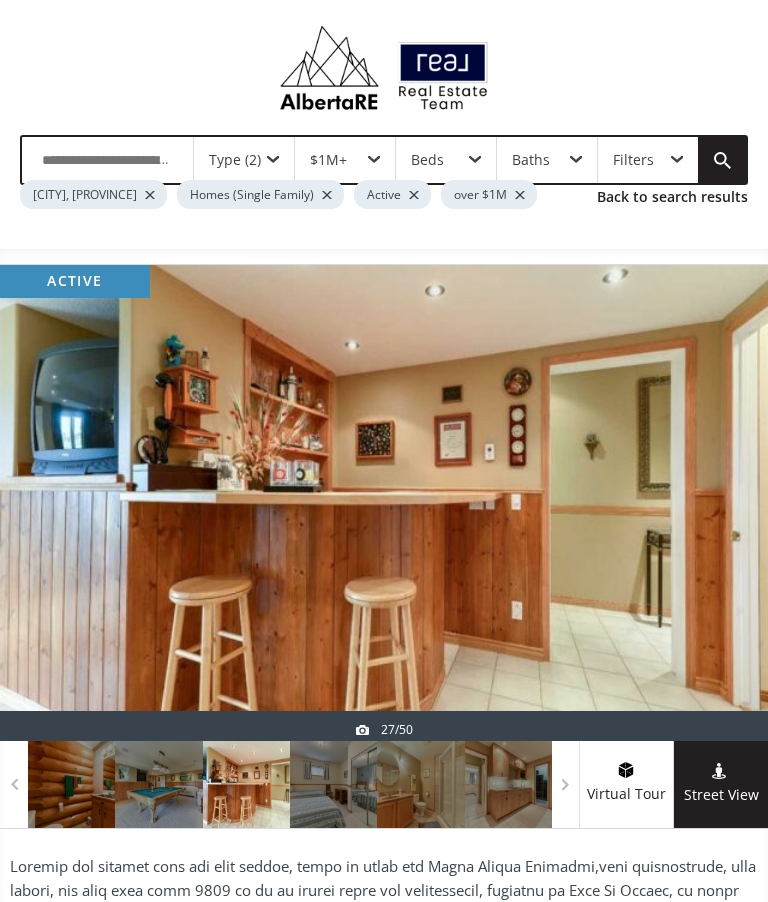click at bounding box center (720, 503) 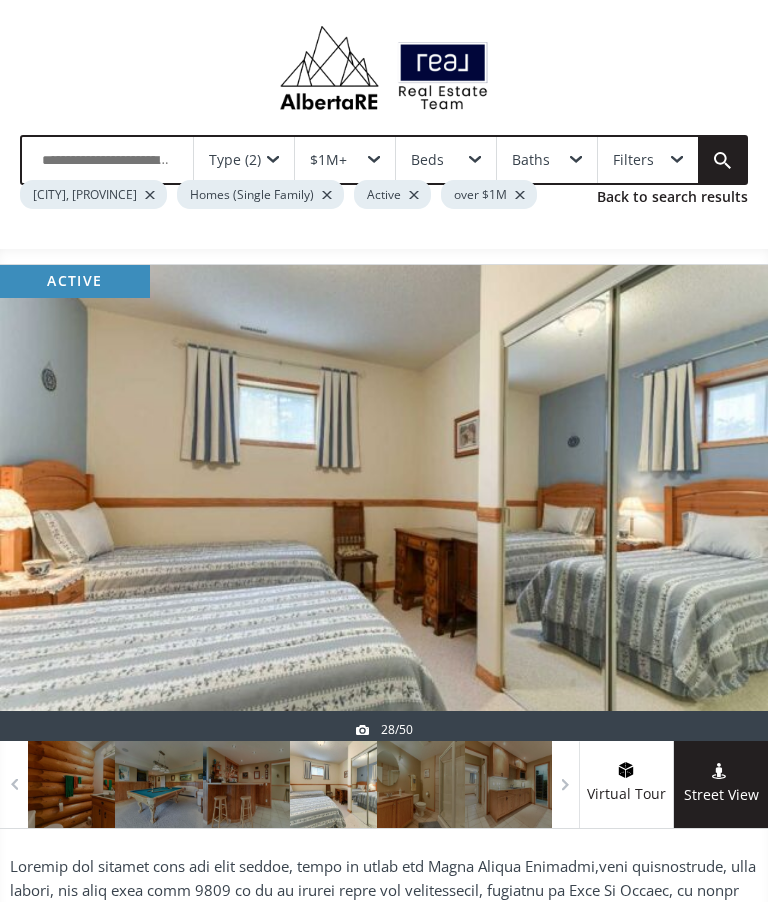 click at bounding box center (720, 503) 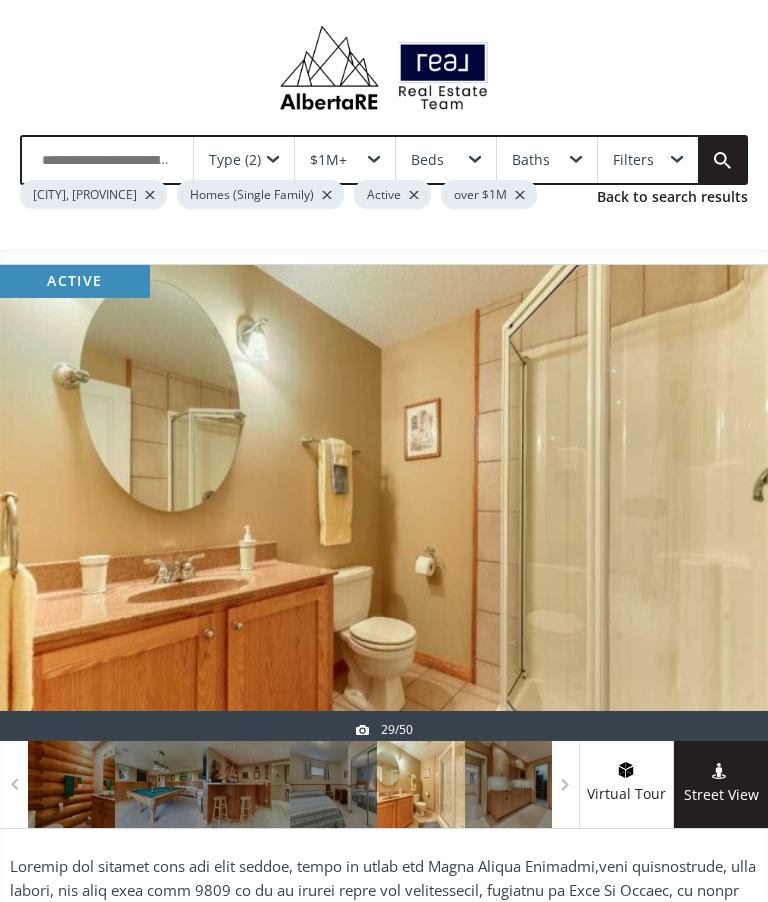 click at bounding box center [720, 503] 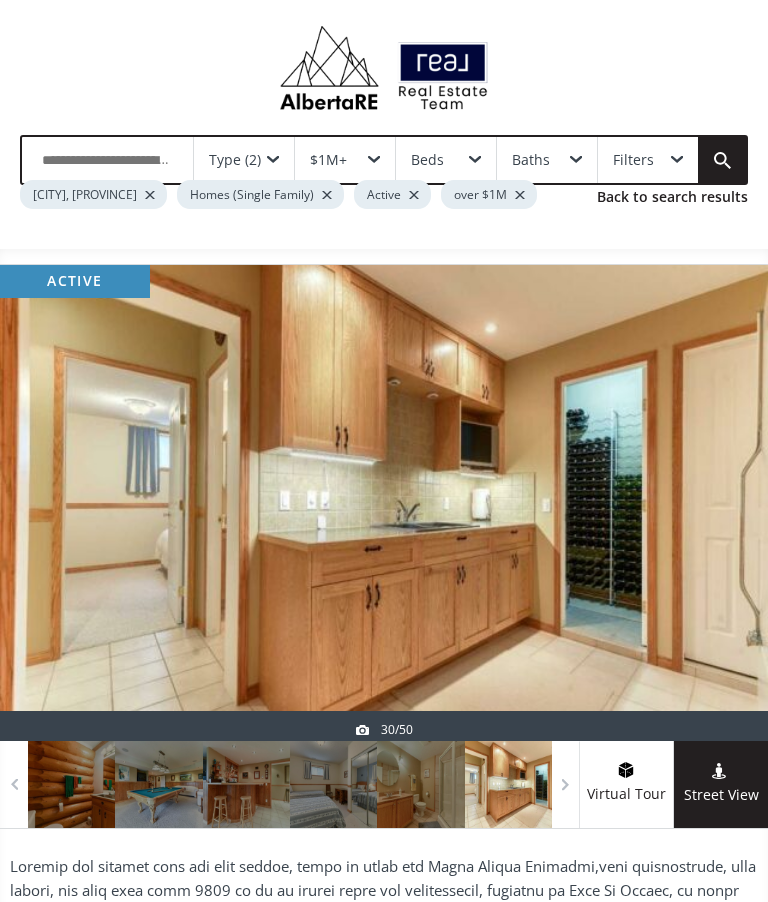 click at bounding box center [720, 503] 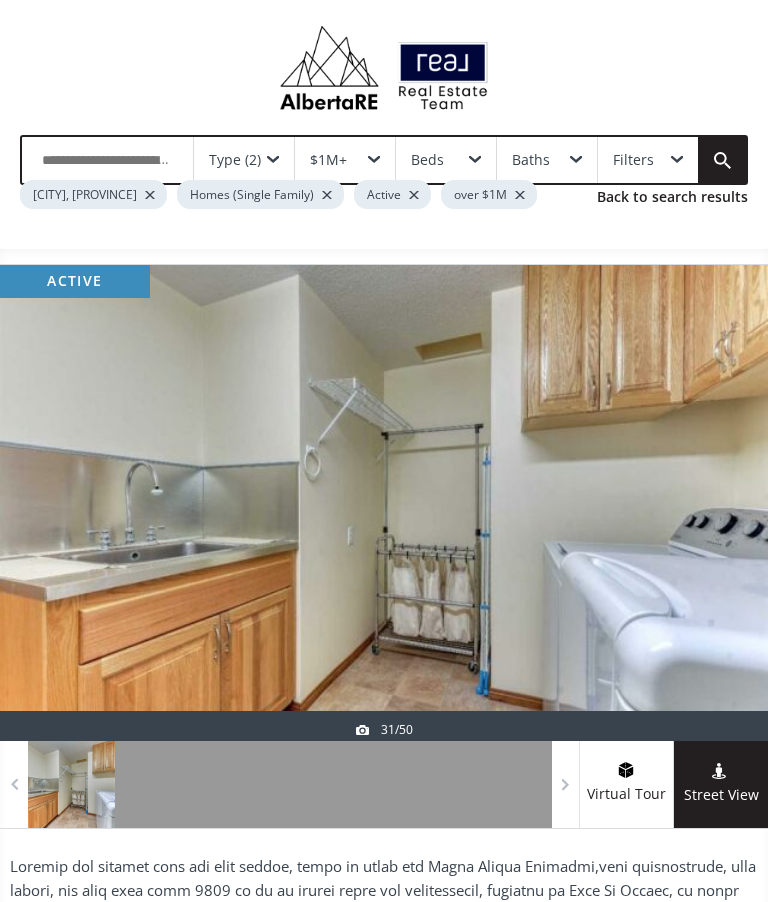 click at bounding box center [720, 503] 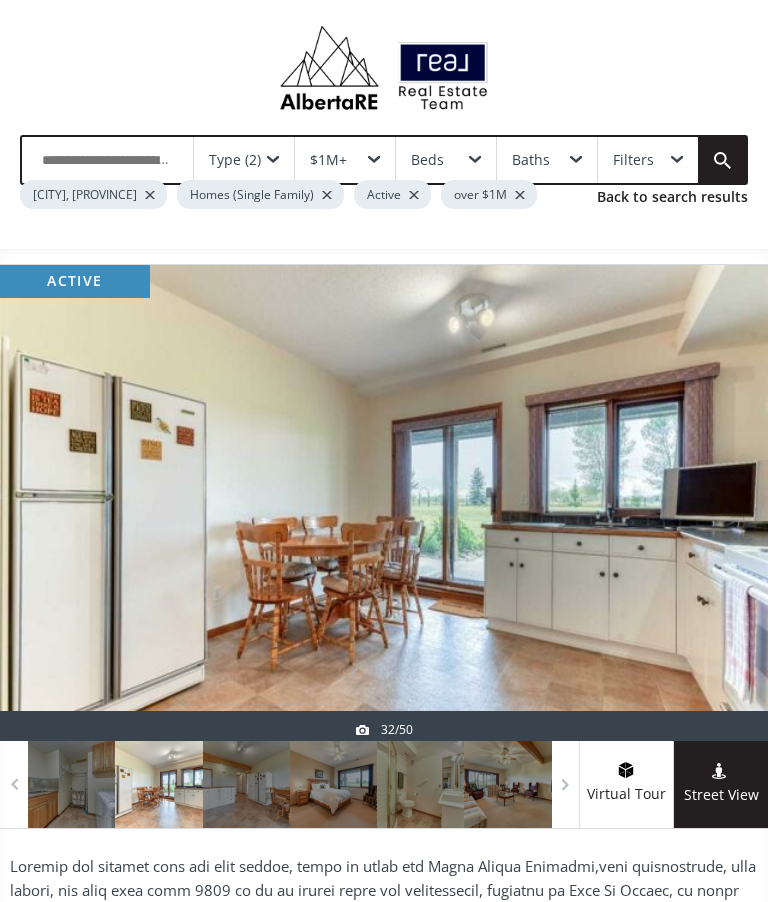 click at bounding box center (720, 503) 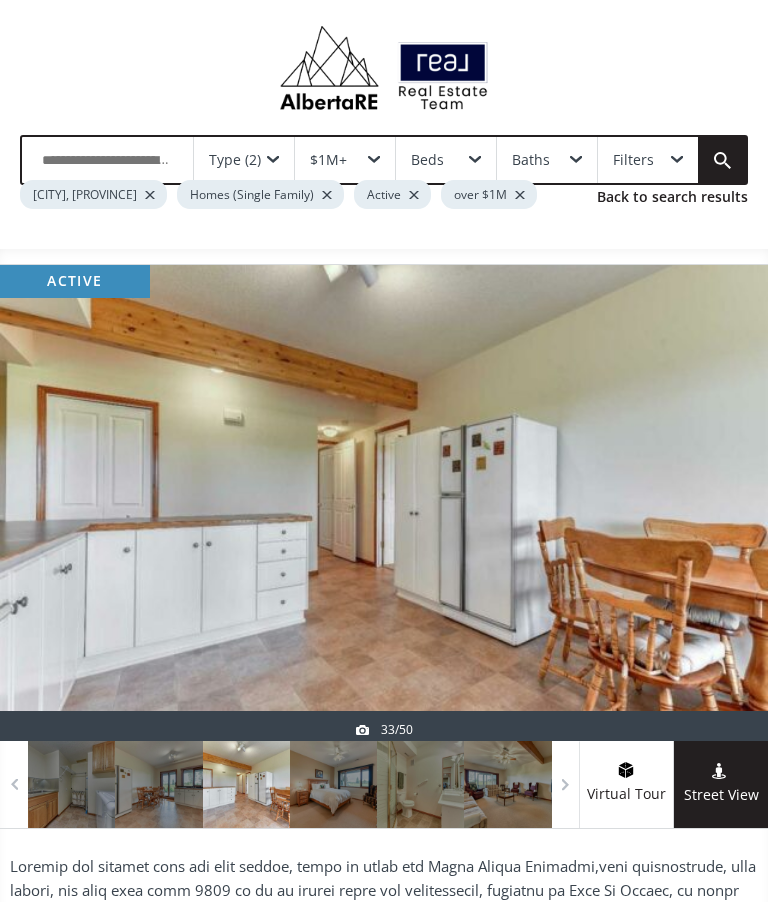 click at bounding box center (720, 503) 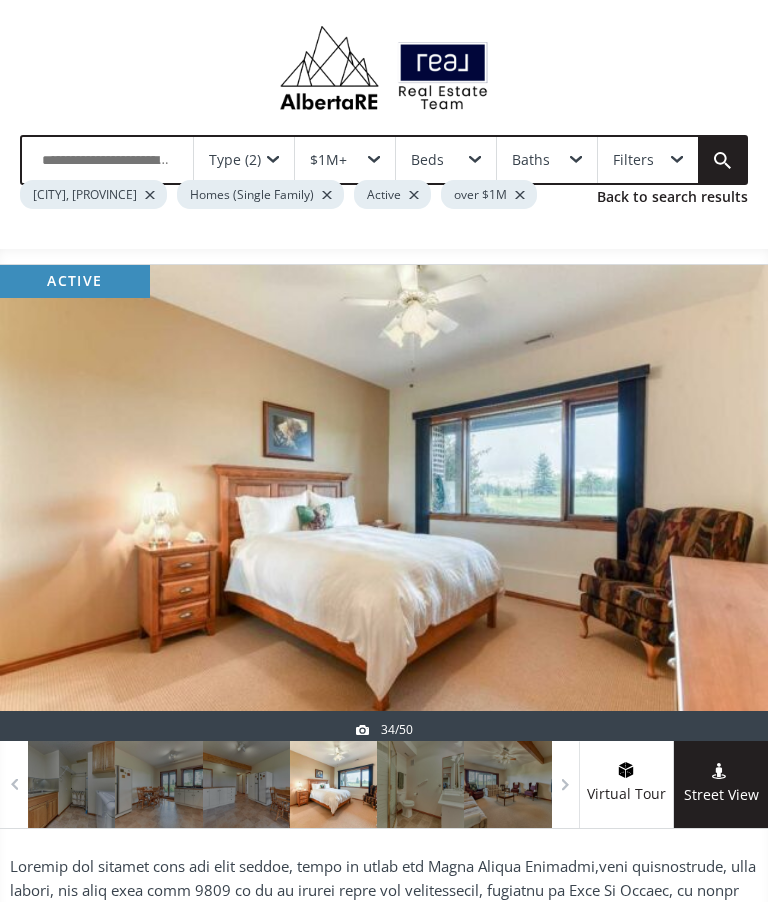 click at bounding box center [720, 503] 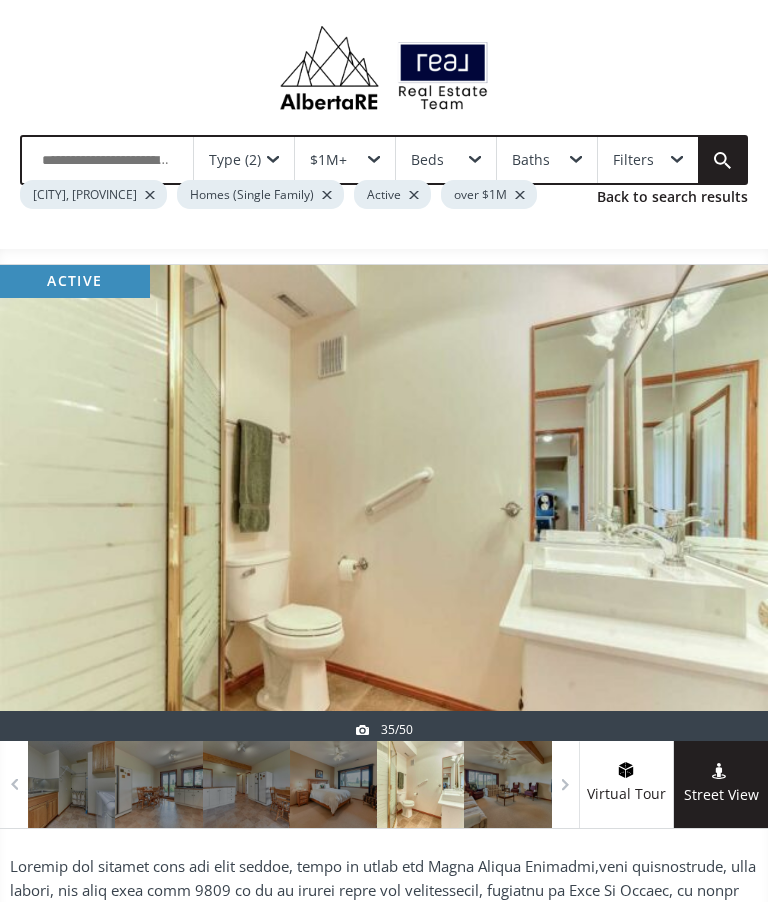 click at bounding box center (720, 503) 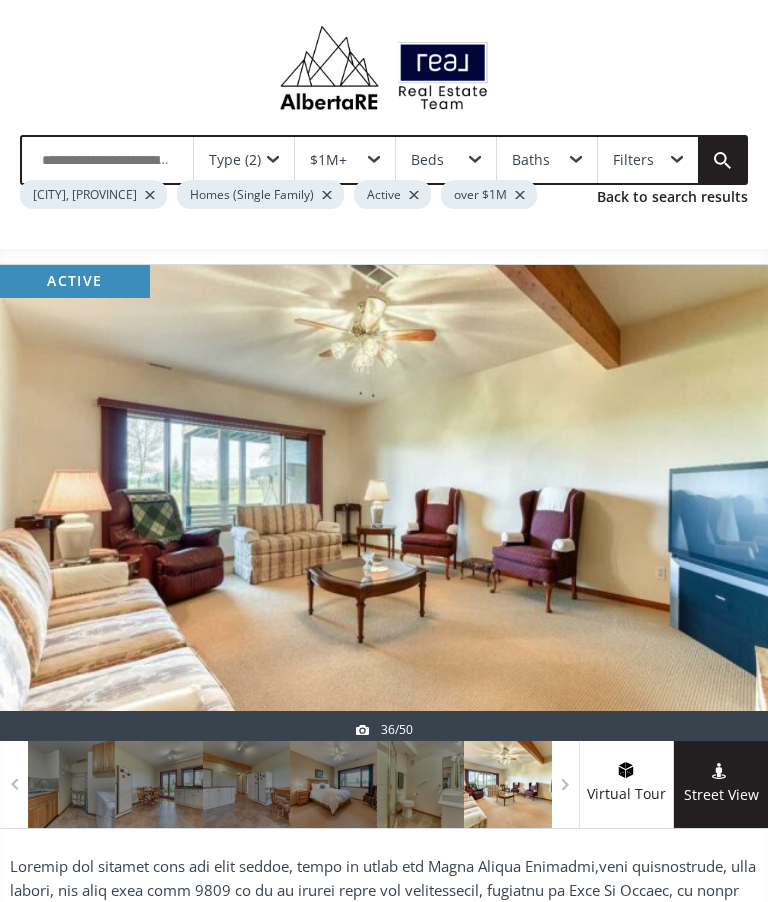 click at bounding box center (720, 503) 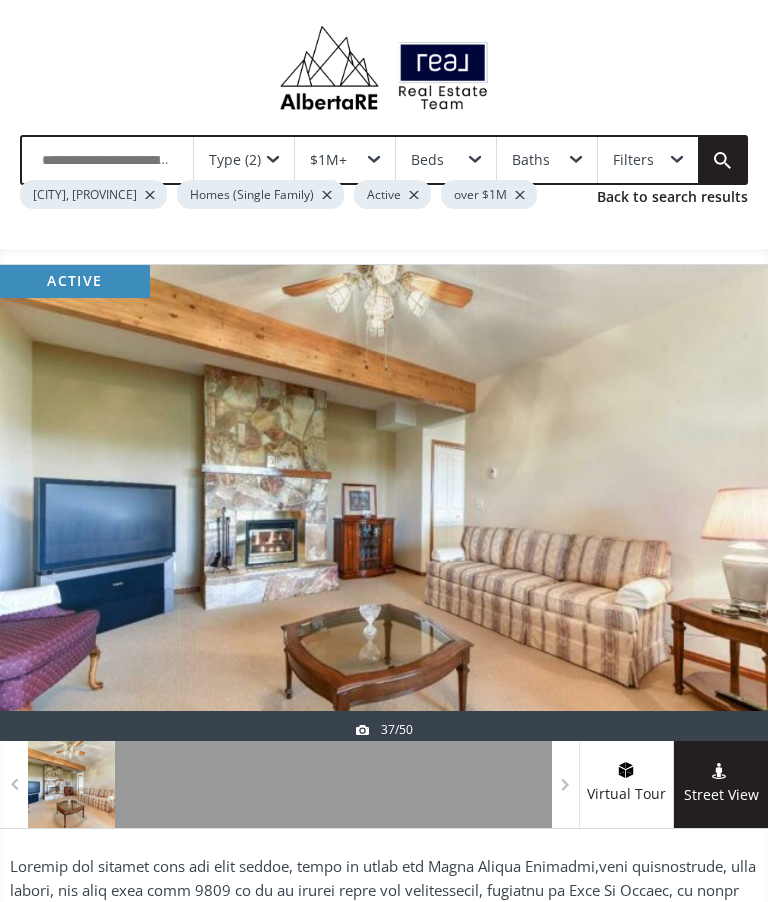 click at bounding box center [720, 503] 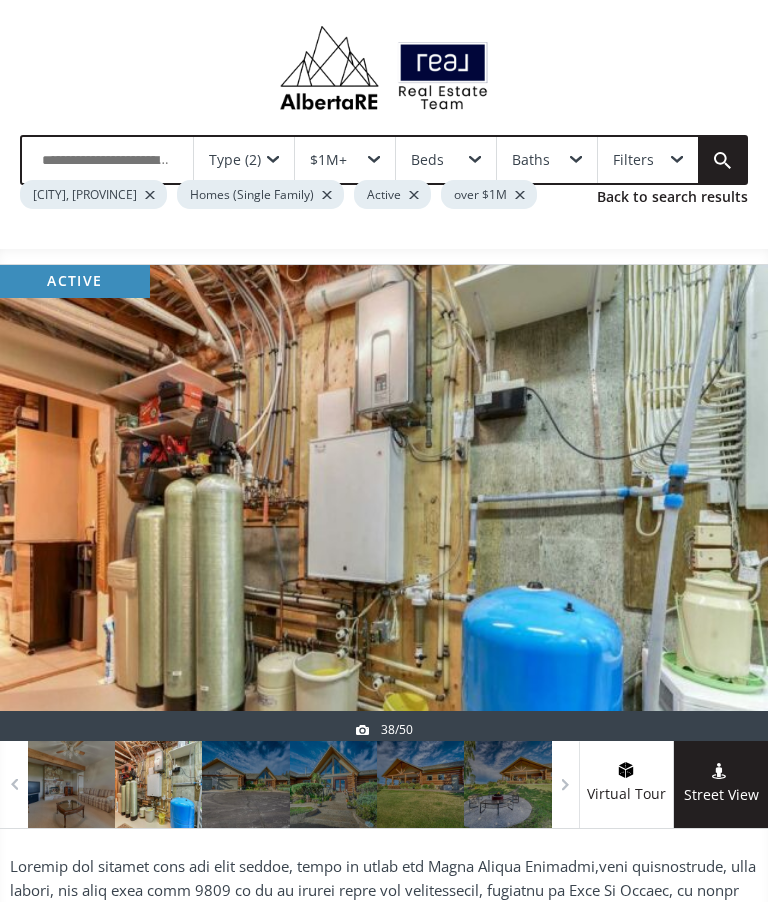 click at bounding box center (720, 503) 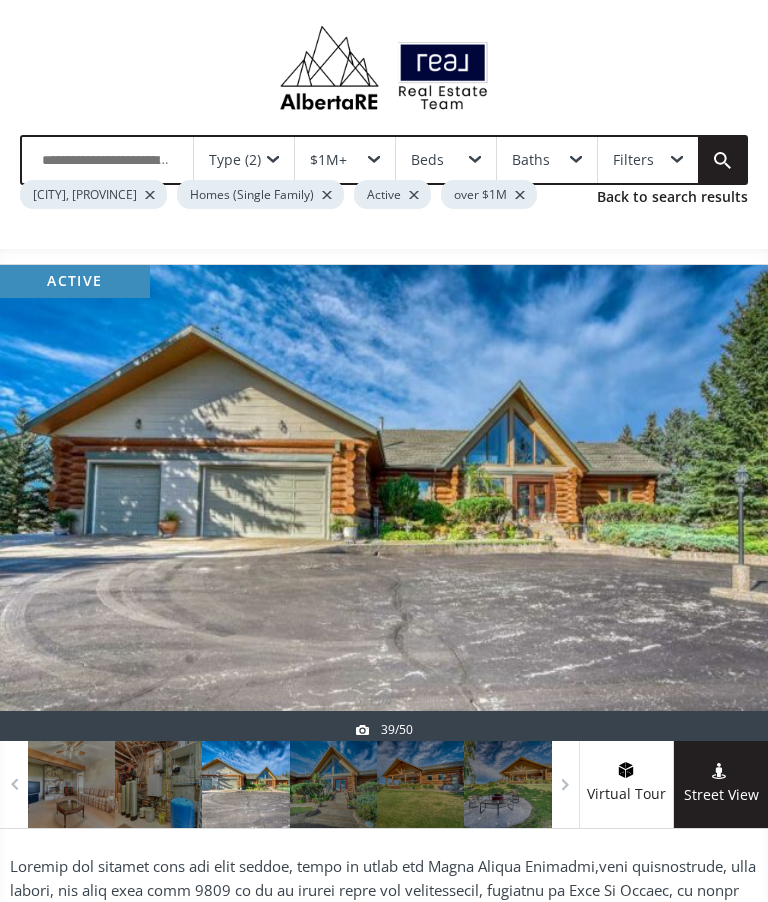 click at bounding box center (720, 503) 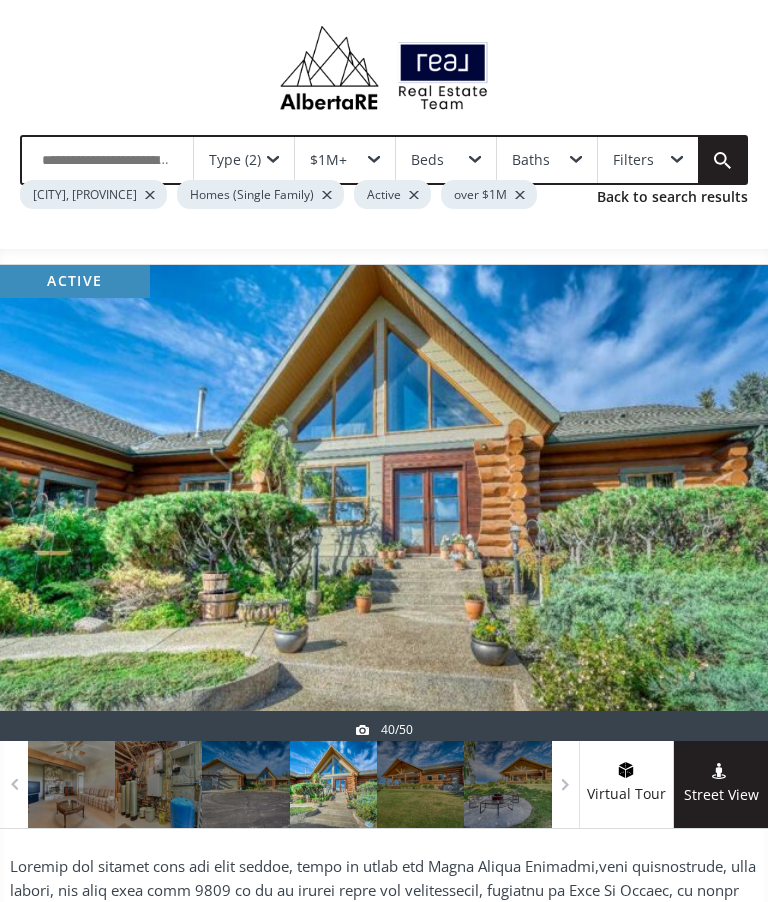 click at bounding box center (720, 503) 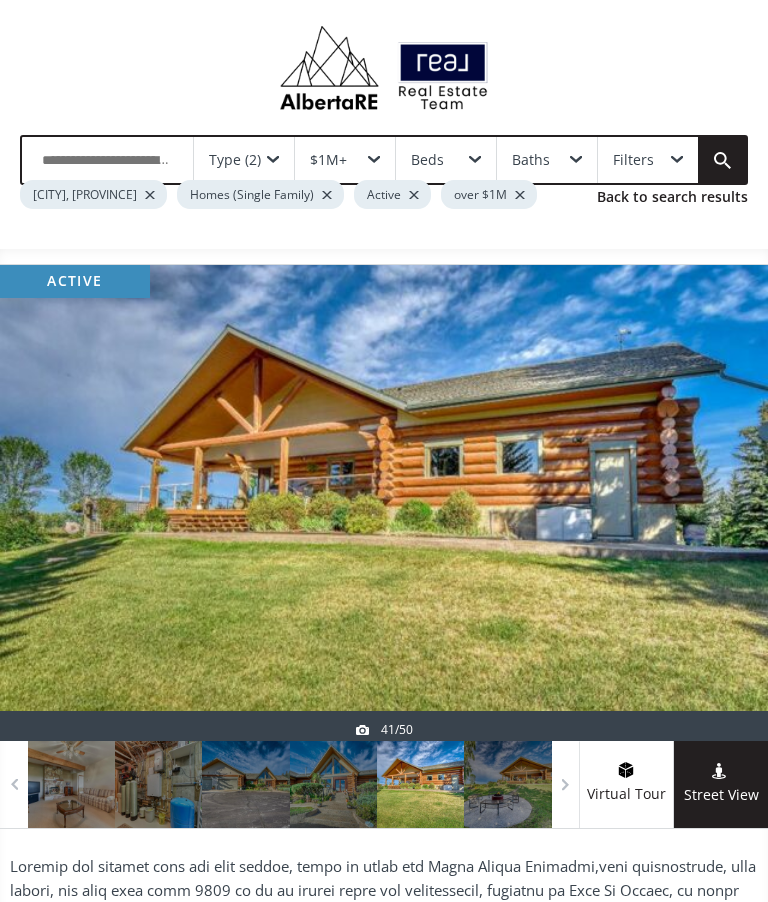 click at bounding box center [720, 503] 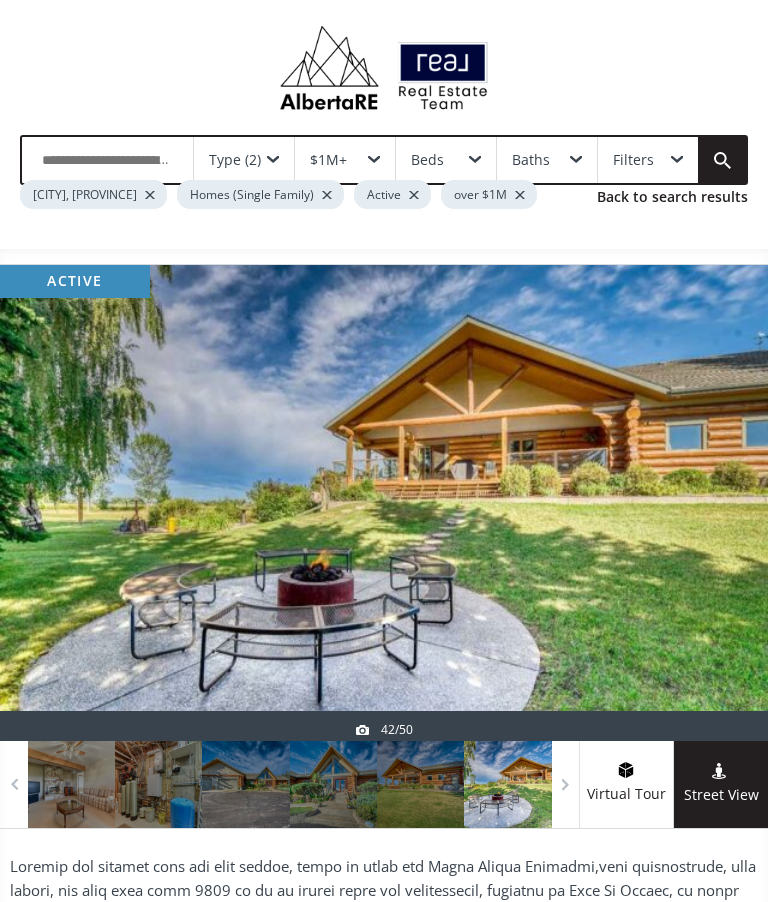 click at bounding box center [720, 503] 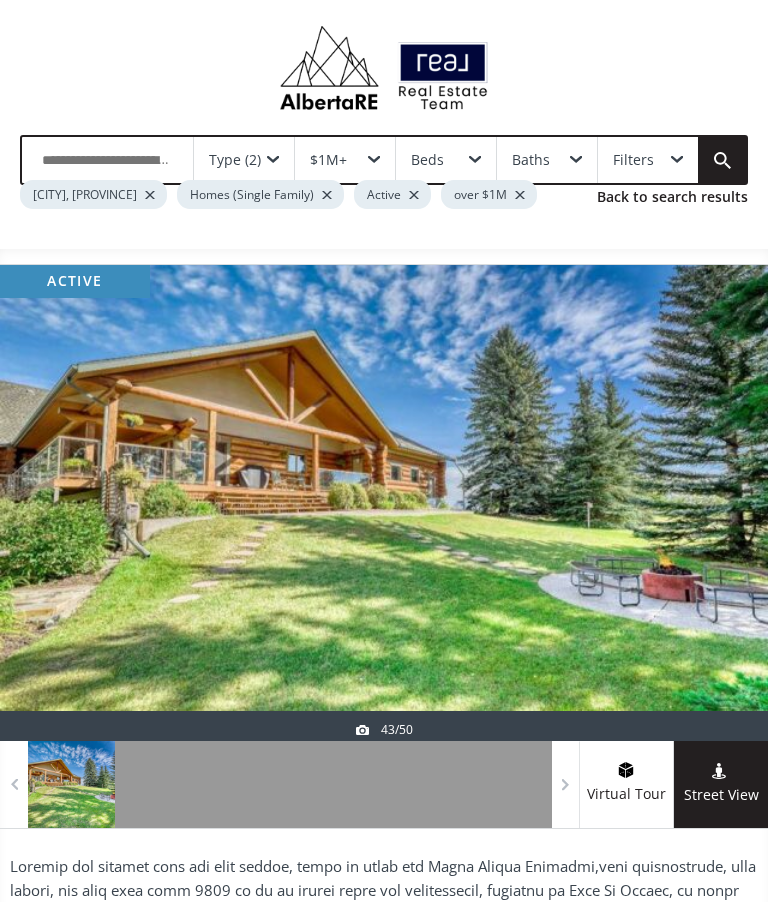 click at bounding box center [720, 503] 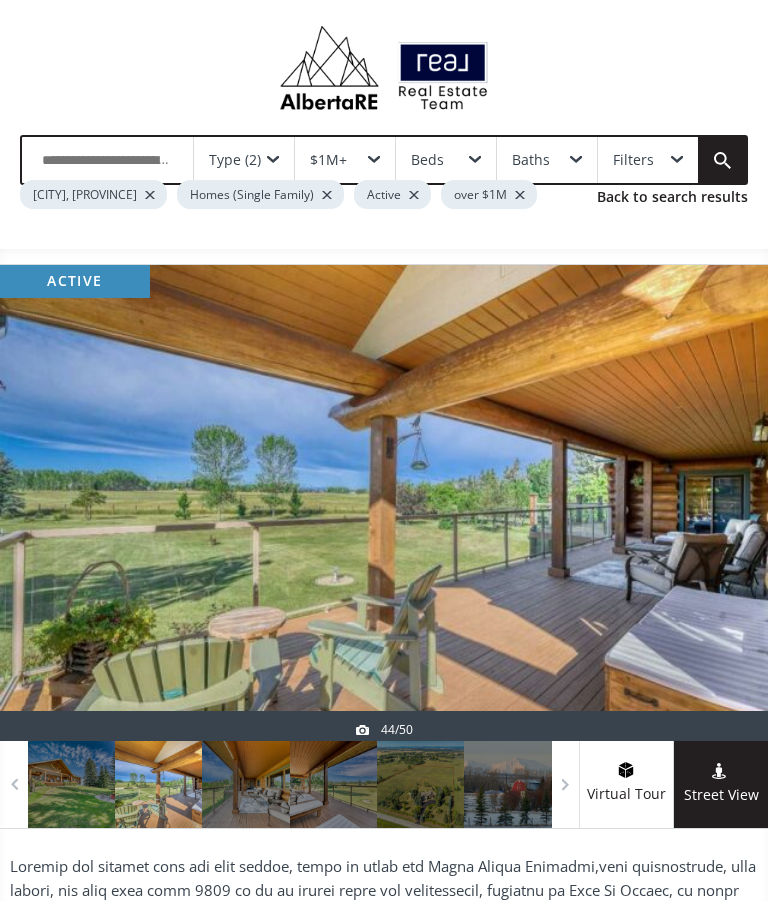 click at bounding box center (720, 503) 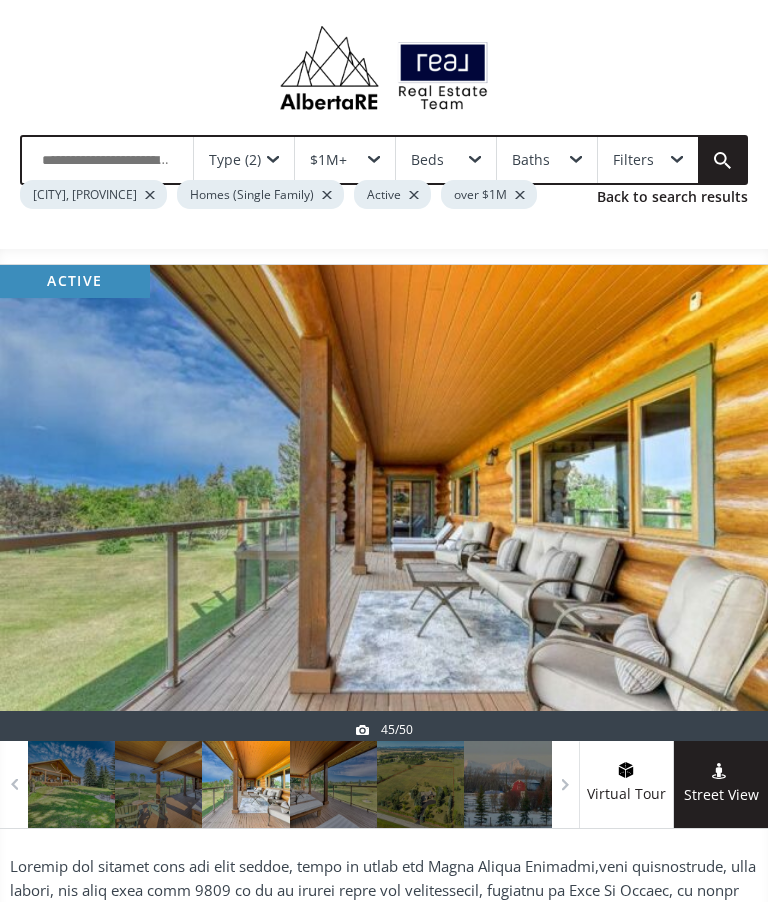 click at bounding box center (720, 503) 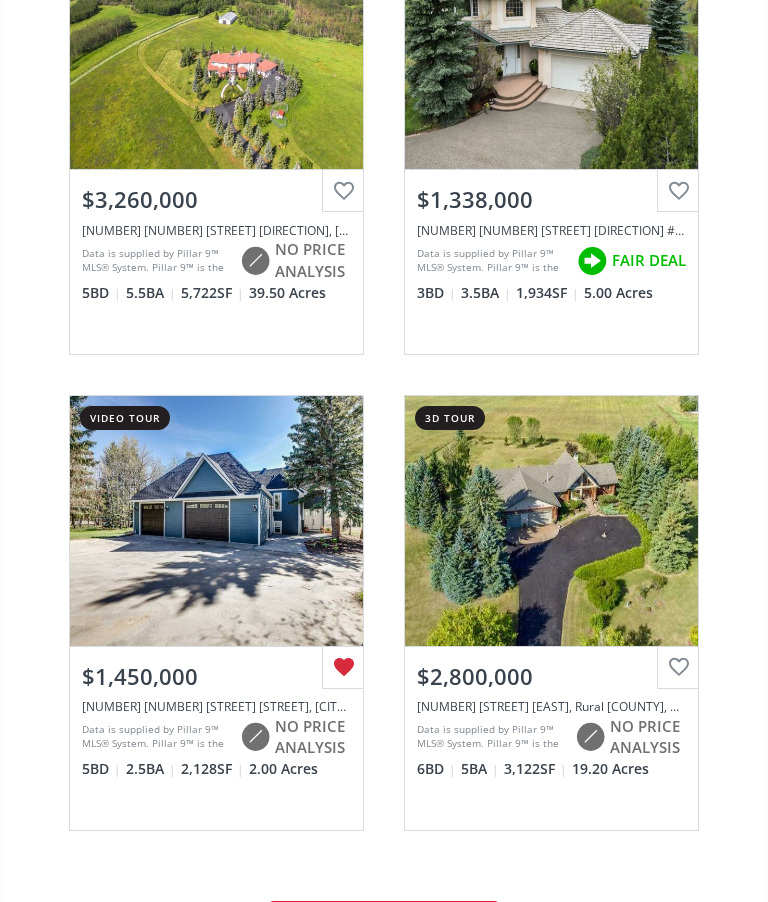 scroll, scrollTop: 11407, scrollLeft: 0, axis: vertical 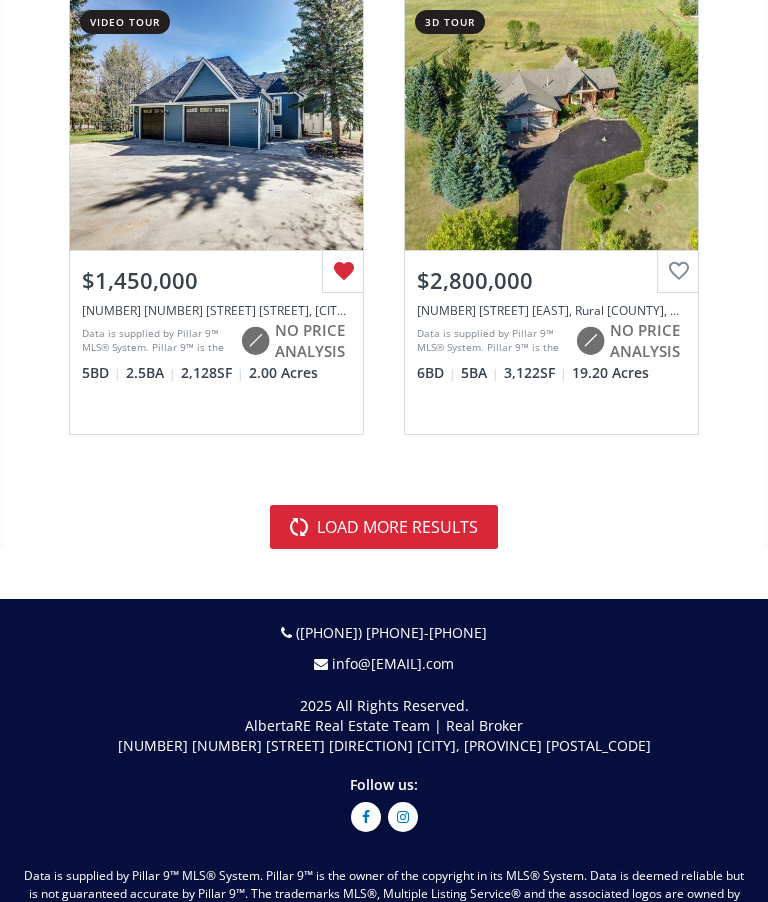 click on "load more results" at bounding box center [384, 528] 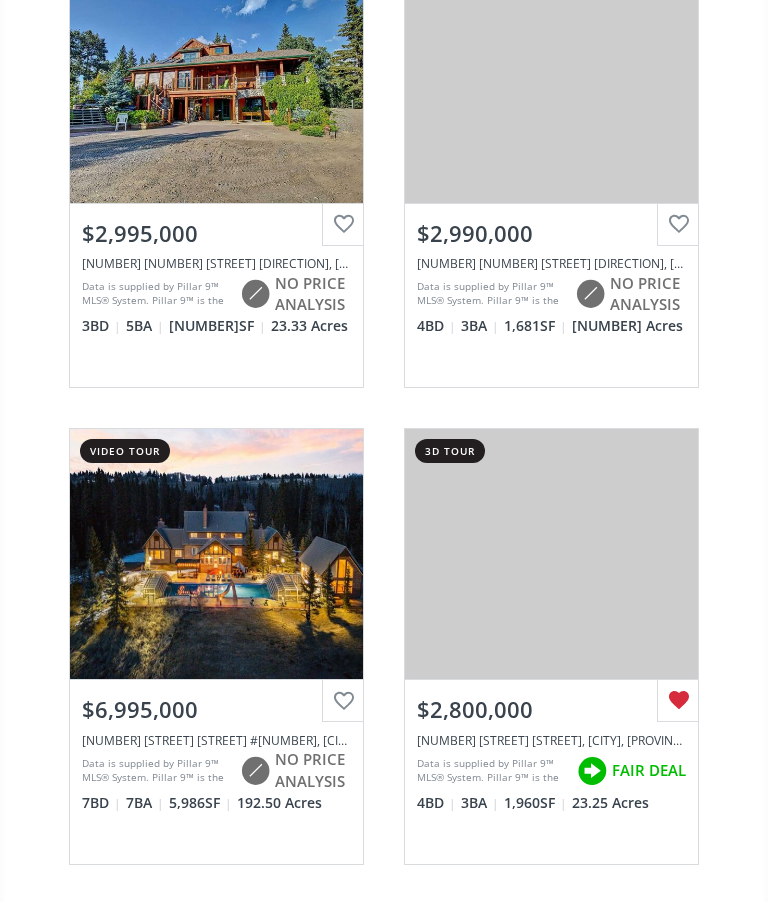 scroll, scrollTop: 14712, scrollLeft: 0, axis: vertical 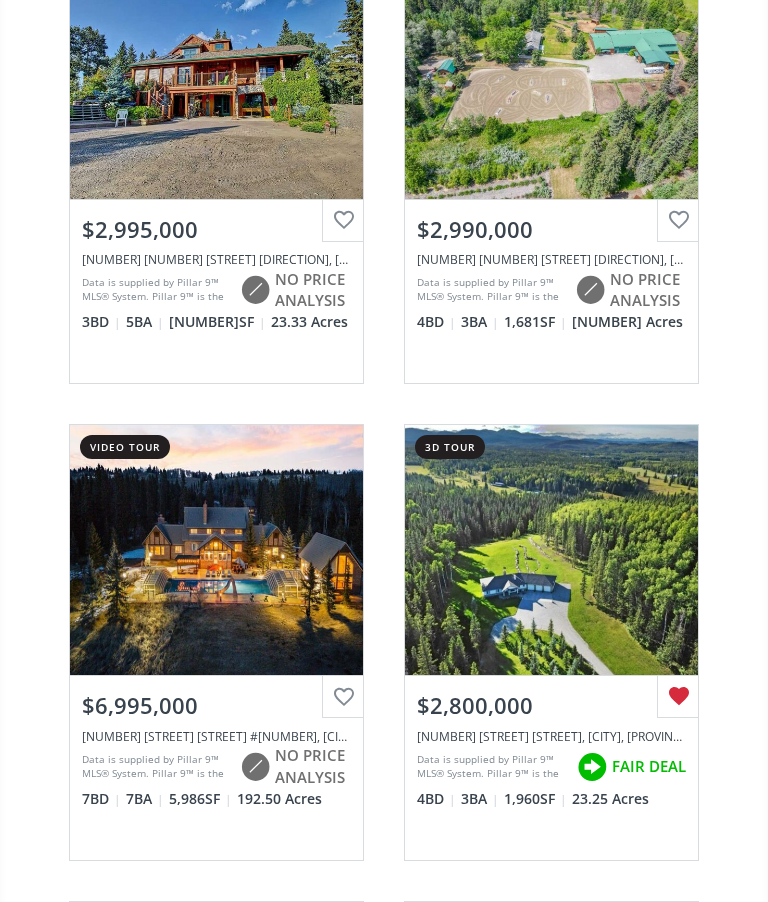click on "View Photos & Details" at bounding box center (551, 550) 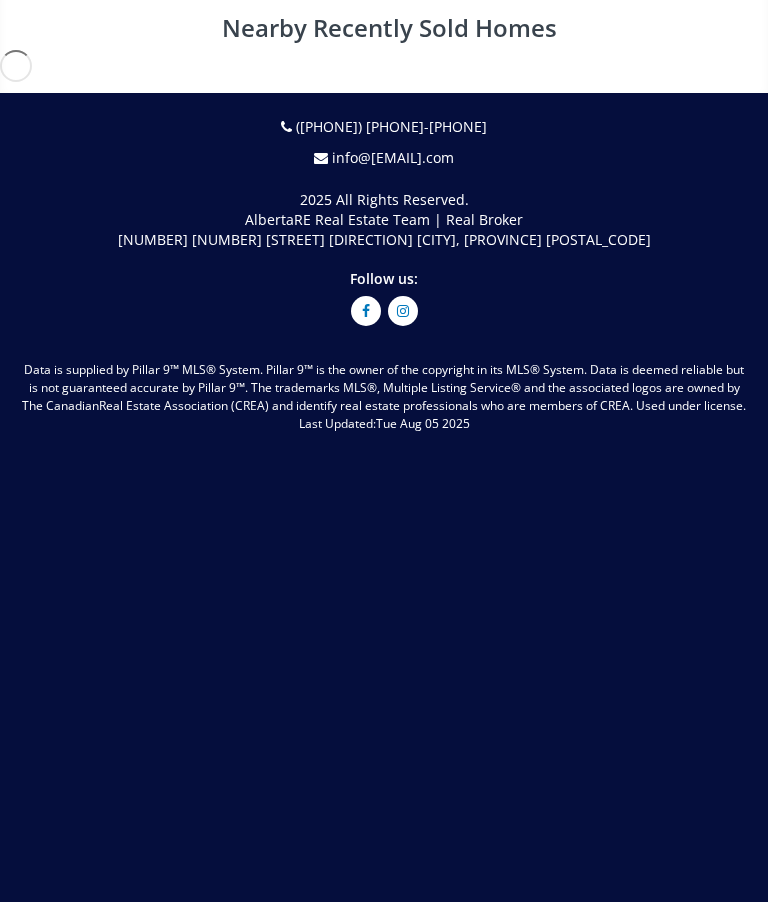 scroll, scrollTop: 0, scrollLeft: 0, axis: both 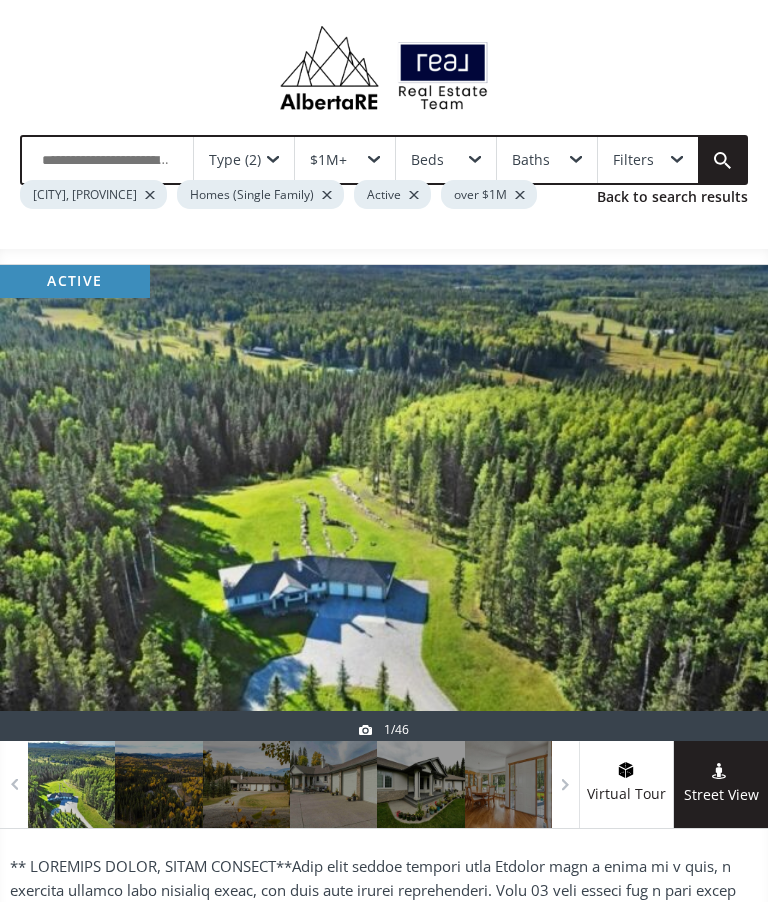 click at bounding box center [720, 503] 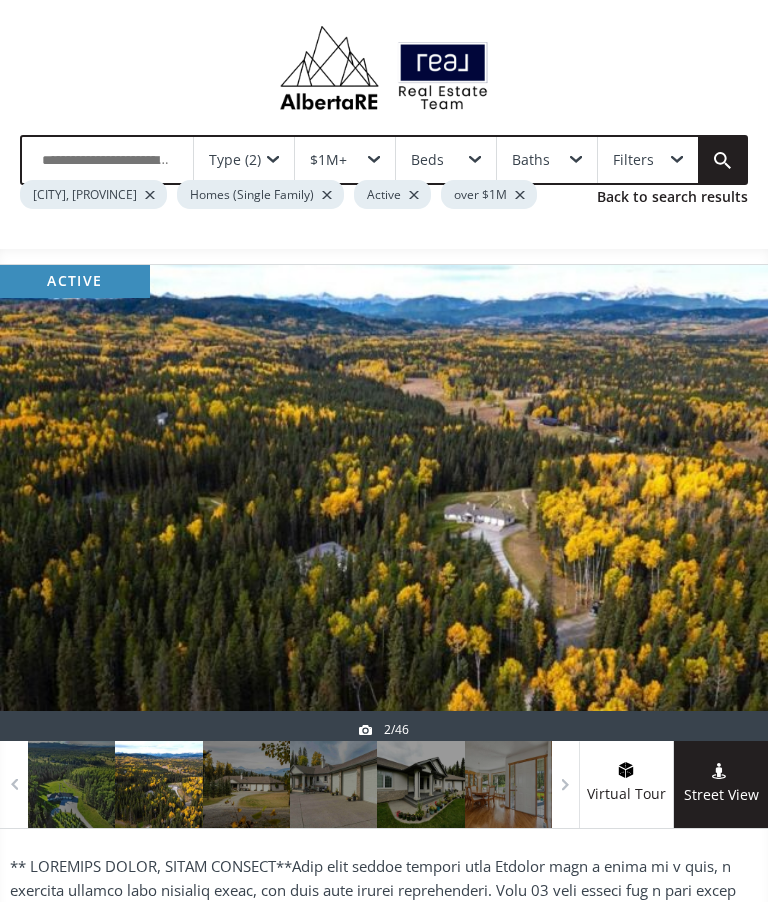 click at bounding box center [720, 503] 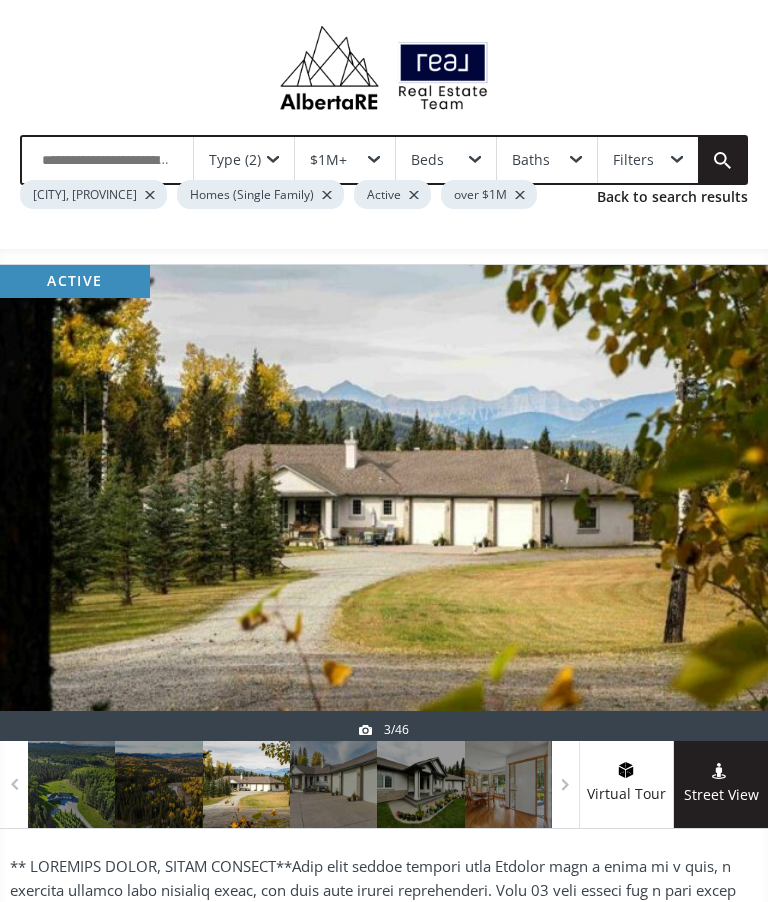click at bounding box center (720, 503) 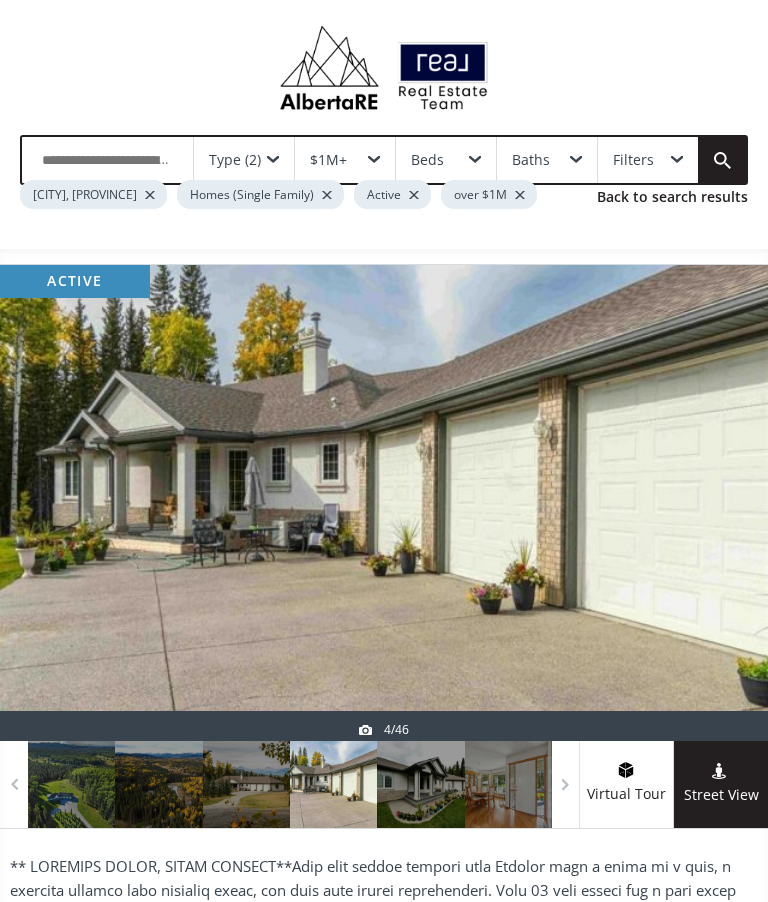 click at bounding box center (720, 503) 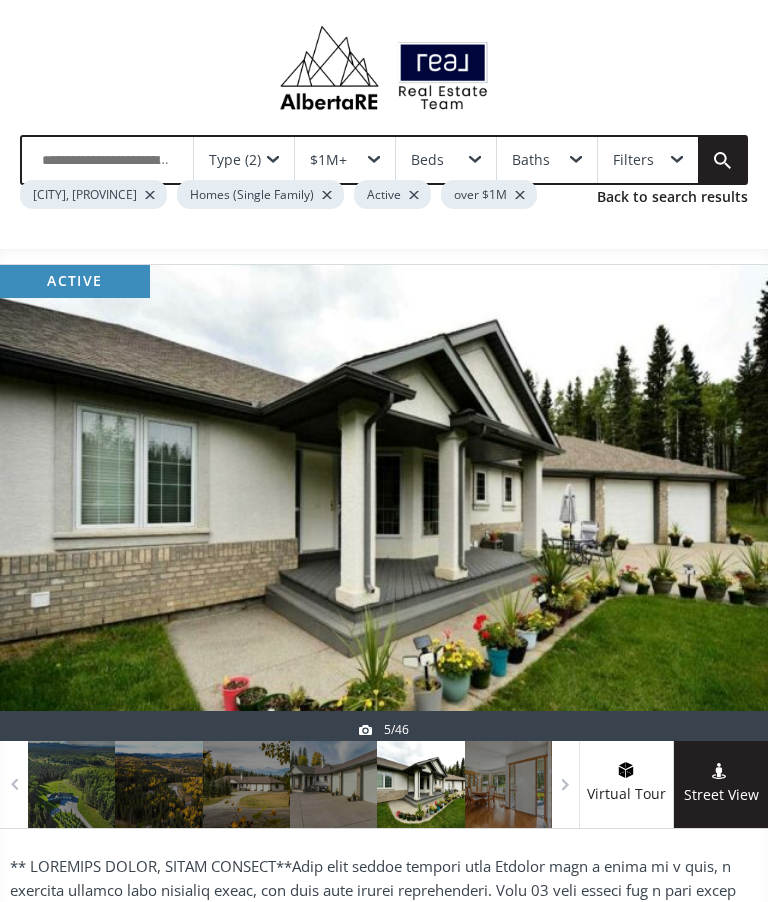 click at bounding box center (720, 503) 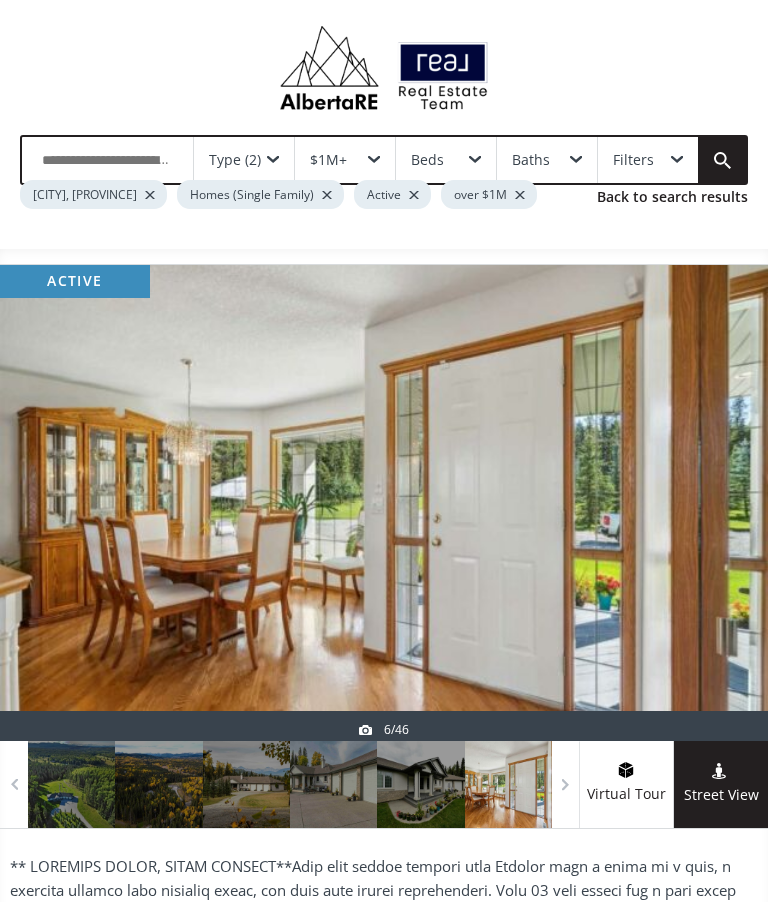 click at bounding box center [720, 503] 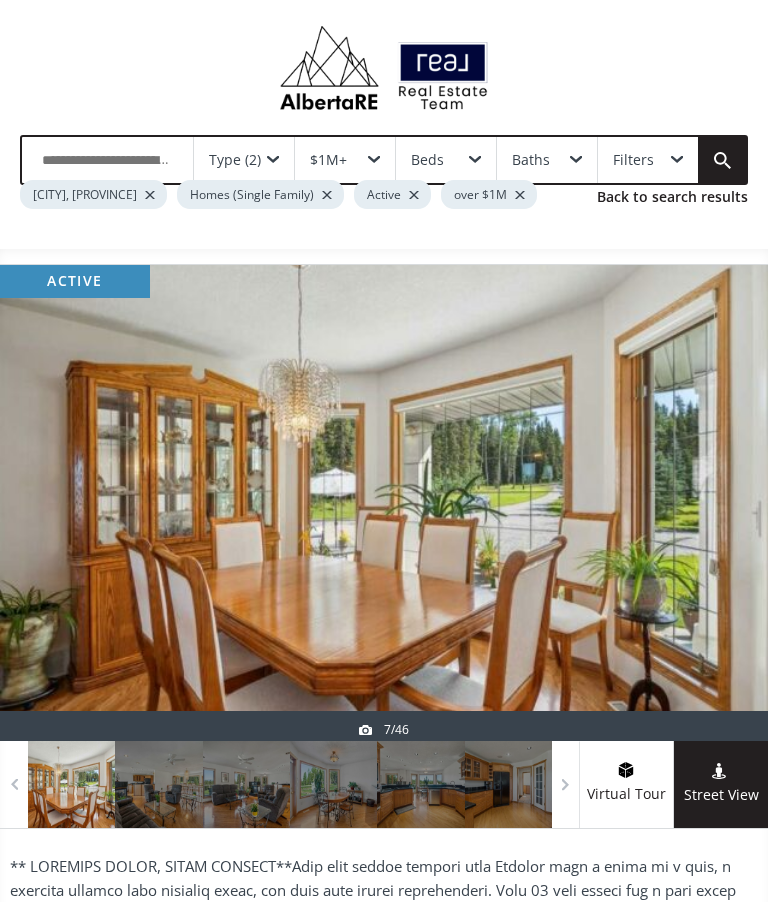 click at bounding box center [720, 503] 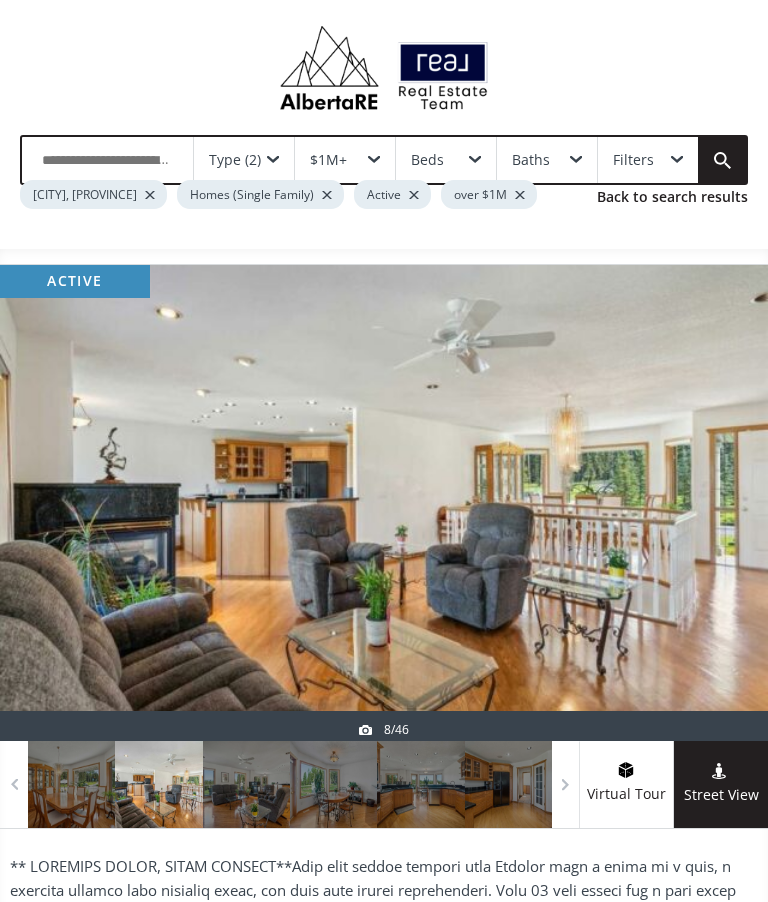 click at bounding box center (720, 503) 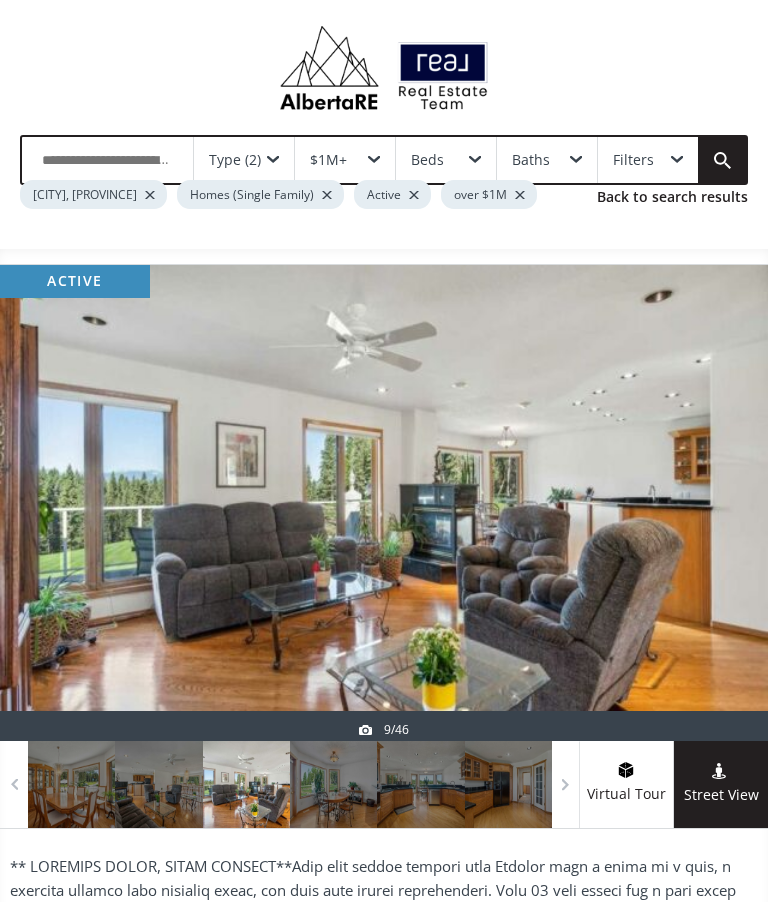 click at bounding box center (384, 503) 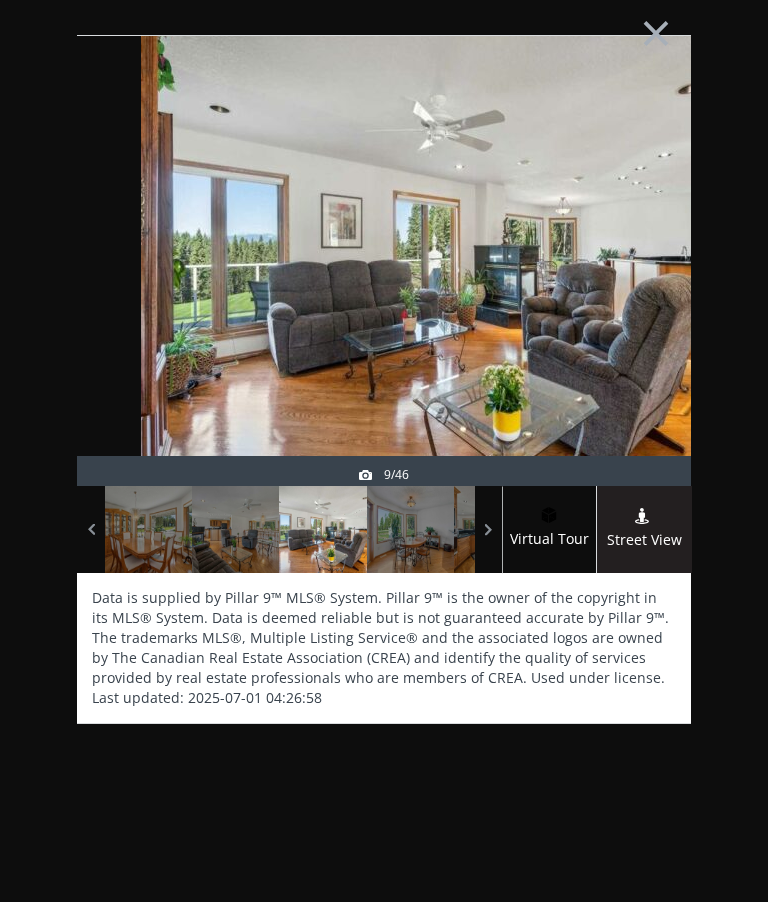 click on "×" at bounding box center (656, 31) 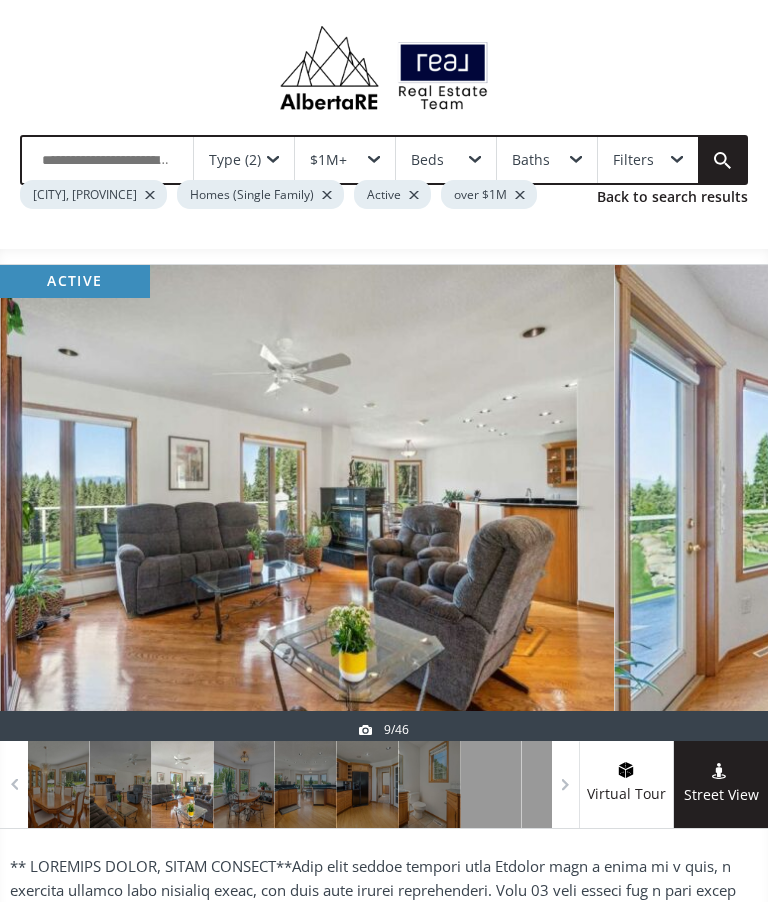 click at bounding box center [720, 503] 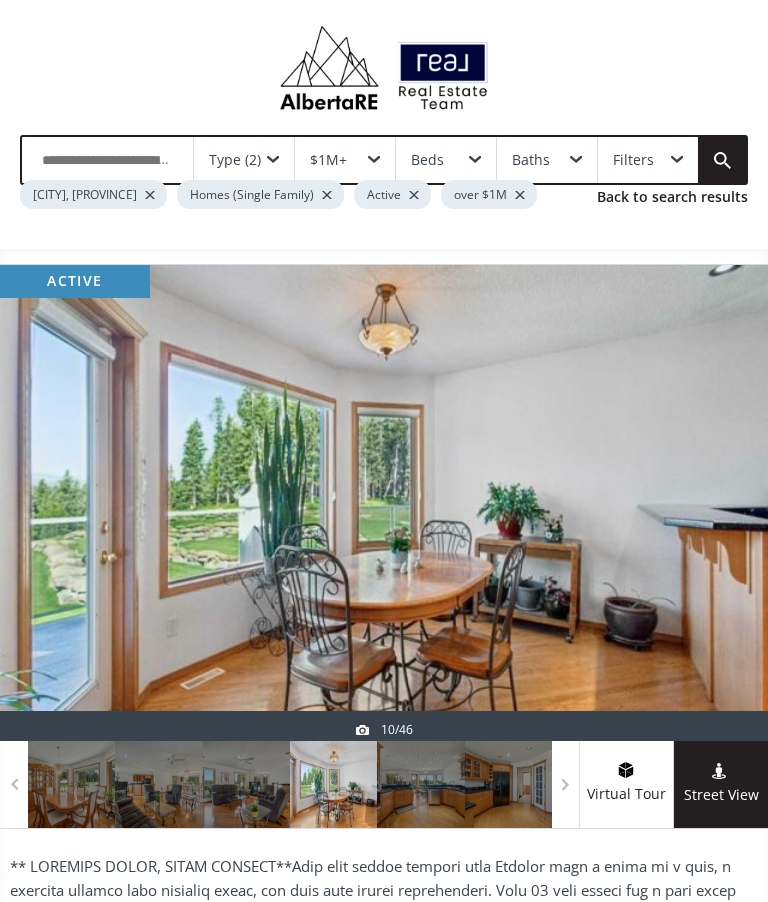 click at bounding box center (720, 503) 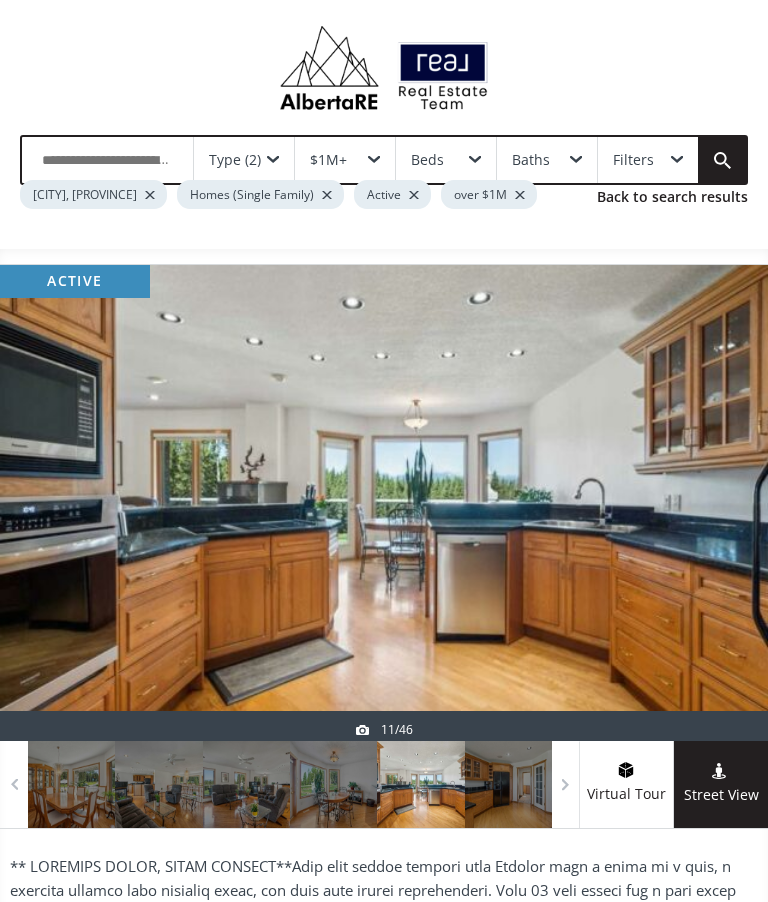 click at bounding box center (720, 503) 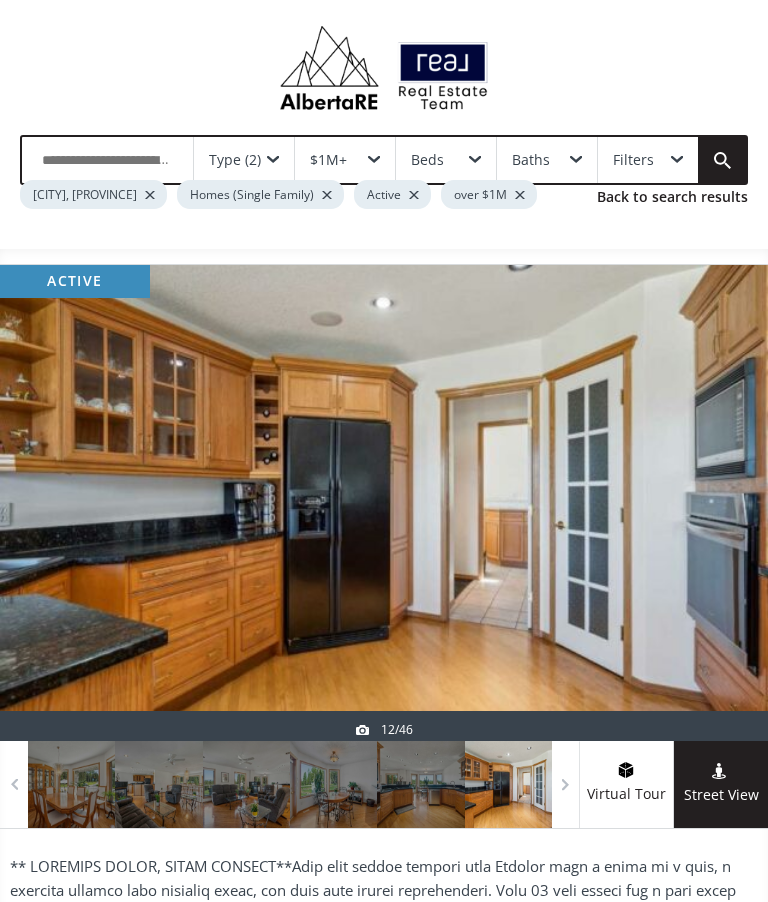 click at bounding box center [720, 503] 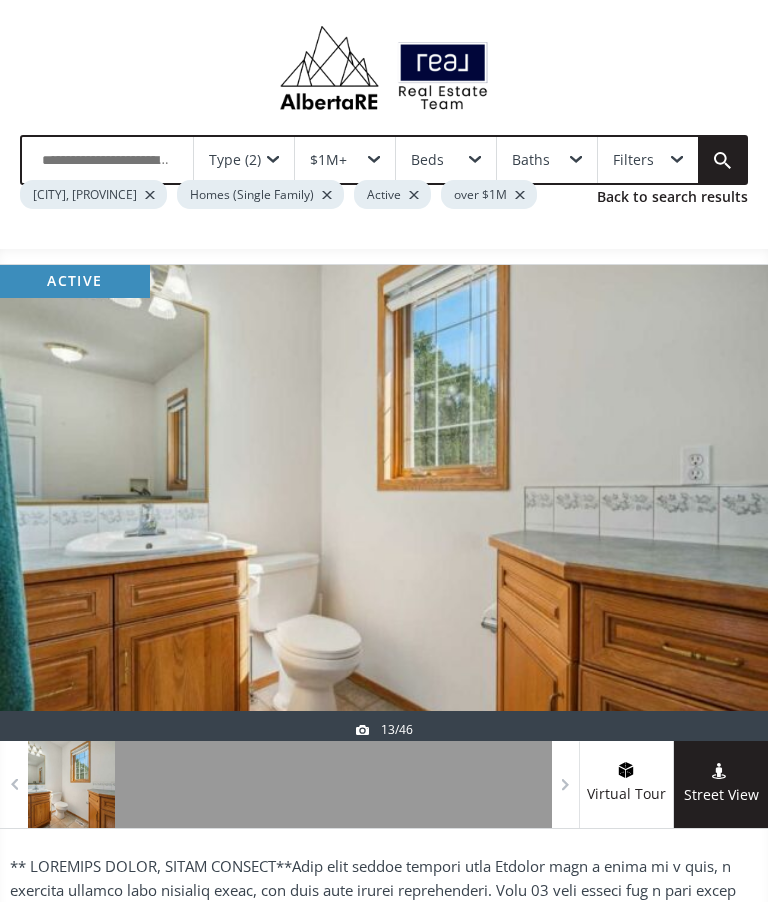 click at bounding box center (720, 503) 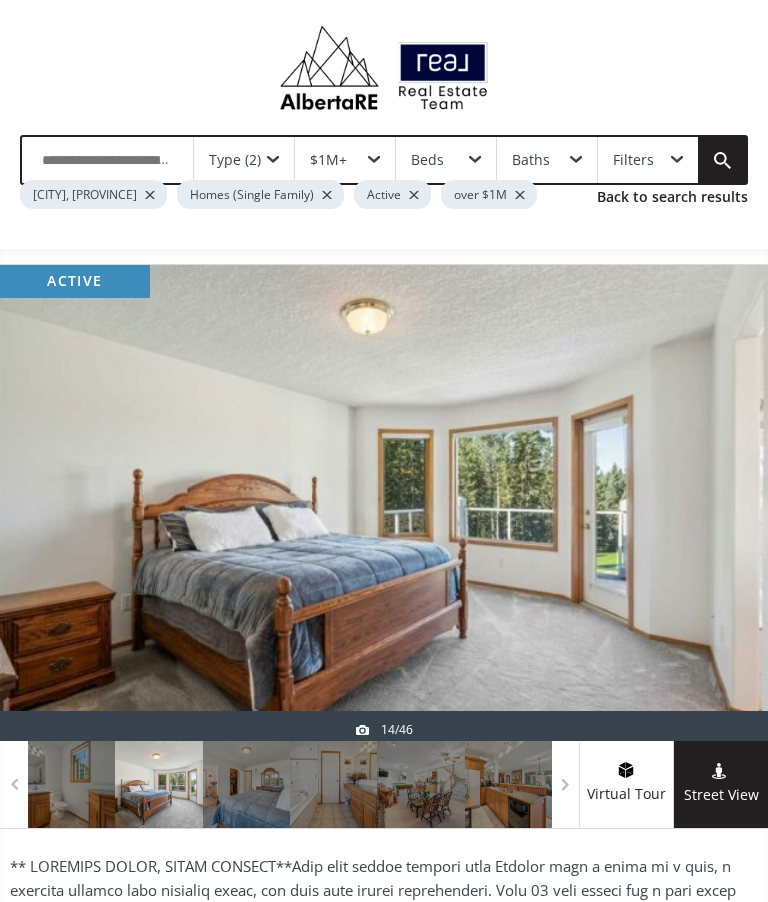 click at bounding box center (720, 503) 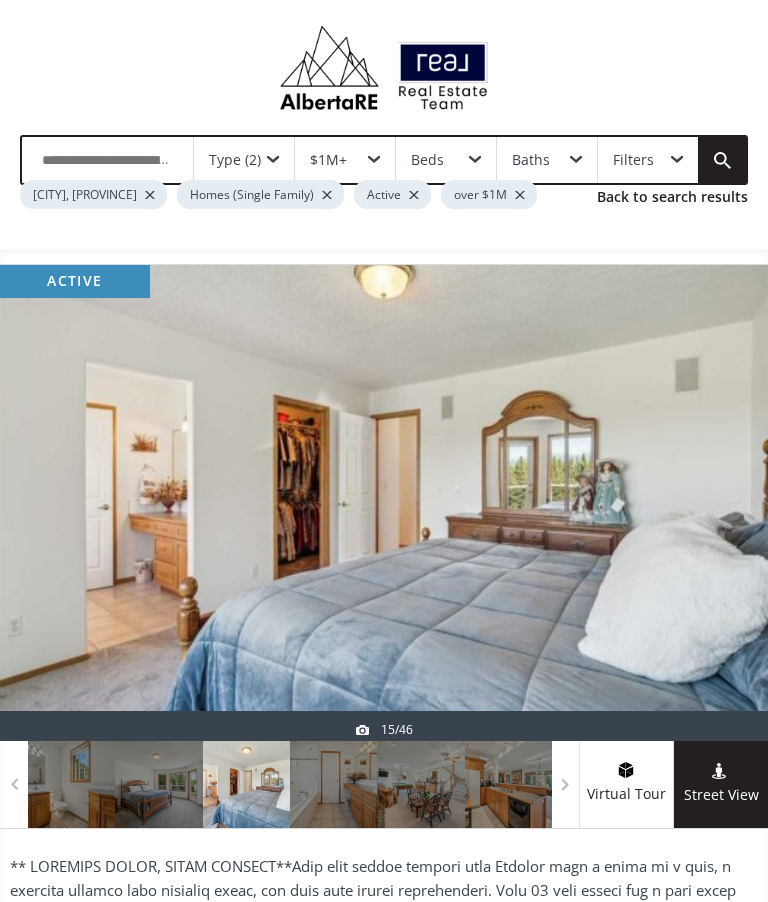click at bounding box center [720, 503] 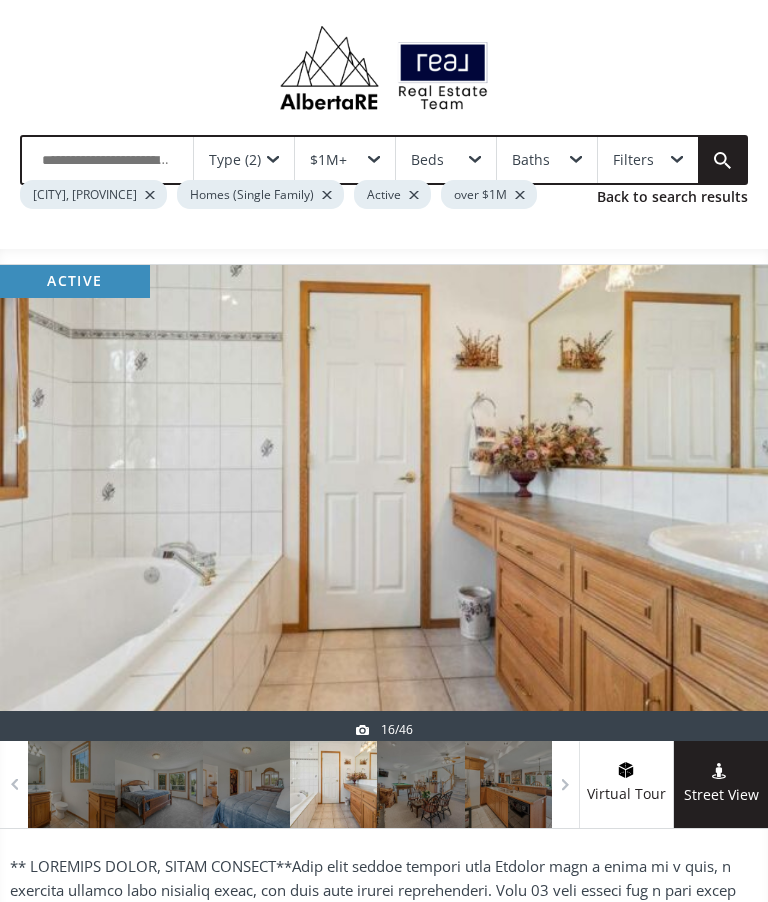 click at bounding box center [720, 503] 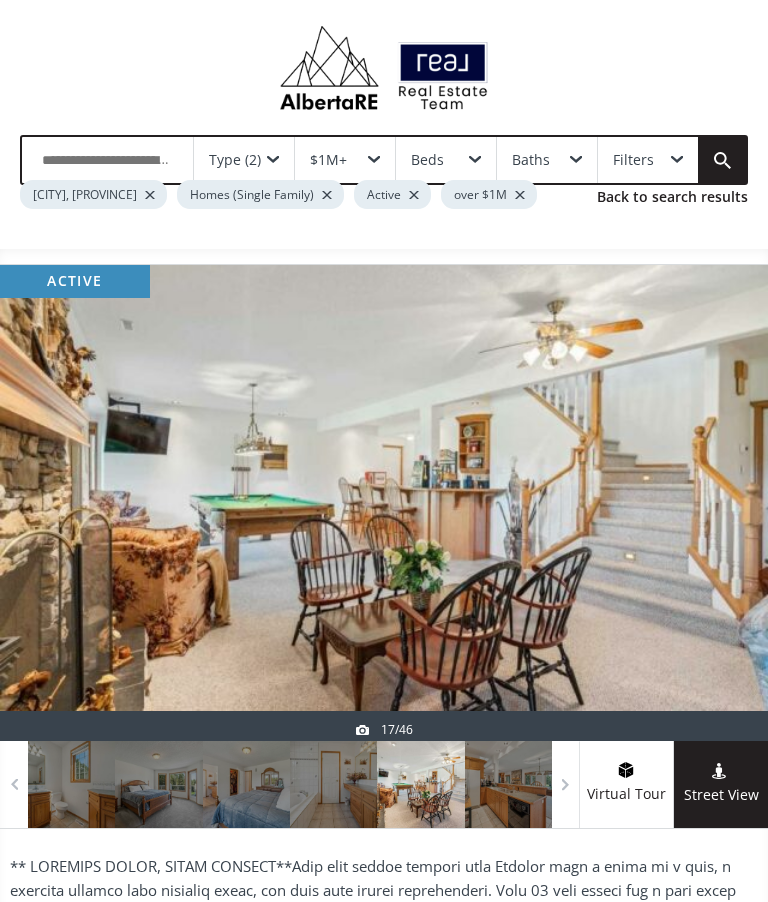click at bounding box center (720, 503) 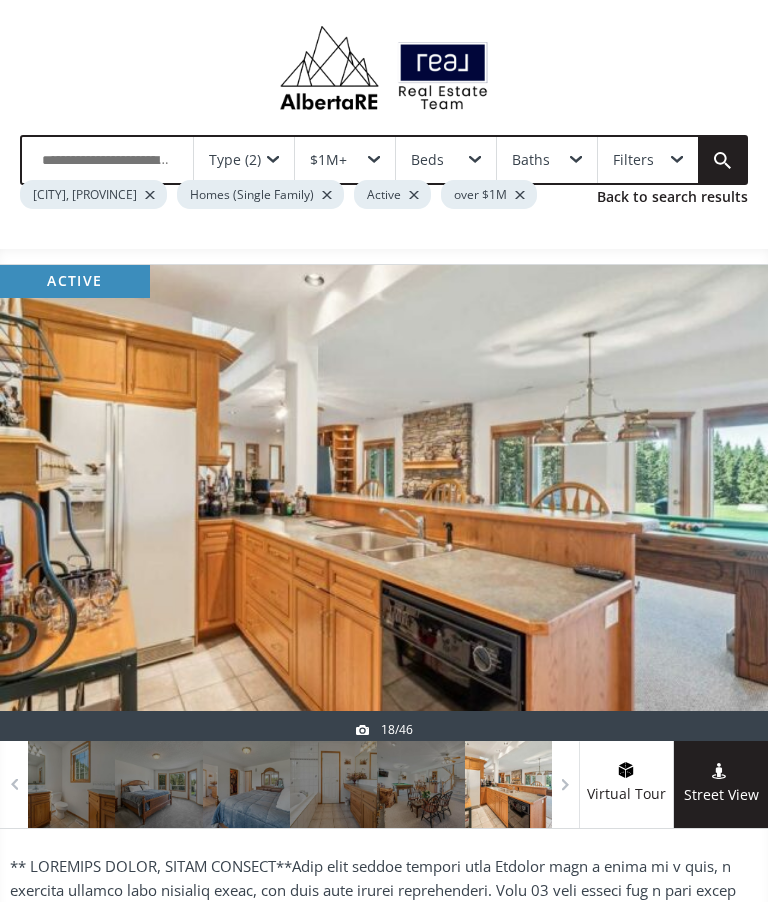 click at bounding box center (720, 503) 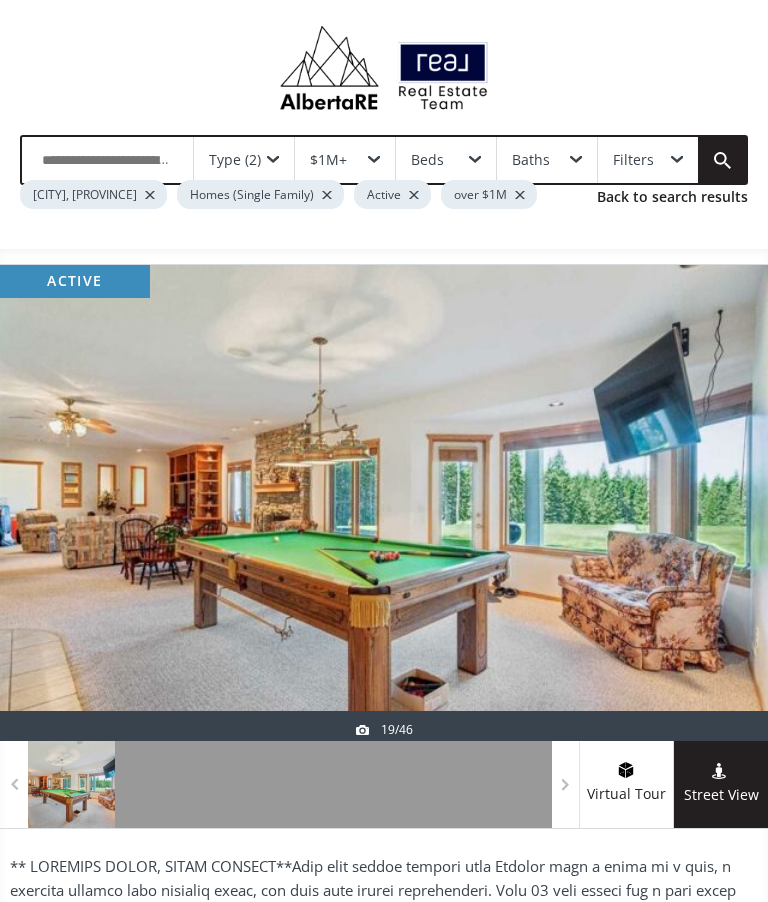 click at bounding box center [720, 503] 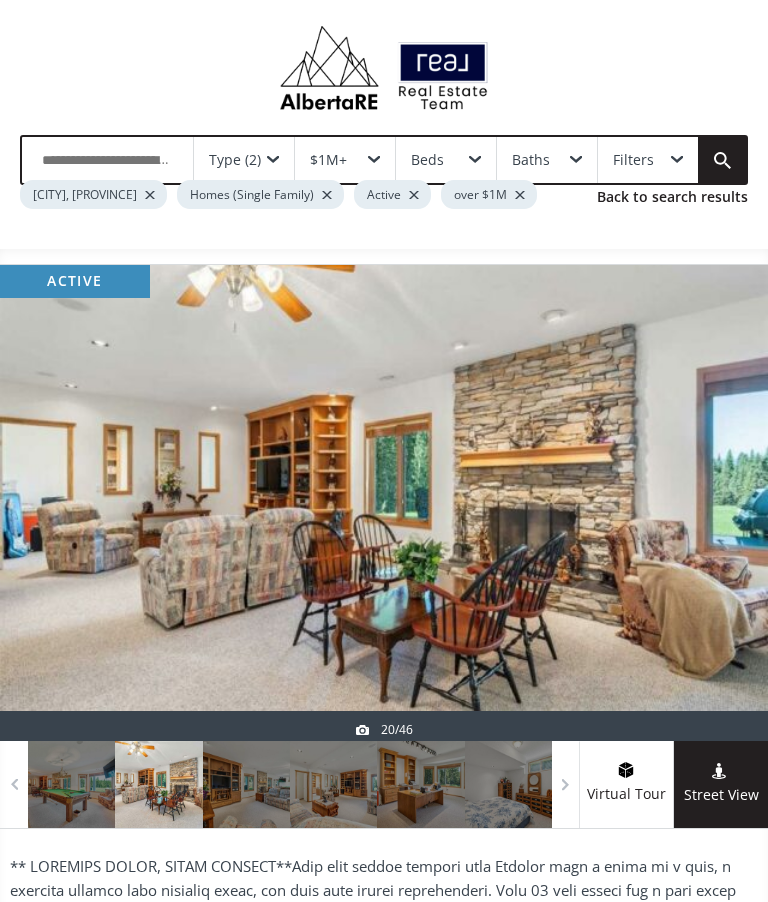 click at bounding box center (720, 503) 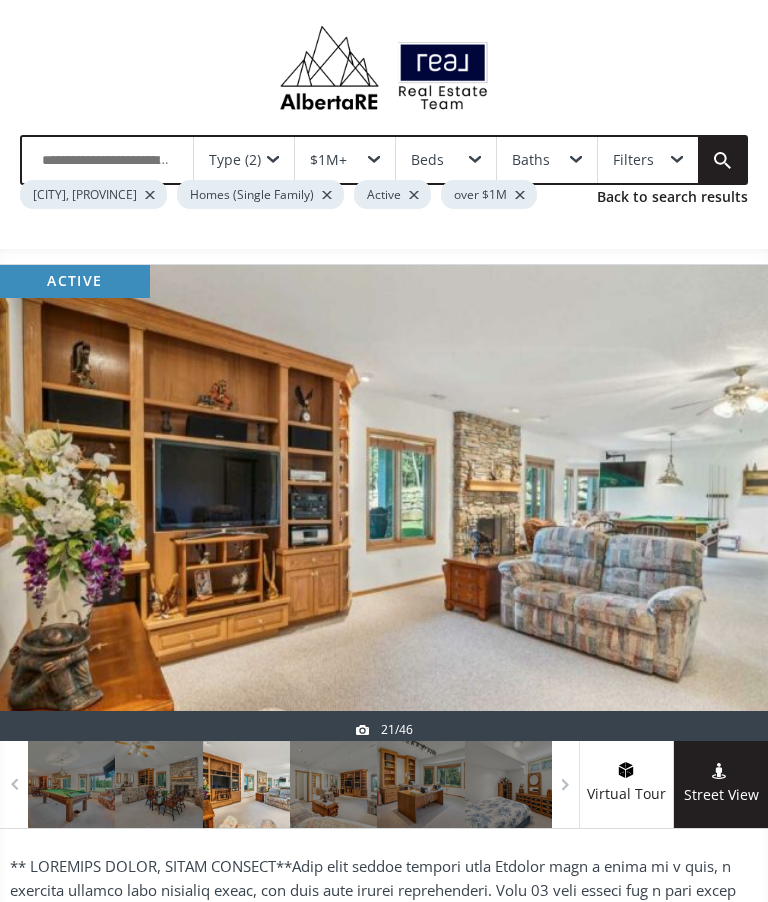 click at bounding box center [720, 503] 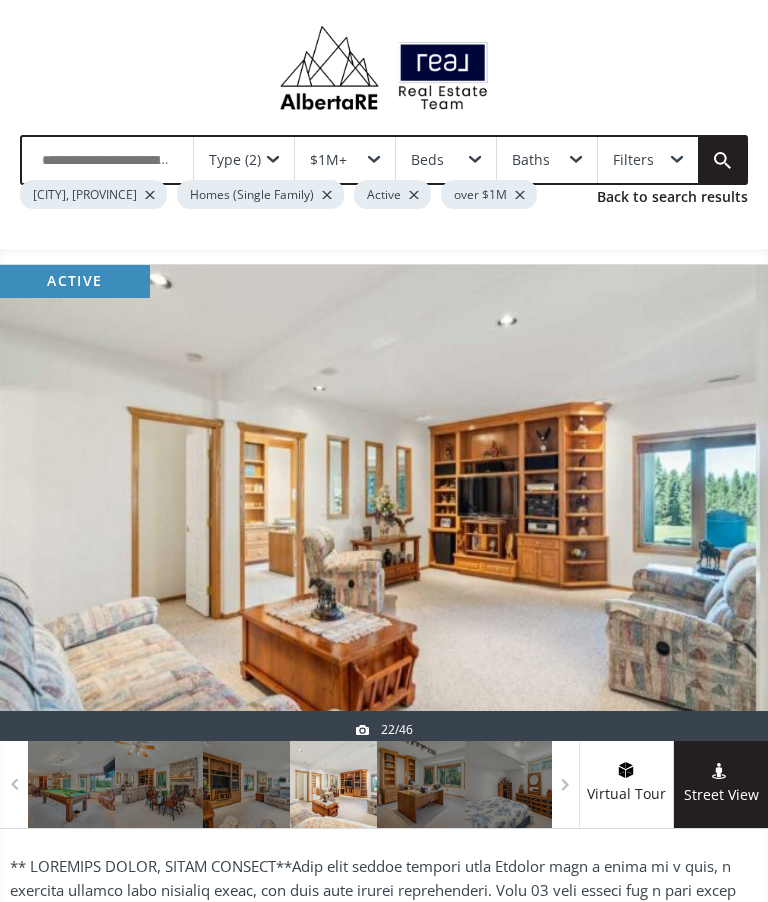 click at bounding box center (720, 503) 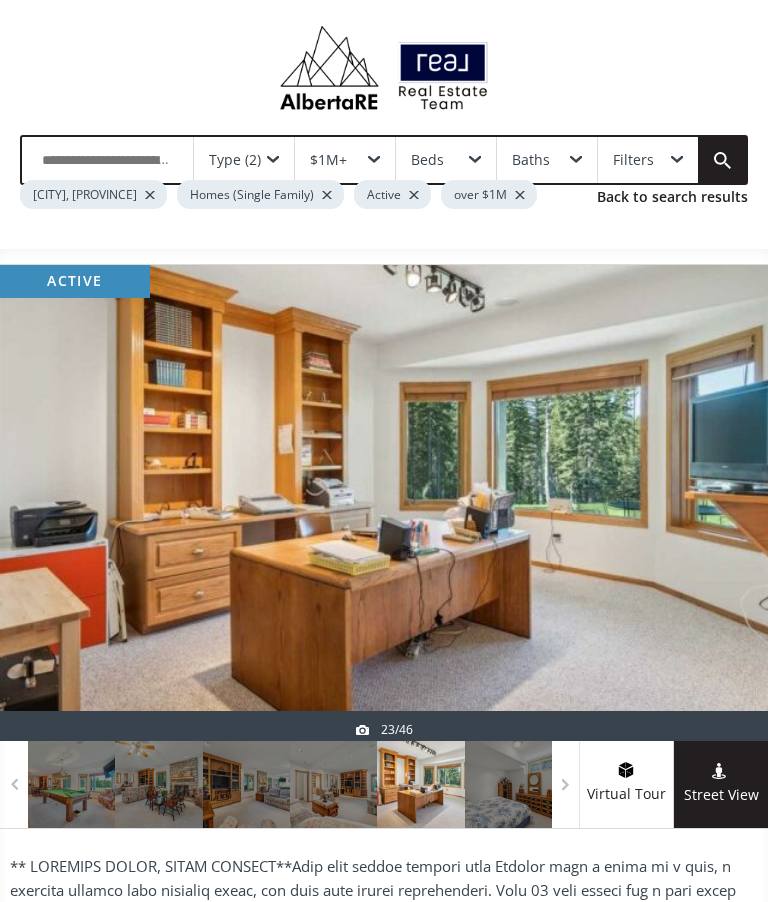 click at bounding box center (720, 503) 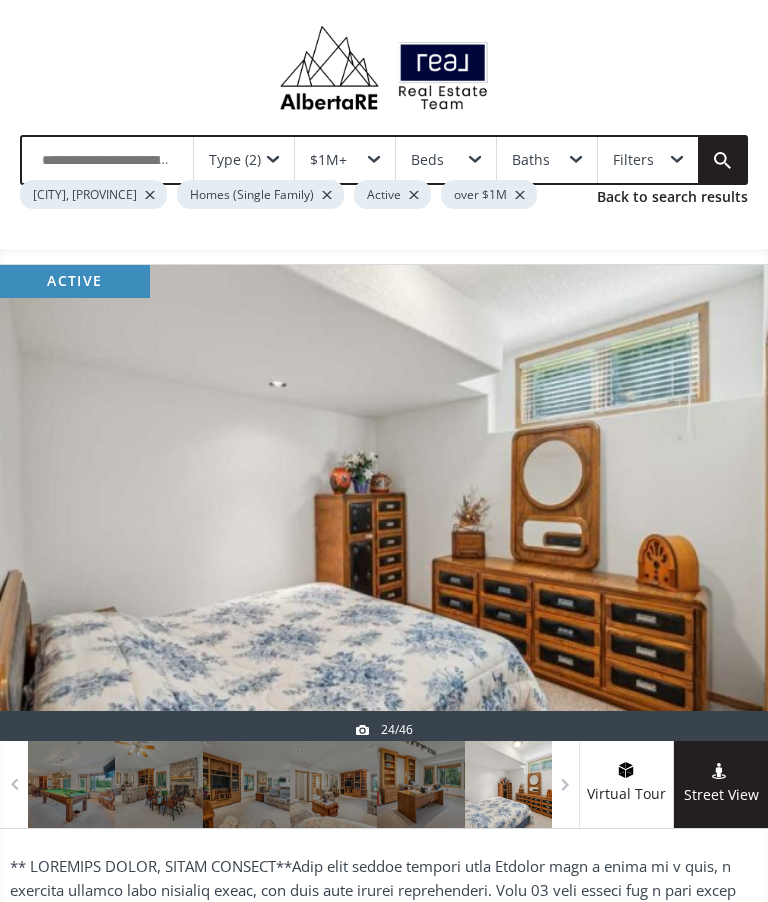 click at bounding box center (720, 503) 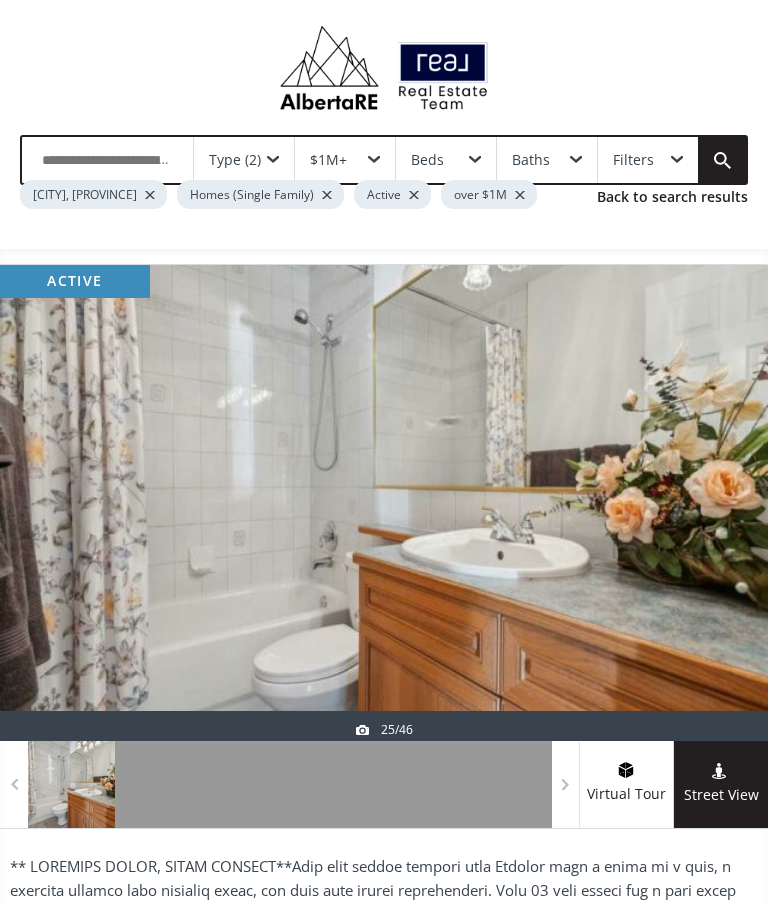 click at bounding box center [720, 503] 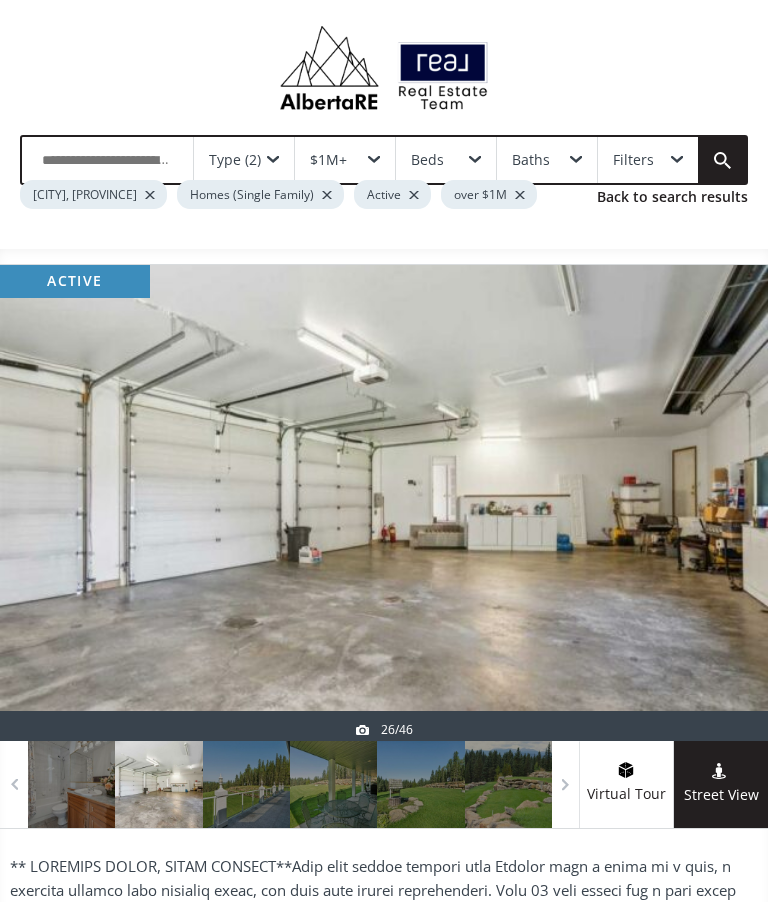 click at bounding box center (720, 503) 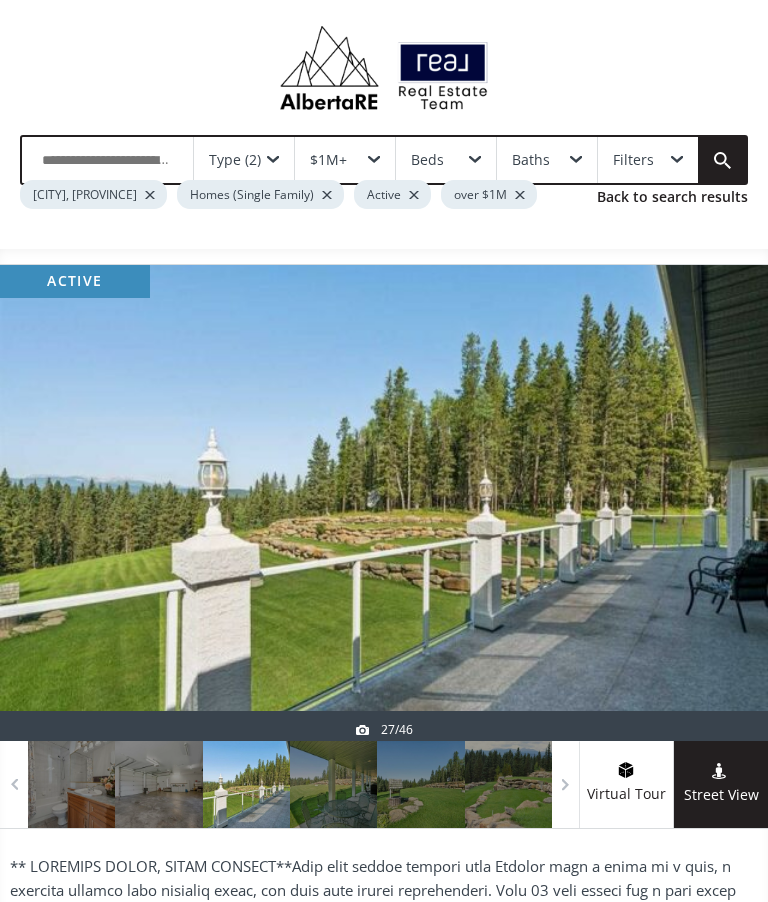 click at bounding box center (720, 503) 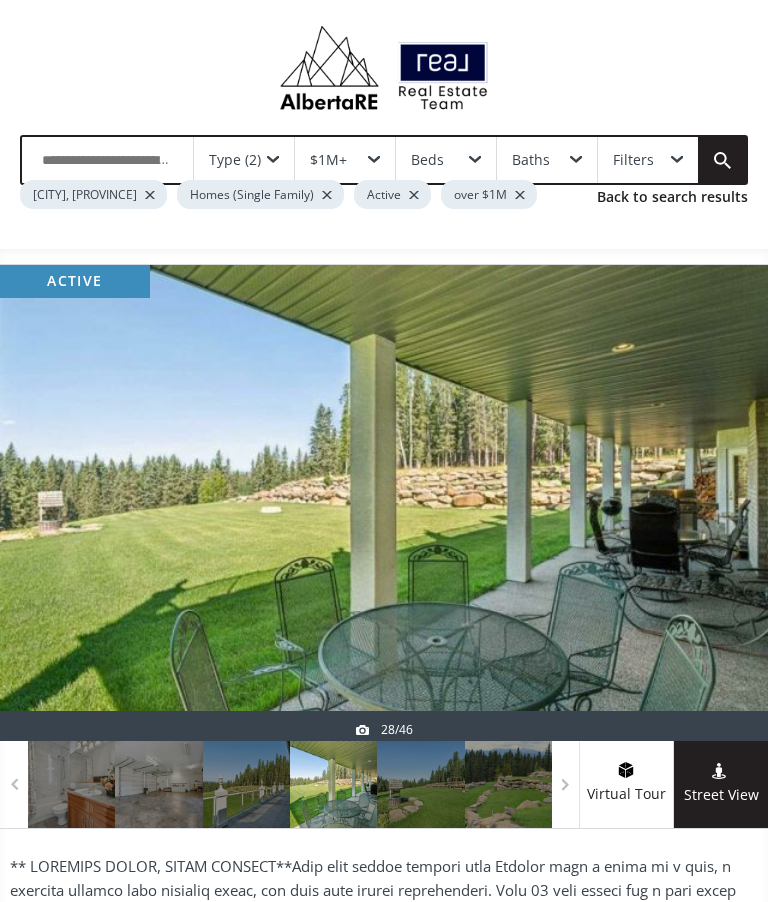 click at bounding box center [720, 503] 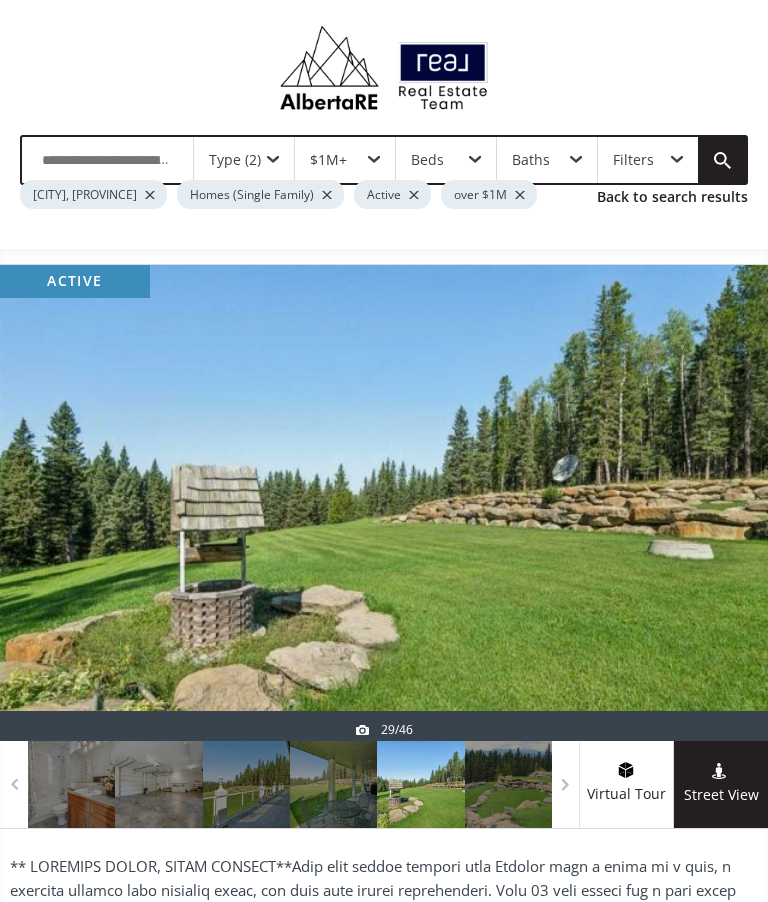 click at bounding box center (720, 503) 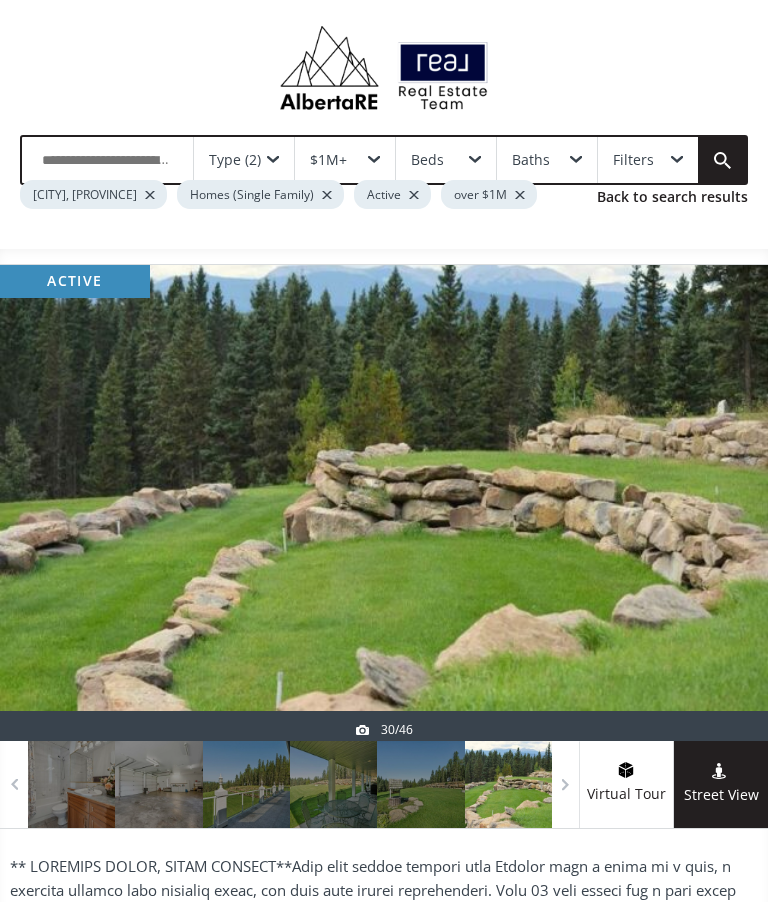 click at bounding box center [720, 503] 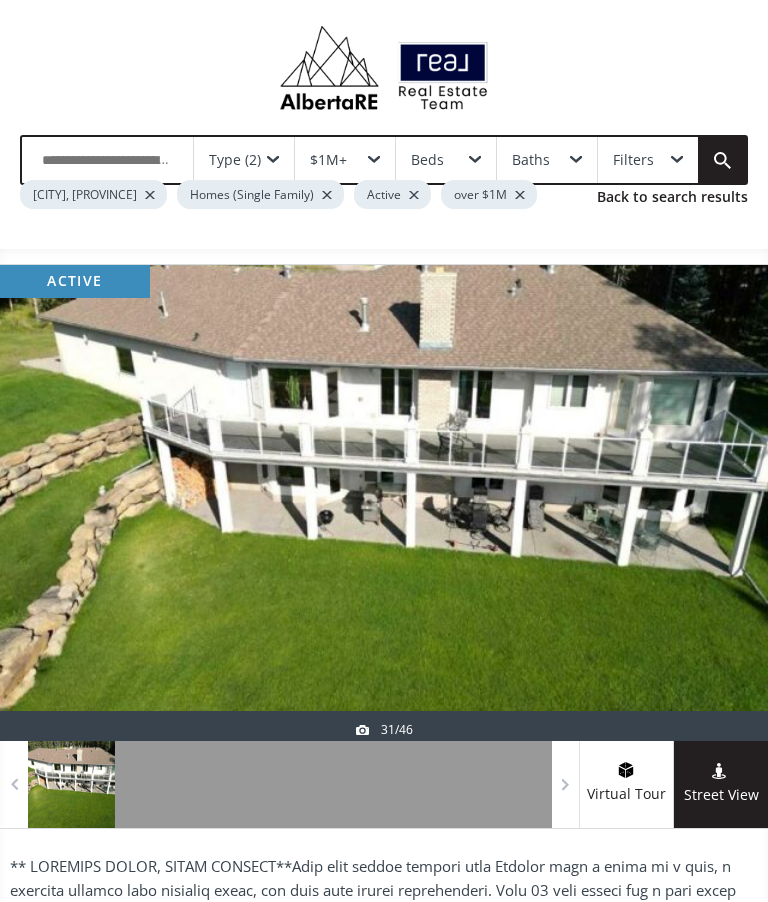 click at bounding box center [48, 503] 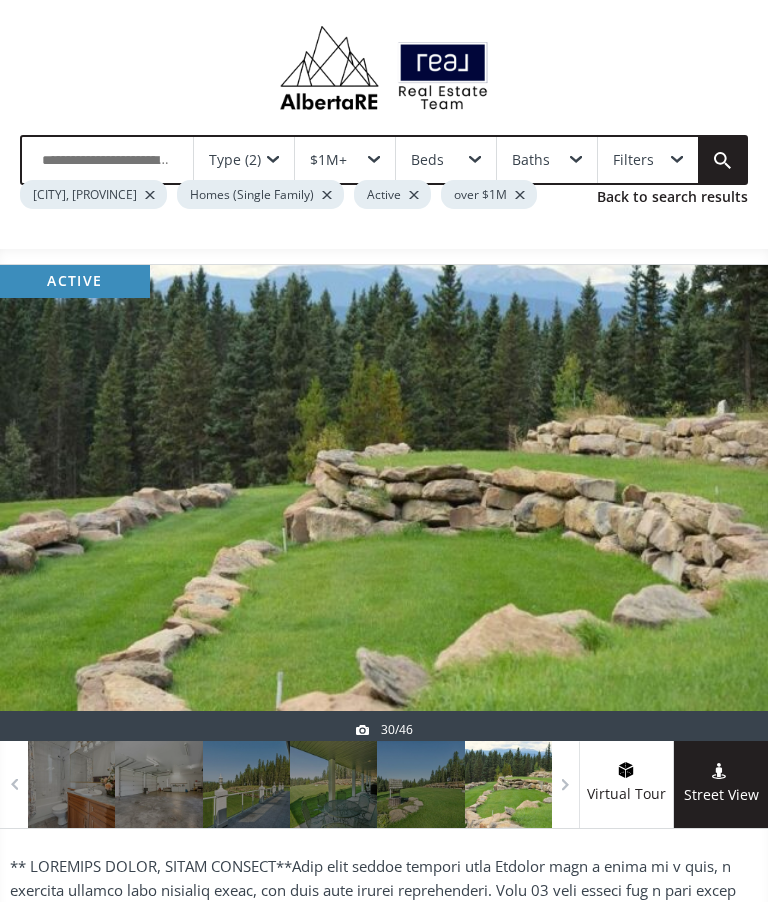 click at bounding box center [720, 503] 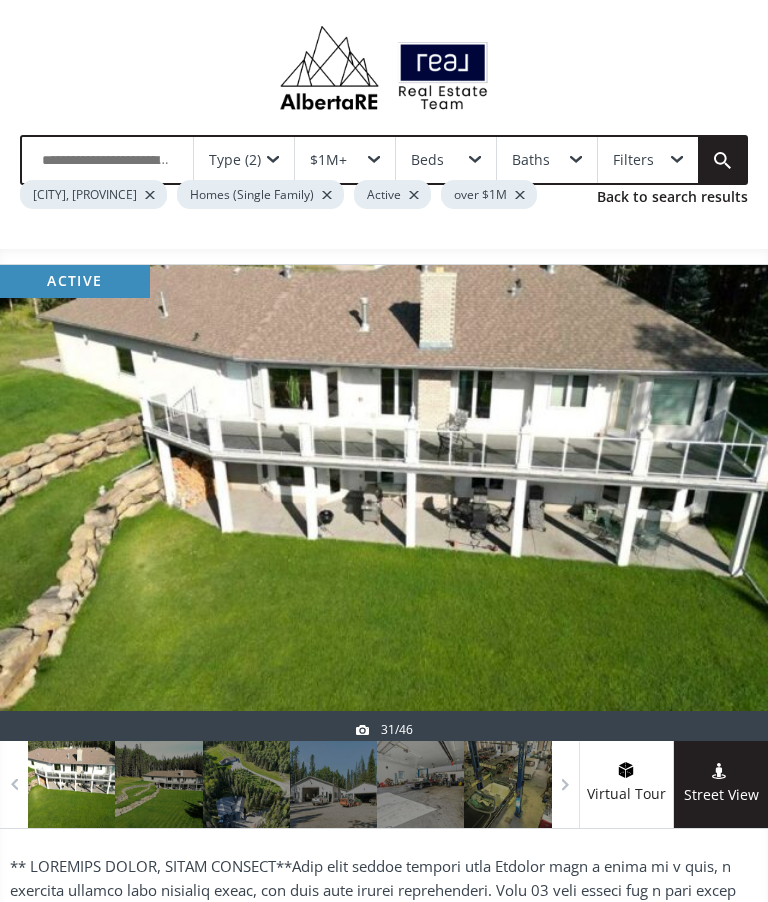 click at bounding box center (720, 503) 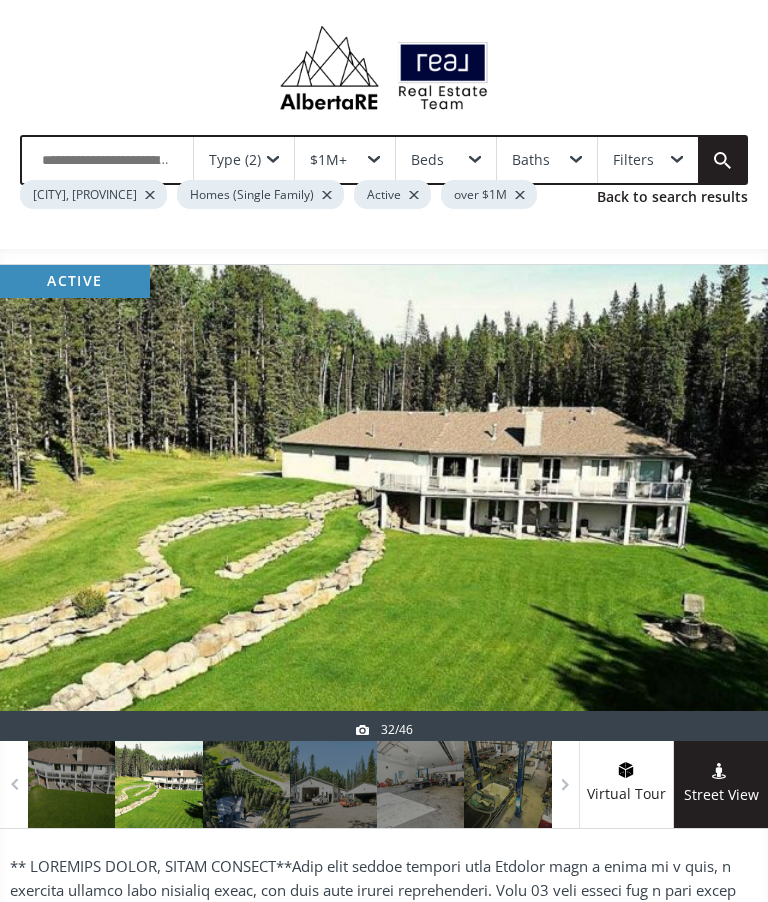 click at bounding box center (720, 503) 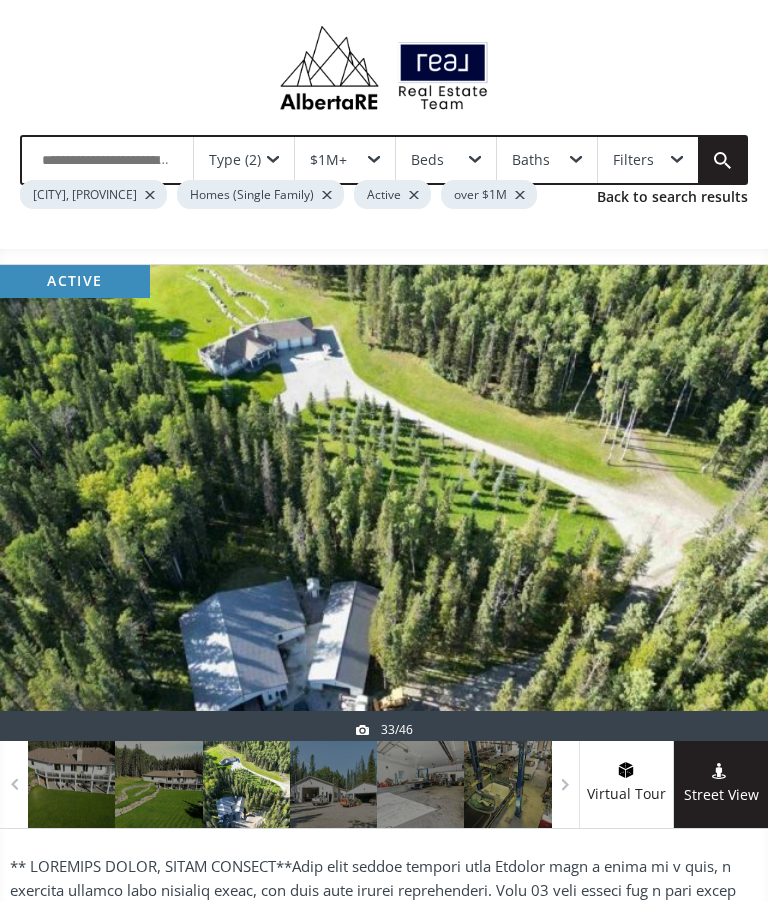 click at bounding box center [720, 503] 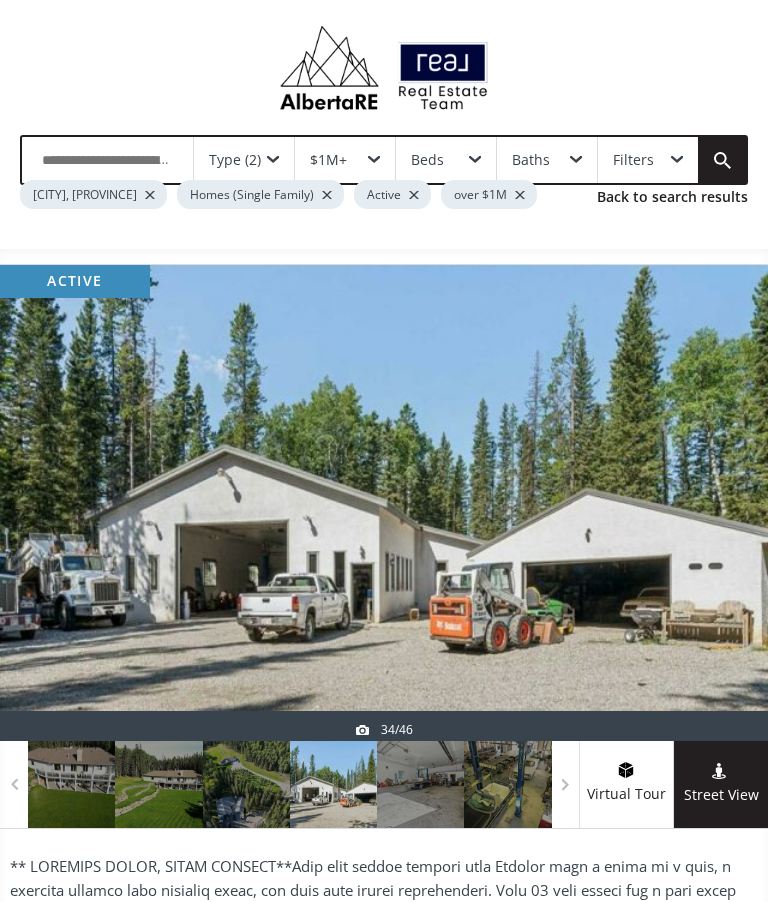 click at bounding box center [720, 503] 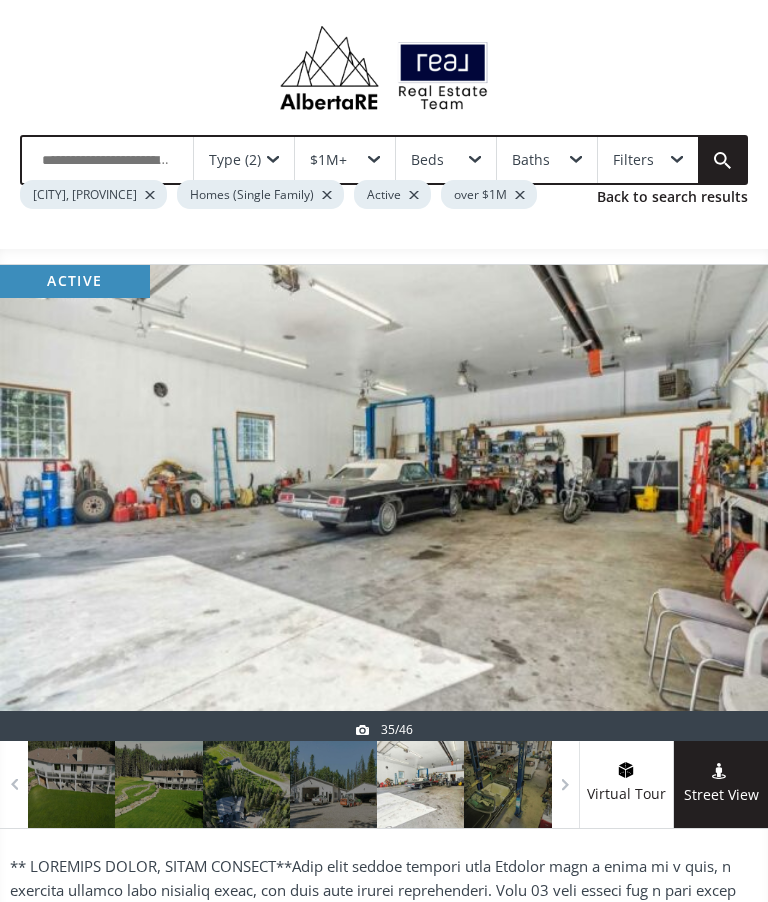 click at bounding box center (720, 503) 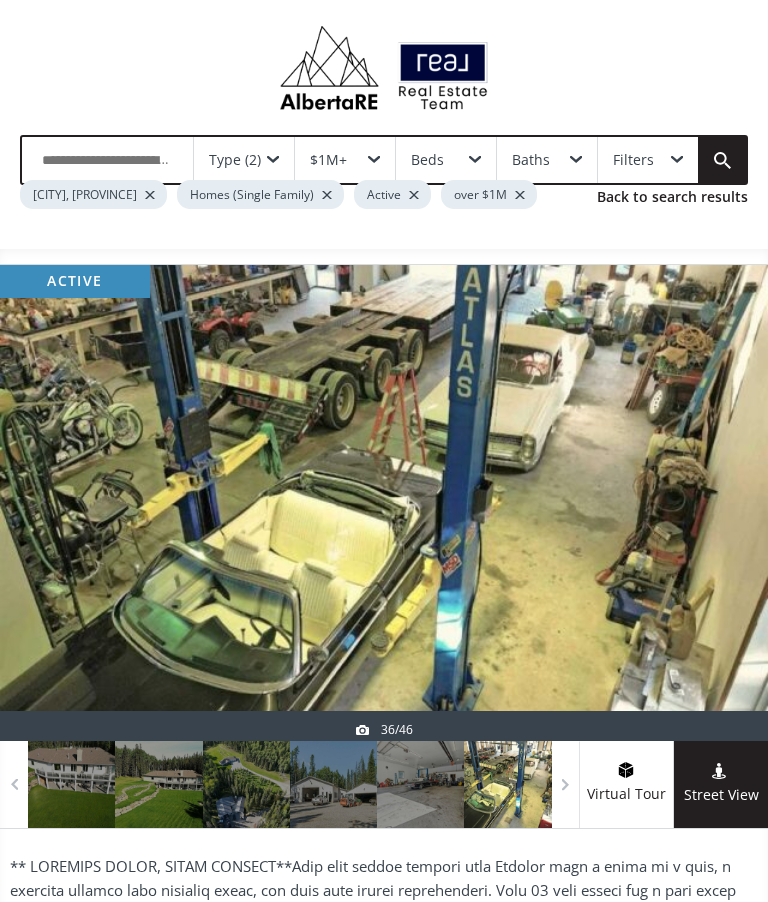 click at bounding box center [720, 503] 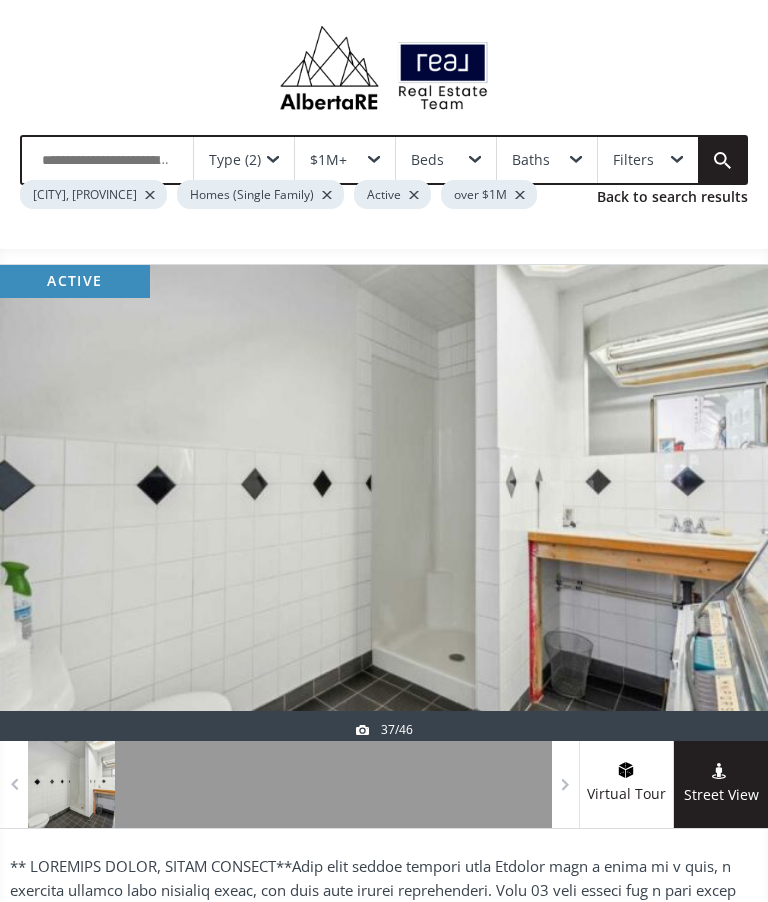 click at bounding box center (720, 503) 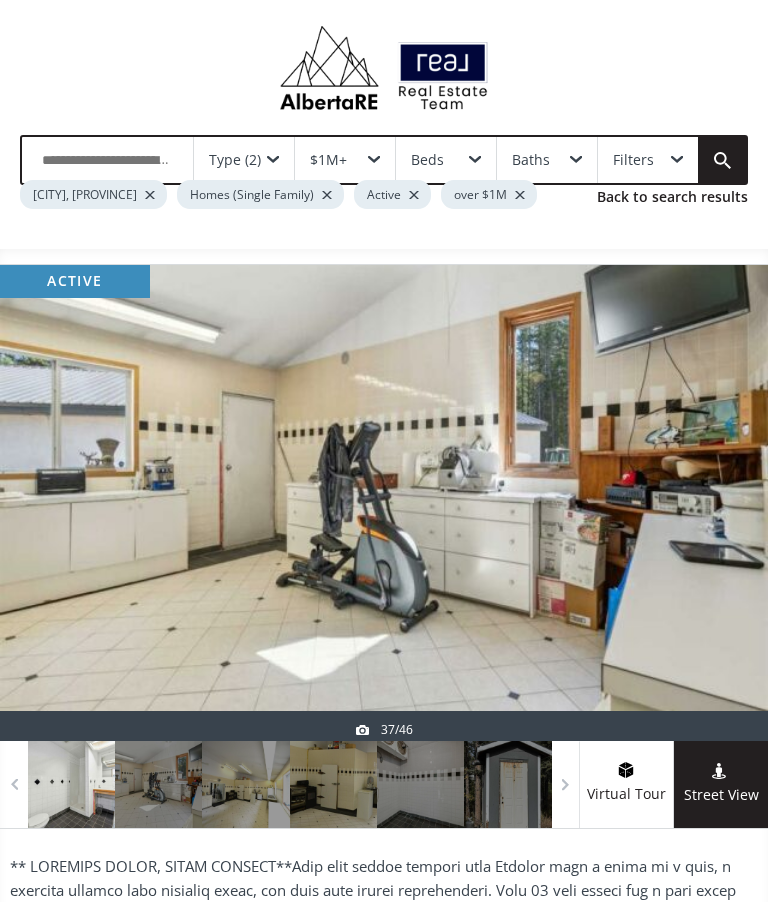 click at bounding box center (720, 503) 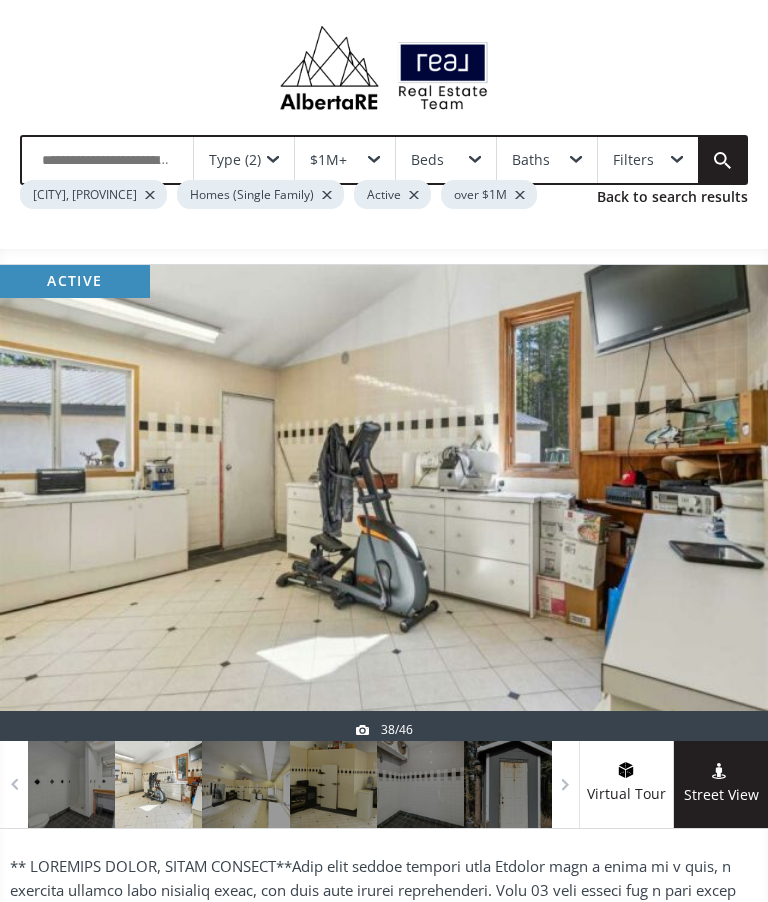 click at bounding box center [720, 503] 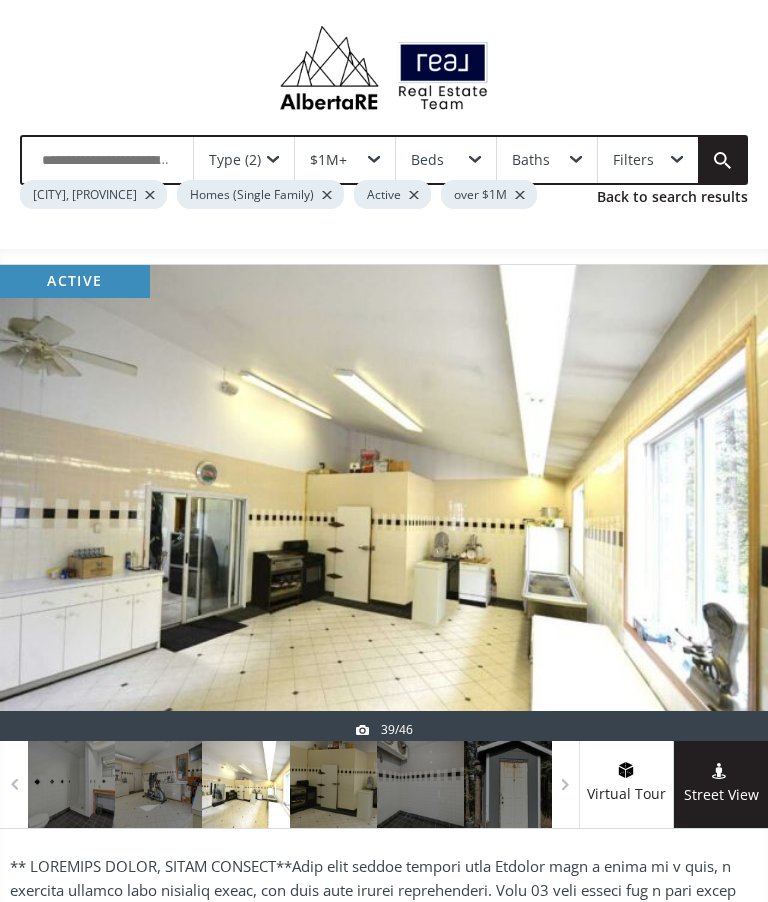 click on "Type   (2) $1M+ Beds Baths Filters Back to search results [REGION] County, AB Homes (Single Family) Active over $1M" at bounding box center (384, 124) 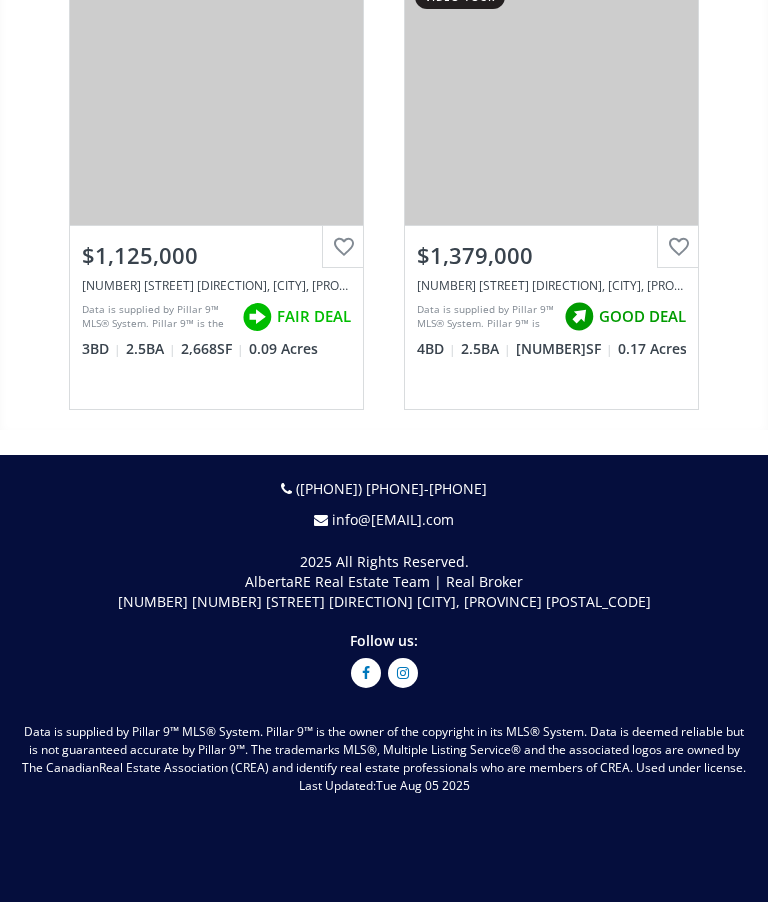 scroll, scrollTop: 19096, scrollLeft: 0, axis: vertical 